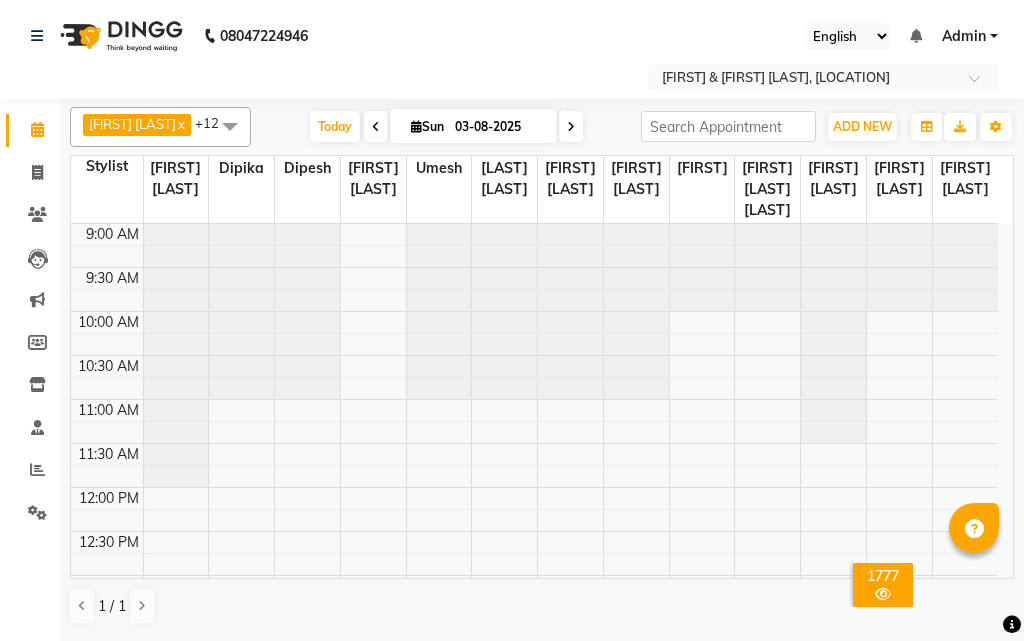 scroll, scrollTop: 0, scrollLeft: 0, axis: both 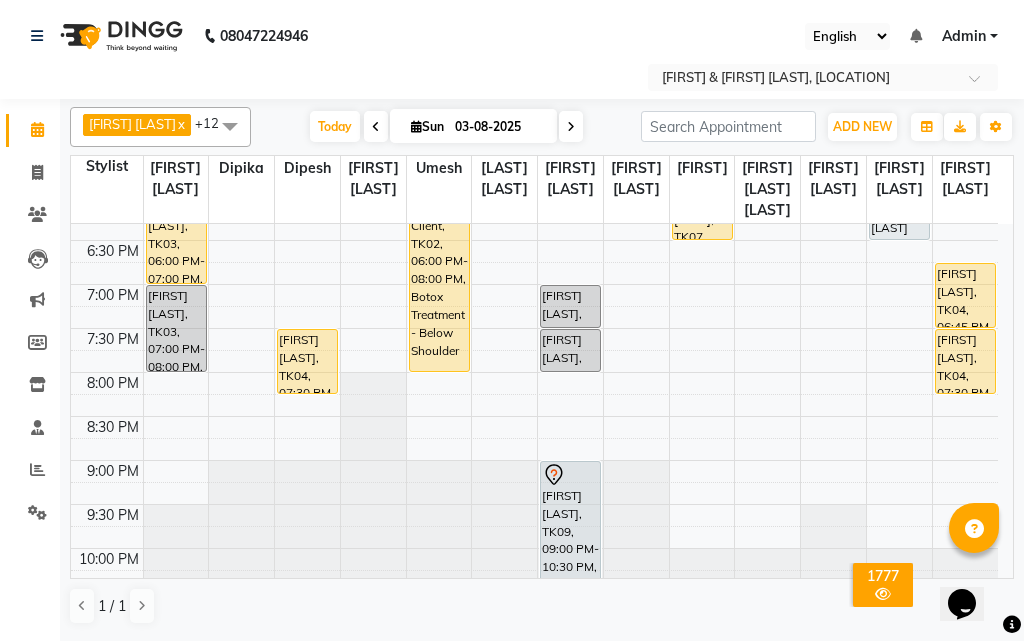 click at bounding box center [376, 127] 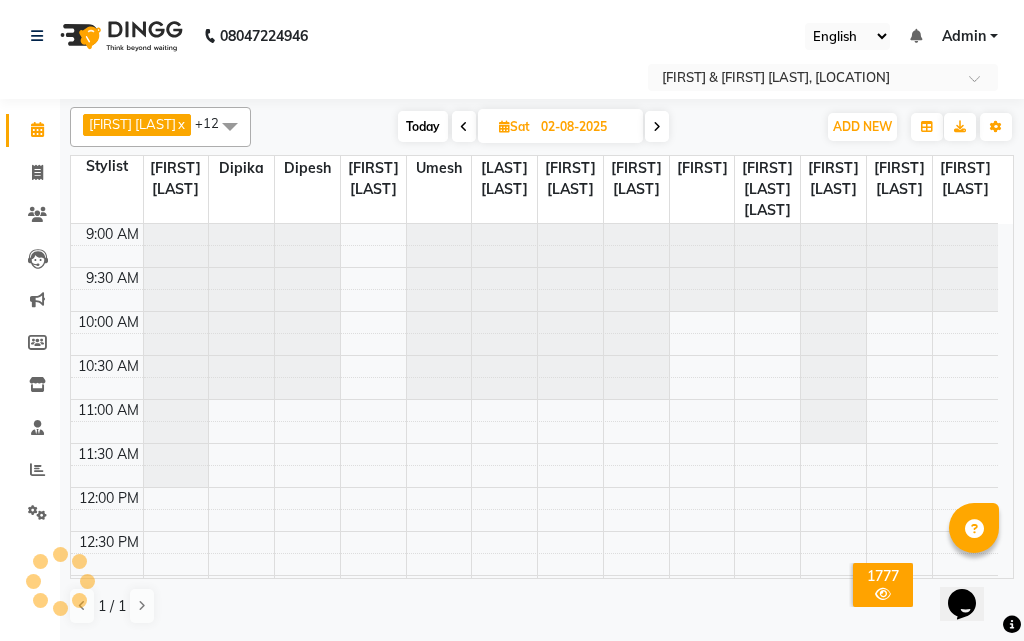 scroll, scrollTop: 177, scrollLeft: 0, axis: vertical 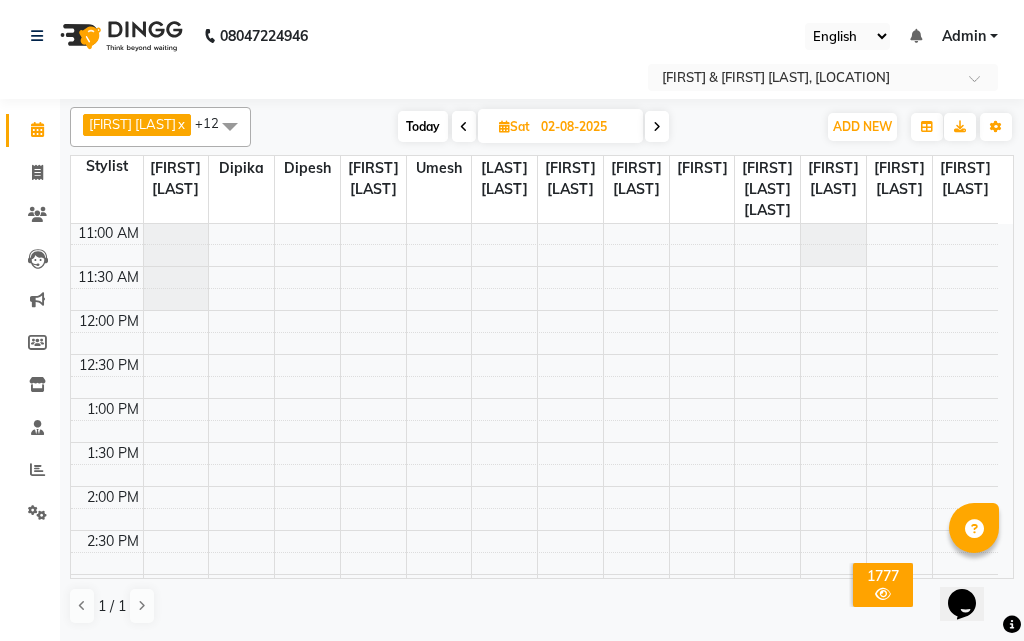 click at bounding box center [657, 127] 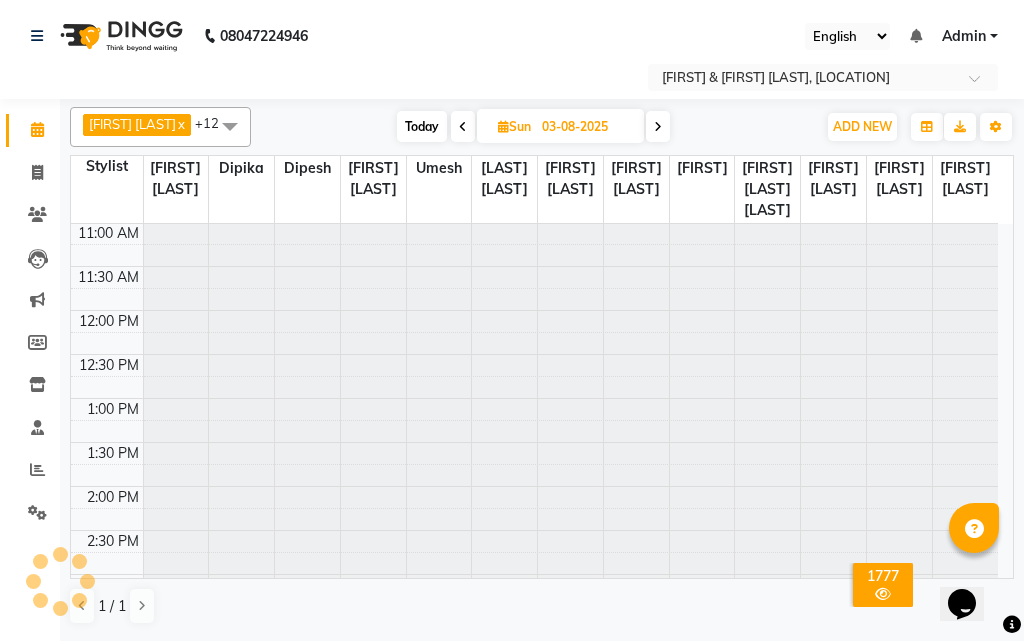 scroll, scrollTop: 177, scrollLeft: 0, axis: vertical 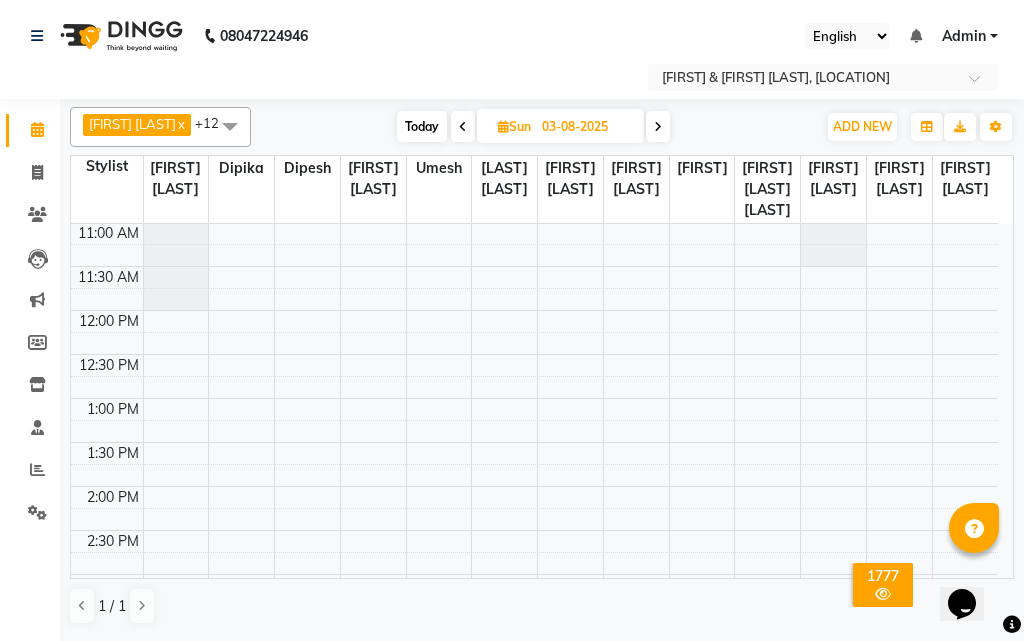 click at bounding box center (658, 127) 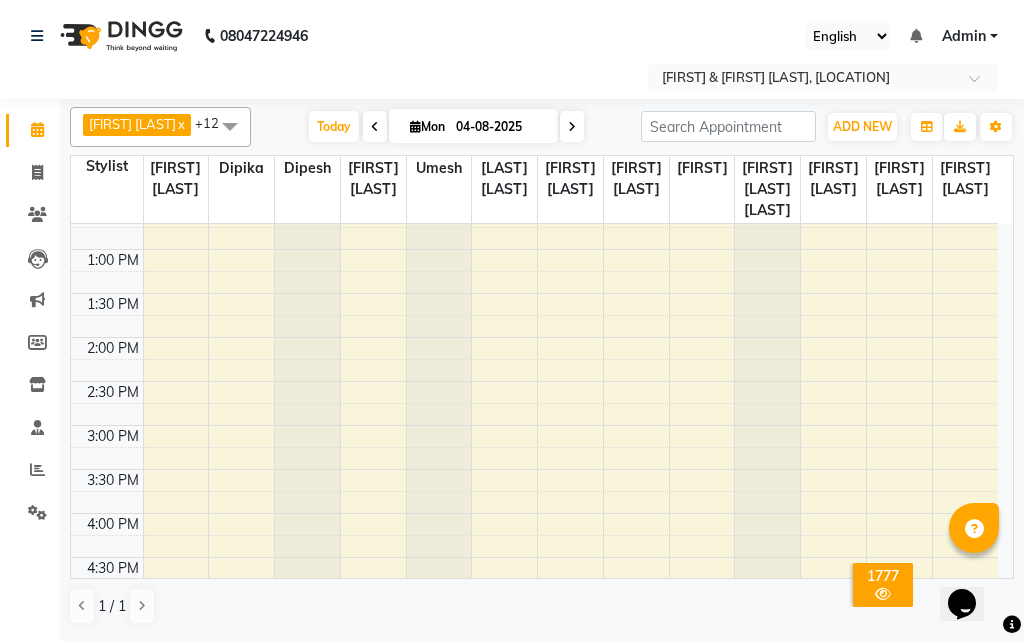 scroll, scrollTop: 200, scrollLeft: 0, axis: vertical 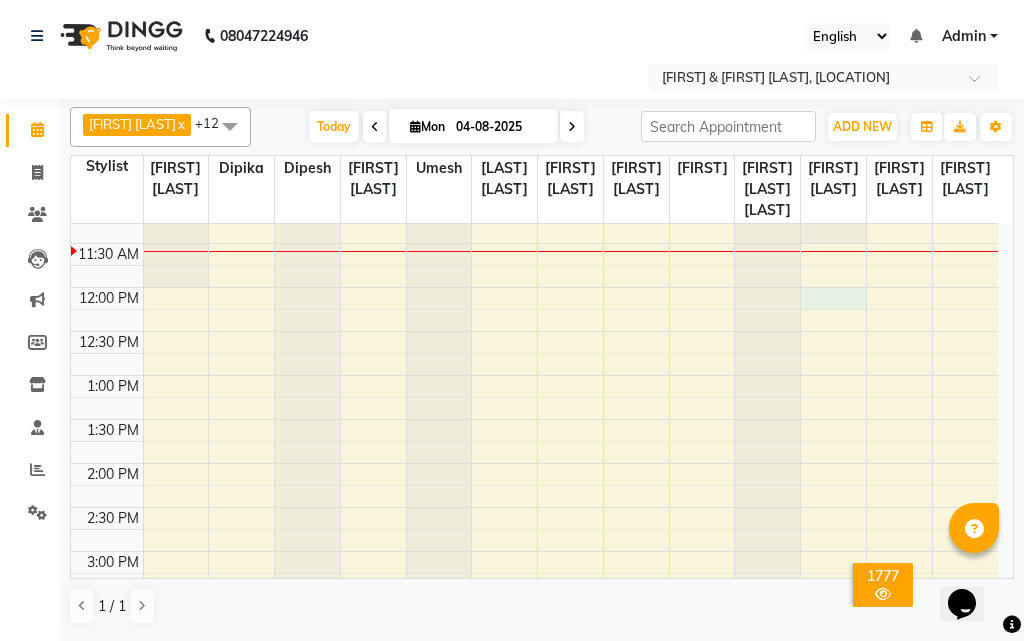 click on "9:00 AM 9:30 AM 10:00 AM 10:30 AM 11:00 AM 11:30 AM 12:00 PM 12:30 PM 1:00 PM 1:30 PM 2:00 PM 2:30 PM 3:00 PM 3:30 PM 4:00 PM 4:30 PM 5:00 PM 5:30 PM 6:00 PM 6:30 PM 7:00 PM 7:30 PM 8:00 PM 8:30 PM 9:00 PM 9:30 PM 10:00 PM 10:30 PM" at bounding box center [534, 639] 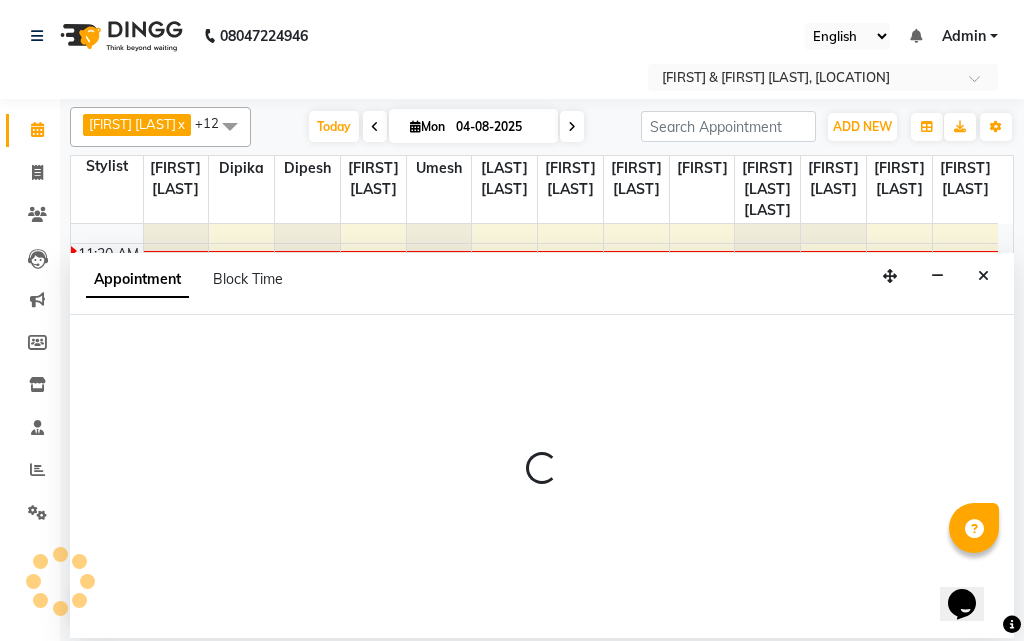 select on "59698" 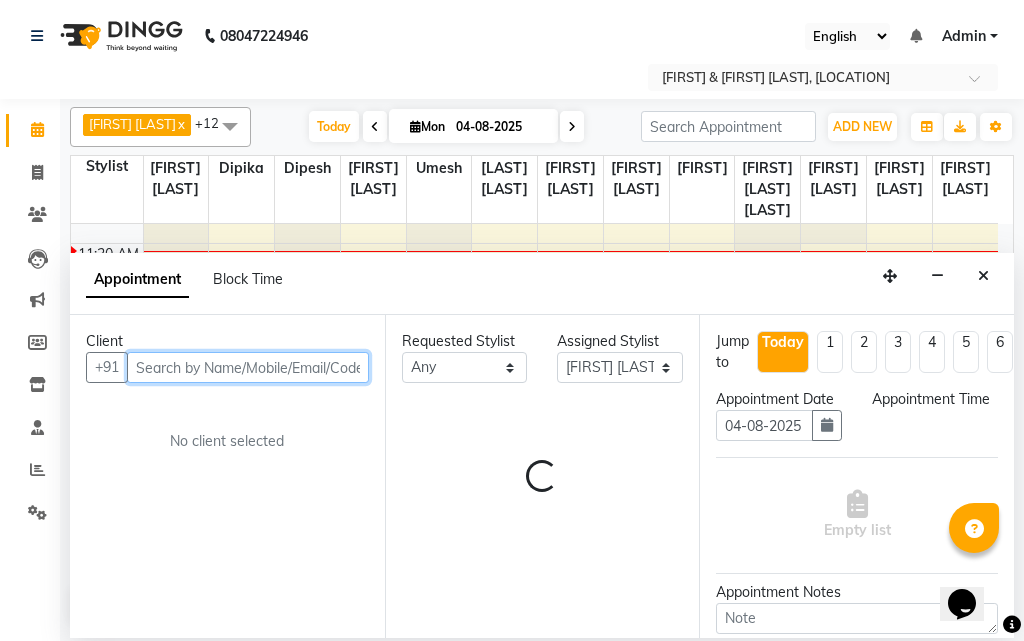 select on "720" 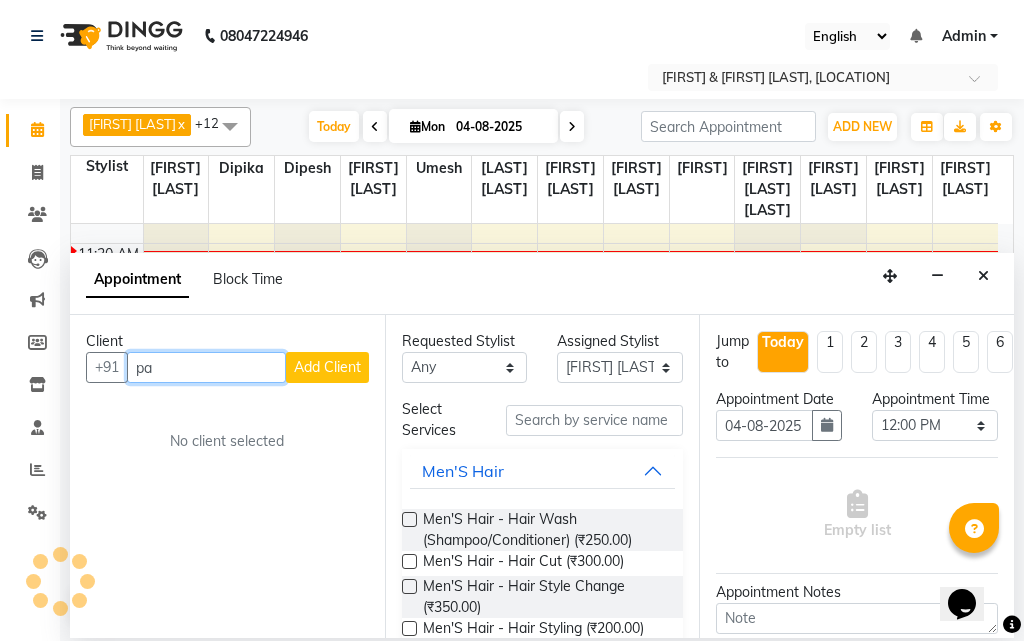 type on "p" 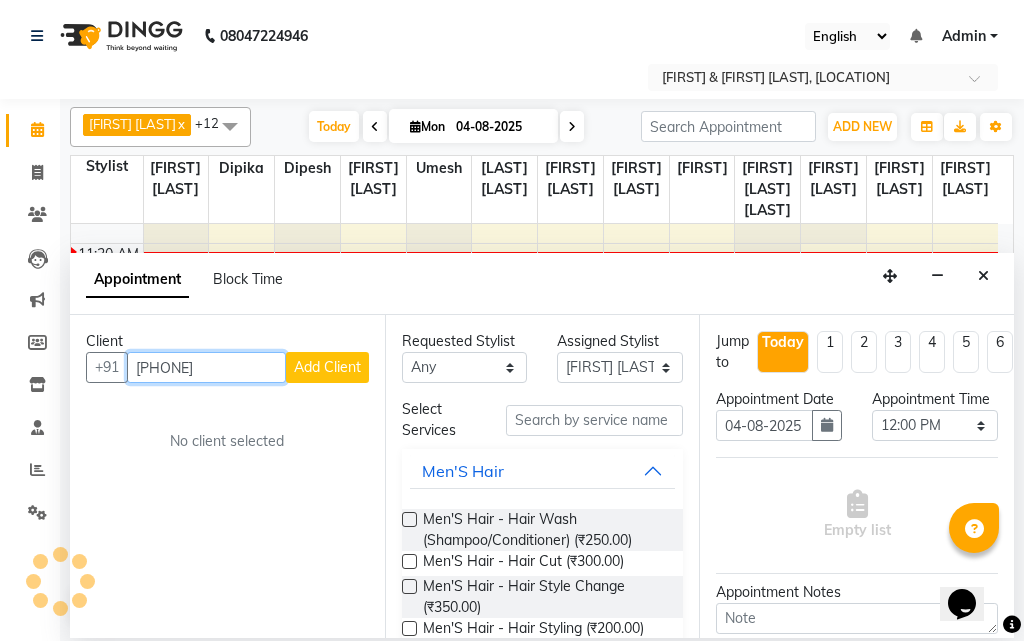 type on "[PHONE]" 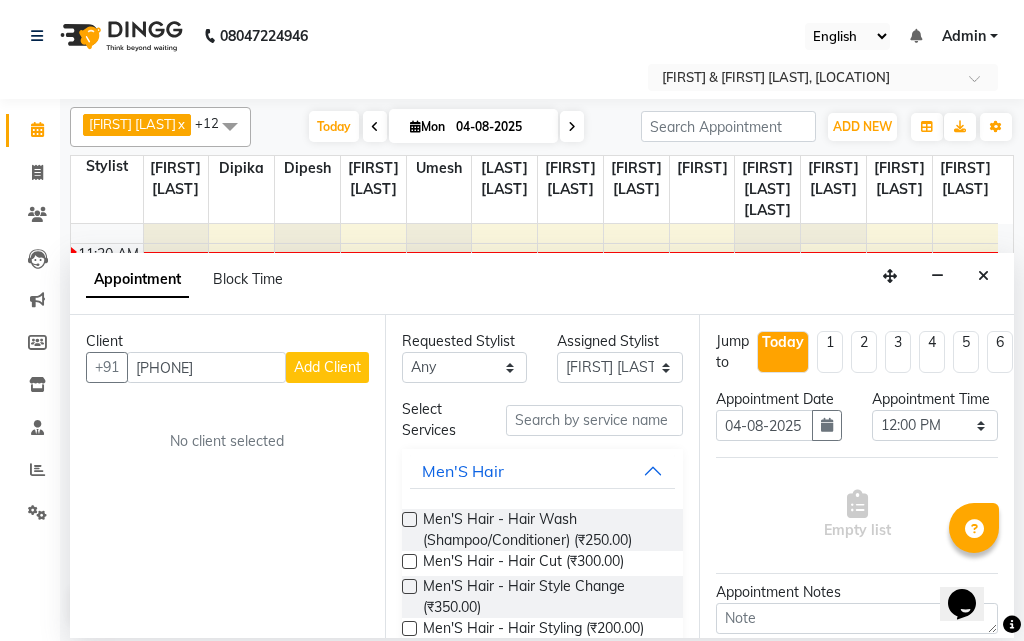 click on "Add Client" at bounding box center (327, 367) 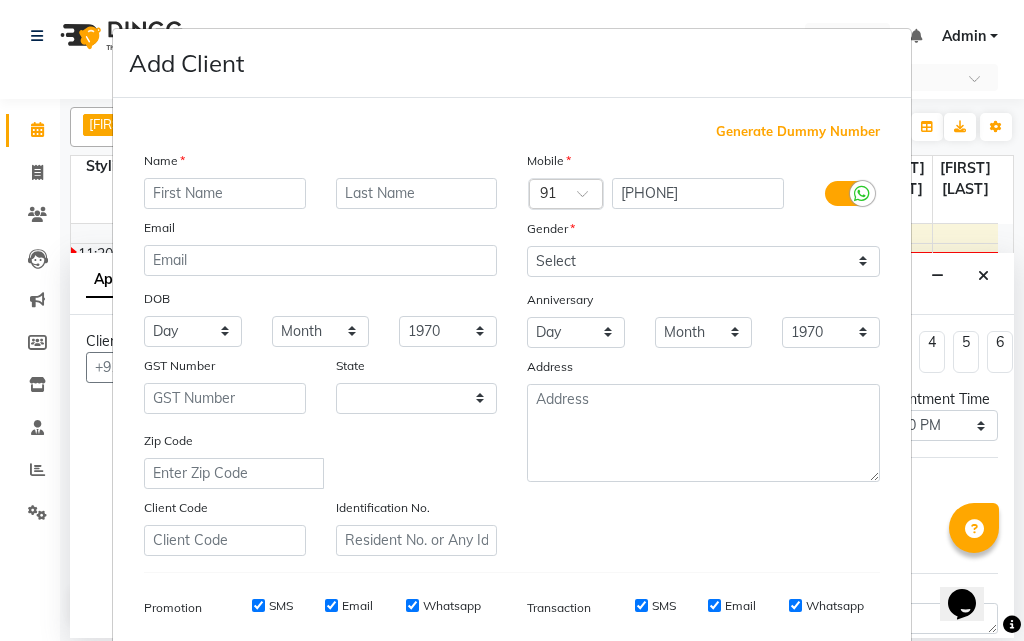 select on "22" 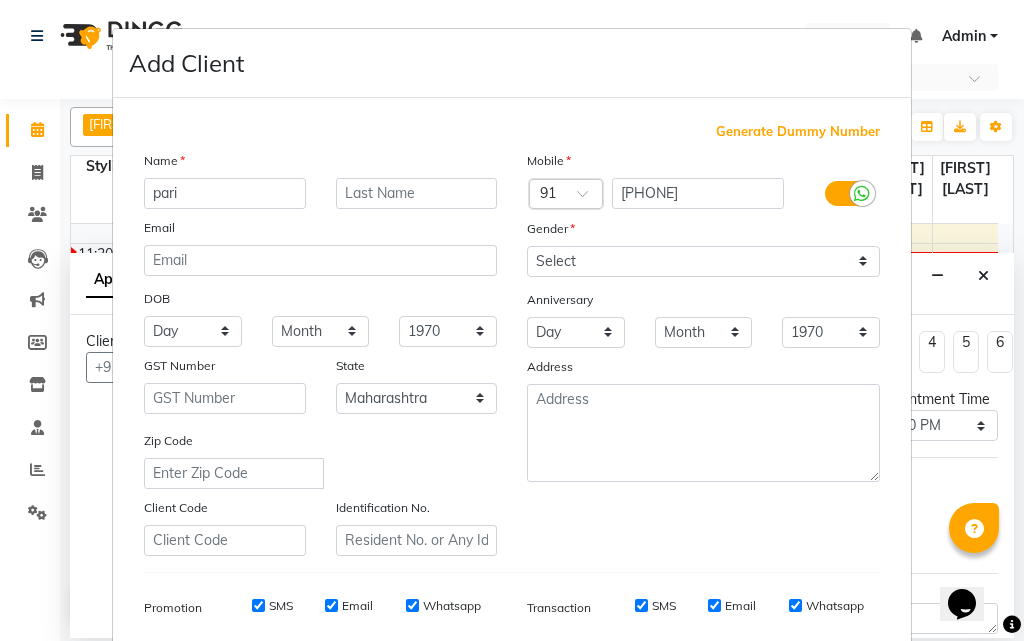 type on "pari" 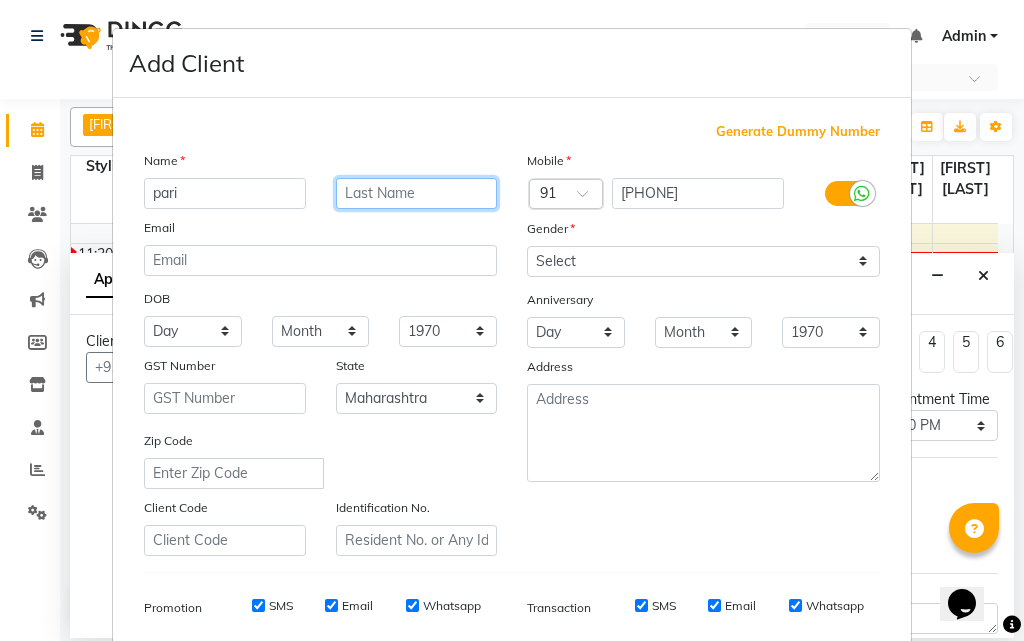 click at bounding box center (417, 193) 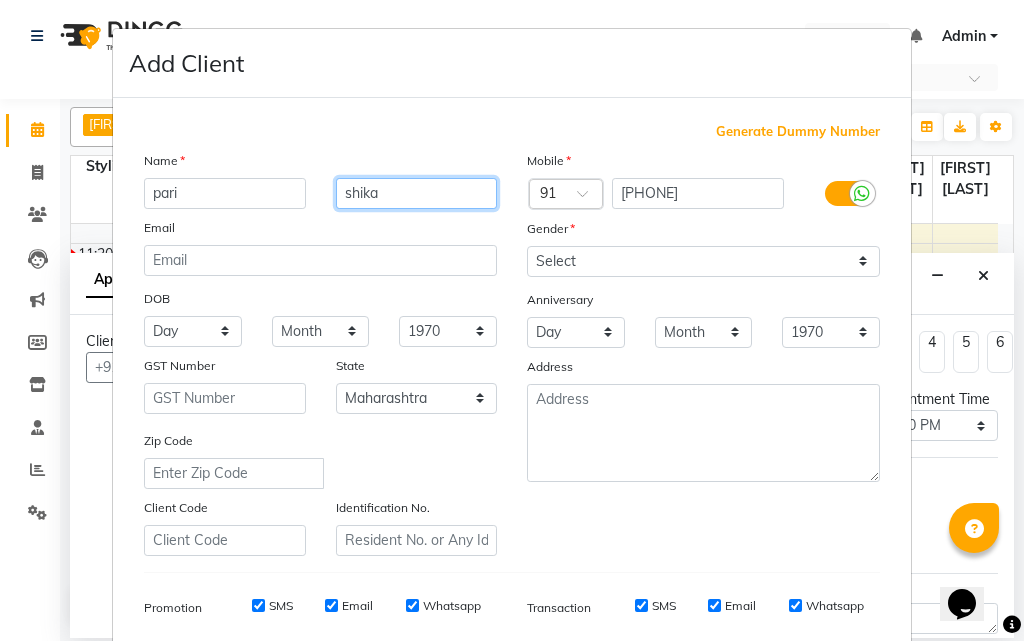 type on "shika" 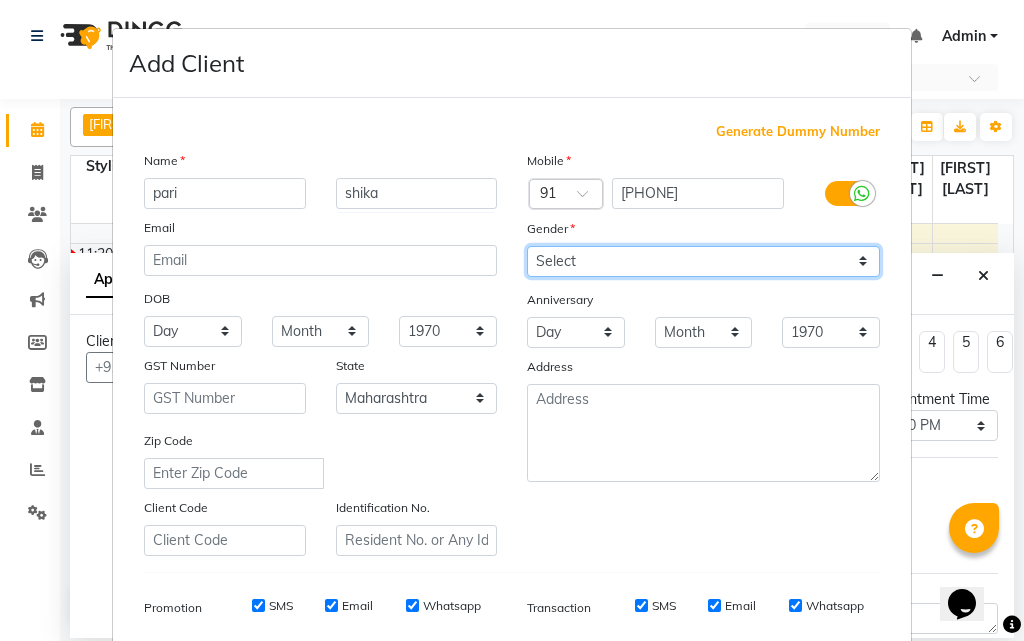 click on "Select Male Female Other Prefer Not To Say" at bounding box center (703, 261) 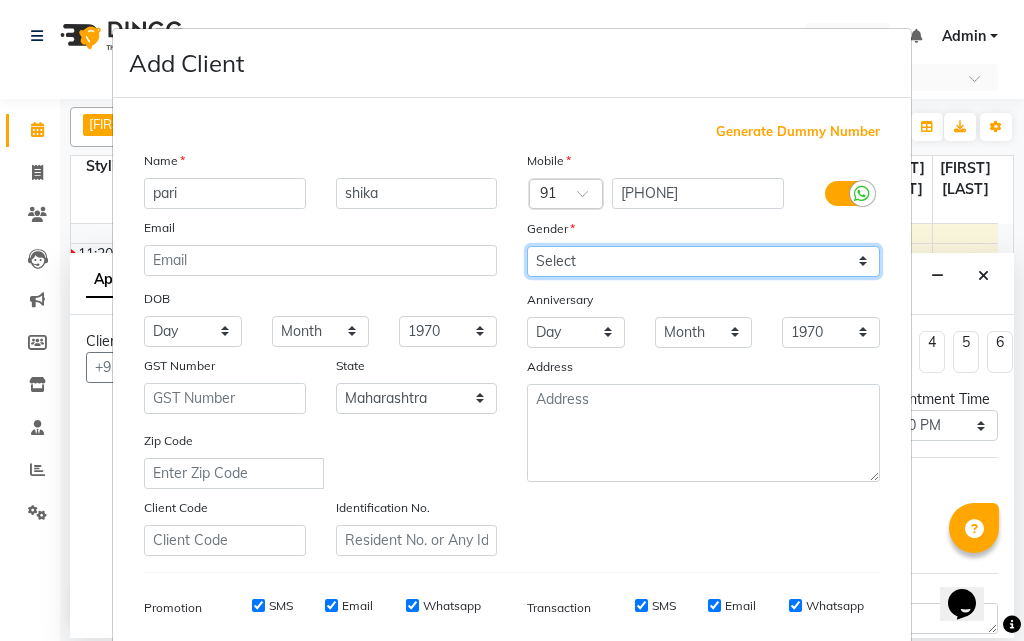 select on "female" 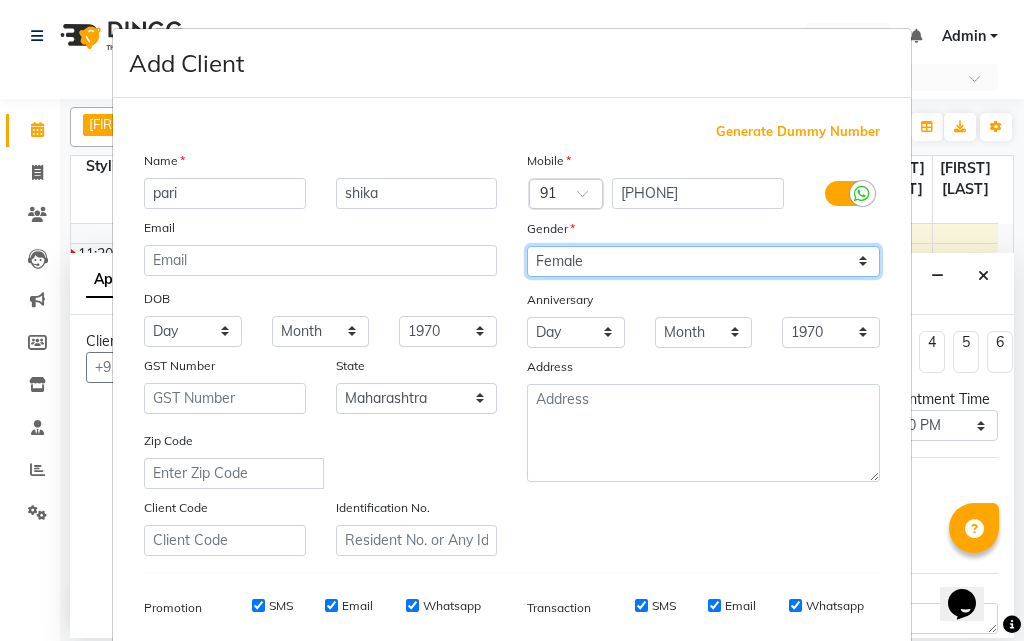 click on "Select Male Female Other Prefer Not To Say" at bounding box center [703, 261] 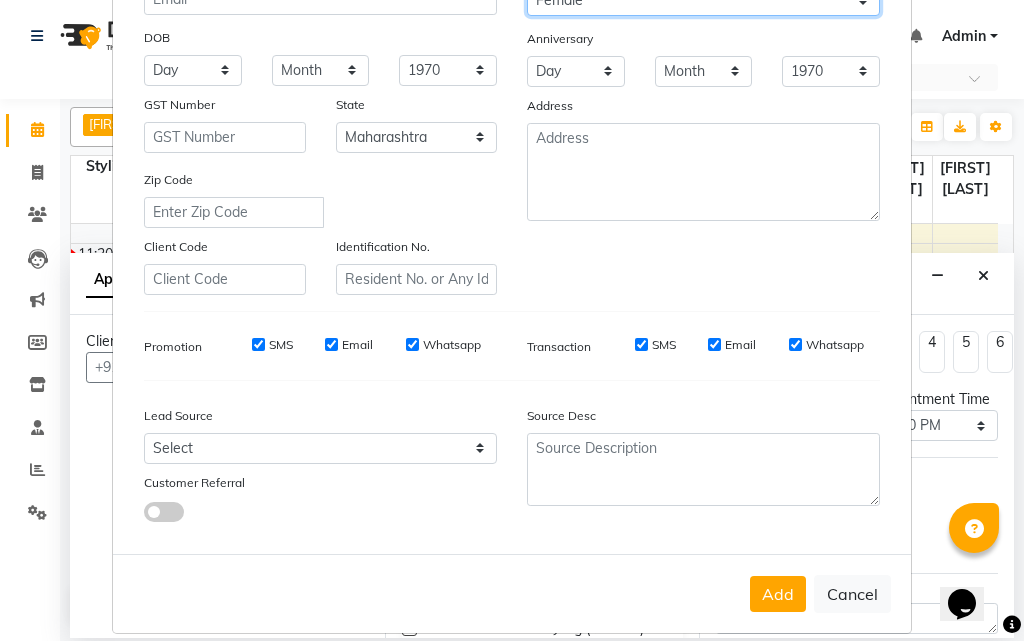scroll, scrollTop: 282, scrollLeft: 0, axis: vertical 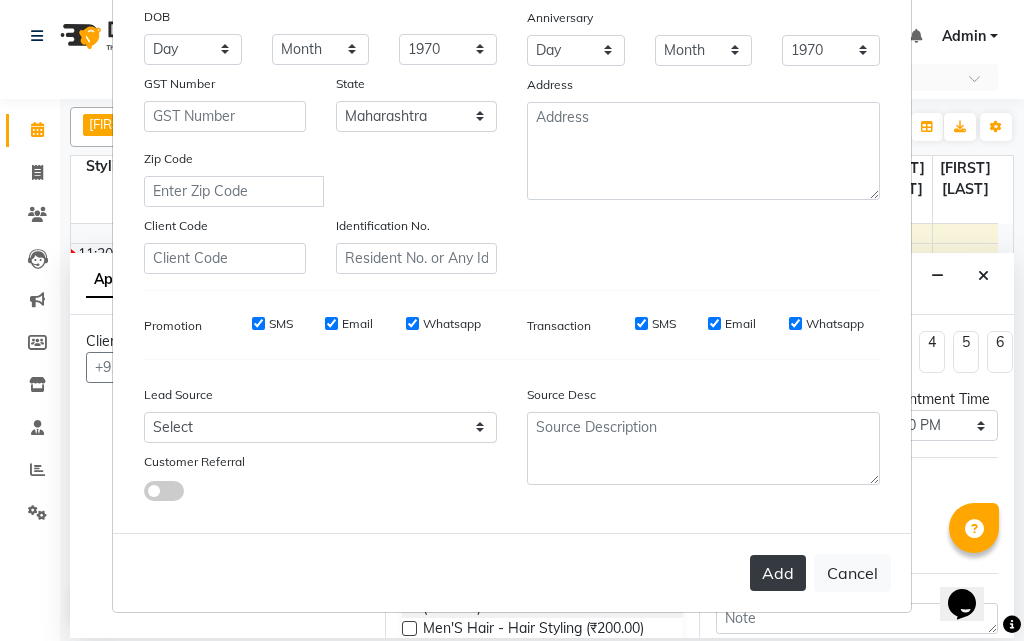 click on "Add" at bounding box center (778, 573) 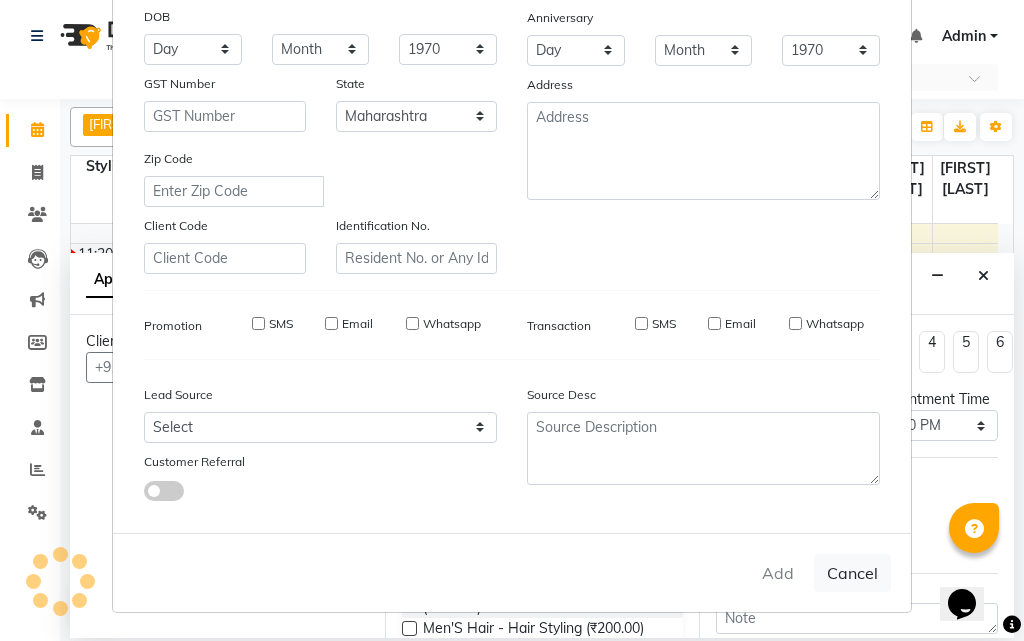 type 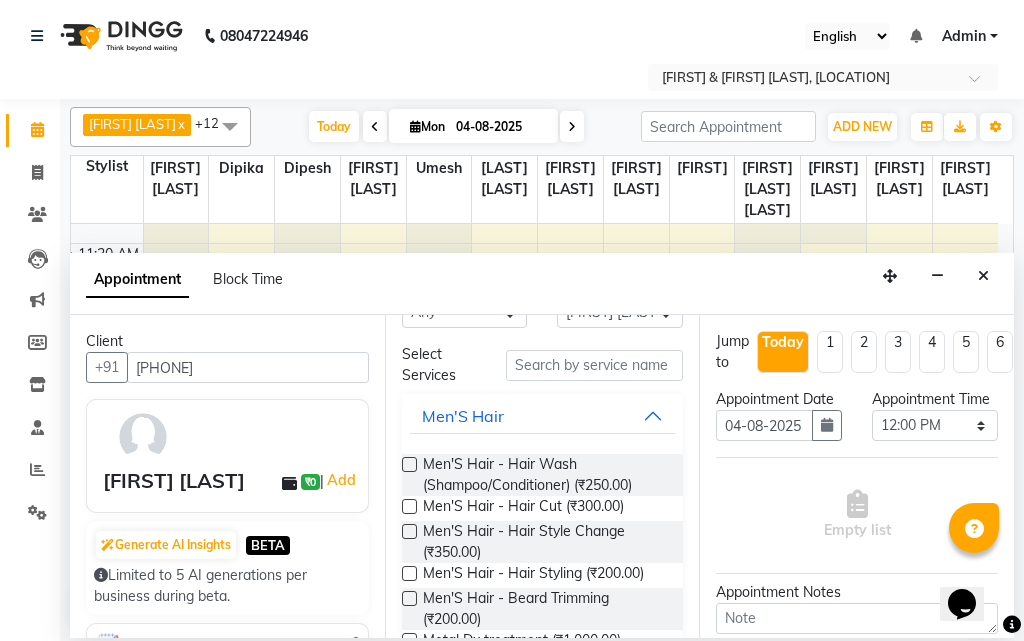 scroll, scrollTop: 0, scrollLeft: 0, axis: both 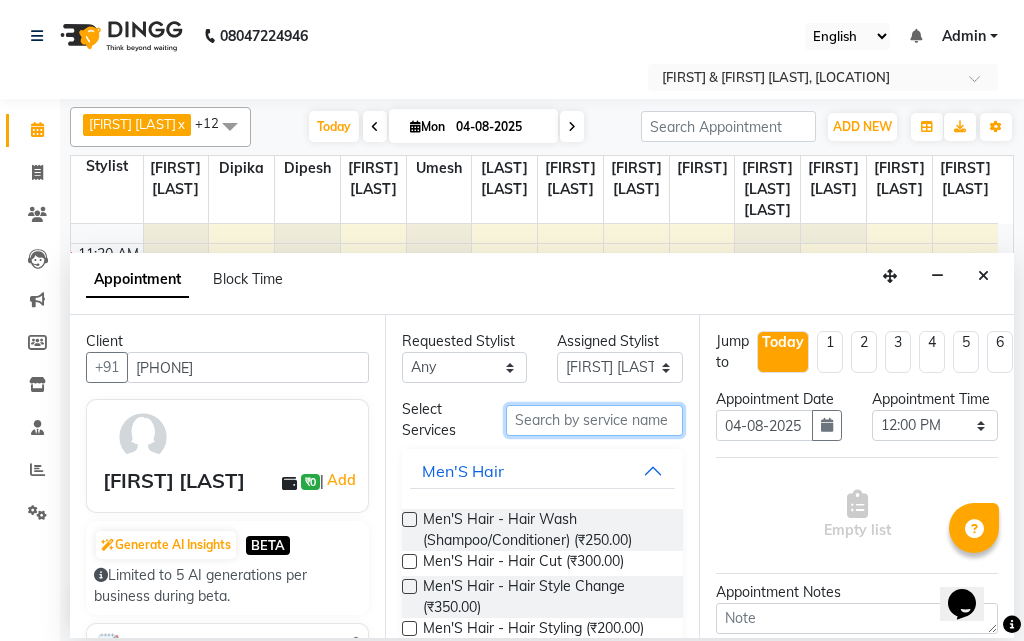 click at bounding box center [595, 420] 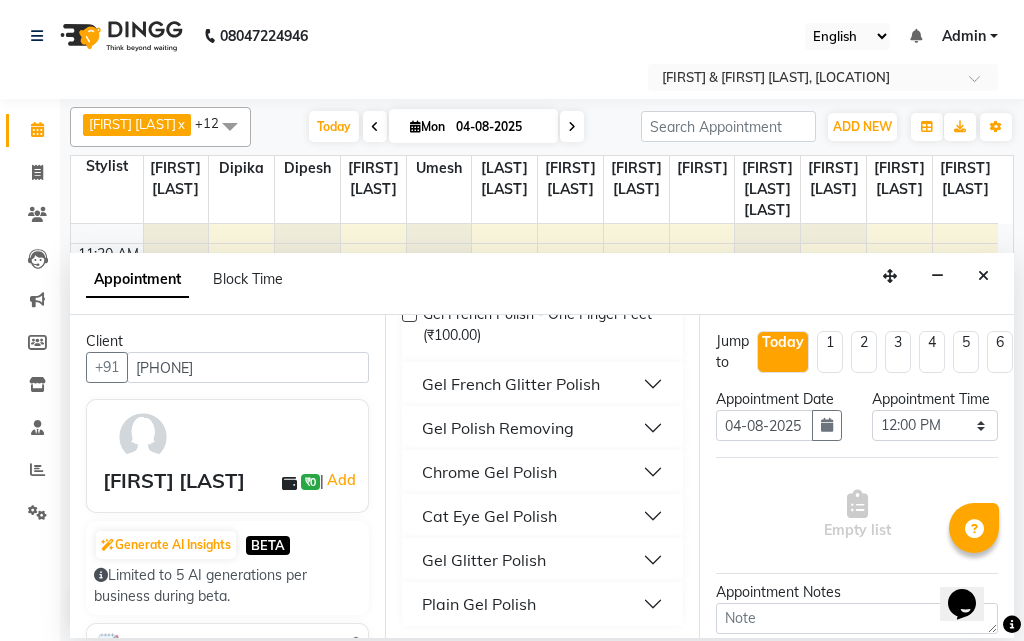 scroll, scrollTop: 419, scrollLeft: 0, axis: vertical 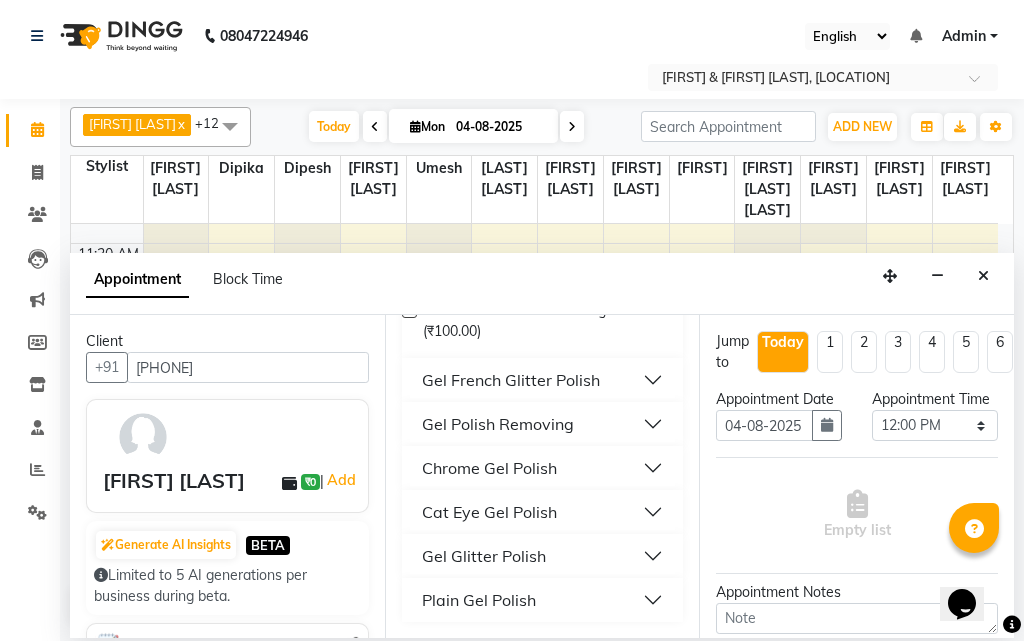 type on "gel po" 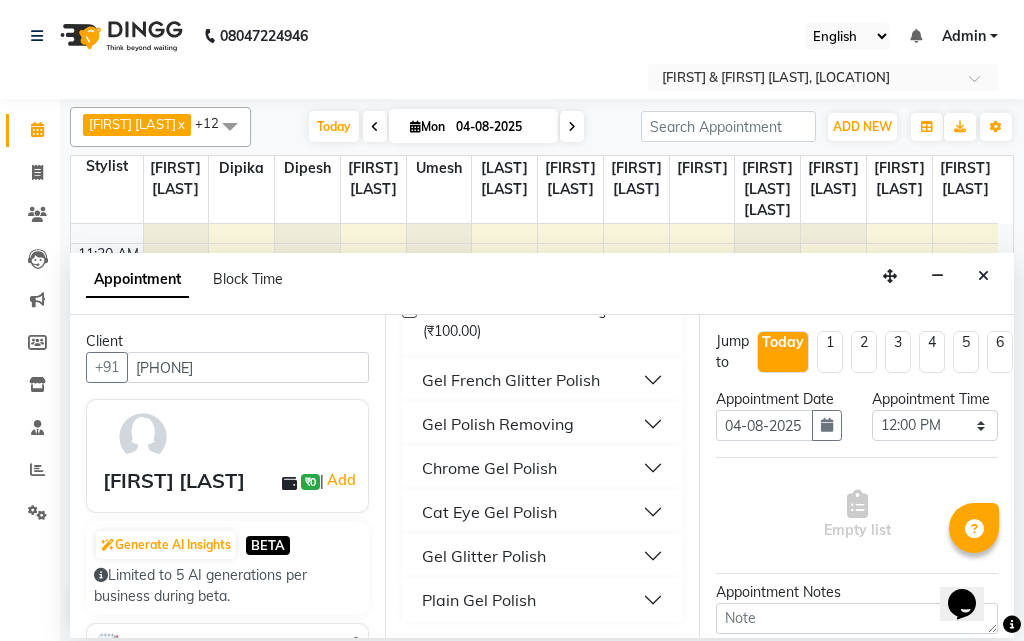 click on "Plain Gel Polish" at bounding box center (543, 600) 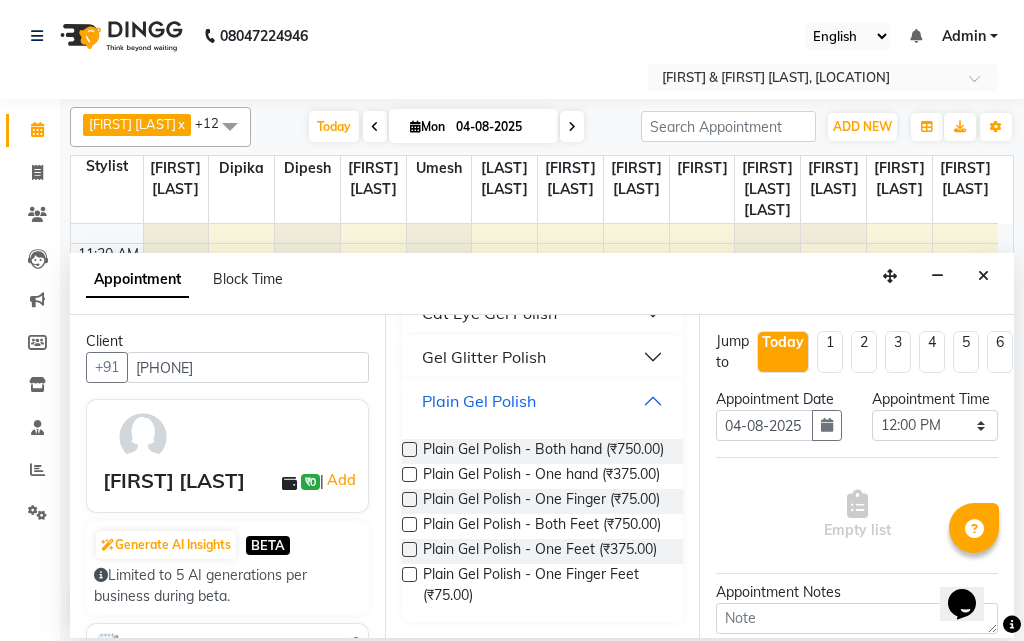 scroll, scrollTop: 703, scrollLeft: 0, axis: vertical 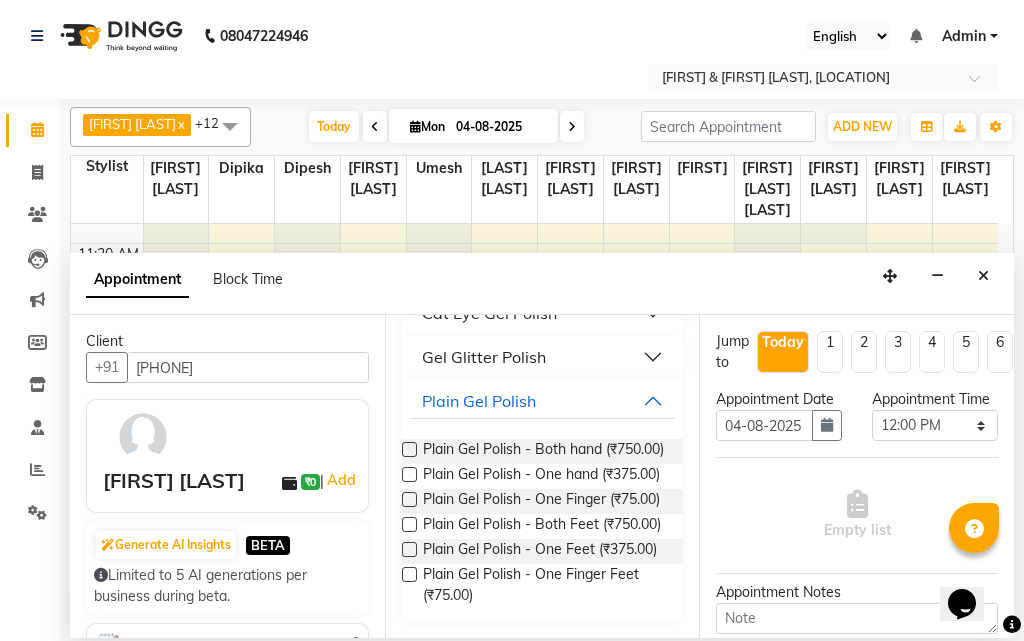 click at bounding box center (409, 449) 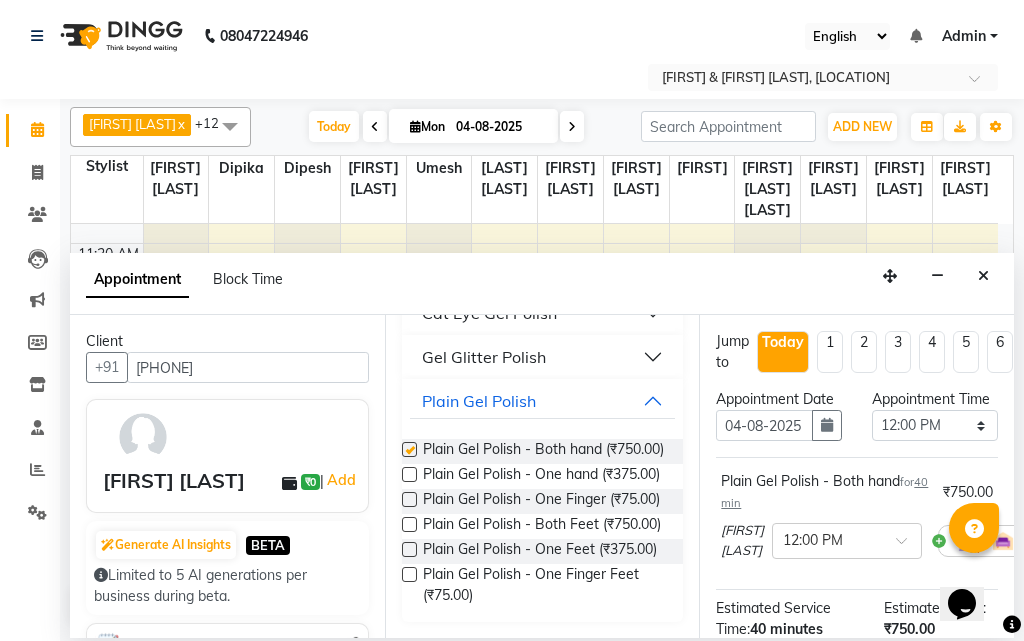 checkbox on "false" 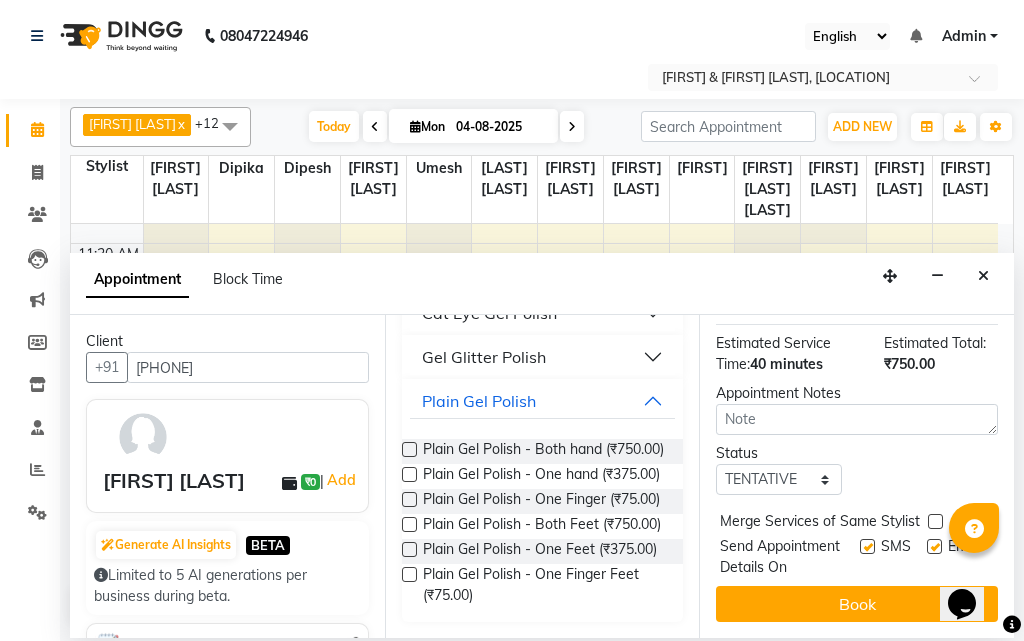 scroll, scrollTop: 322, scrollLeft: 0, axis: vertical 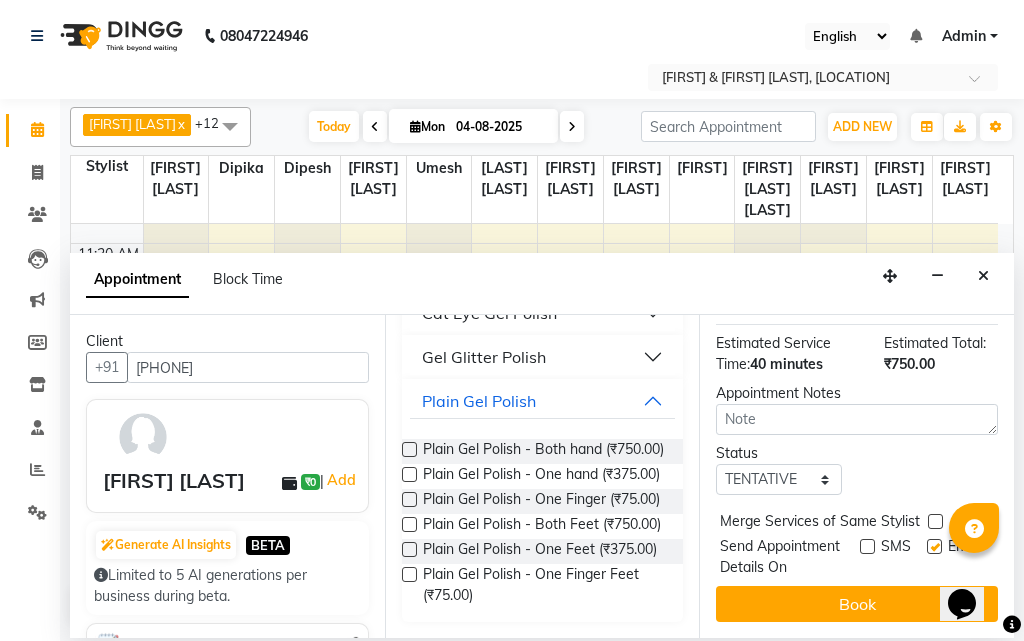 click at bounding box center (934, 546) 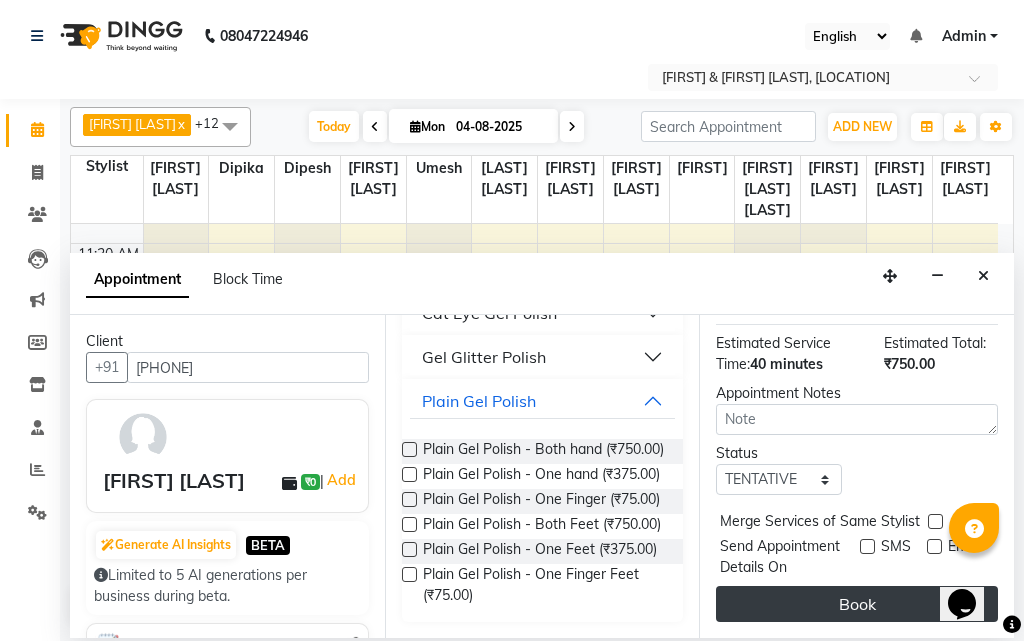 click on "Book" at bounding box center [857, 604] 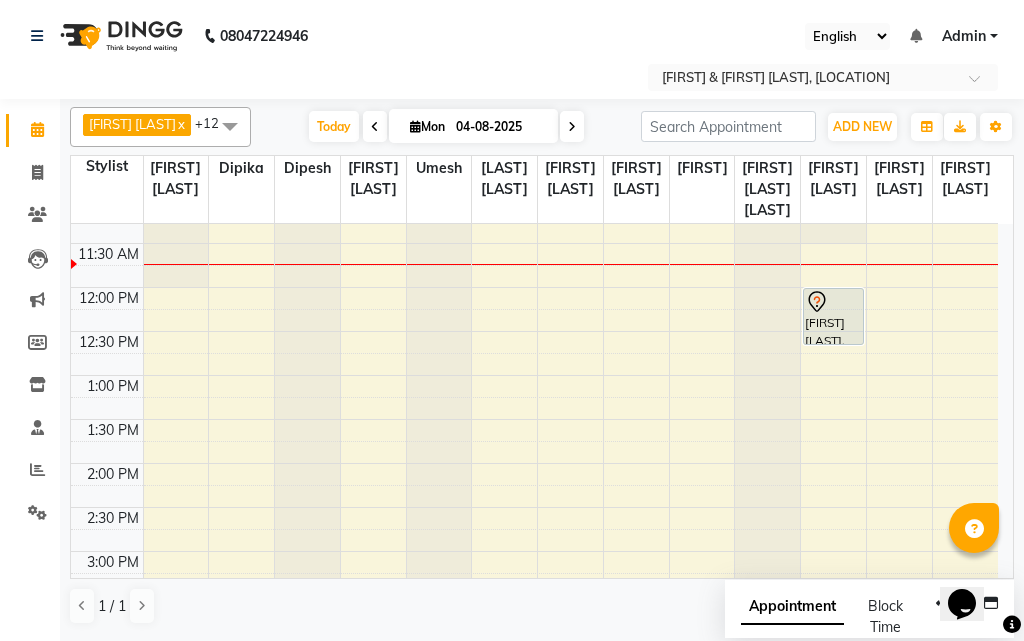 click on "9:00 AM 9:30 AM 10:00 AM 10:30 AM 11:00 AM 11:30 AM 12:00 PM 12:30 PM 1:00 PM 1:30 PM 2:00 PM 2:30 PM 3:00 PM 3:30 PM 4:00 PM 4:30 PM 5:00 PM 5:30 PM 6:00 PM 6:30 PM 7:00 PM 7:30 PM 8:00 PM 8:30 PM 9:00 PM 9:30 PM 10:00 PM 10:30 PM             pari shika, TK01, 12:00 PM-12:40 PM, Plain Gel Polish - Both hand" at bounding box center (534, 639) 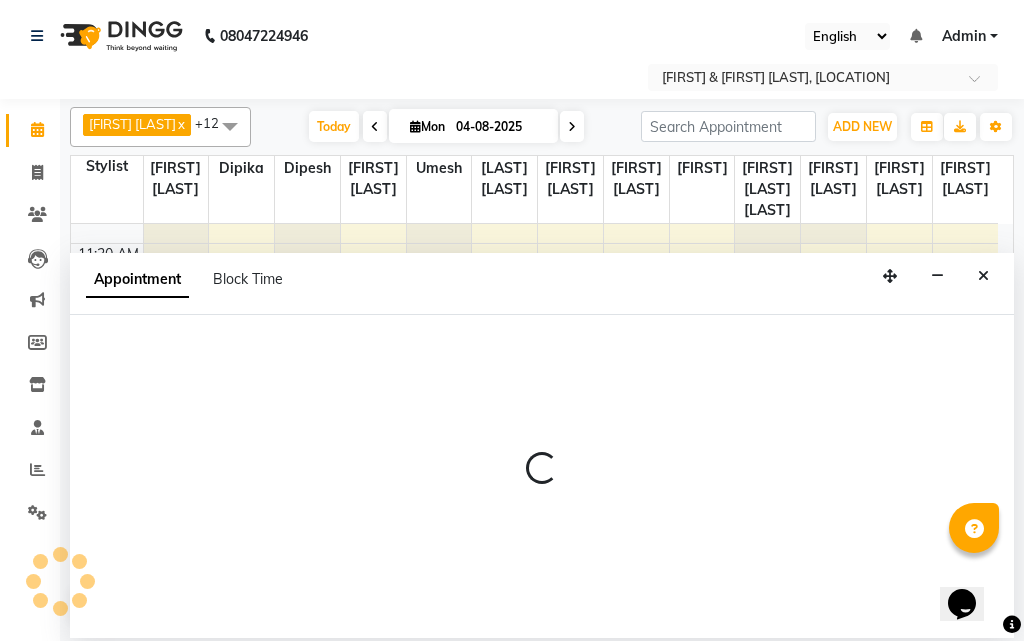 select on "45493" 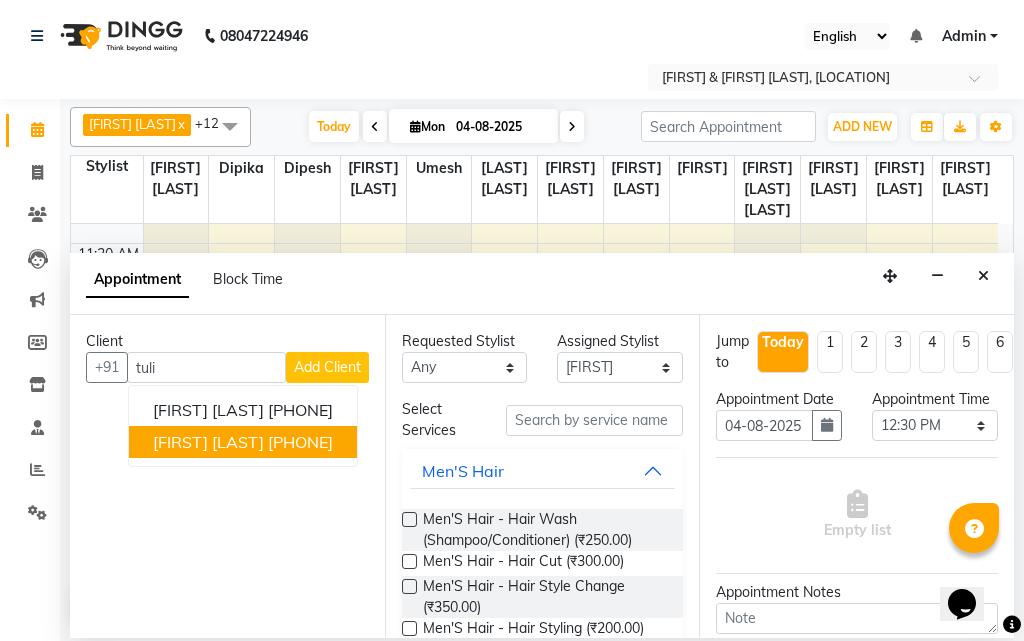 click on "[FIRST] [LAST]" at bounding box center (208, 442) 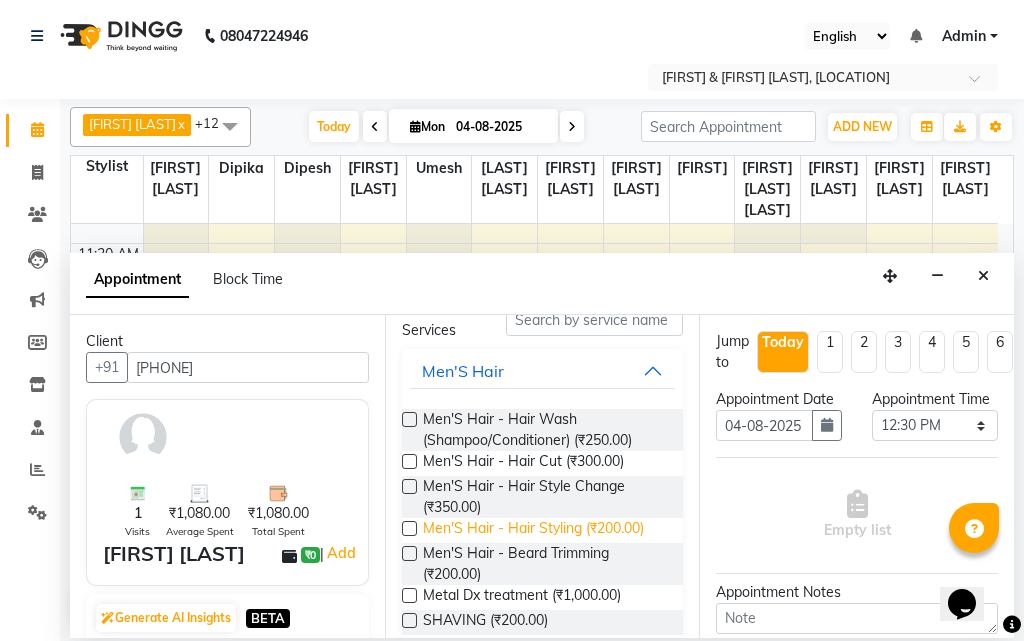 scroll, scrollTop: 0, scrollLeft: 0, axis: both 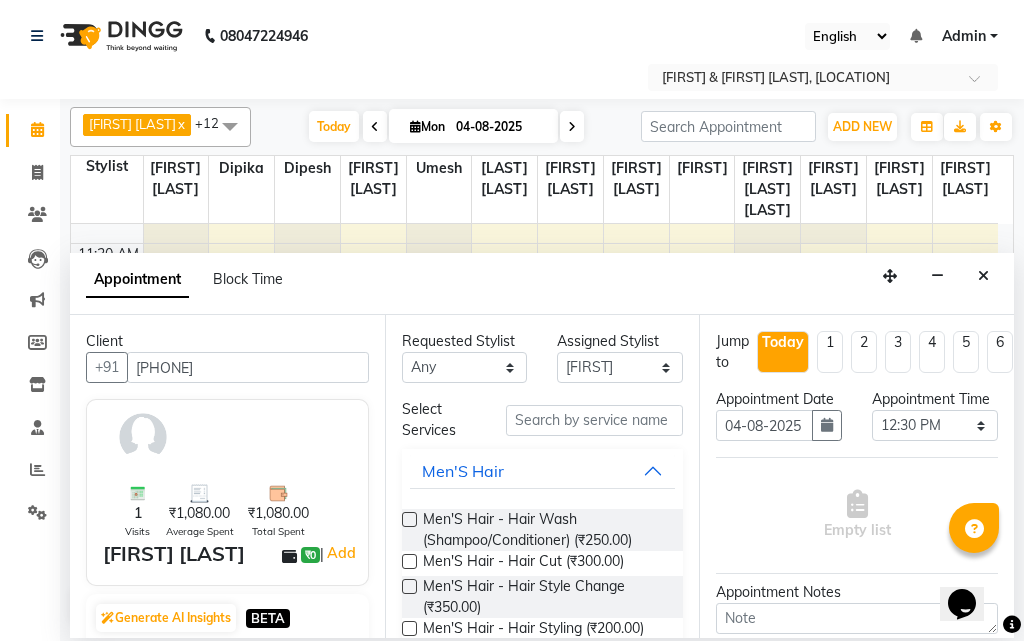 type on "[PHONE]" 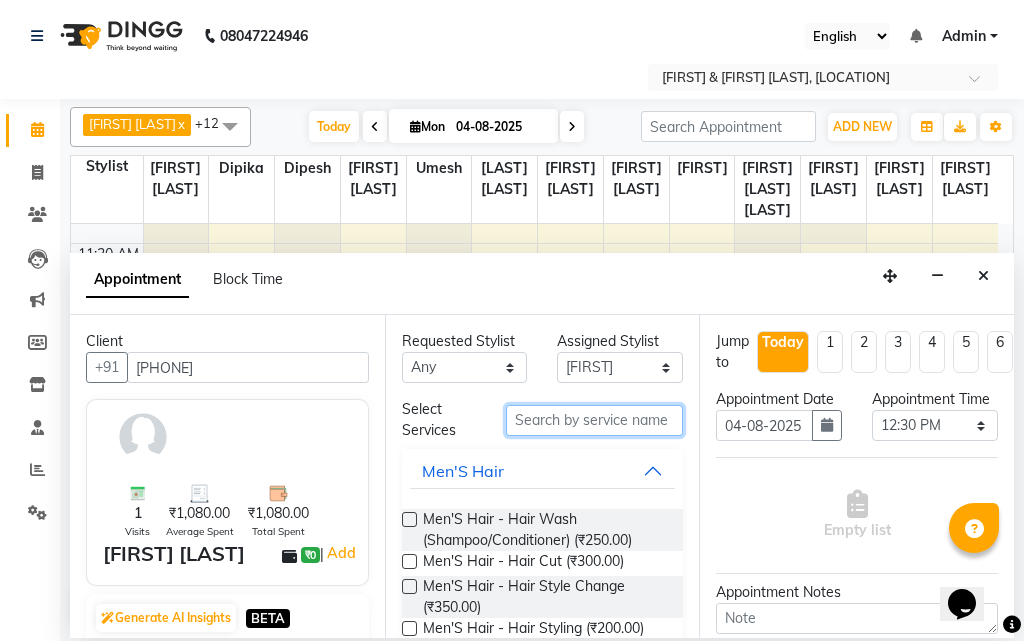 click at bounding box center (595, 420) 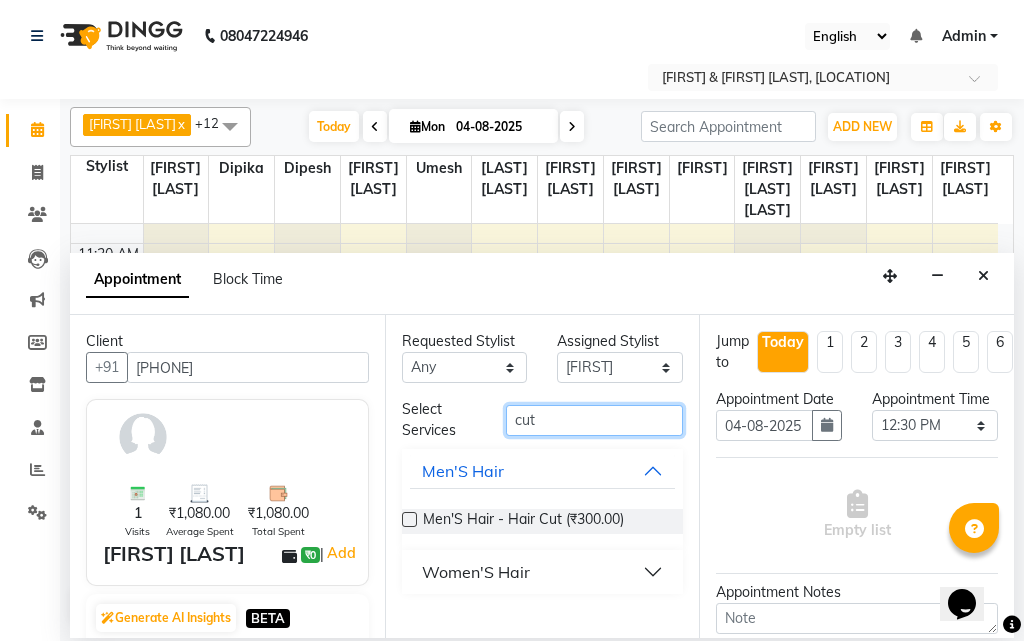 type on "cut" 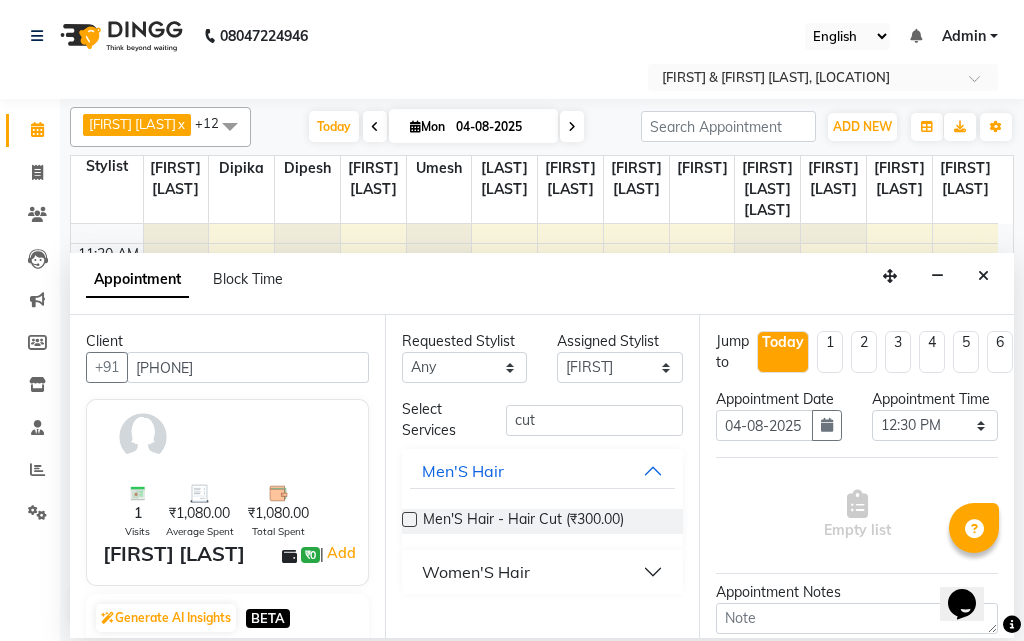 click on "Women'S Hair" at bounding box center [543, 572] 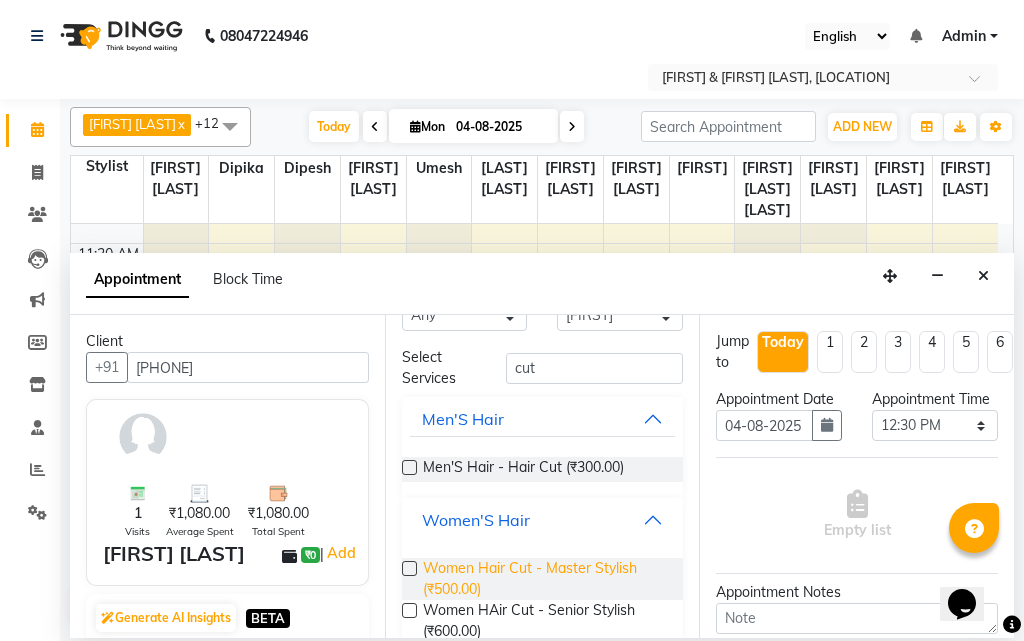 scroll, scrollTop: 100, scrollLeft: 0, axis: vertical 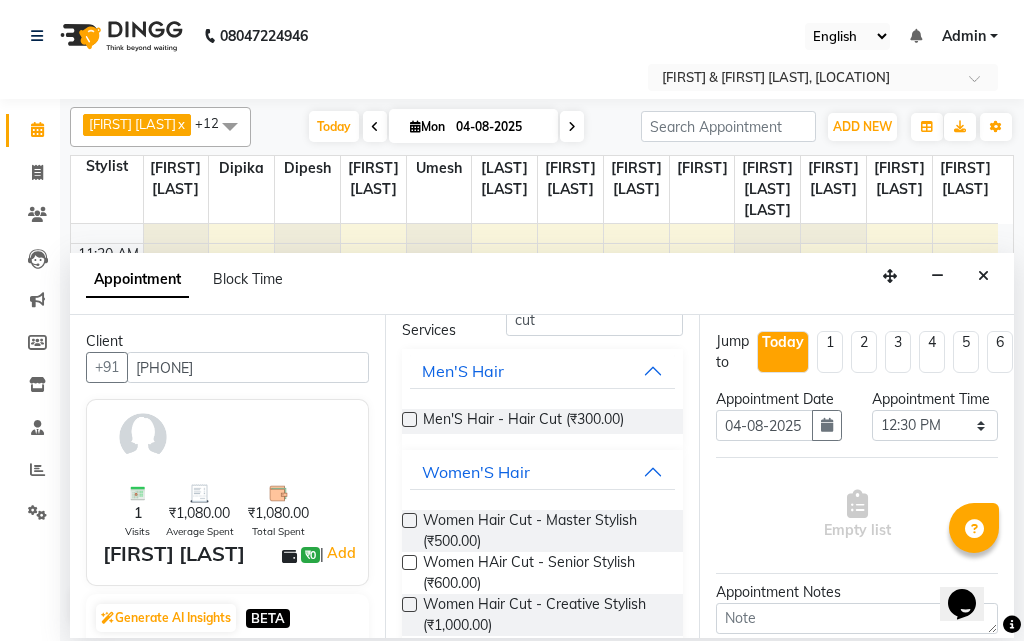 click at bounding box center (409, 520) 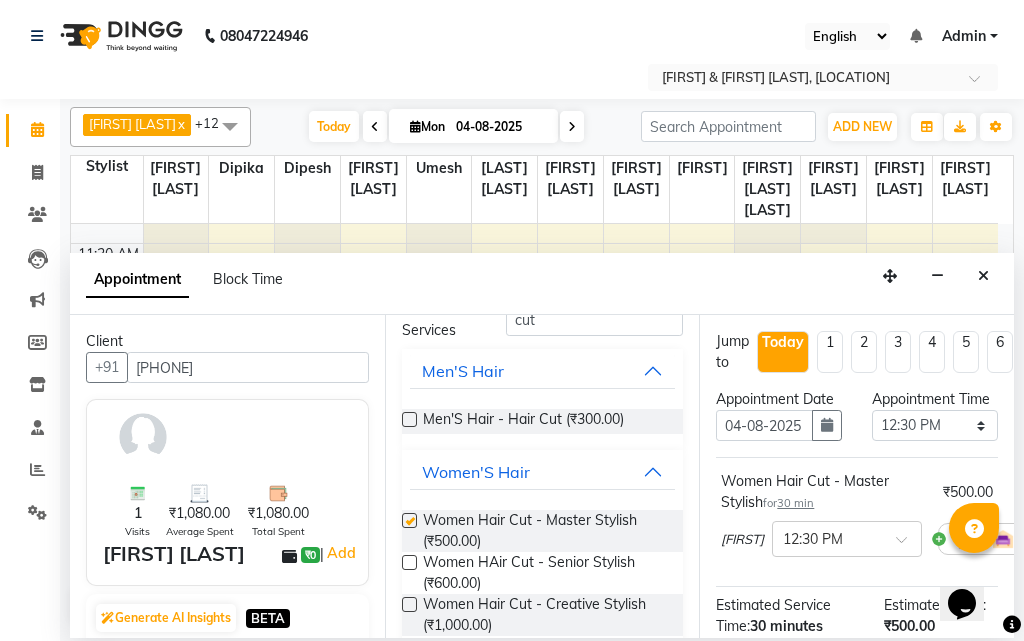 checkbox on "false" 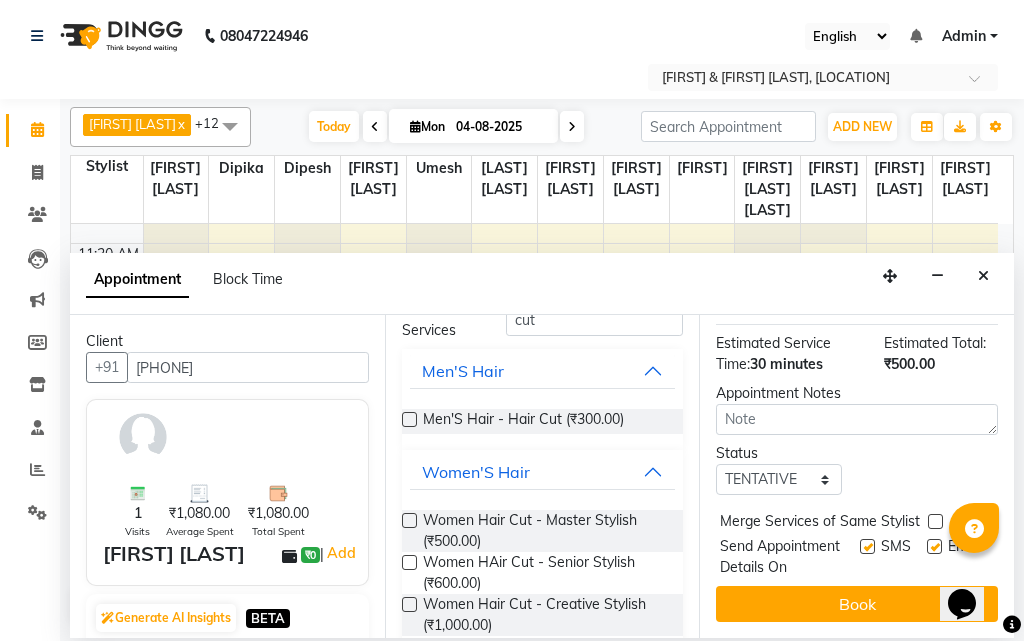 scroll, scrollTop: 319, scrollLeft: 0, axis: vertical 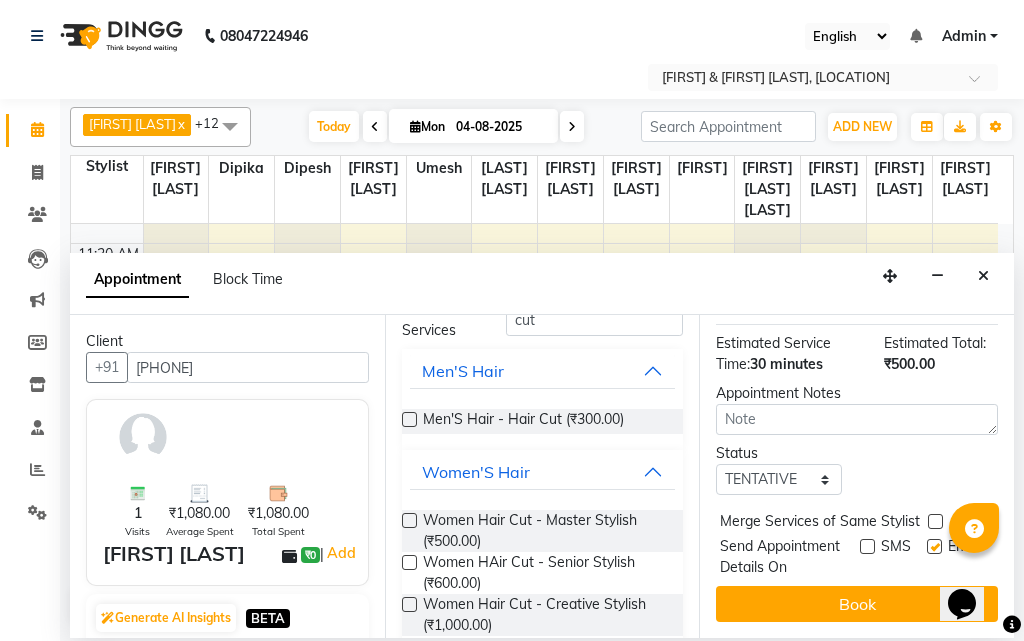 click at bounding box center [934, 546] 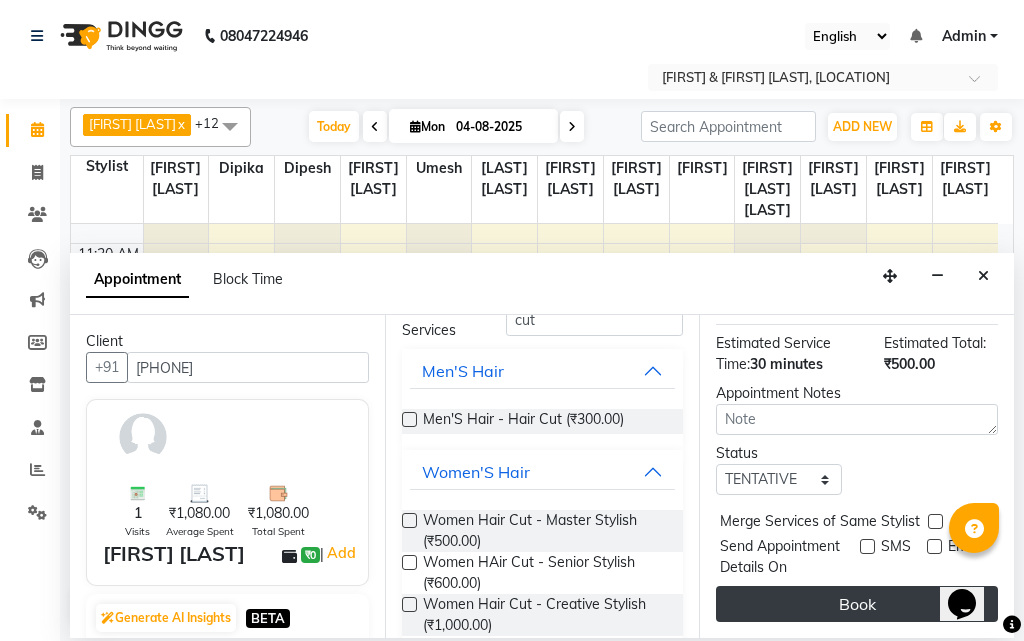 click on "Book" at bounding box center (857, 604) 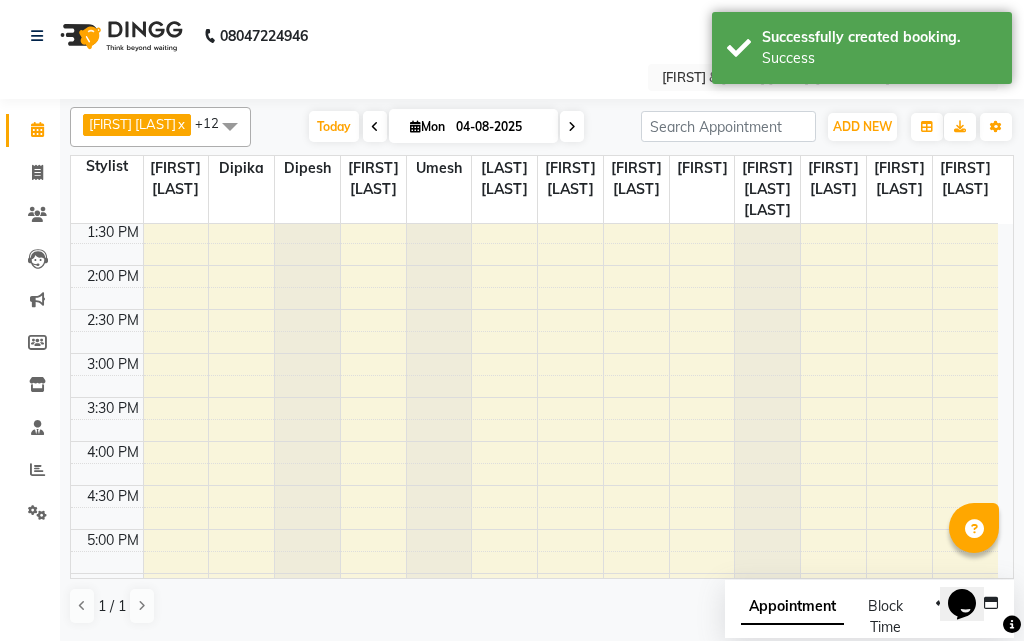 scroll, scrollTop: 400, scrollLeft: 0, axis: vertical 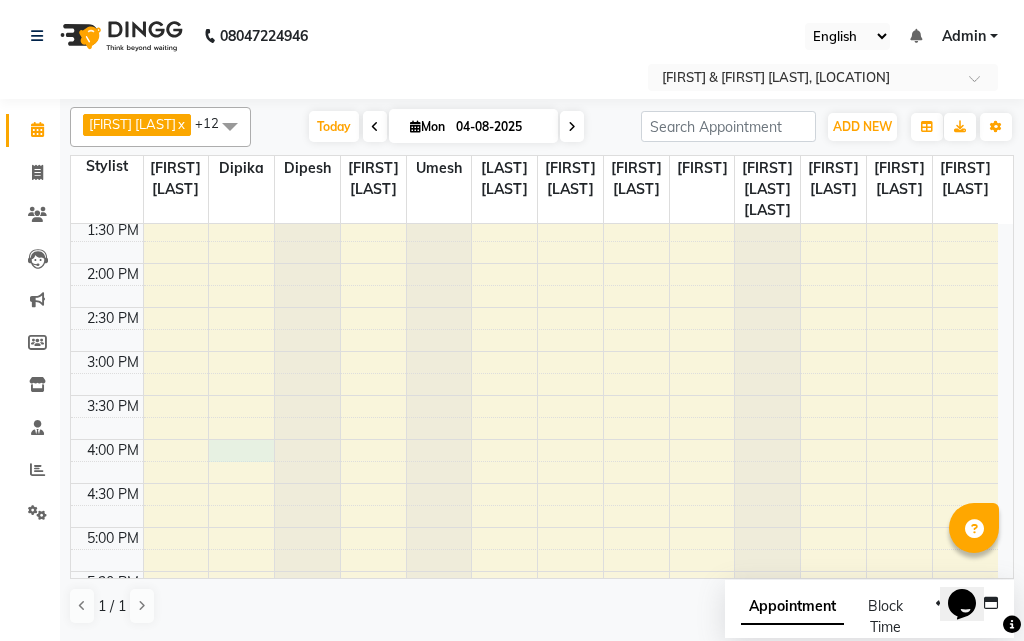 click on "9:00 AM 9:30 AM 10:00 AM 10:30 AM 11:00 AM 11:30 AM 12:00 PM 12:30 PM 1:00 PM 1:30 PM 2:00 PM 2:30 PM 3:00 PM 3:30 PM 4:00 PM 4:30 PM 5:00 PM 5:30 PM 6:00 PM 6:30 PM 7:00 PM 7:30 PM 8:00 PM 8:30 PM 9:00 PM 9:30 PM 10:00 PM 10:30 PM             tulika gurung, TK02, 12:30 PM-01:00 PM, Women Hair Cut - Master Stylish             pari shika, TK01, 12:00 PM-12:40 PM, Plain Gel Polish - Both hand" at bounding box center [534, 439] 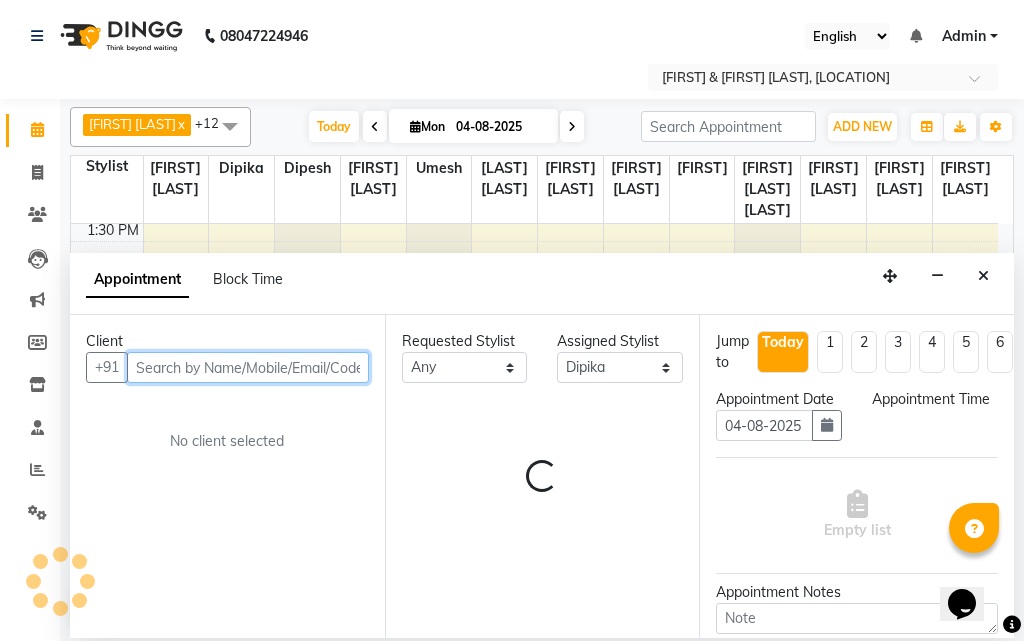 select on "960" 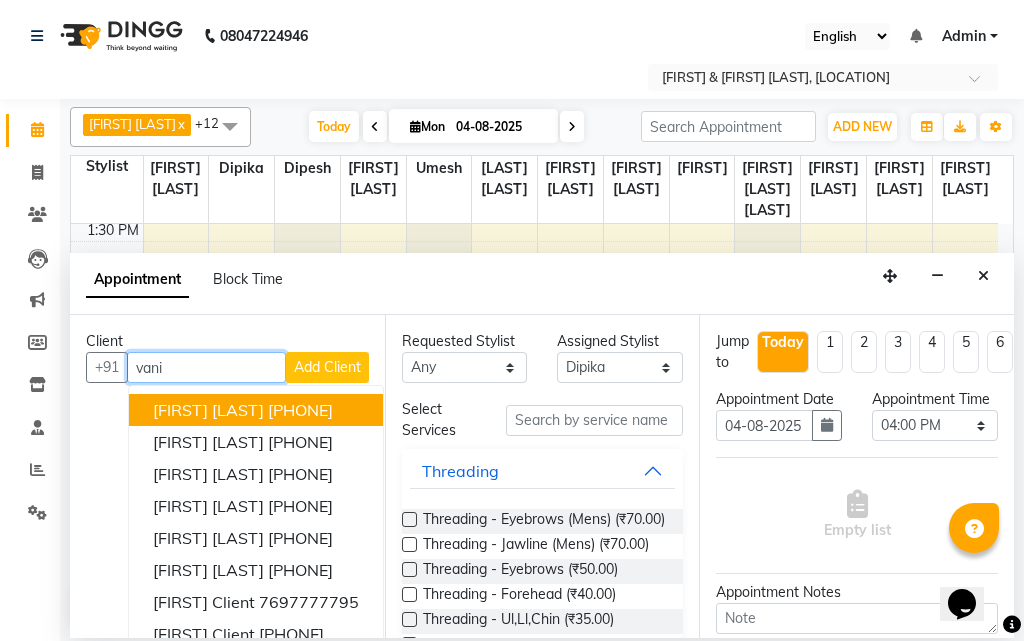 click on "9820233852" at bounding box center [300, 410] 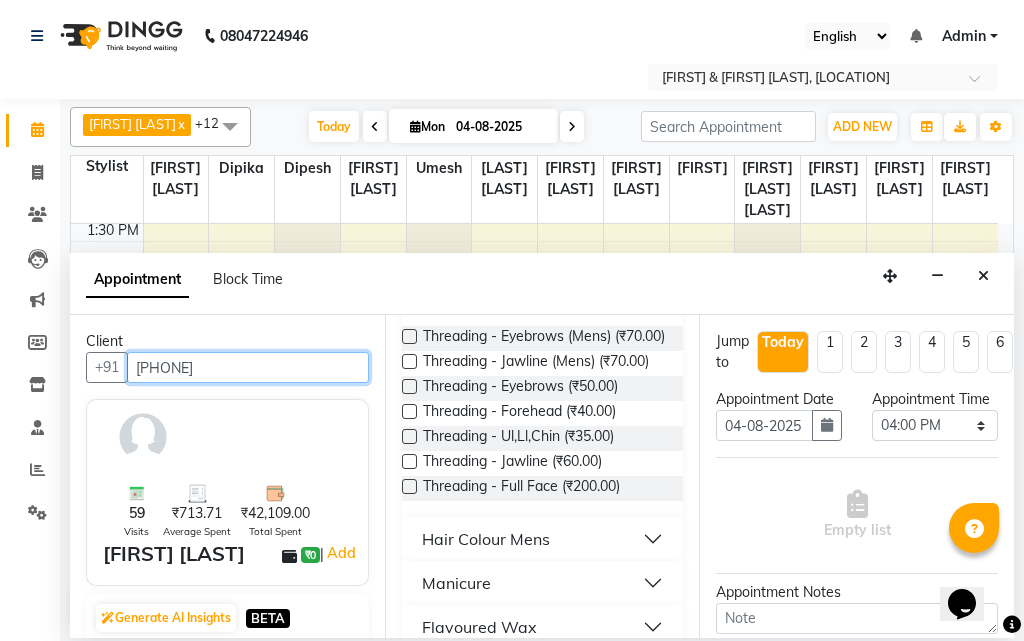 scroll, scrollTop: 200, scrollLeft: 0, axis: vertical 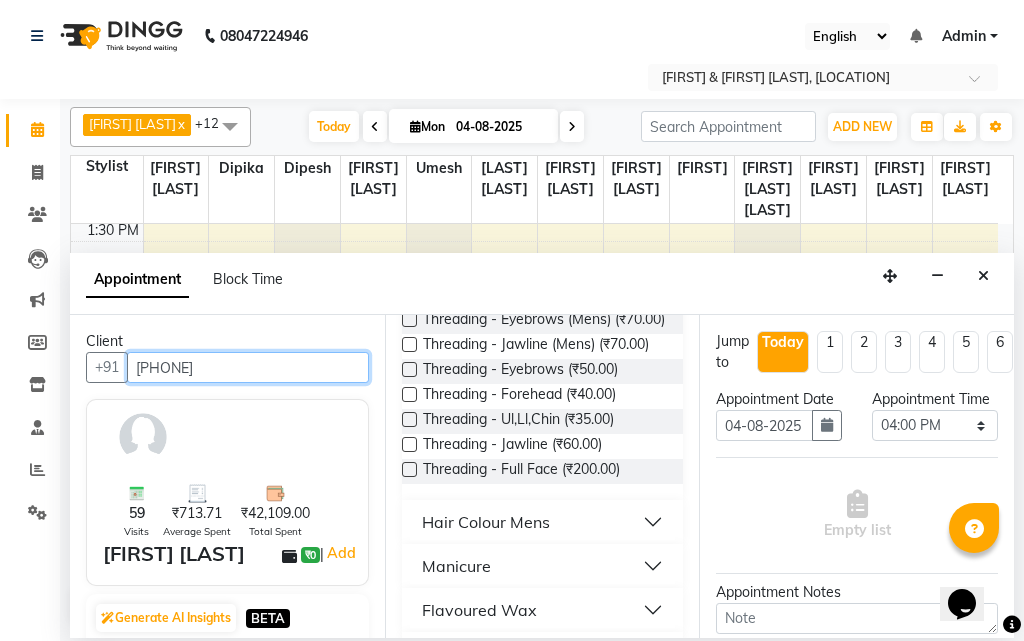 type on "9820233852" 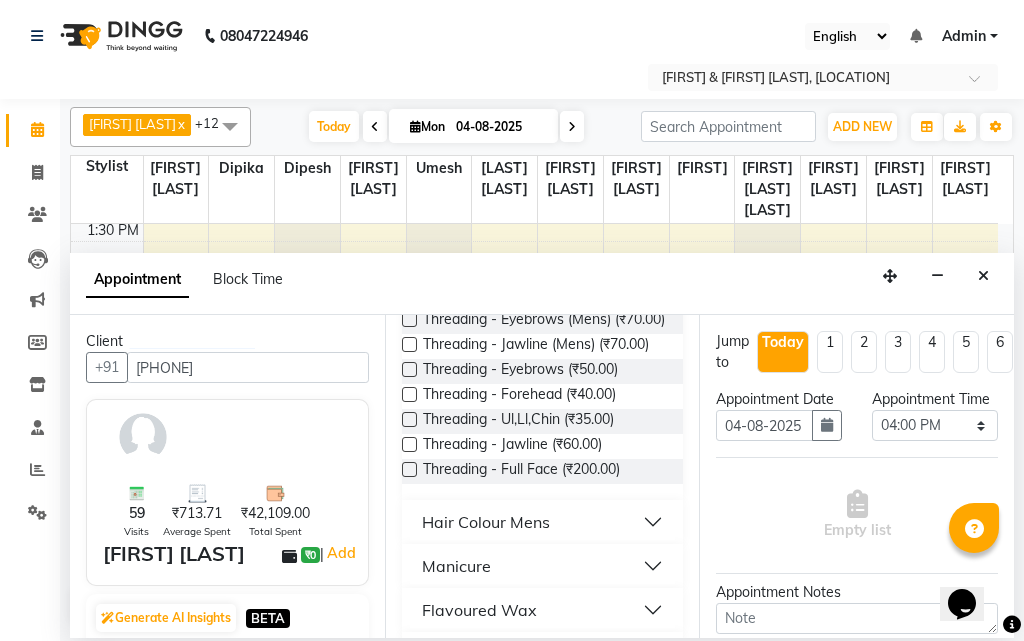 click at bounding box center (409, 369) 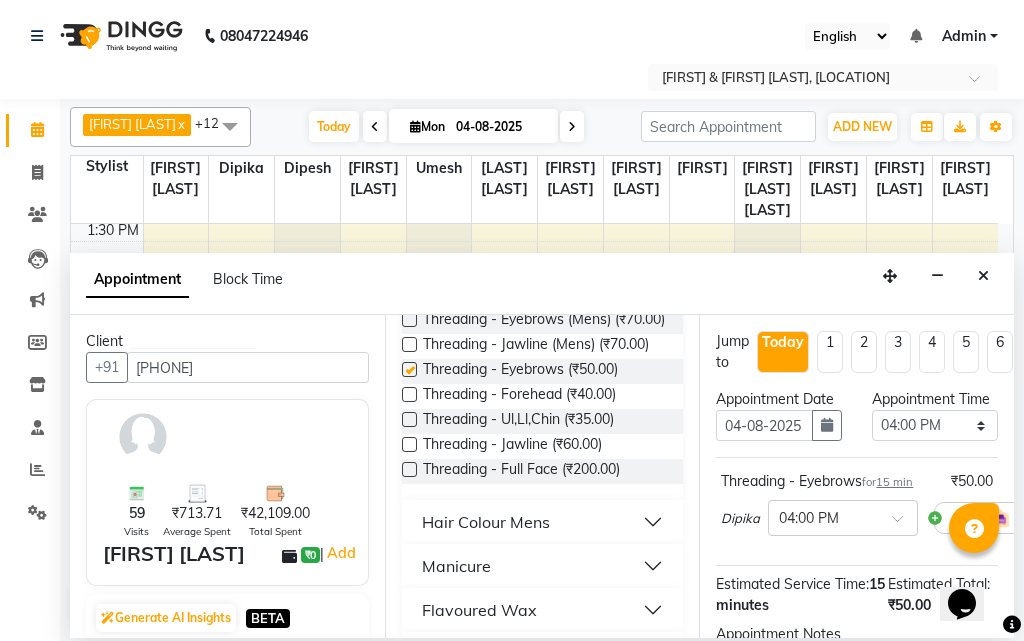 checkbox on "false" 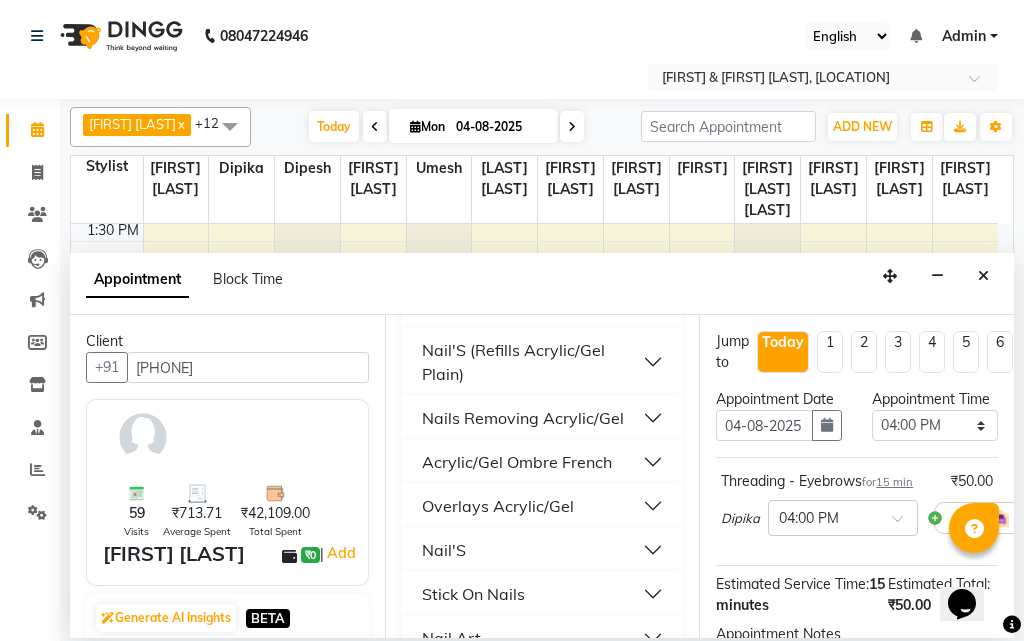 scroll, scrollTop: 1000, scrollLeft: 0, axis: vertical 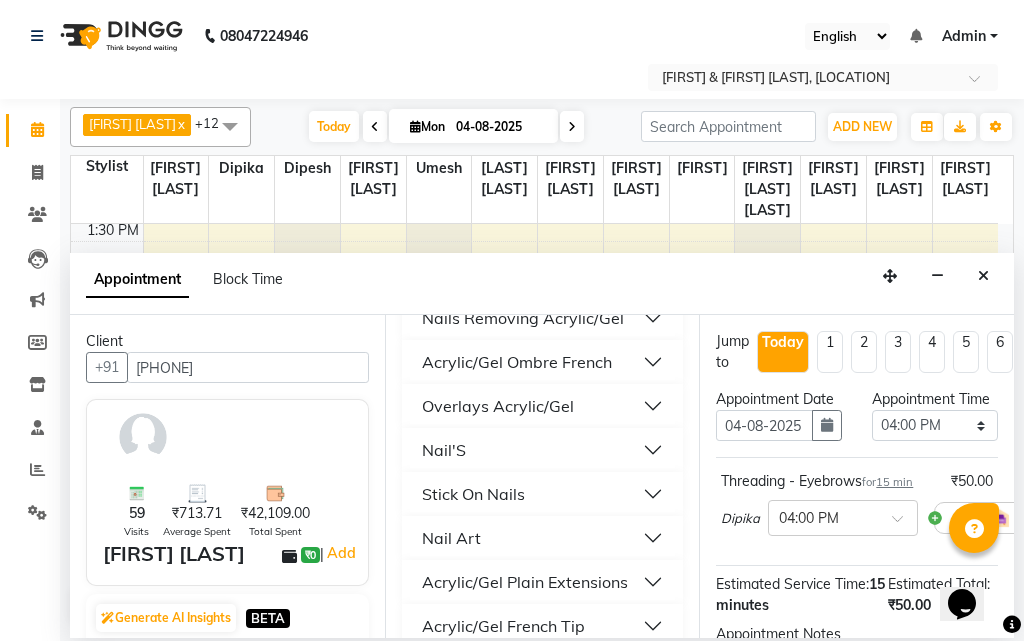 click on "Nail'S" at bounding box center (444, 450) 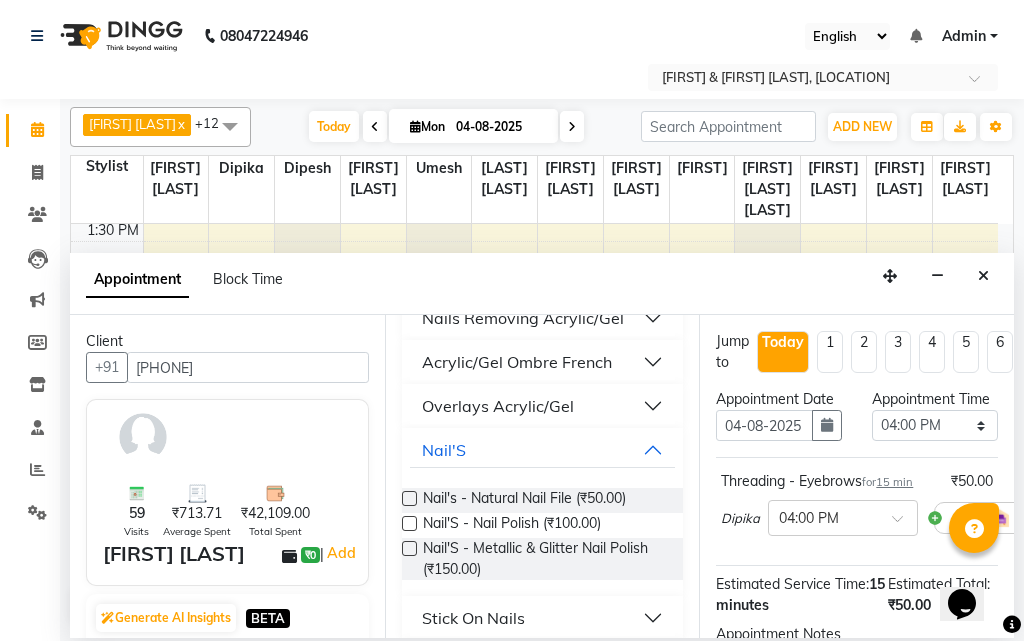 click at bounding box center (409, 498) 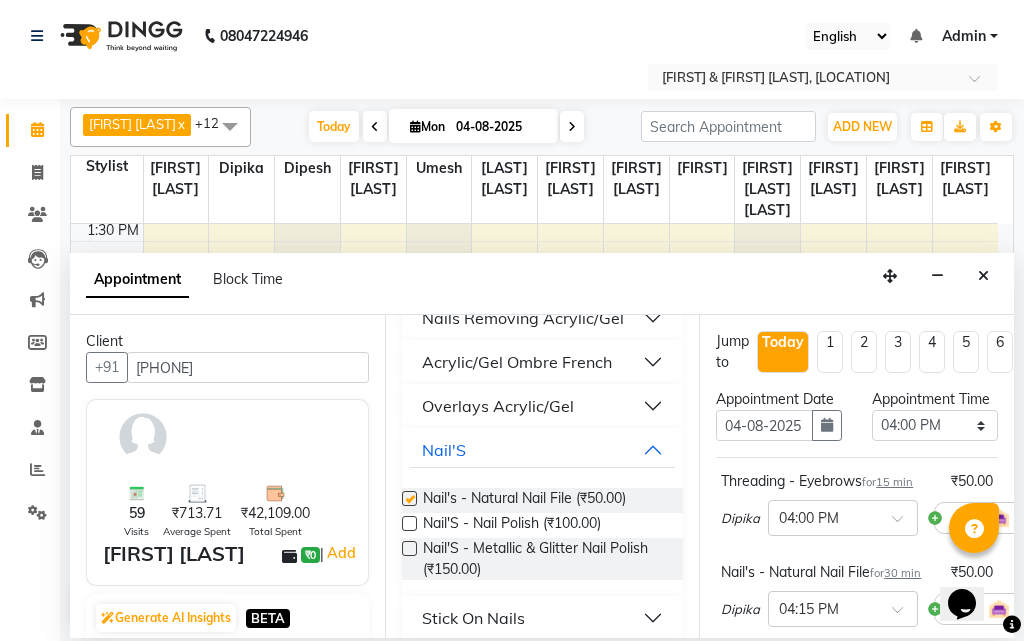 checkbox on "false" 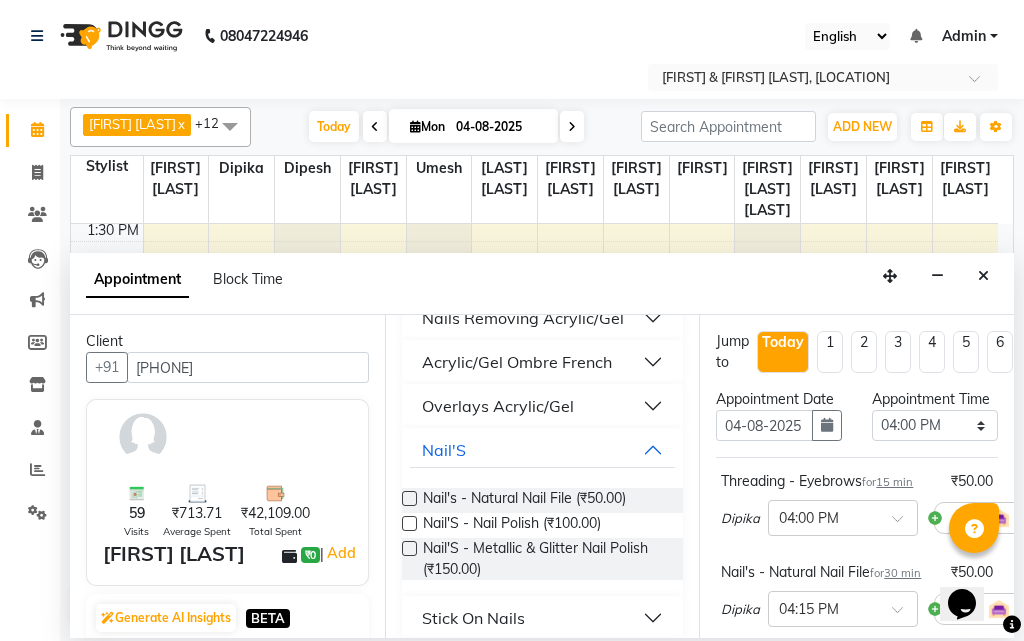 click at bounding box center (409, 523) 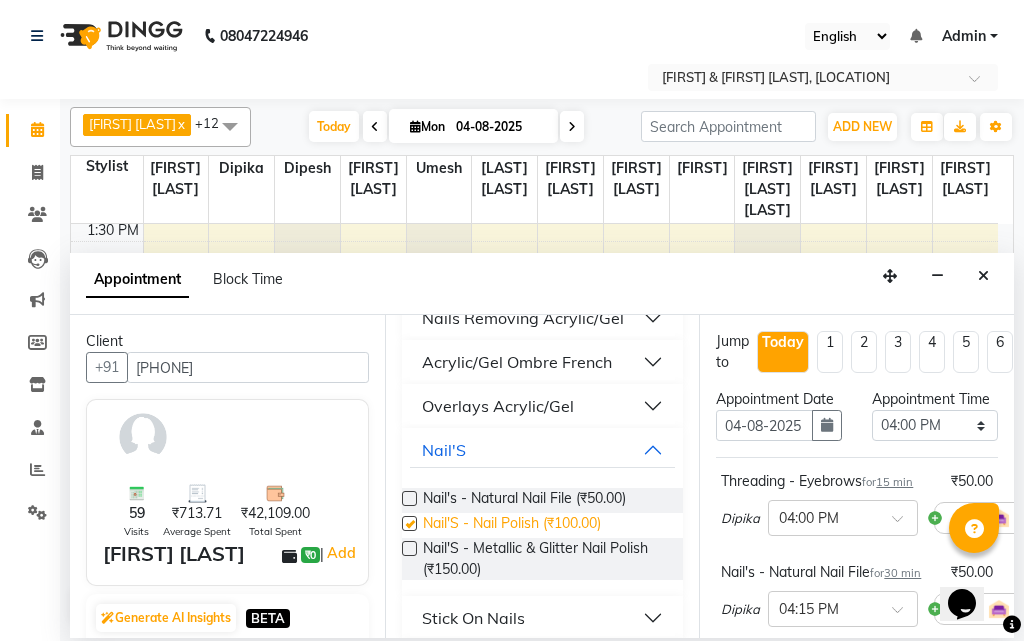 checkbox on "false" 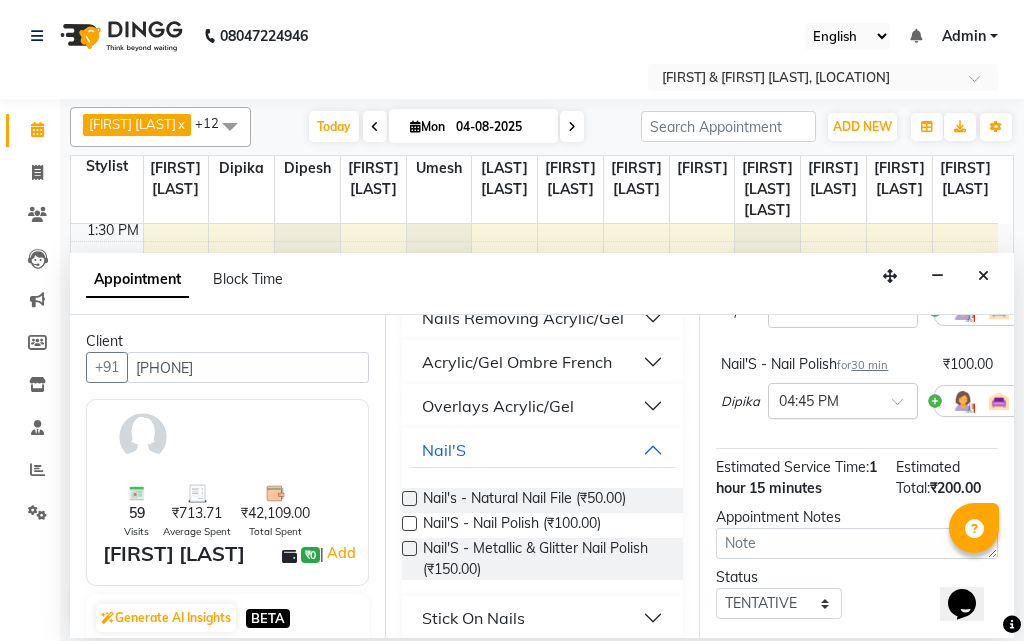 scroll, scrollTop: 300, scrollLeft: 0, axis: vertical 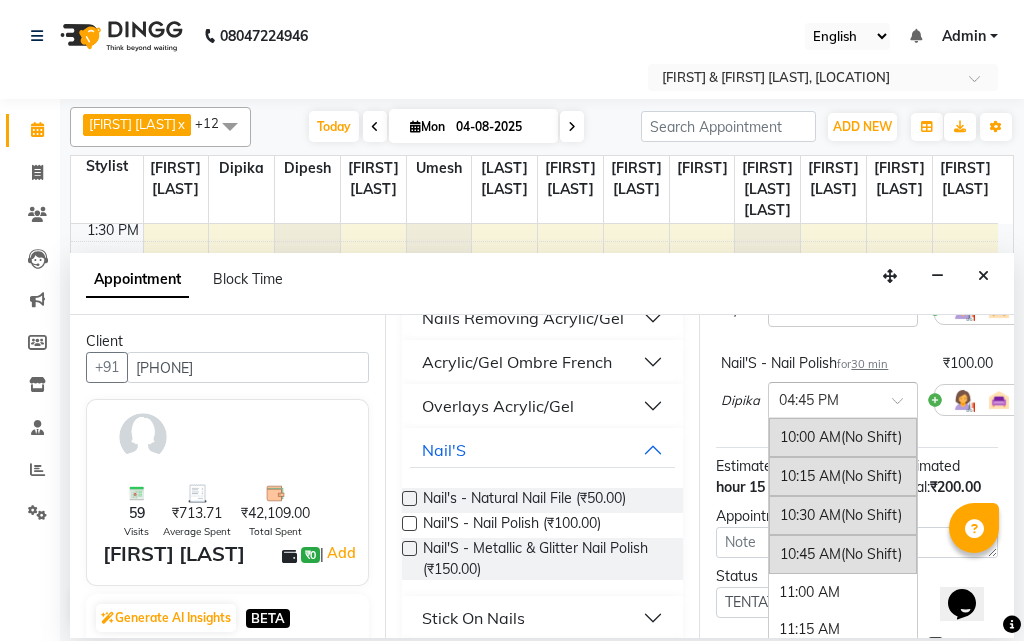 click at bounding box center (904, 406) 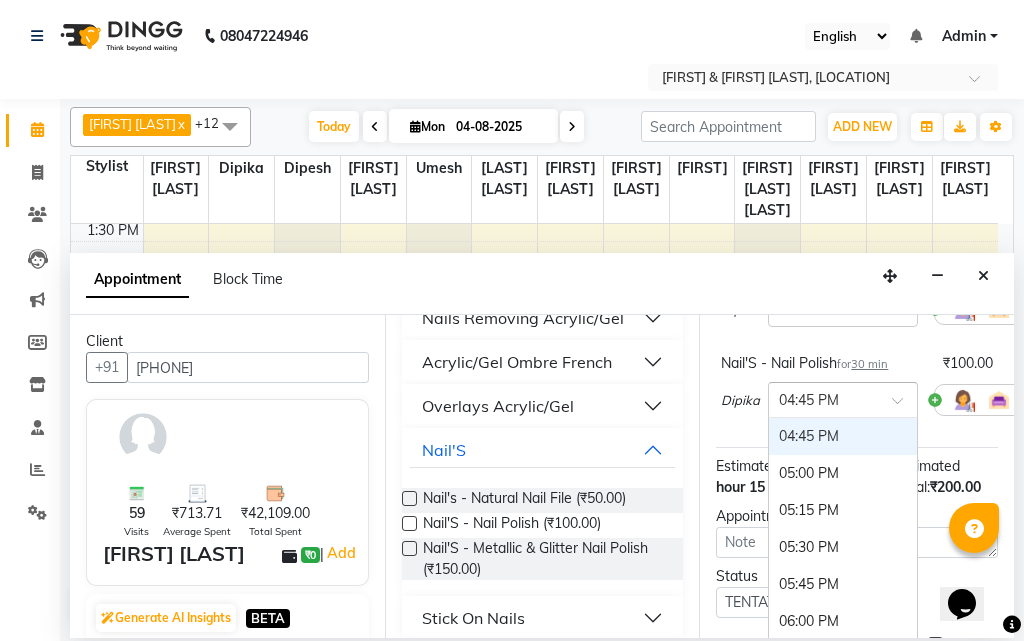scroll, scrollTop: 907, scrollLeft: 0, axis: vertical 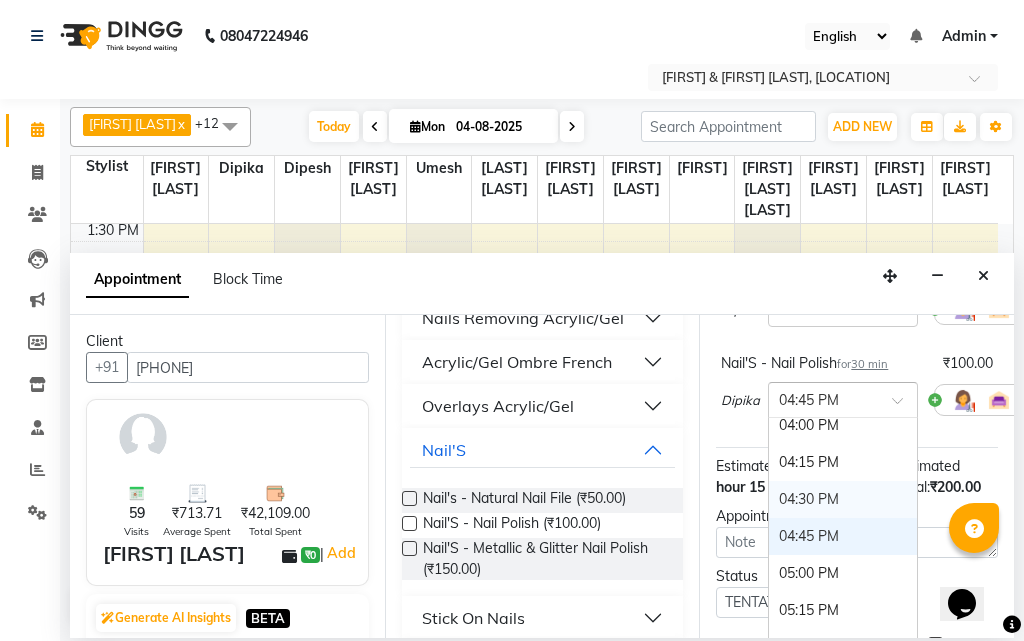 click on "04:30 PM" at bounding box center (843, 499) 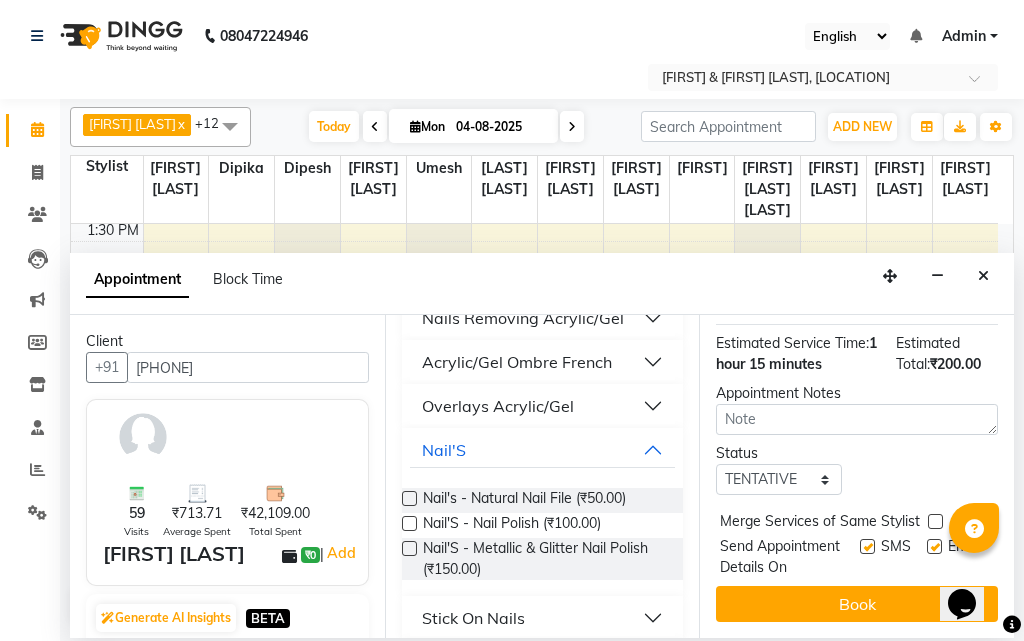scroll, scrollTop: 501, scrollLeft: 0, axis: vertical 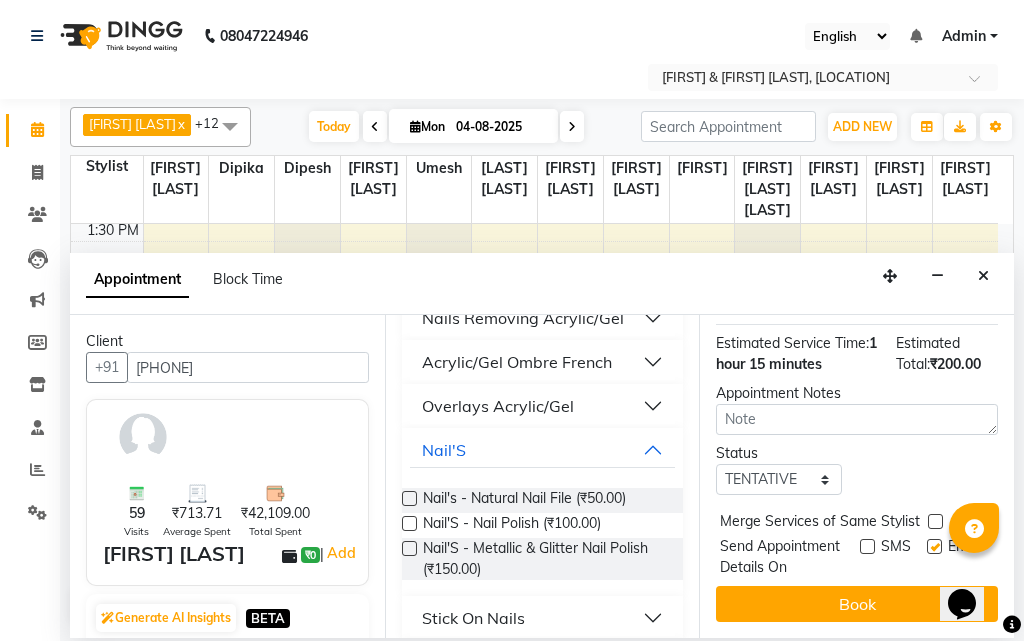 click at bounding box center [934, 546] 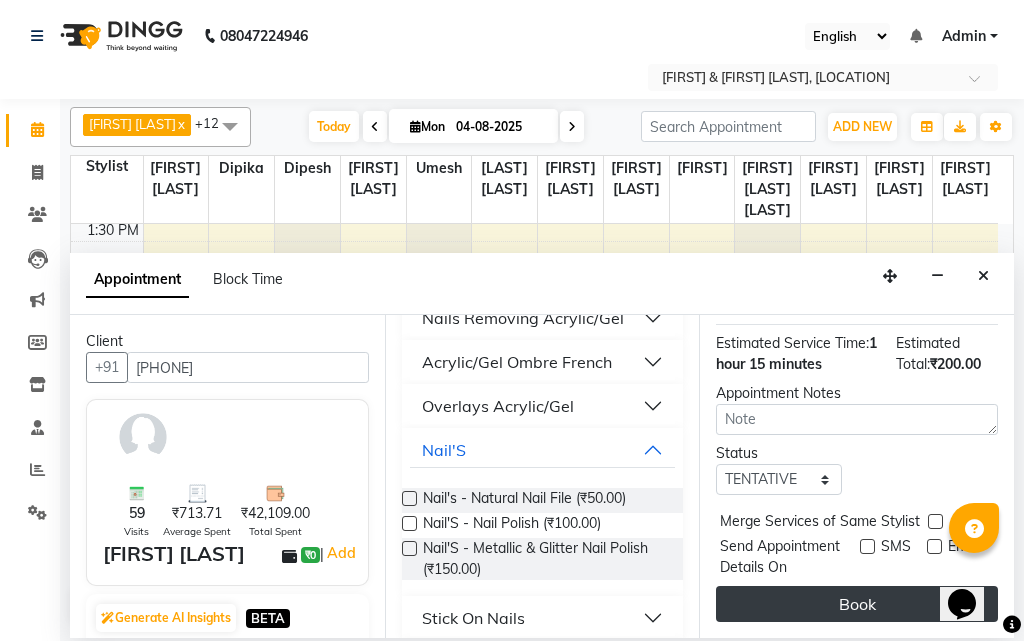 click on "Book" at bounding box center (857, 604) 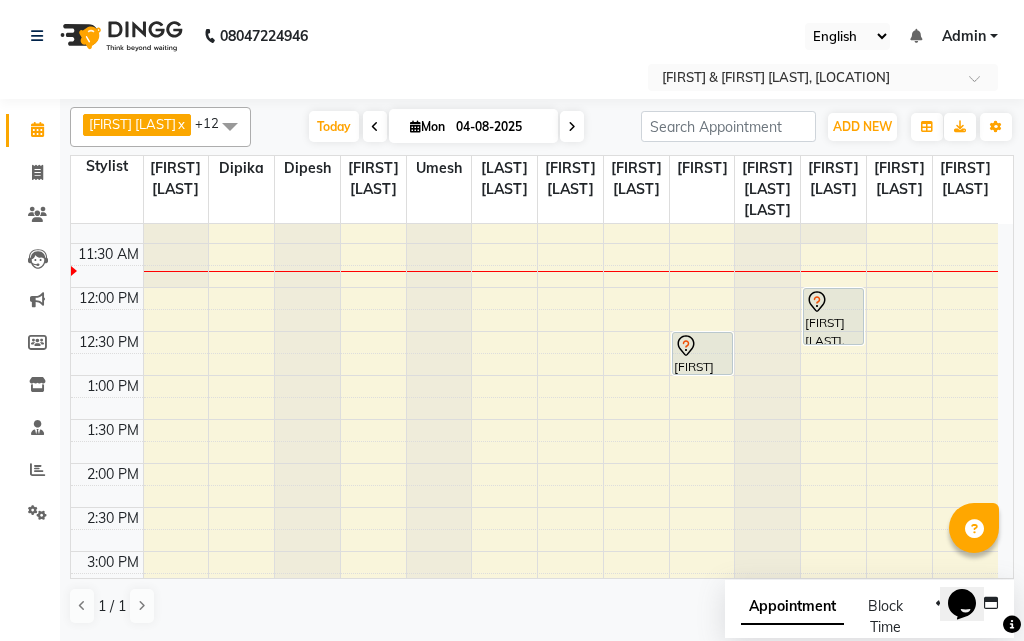 scroll, scrollTop: 100, scrollLeft: 0, axis: vertical 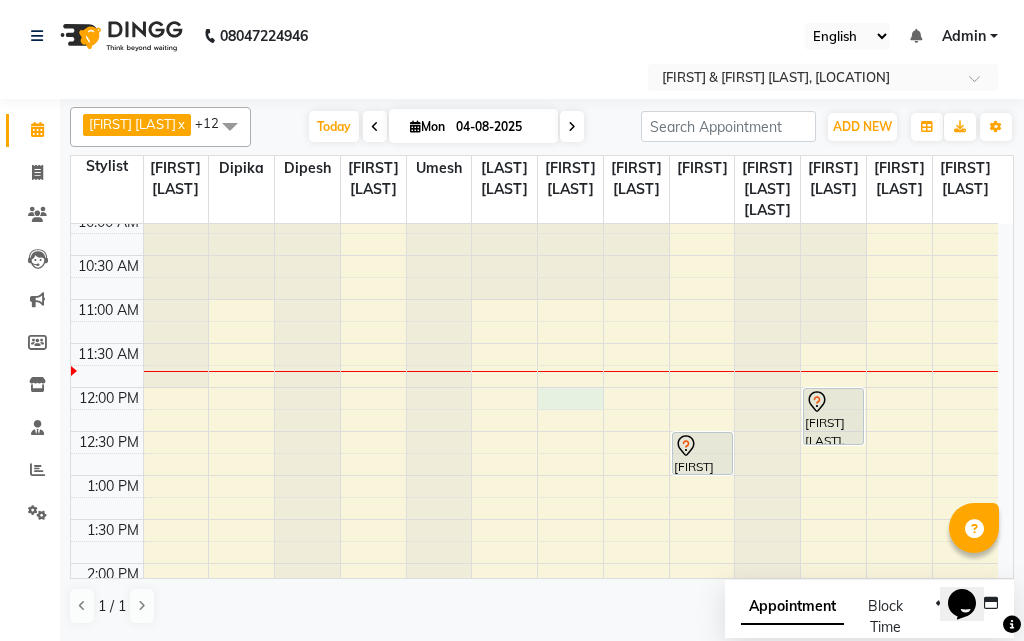 click on "9:00 AM 9:30 AM 10:00 AM 10:30 AM 11:00 AM 11:30 AM 12:00 PM 12:30 PM 1:00 PM 1:30 PM 2:00 PM 2:30 PM 3:00 PM 3:30 PM 4:00 PM 4:30 PM 5:00 PM 5:30 PM 6:00 PM 6:30 PM 7:00 PM 7:30 PM 8:00 PM 8:30 PM 9:00 PM 9:30 PM 10:00 PM 10:30 PM             Vanita Tharaney, TK03, 04:15 PM-04:45 PM, Nail's - Natural Nail File             Vanita Tharaney, TK03, 04:30 PM-05:00 PM, Nail'S - Nail Polish             Vanita Tharaney, TK03, 04:00 PM-04:15 PM, Threading - Eyebrows             tulika gurung, TK02, 12:30 PM-01:00 PM, Women Hair Cut - Master Stylish             pari shika, TK01, 12:00 PM-12:40 PM, Plain Gel Polish - Both hand" at bounding box center [534, 739] 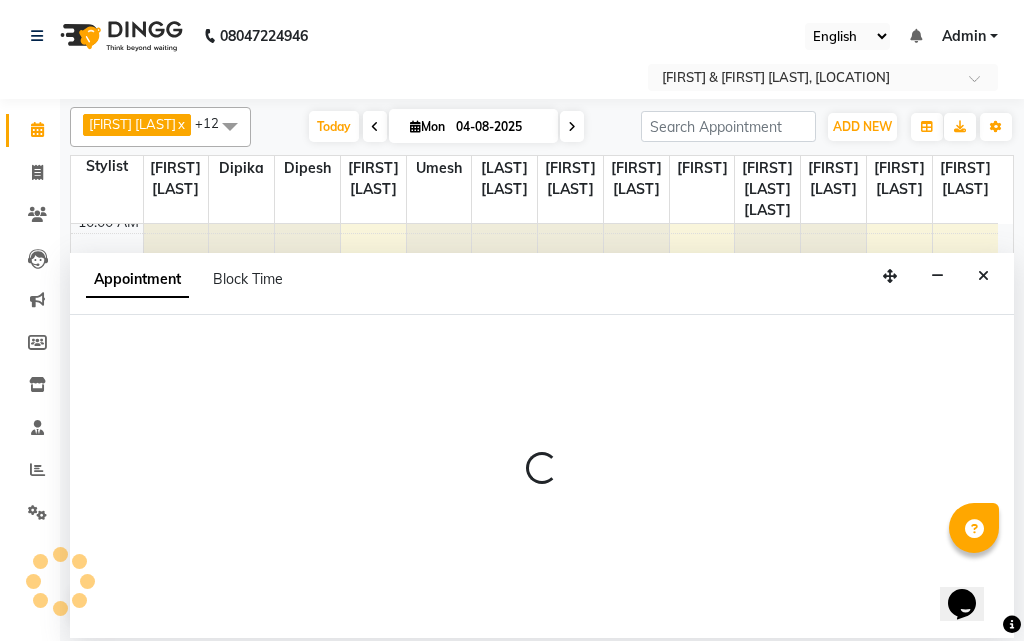 select on "13660" 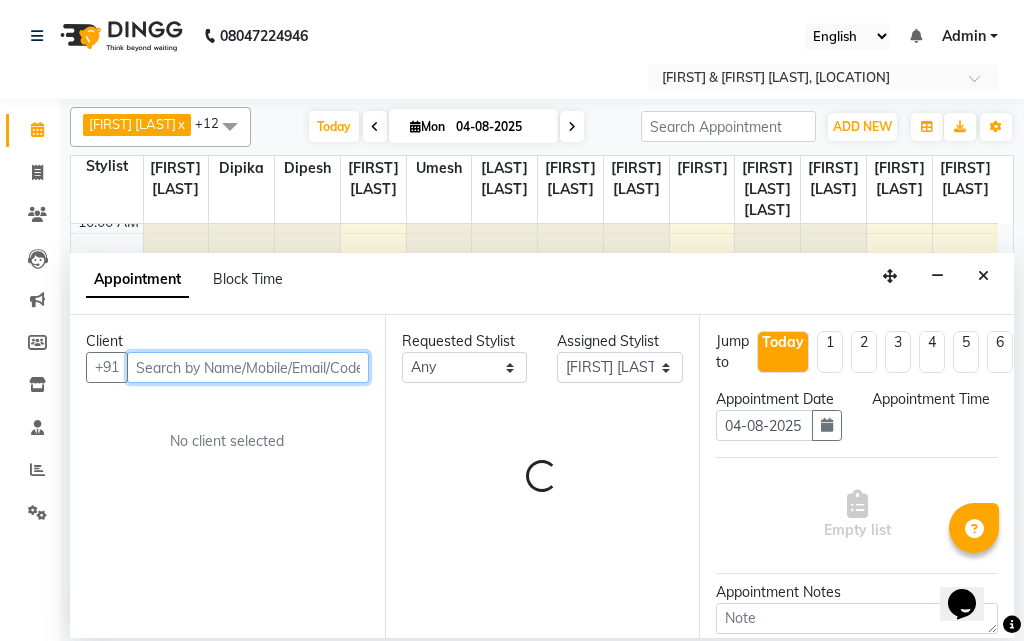 select on "720" 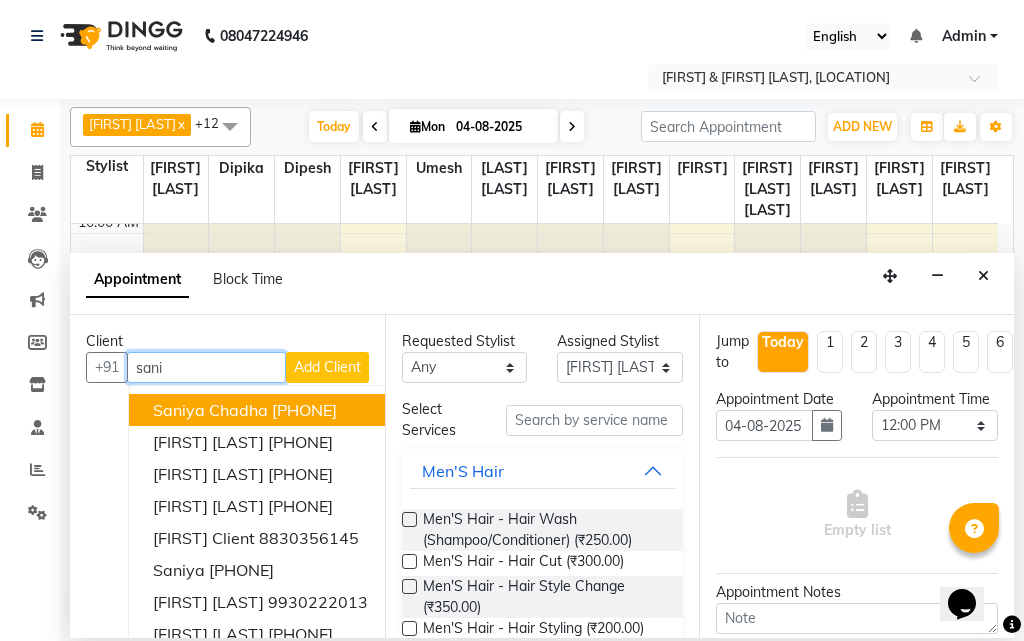 click on "9821470943" at bounding box center (304, 410) 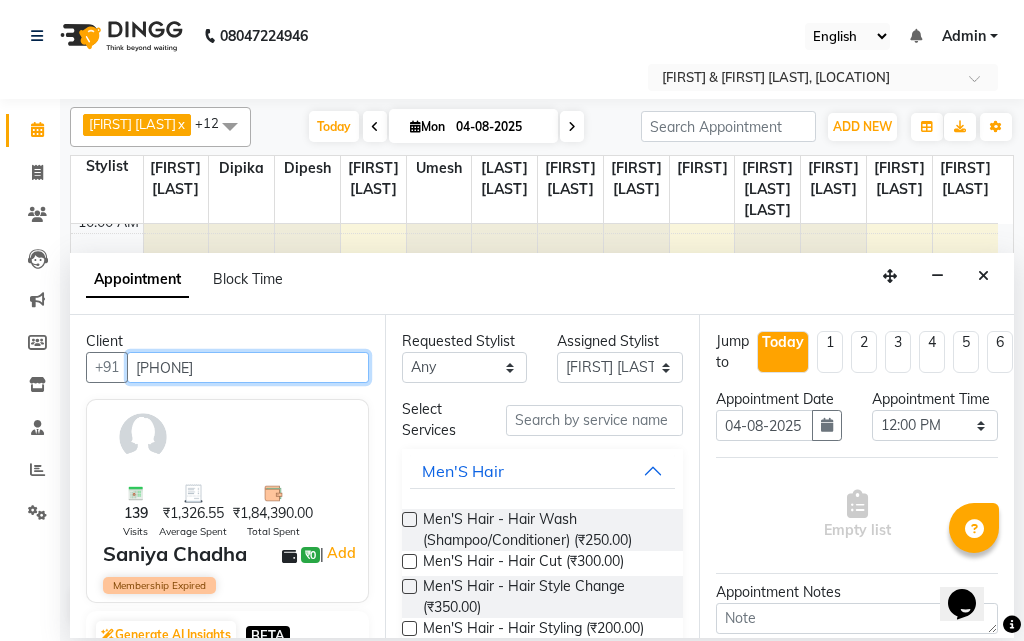 type on "9821470943" 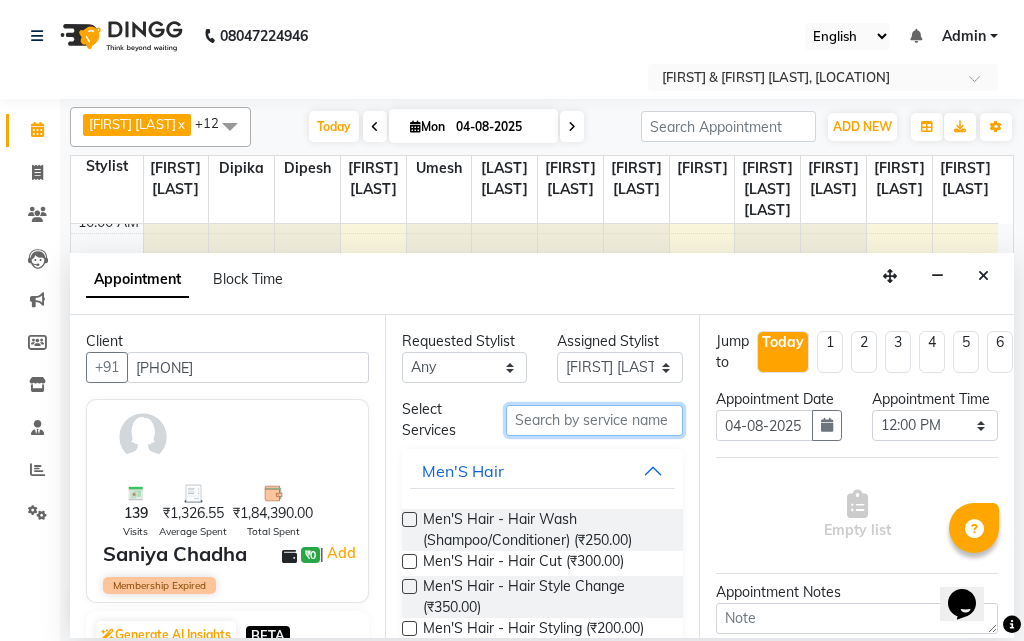 click at bounding box center [595, 420] 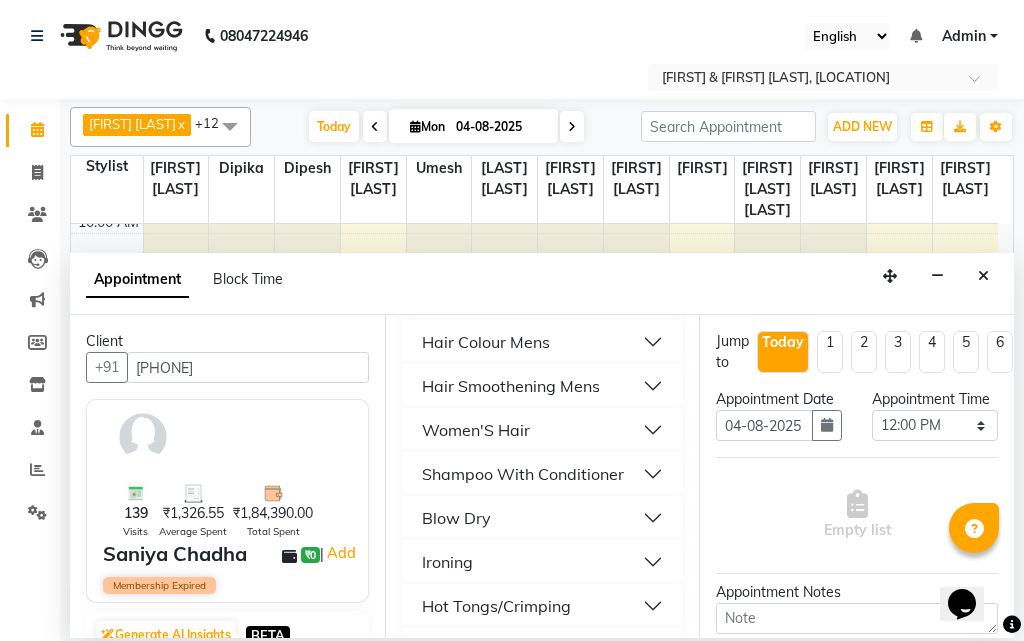 scroll, scrollTop: 400, scrollLeft: 0, axis: vertical 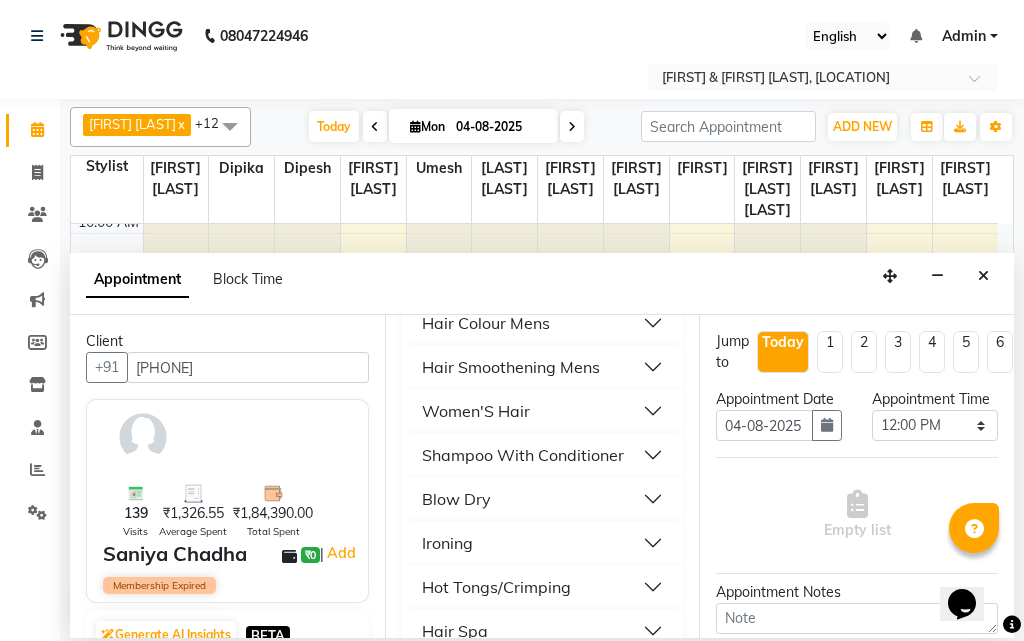 type on "hai" 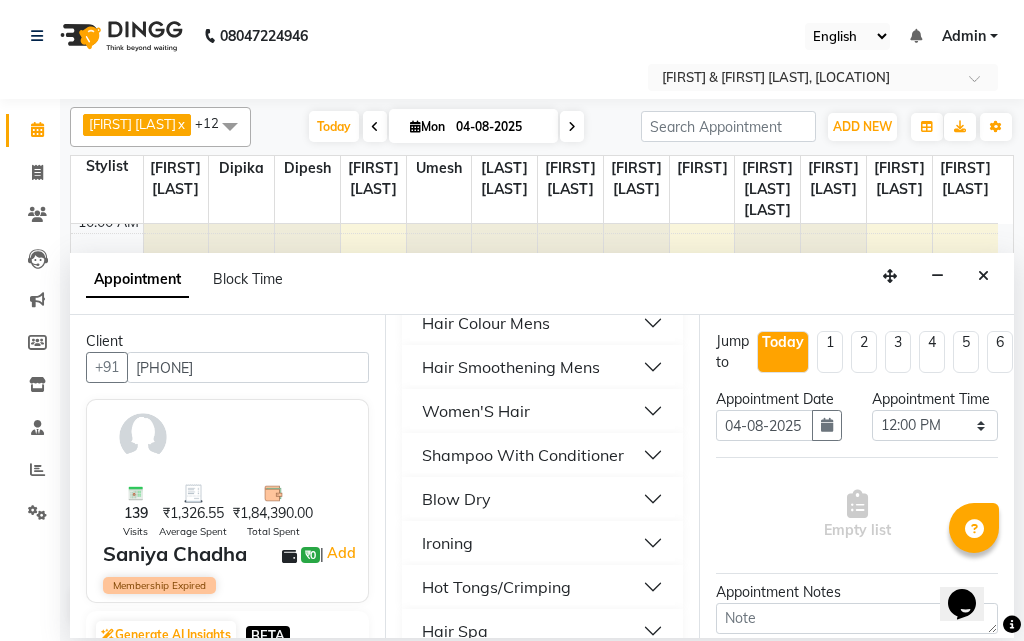 click on "Shampoo With Conditioner" at bounding box center (523, 455) 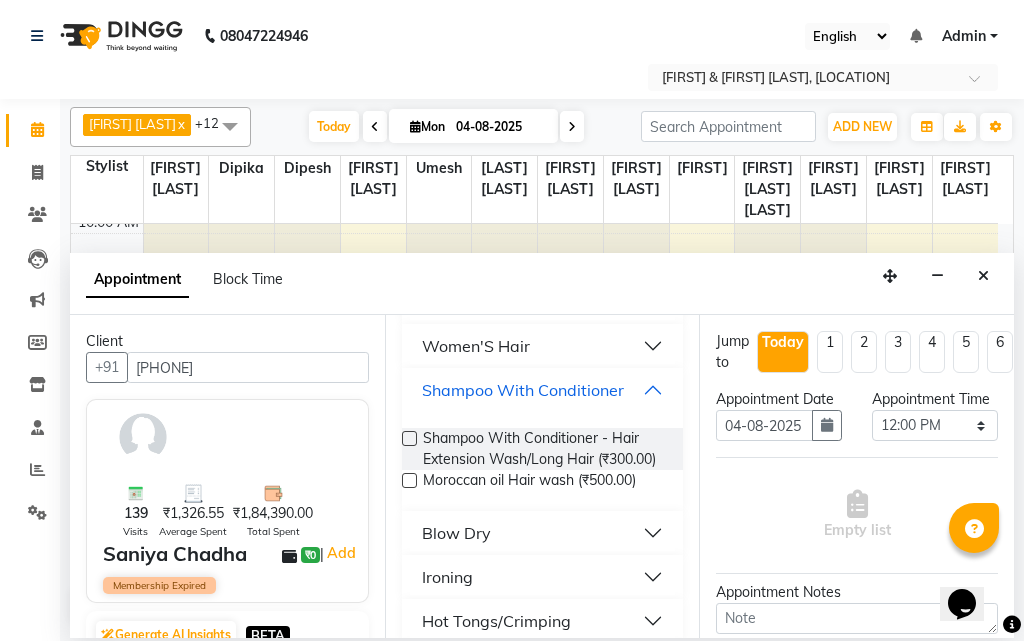 scroll, scrollTop: 400, scrollLeft: 0, axis: vertical 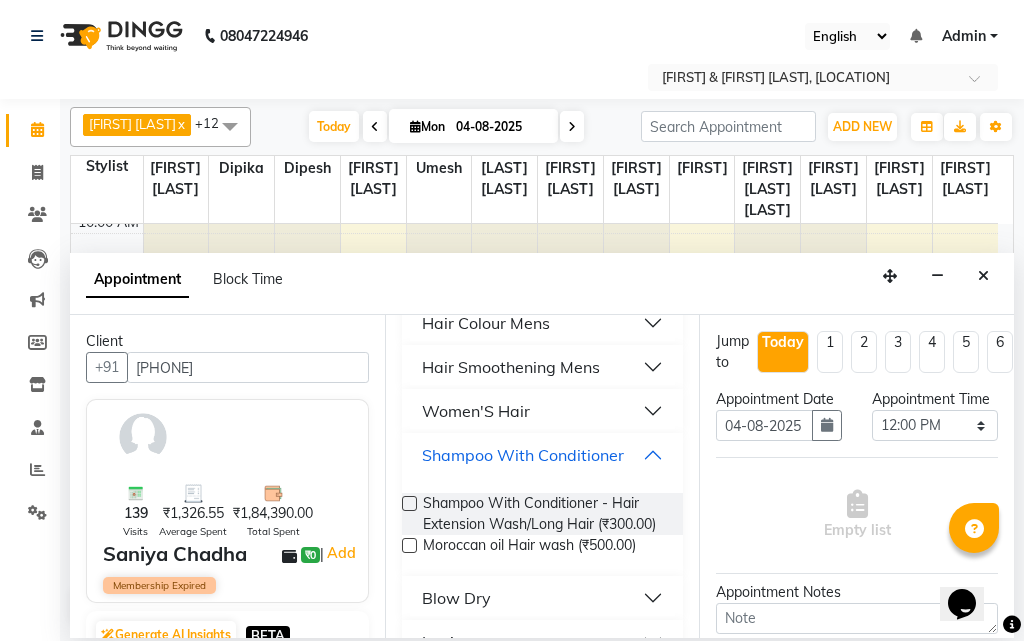 click on "Shampoo With Conditioner" at bounding box center (523, 455) 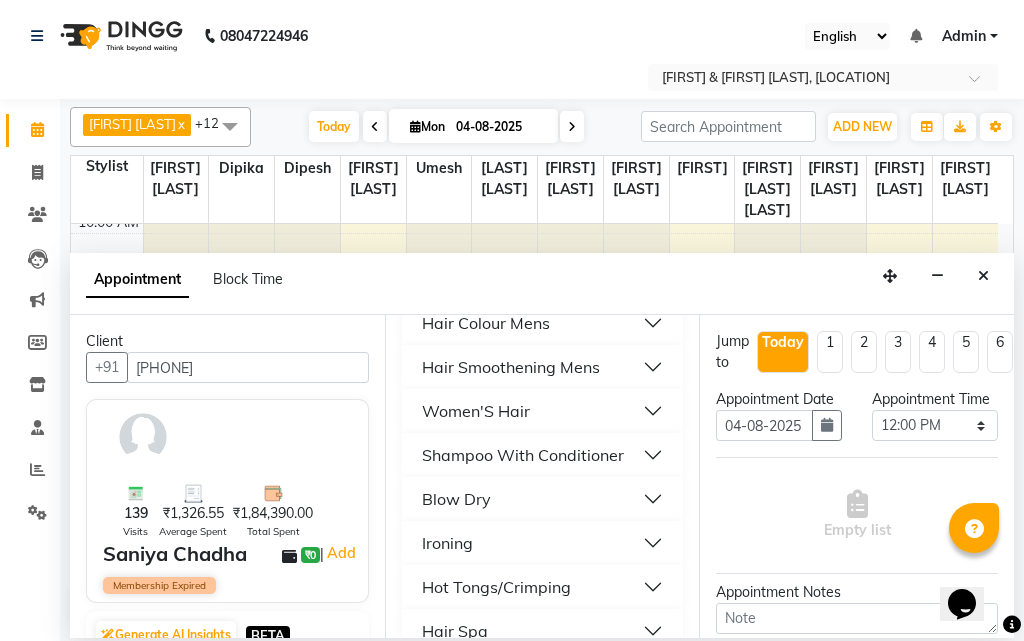 click on "Shampoo With Conditioner" at bounding box center (523, 455) 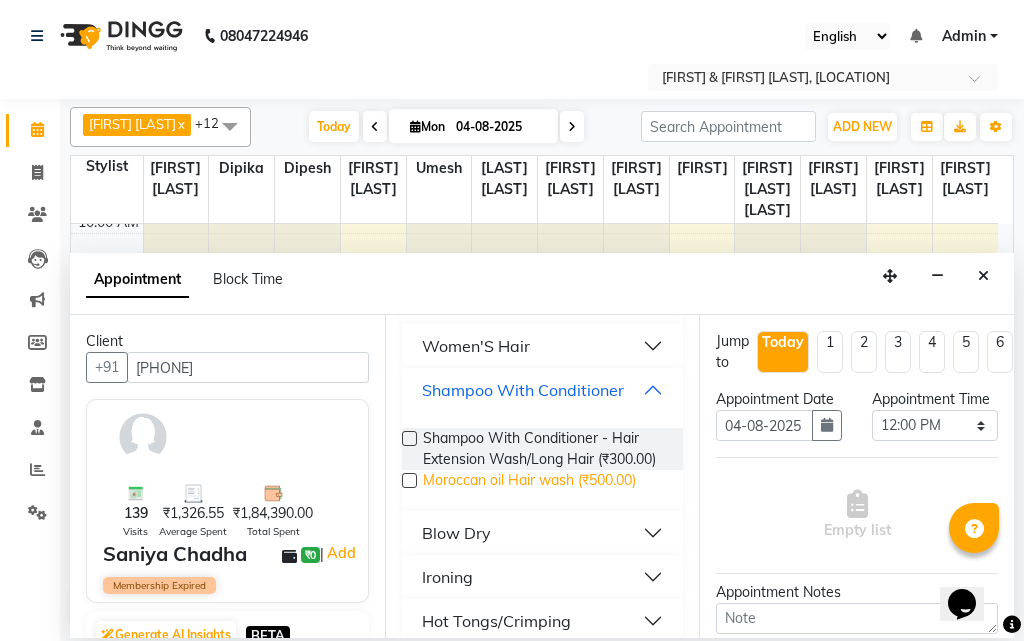 scroll, scrollTop: 500, scrollLeft: 0, axis: vertical 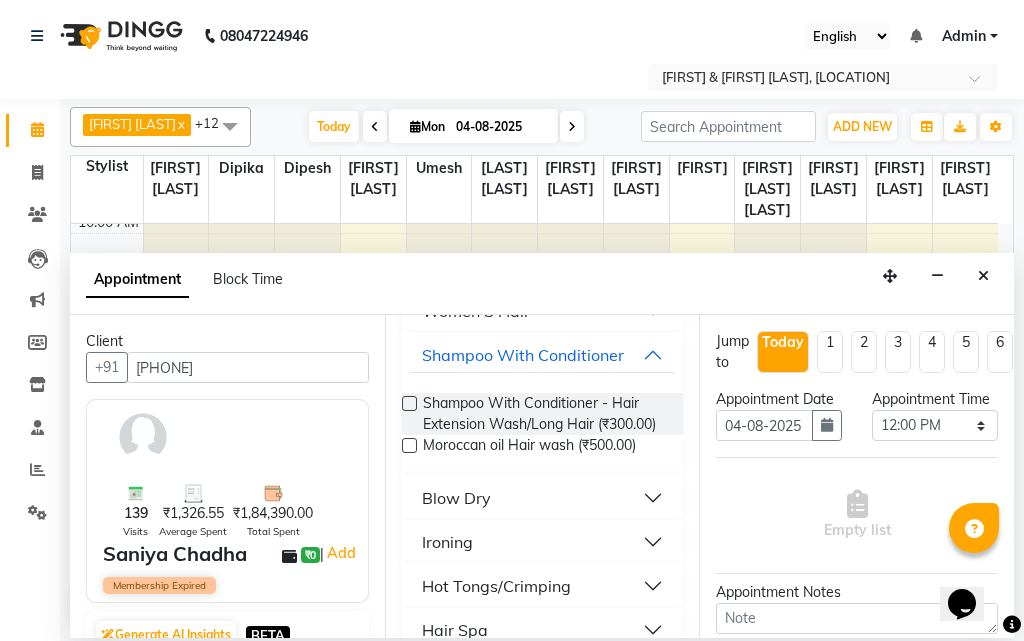 click at bounding box center [409, 403] 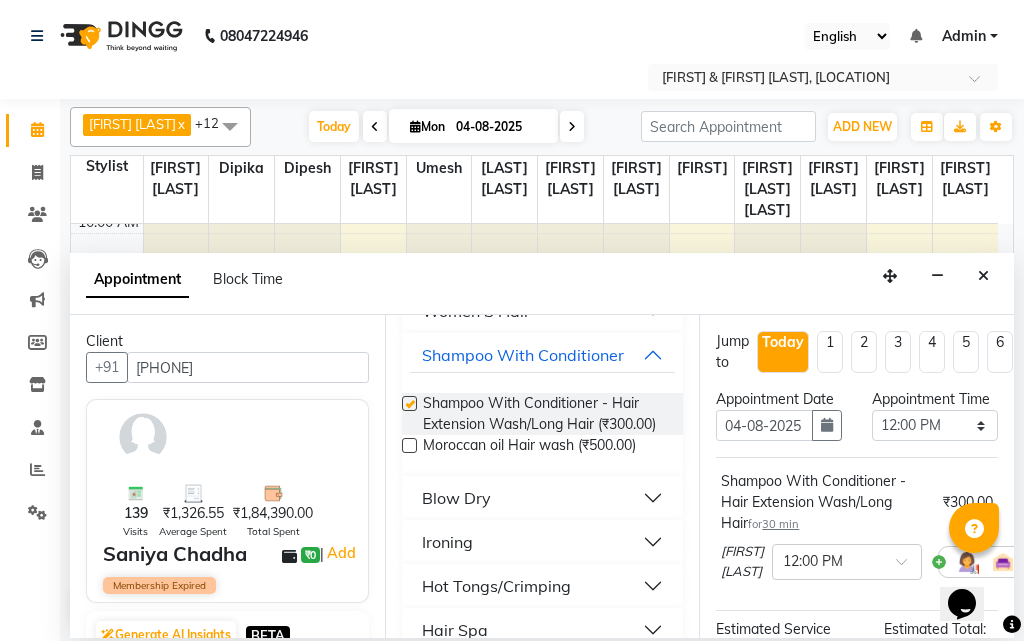 checkbox on "false" 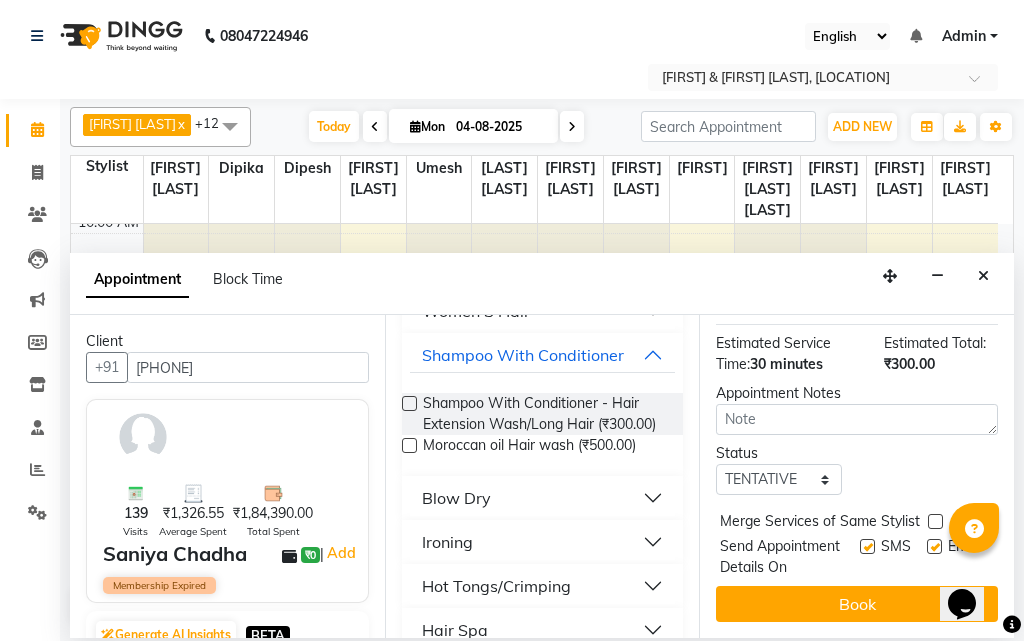 scroll, scrollTop: 343, scrollLeft: 0, axis: vertical 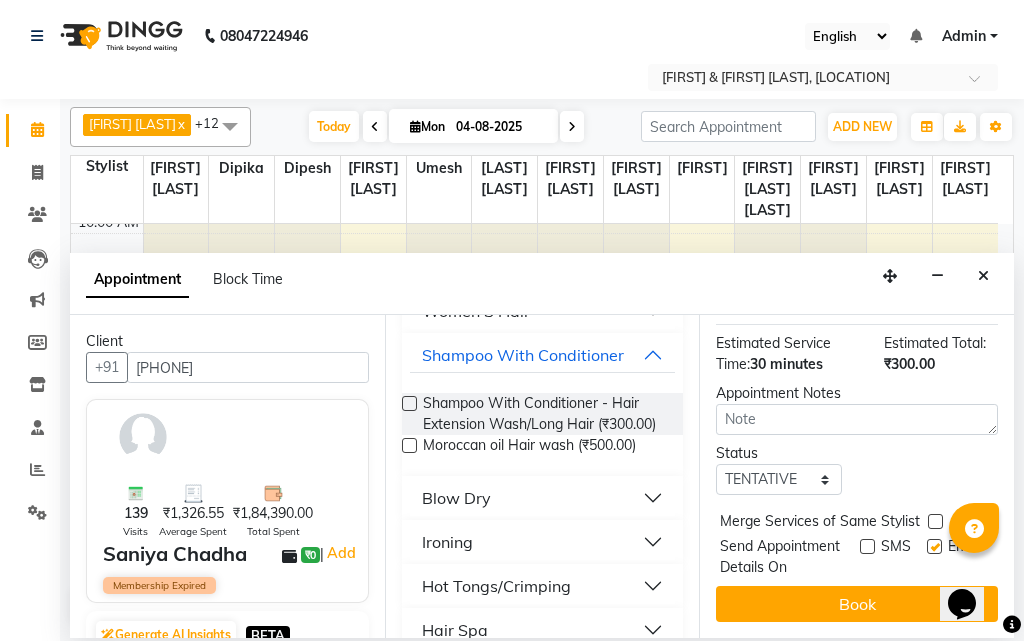 click at bounding box center [934, 546] 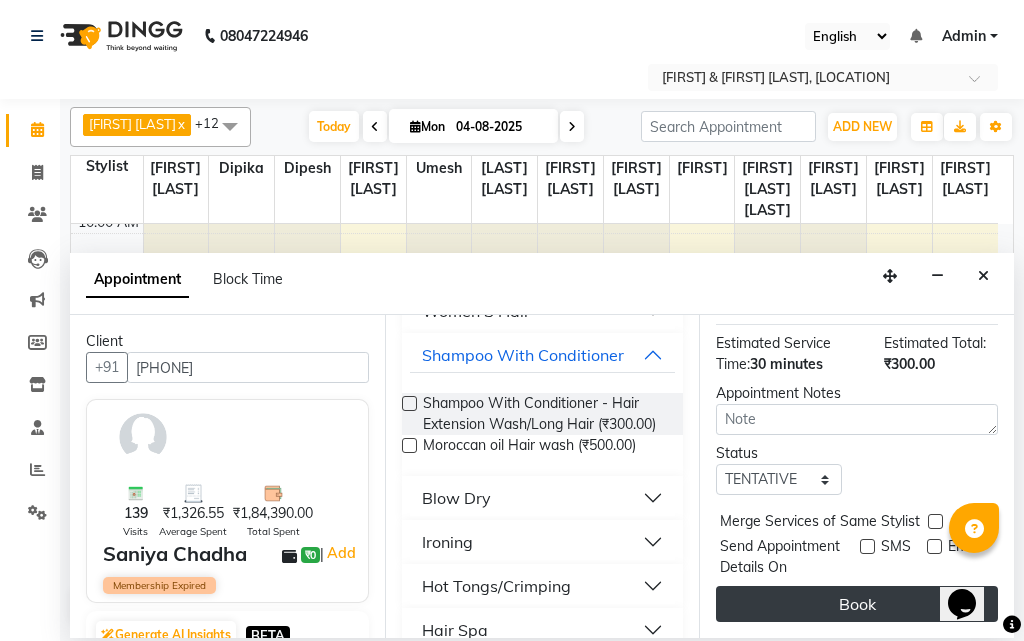 click on "Book" at bounding box center [857, 604] 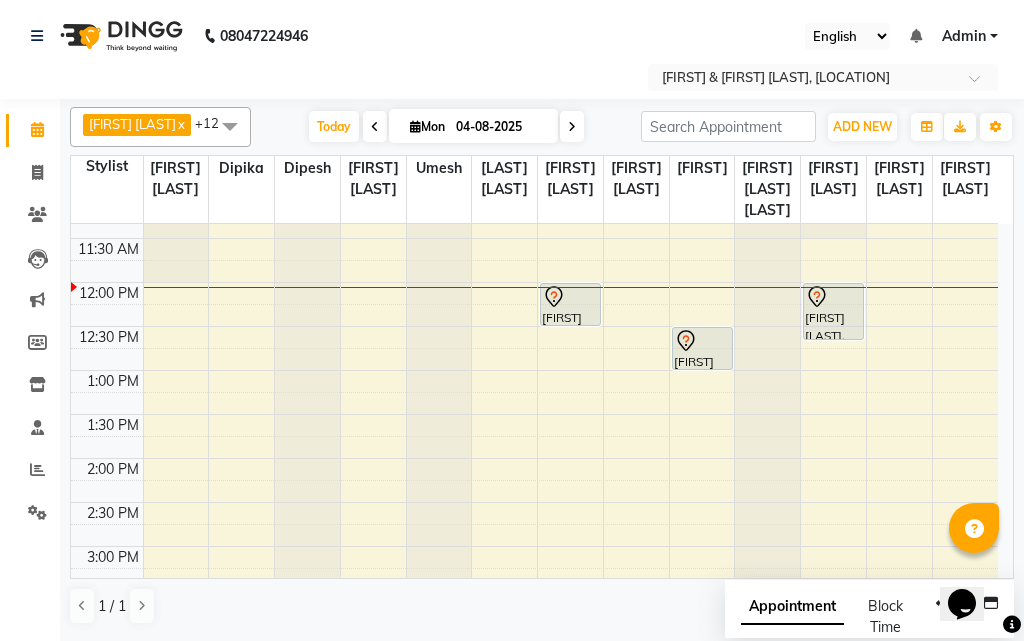 scroll, scrollTop: 300, scrollLeft: 0, axis: vertical 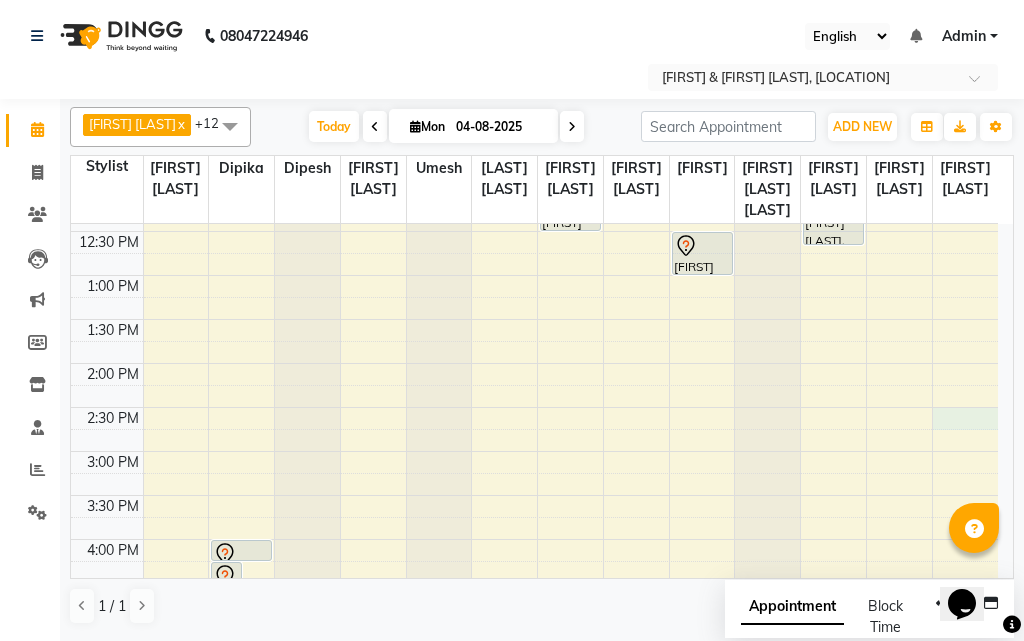 click on "9:00 AM 9:30 AM 10:00 AM 10:30 AM 11:00 AM 11:30 AM 12:00 PM 12:30 PM 1:00 PM 1:30 PM 2:00 PM 2:30 PM 3:00 PM 3:30 PM 4:00 PM 4:30 PM 5:00 PM 5:30 PM 6:00 PM 6:30 PM 7:00 PM 7:30 PM 8:00 PM 8:30 PM 9:00 PM 9:30 PM 10:00 PM 10:30 PM             Vanita Tharaney, TK03, 04:15 PM-04:45 PM, Nail's - Natural Nail File             Vanita Tharaney, TK03, 04:30 PM-05:00 PM, Nail'S - Nail Polish             Vanita Tharaney, TK03, 04:00 PM-04:15 PM, Threading - Eyebrows             Saniya Chadha, TK04, 12:00 PM-12:30 PM, Shampoo With Conditioner - Hair Extension Wash/Long Hair             tulika gurung, TK02, 12:30 PM-01:00 PM, Women Hair Cut - Master Stylish             pari shika, TK01, 12:00 PM-12:40 PM, Plain Gel Polish - Both hand" at bounding box center [534, 539] 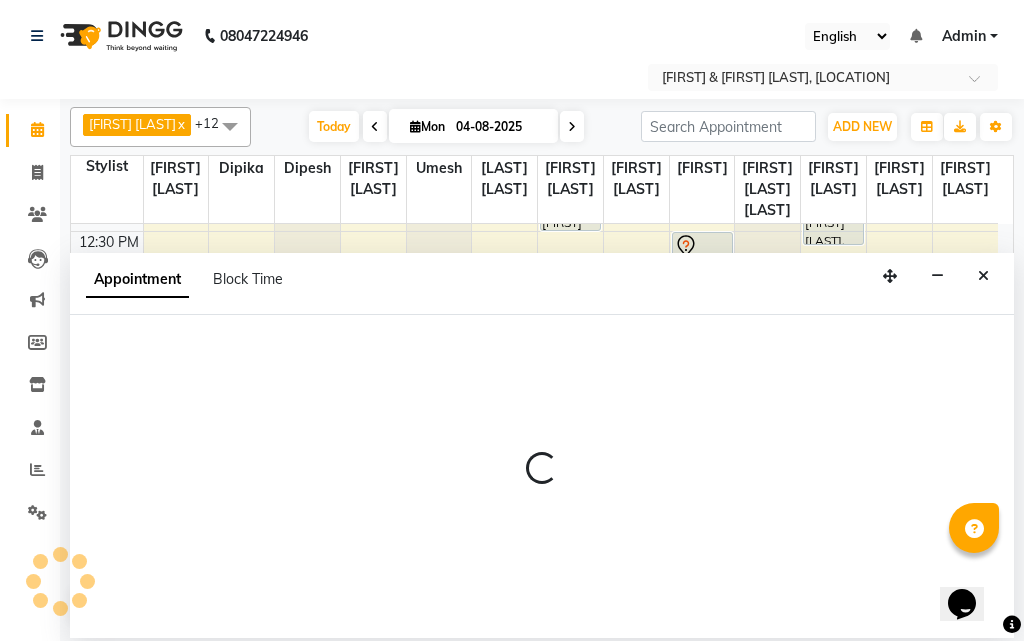 select on "72745" 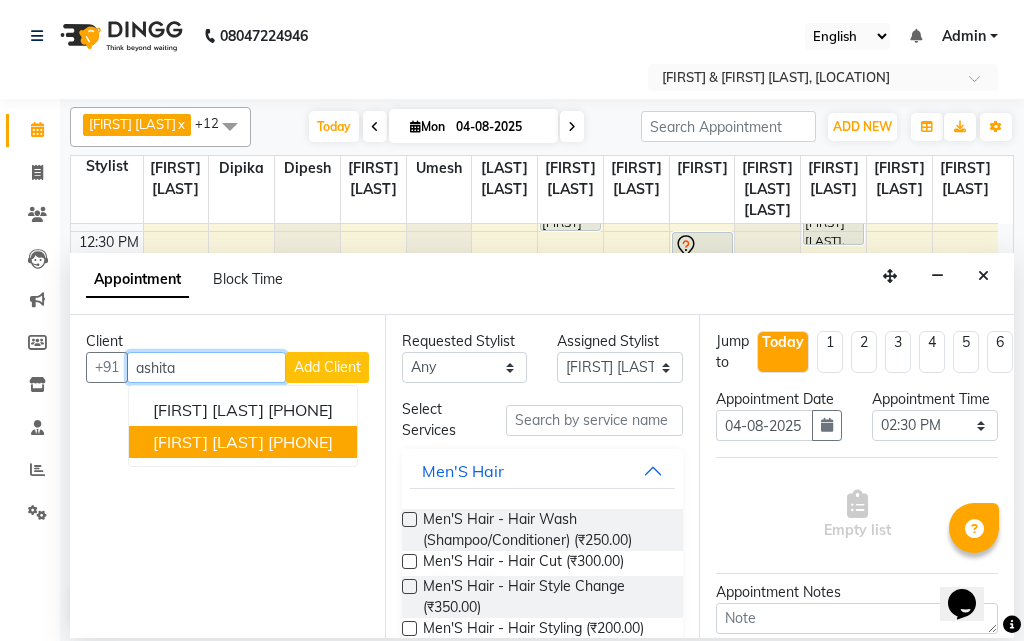 click on "Ashita Sahu" at bounding box center (208, 442) 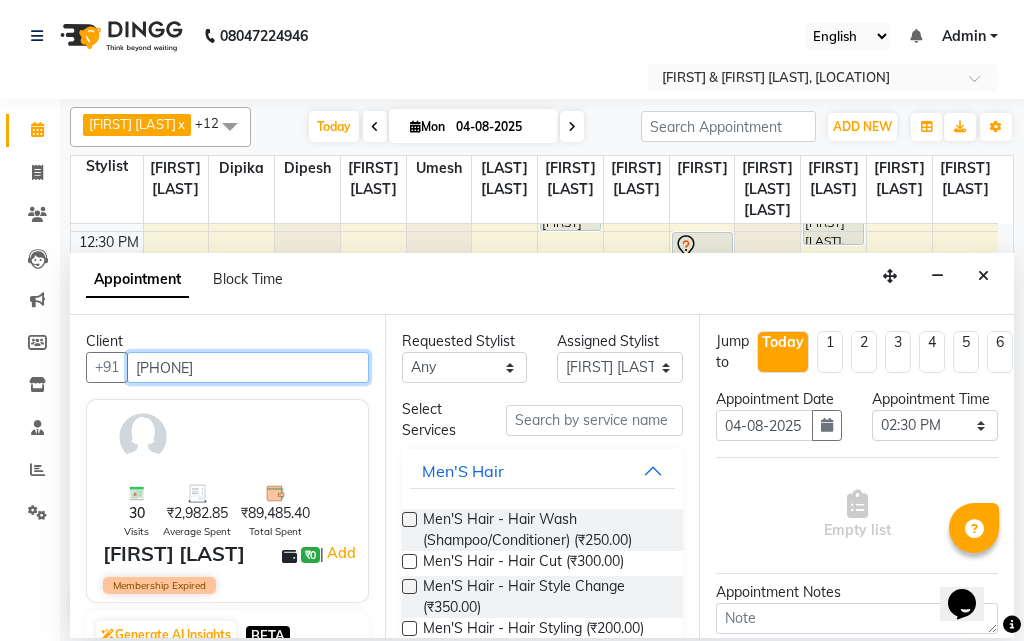 type on "7694026551" 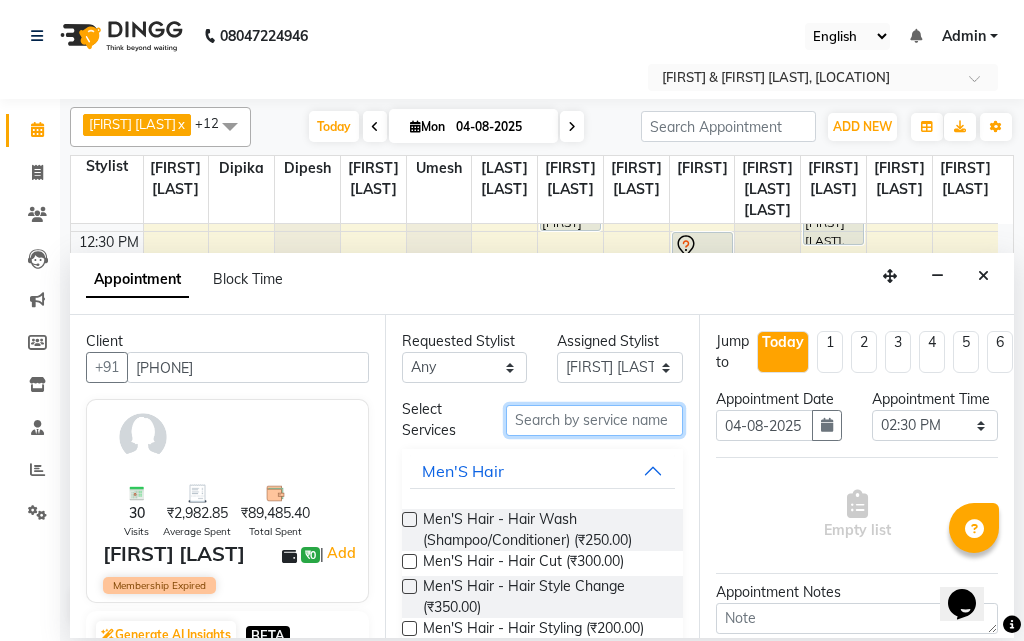 click at bounding box center (595, 420) 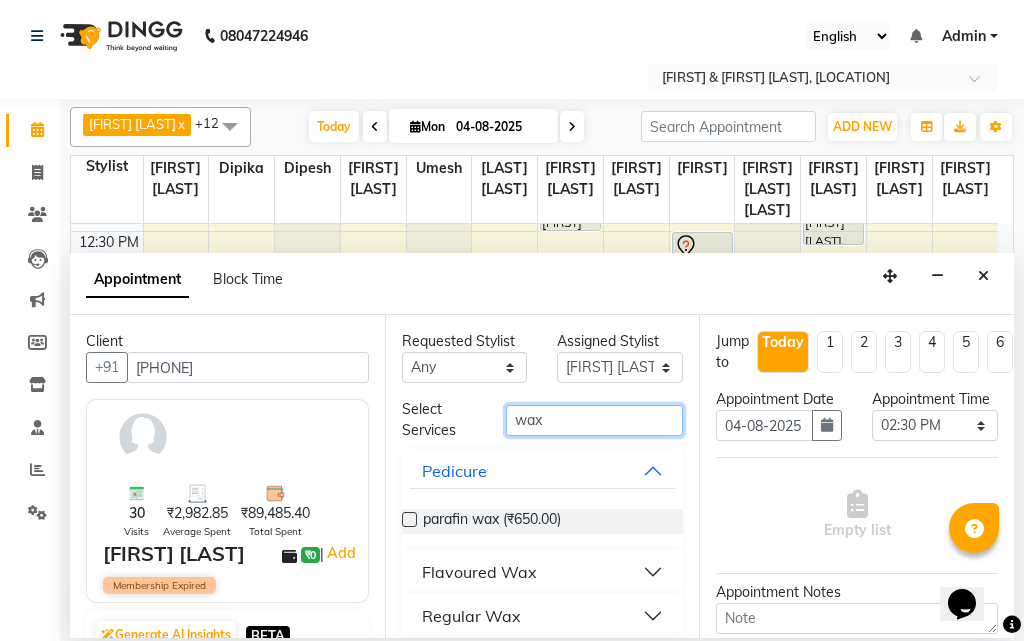 type on "wax" 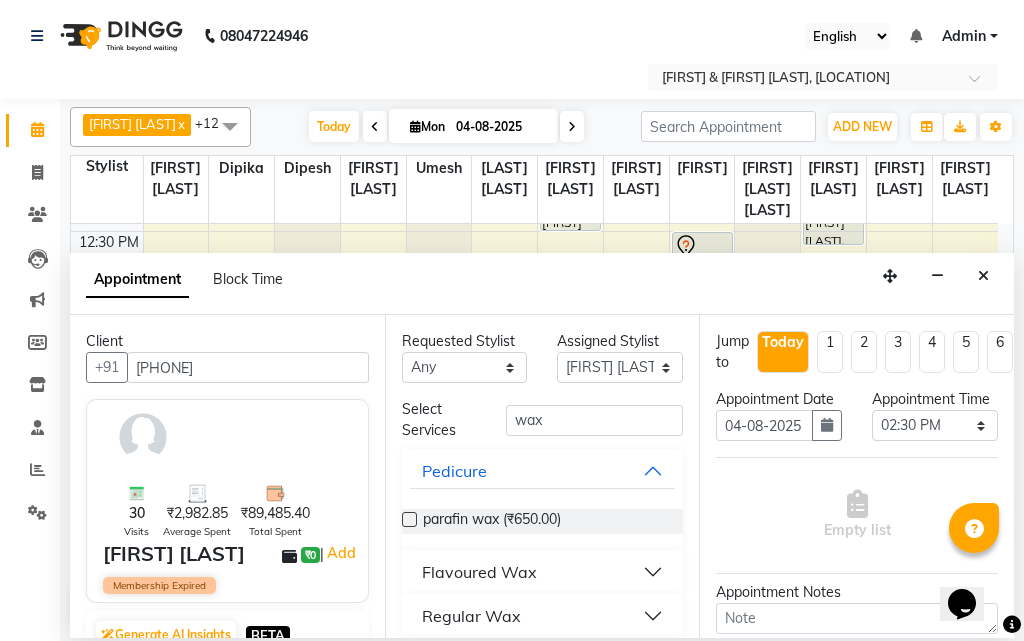 click on "Flavoured Wax" at bounding box center [543, 572] 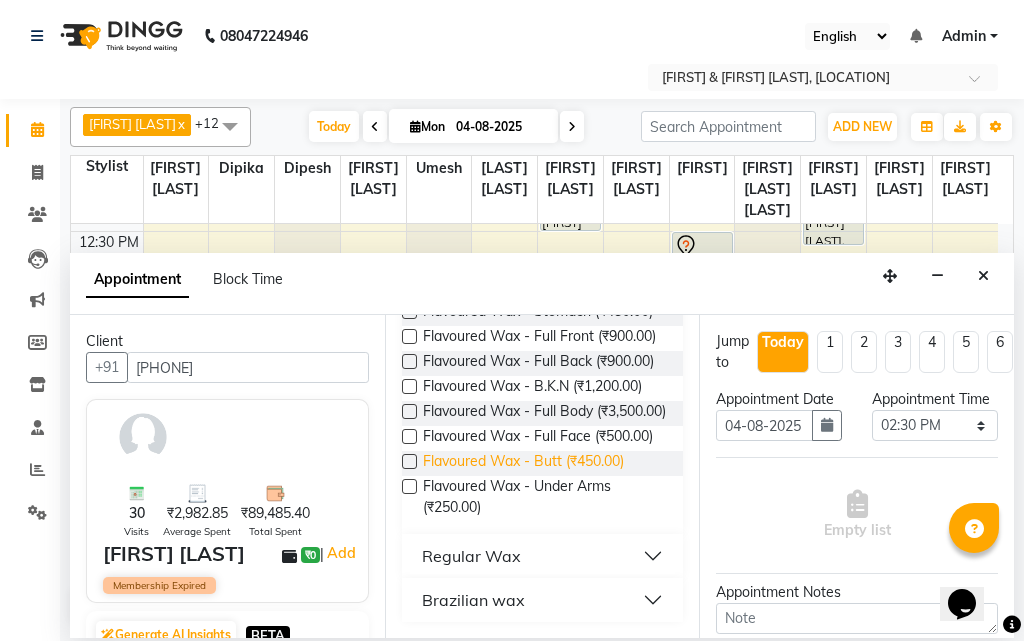 scroll, scrollTop: 500, scrollLeft: 0, axis: vertical 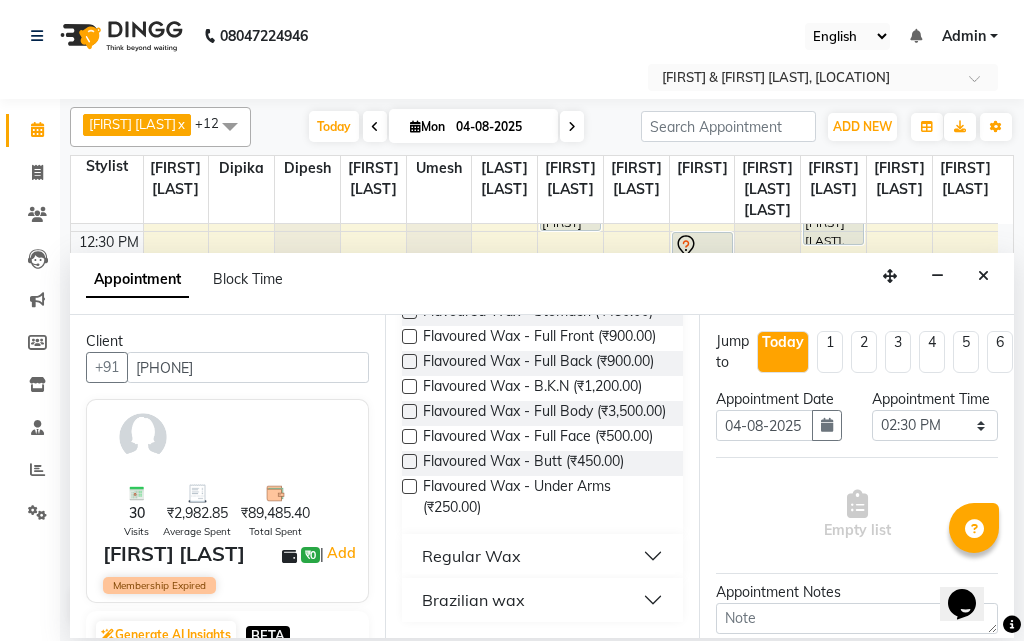 click at bounding box center (409, 411) 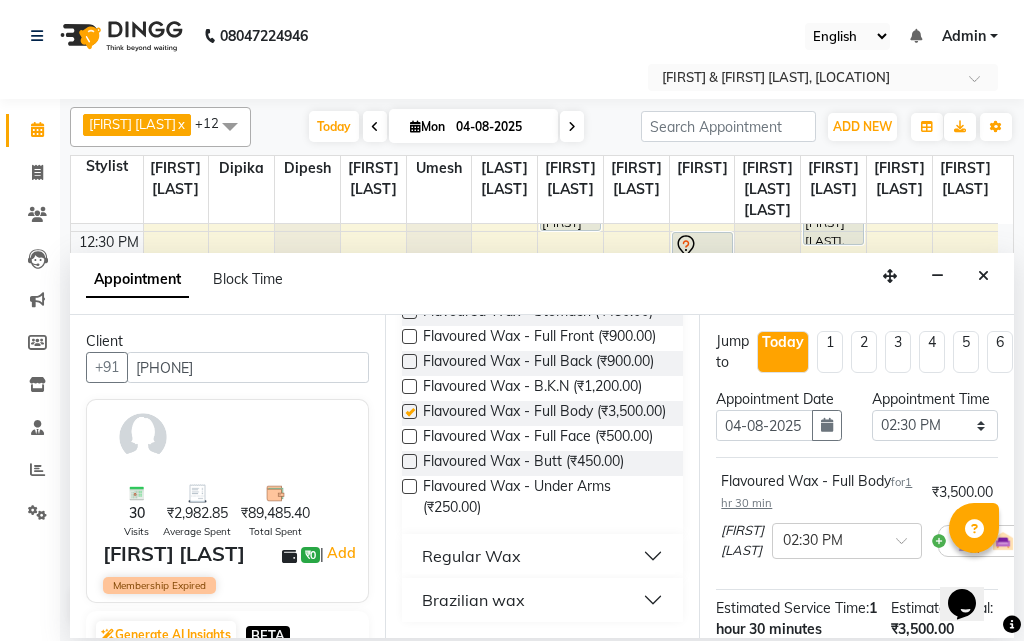 checkbox on "false" 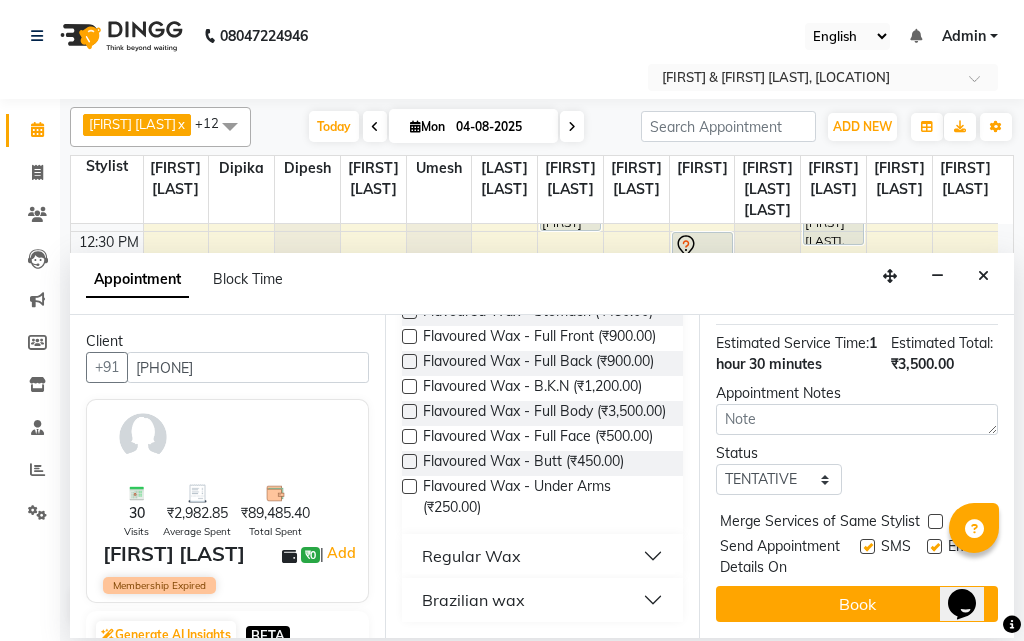 scroll, scrollTop: 343, scrollLeft: 0, axis: vertical 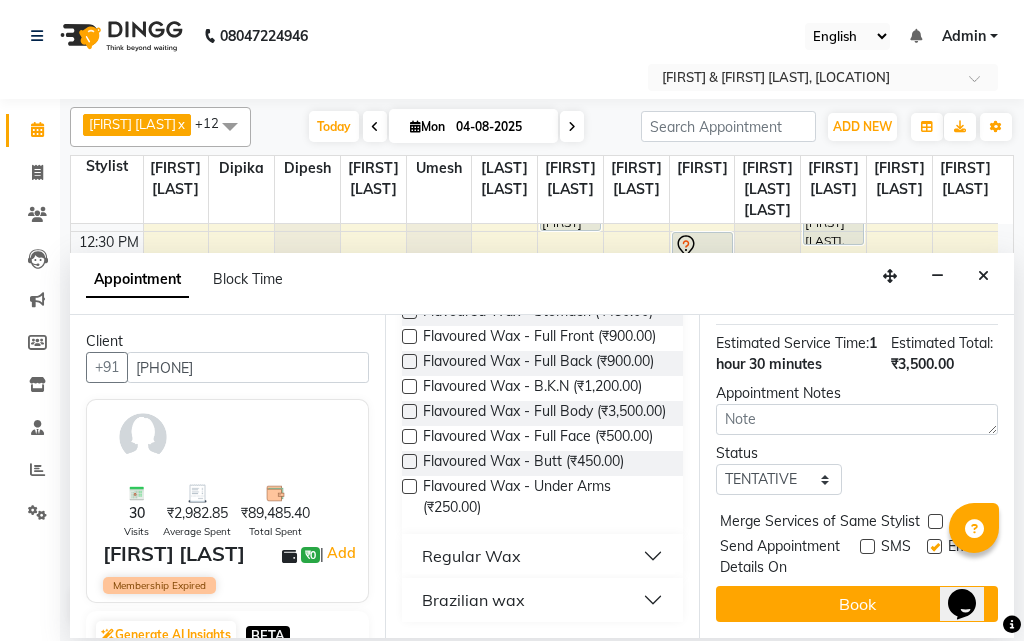 click at bounding box center [934, 546] 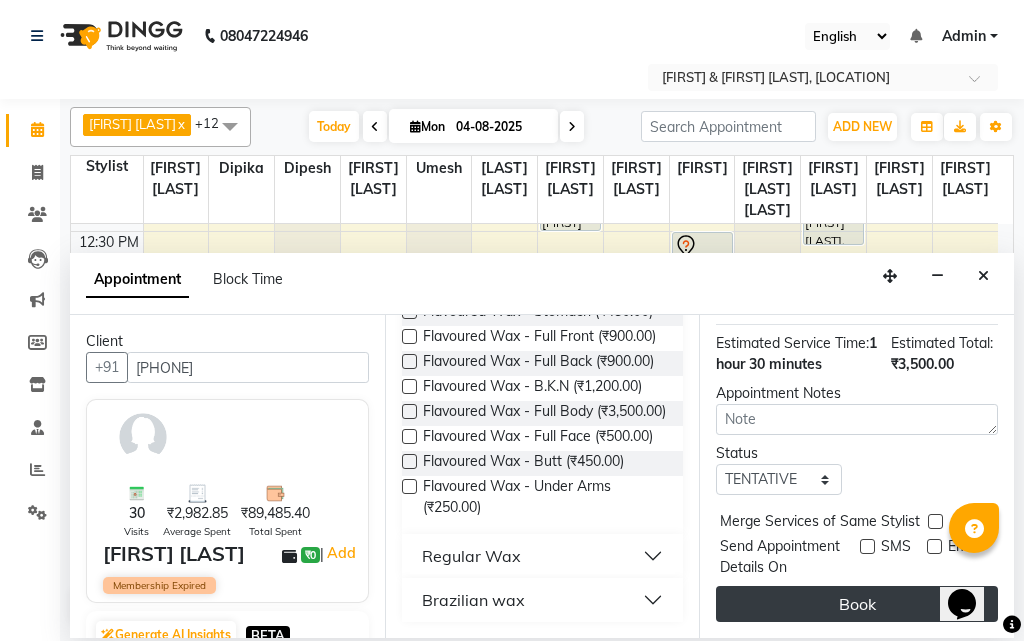 click on "Book" at bounding box center (857, 604) 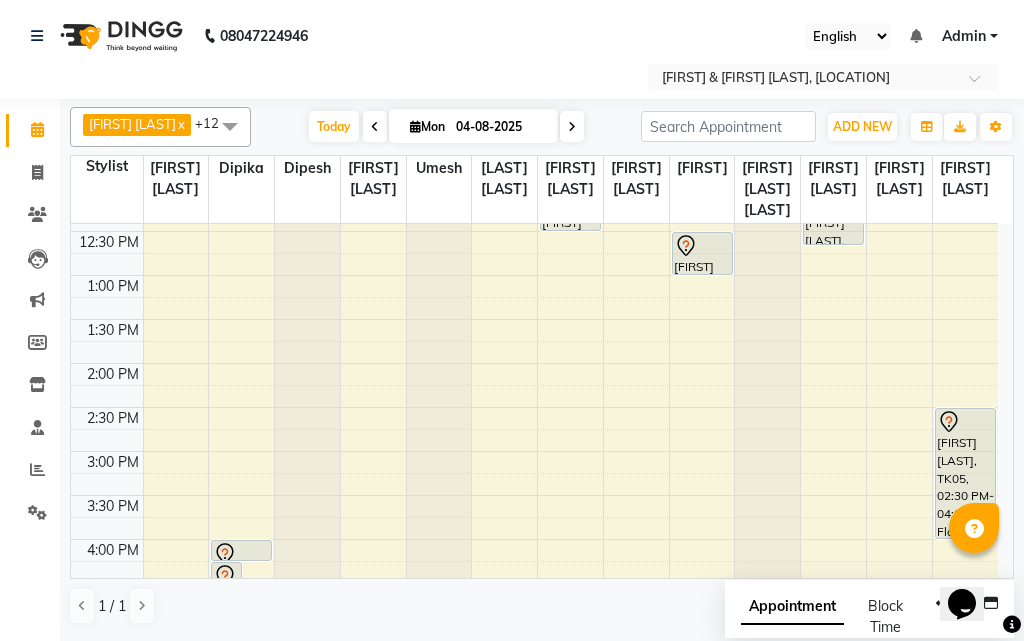 scroll, scrollTop: 200, scrollLeft: 0, axis: vertical 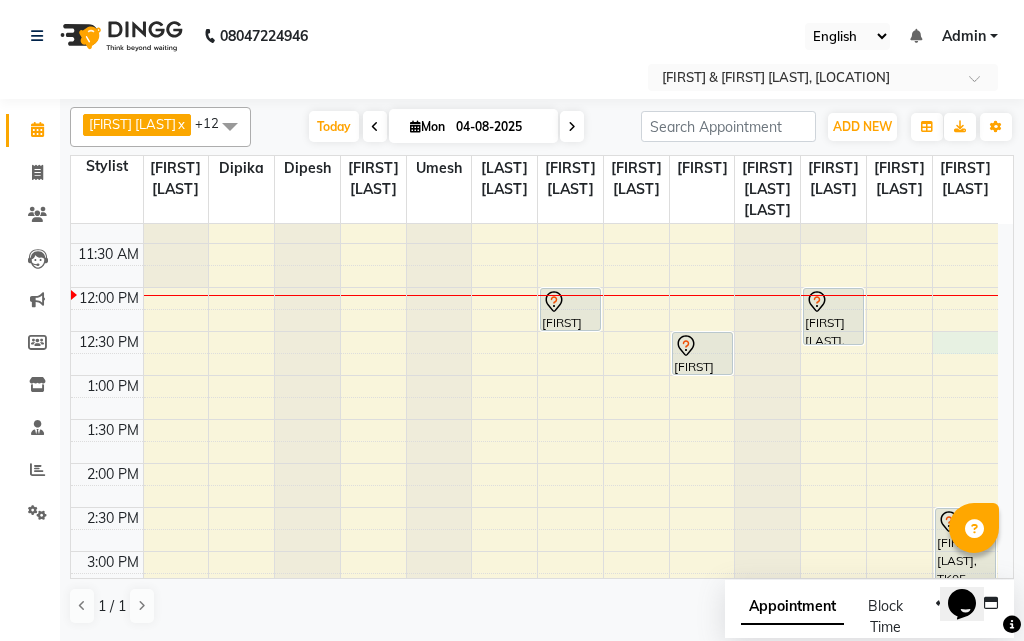 click on "9:00 AM 9:30 AM 10:00 AM 10:30 AM 11:00 AM 11:30 AM 12:00 PM 12:30 PM 1:00 PM 1:30 PM 2:00 PM 2:30 PM 3:00 PM 3:30 PM 4:00 PM 4:30 PM 5:00 PM 5:30 PM 6:00 PM 6:30 PM 7:00 PM 7:30 PM 8:00 PM 8:30 PM 9:00 PM 9:30 PM 10:00 PM 10:30 PM             Vanita Tharaney, TK03, 04:15 PM-04:45 PM, Nail's - Natural Nail File             Vanita Tharaney, TK03, 04:30 PM-05:00 PM, Nail'S - Nail Polish             Vanita Tharaney, TK03, 04:00 PM-04:15 PM, Threading - Eyebrows             Saniya Chadha, TK04, 12:00 PM-12:30 PM, Shampoo With Conditioner - Hair Extension Wash/Long Hair             tulika gurung, TK02, 12:30 PM-01:00 PM, Women Hair Cut - Master Stylish             pari shika, TK01, 12:00 PM-12:40 PM, Plain Gel Polish - Both hand             Ashita Sahu, TK05, 02:30 PM-04:00 PM, Flavoured Wax - Full Body" at bounding box center [534, 639] 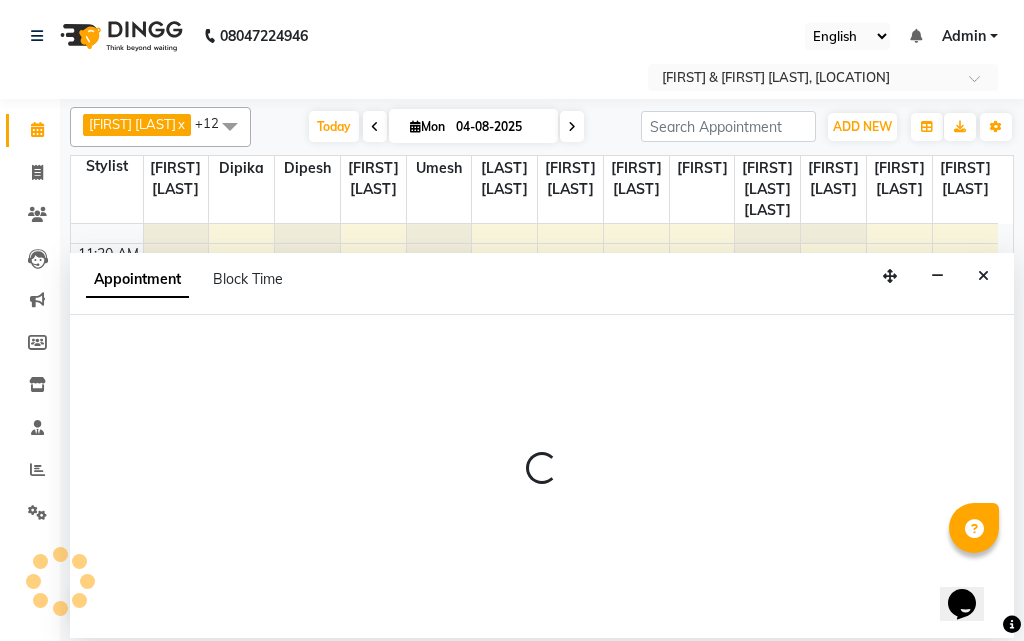 select on "72745" 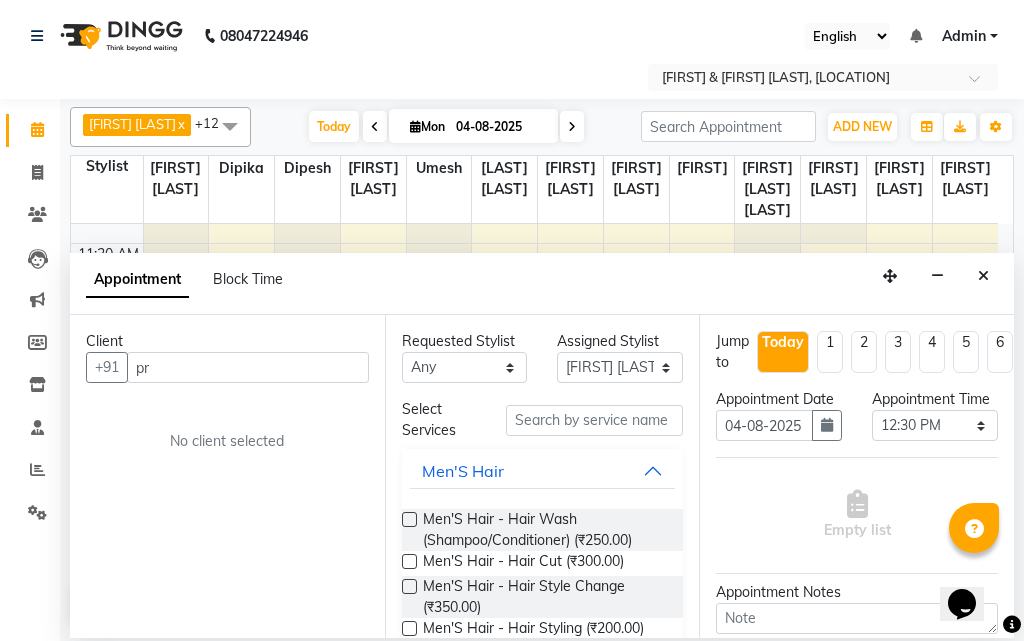 type on "p" 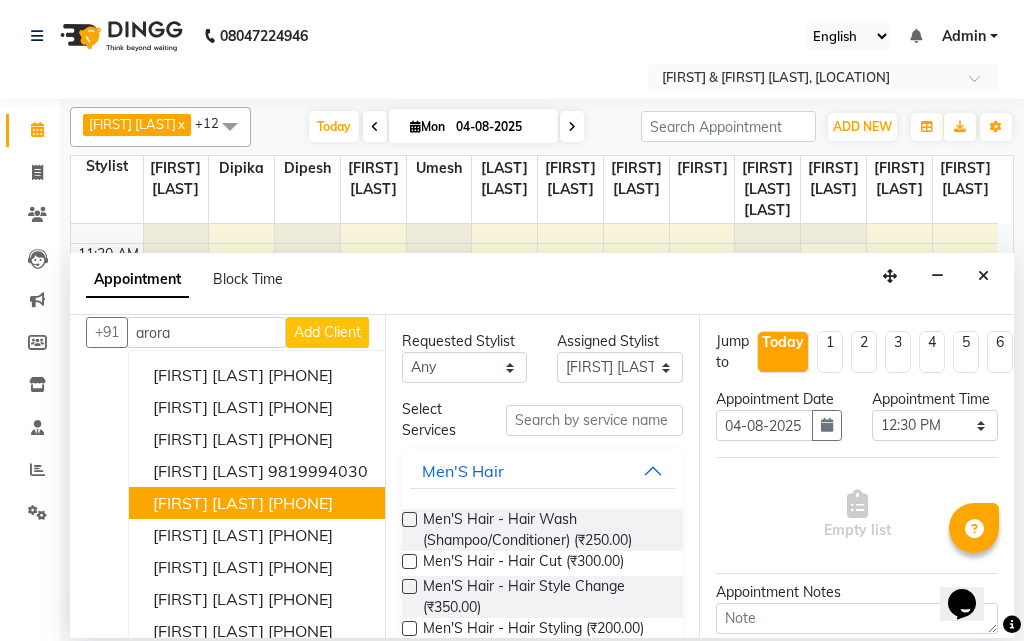 scroll, scrollTop: 0, scrollLeft: 0, axis: both 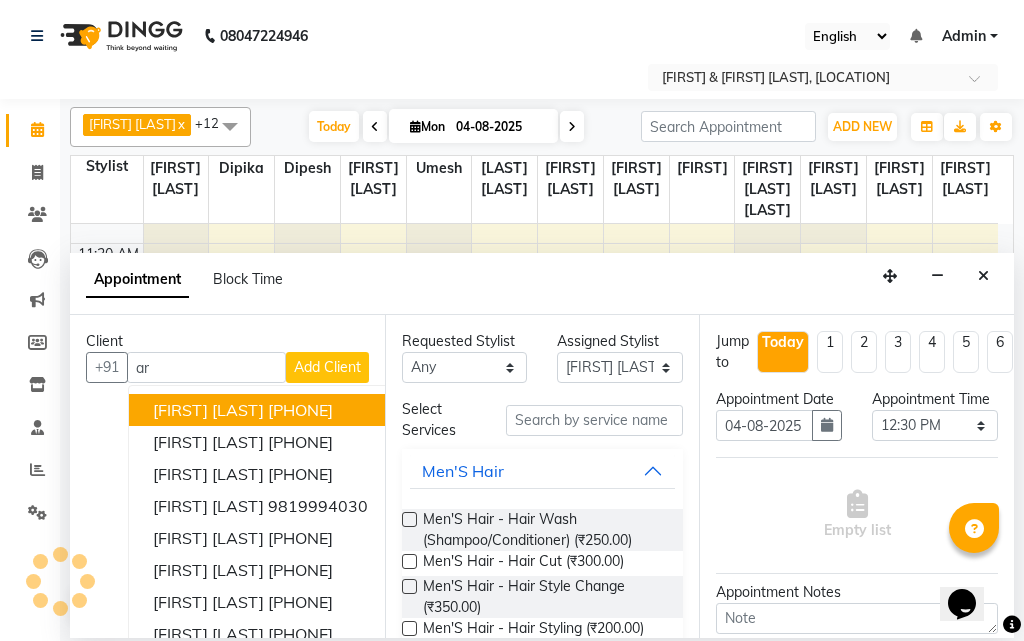 type on "a" 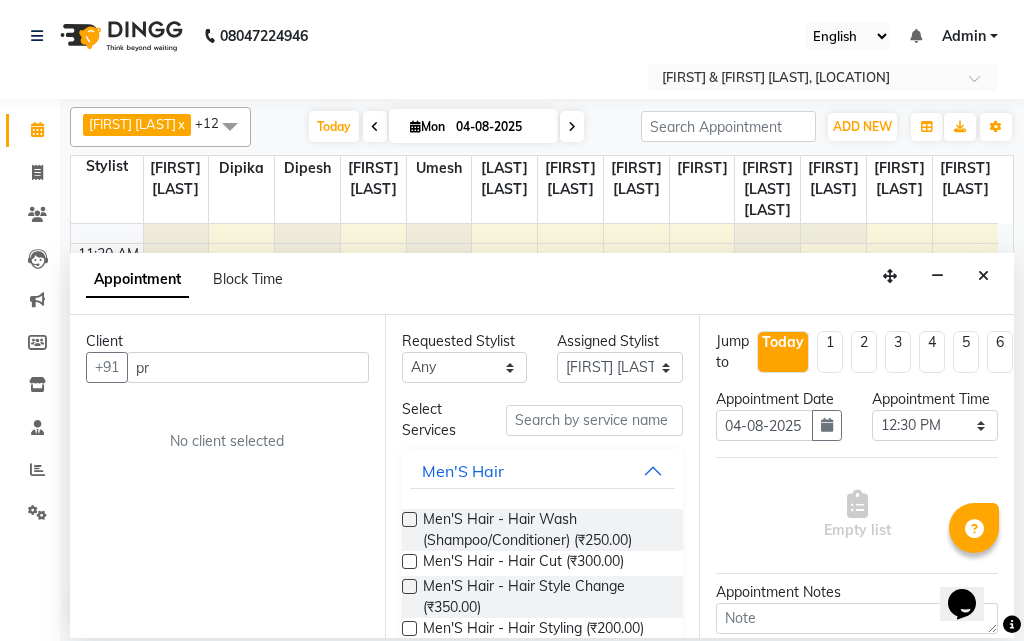 type on "p" 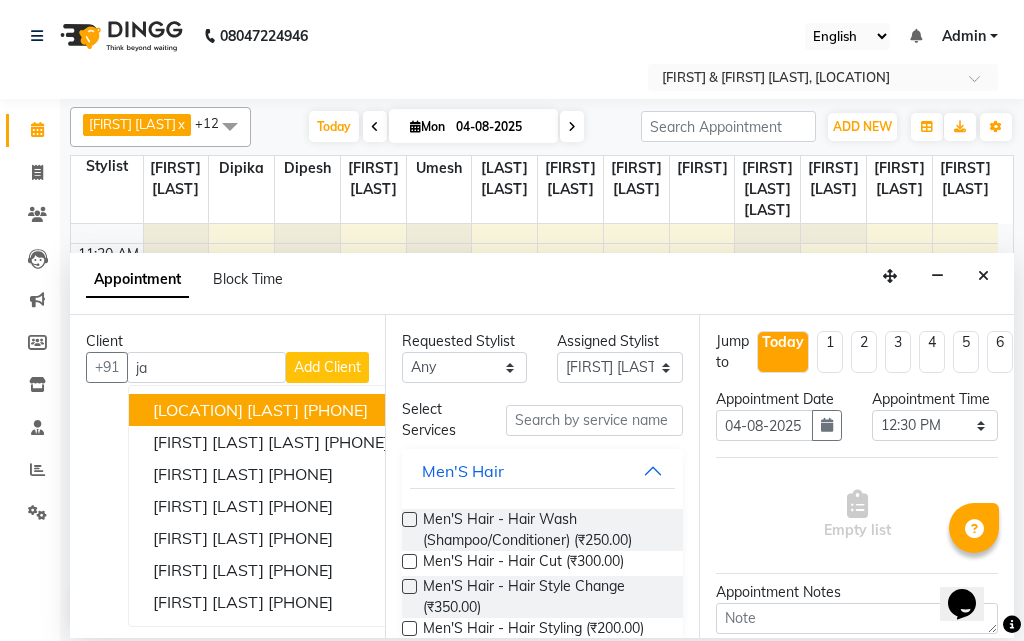 type on "j" 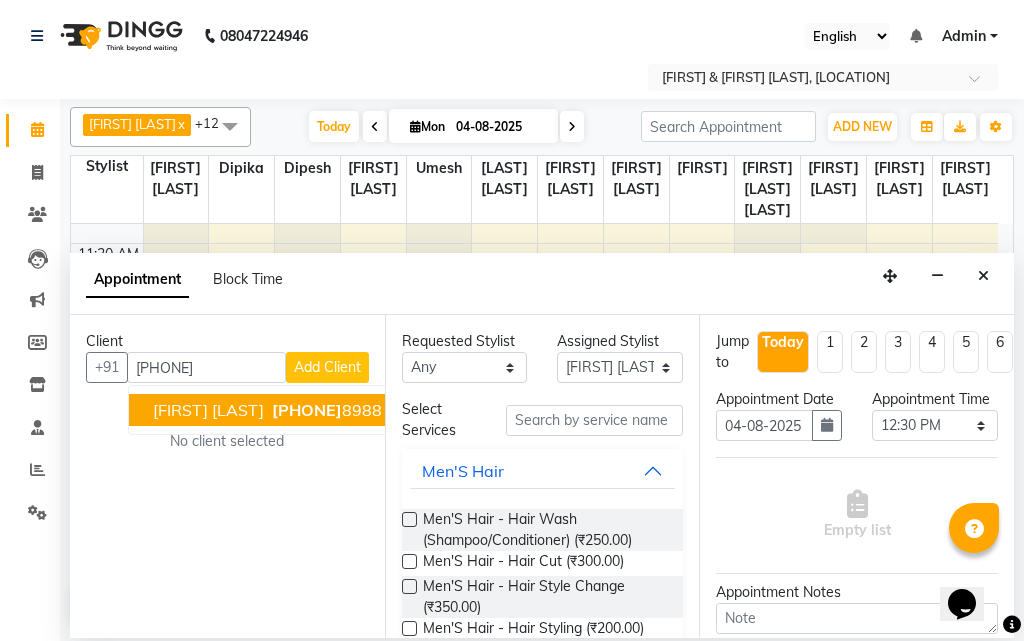 click on "981954" at bounding box center (307, 410) 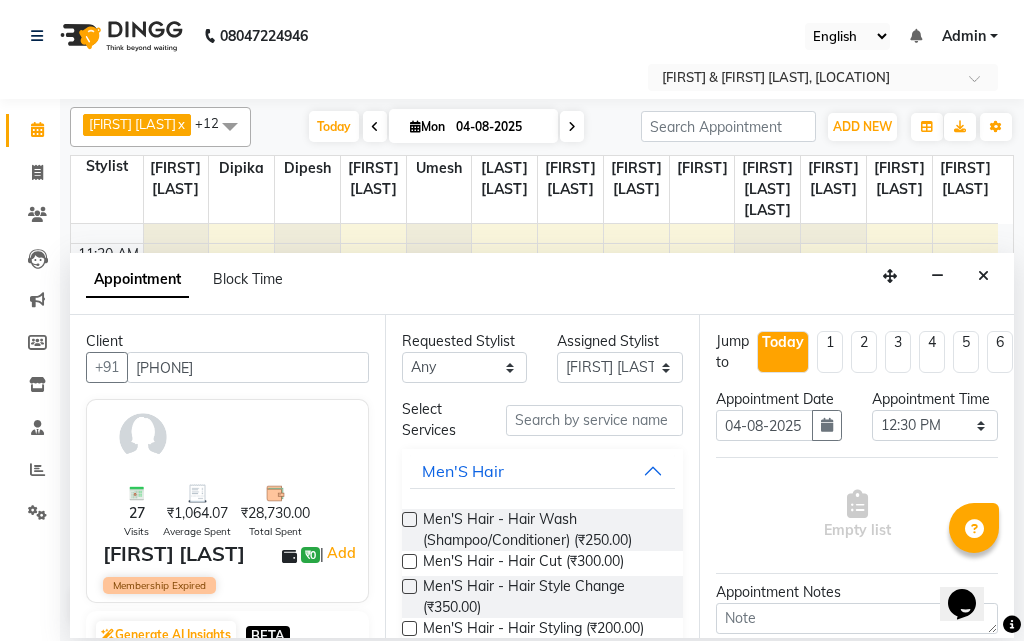 type on "[PHONE]" 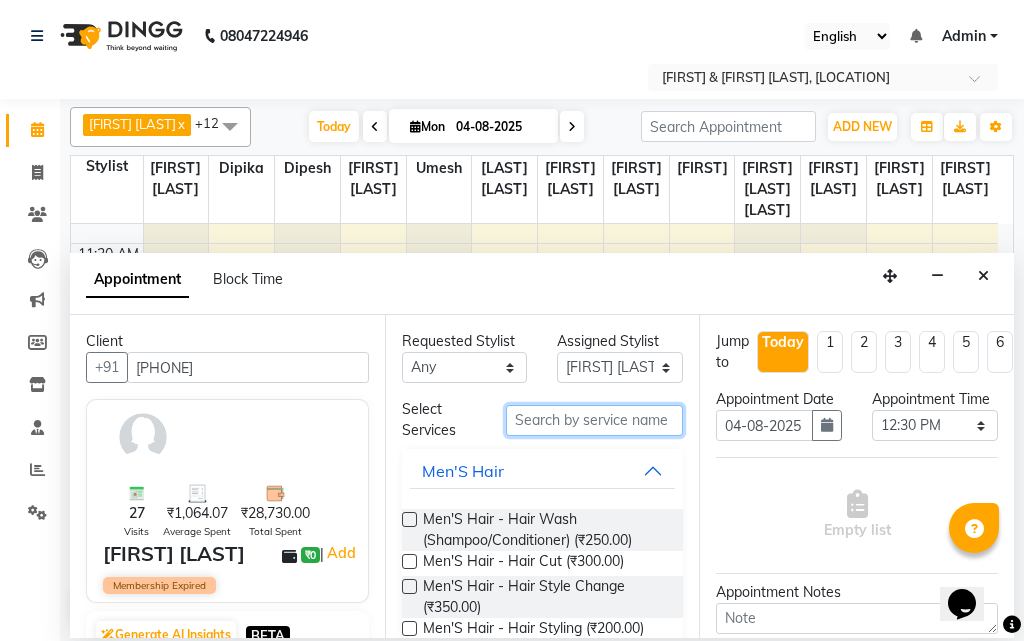 click at bounding box center [595, 420] 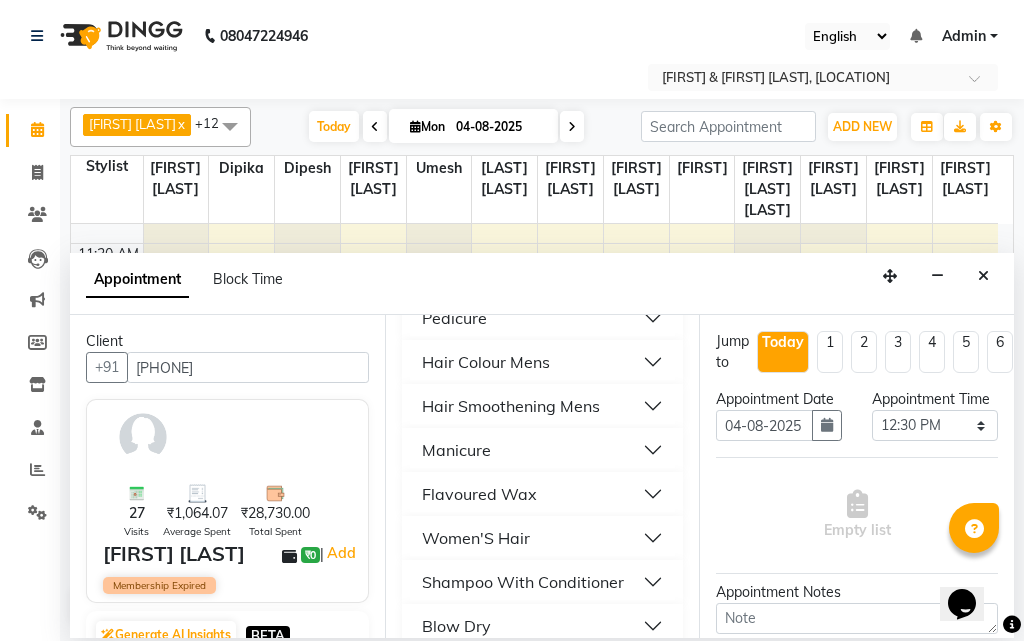 scroll, scrollTop: 500, scrollLeft: 0, axis: vertical 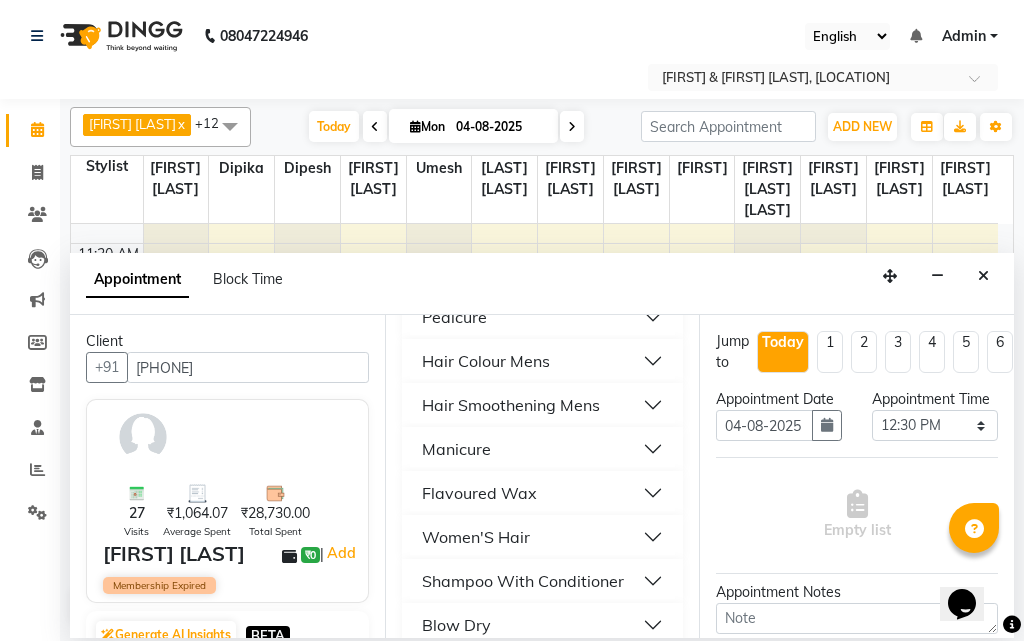 click on "Manicure" at bounding box center (543, 449) 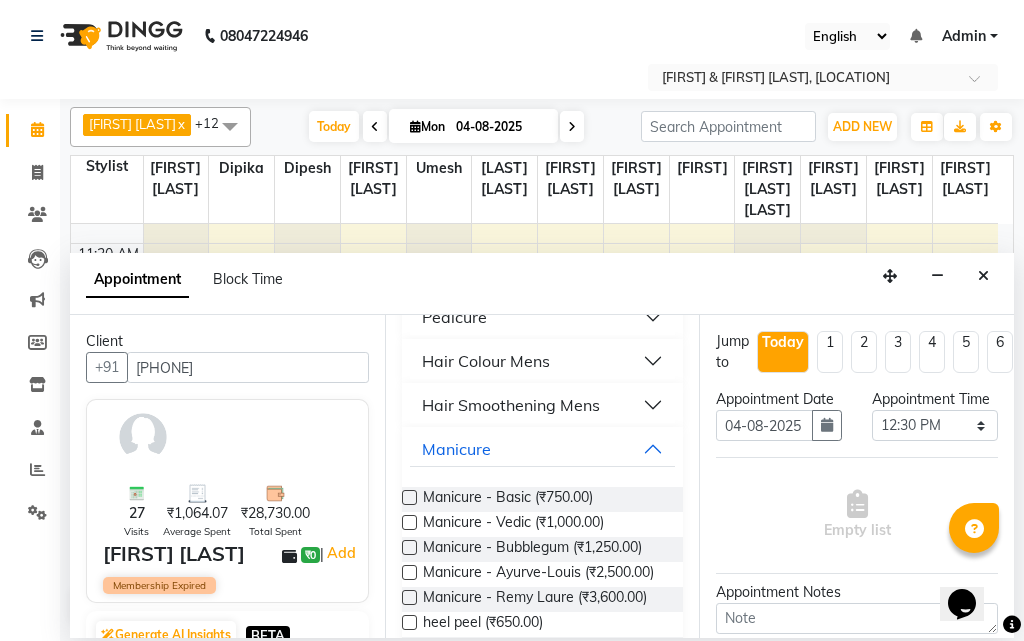 click at bounding box center (409, 497) 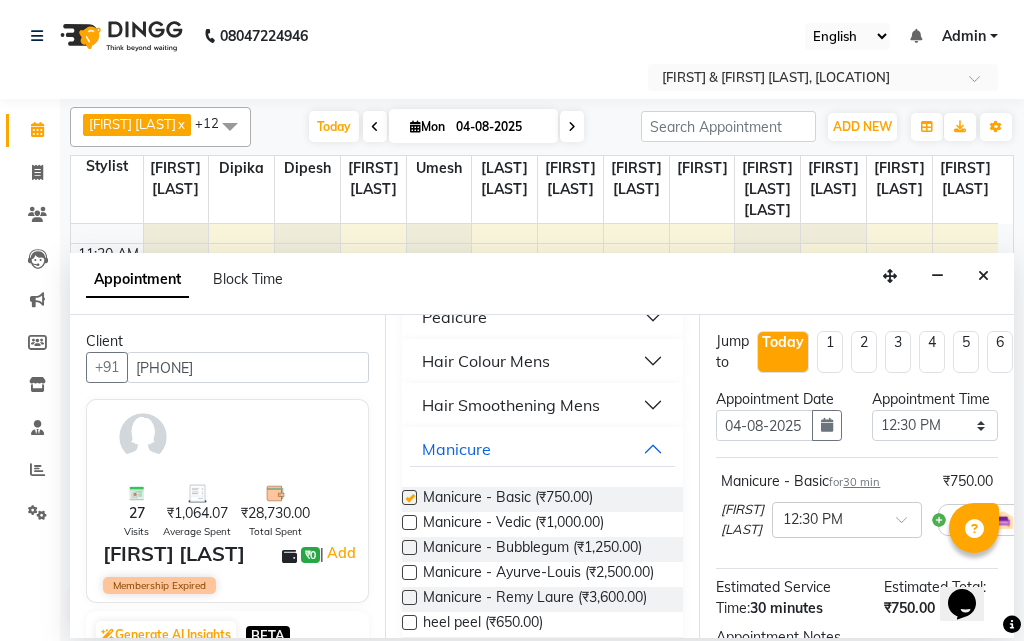 checkbox on "false" 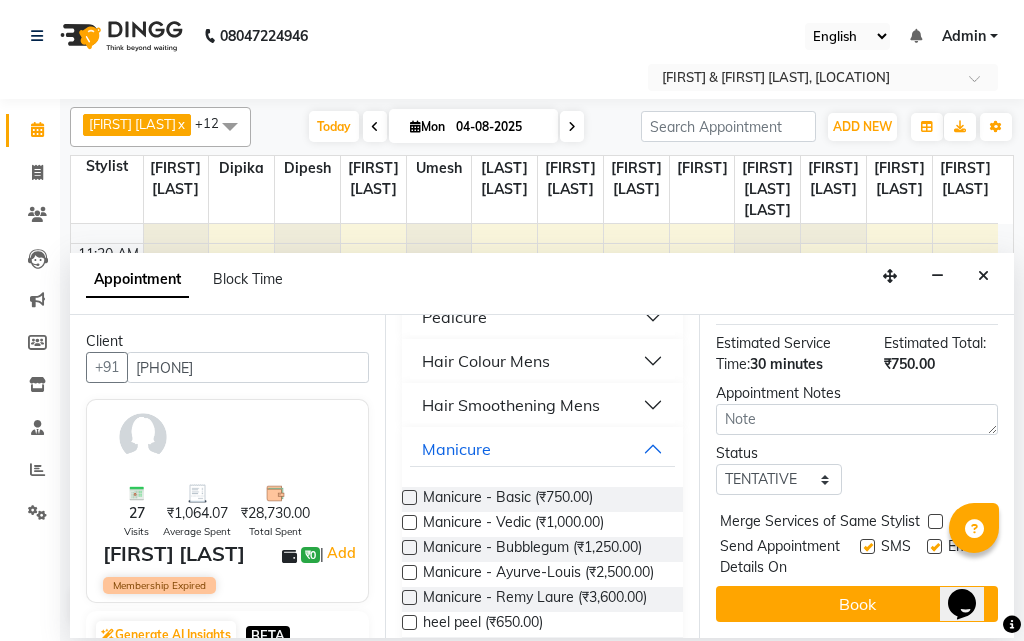 scroll, scrollTop: 301, scrollLeft: 0, axis: vertical 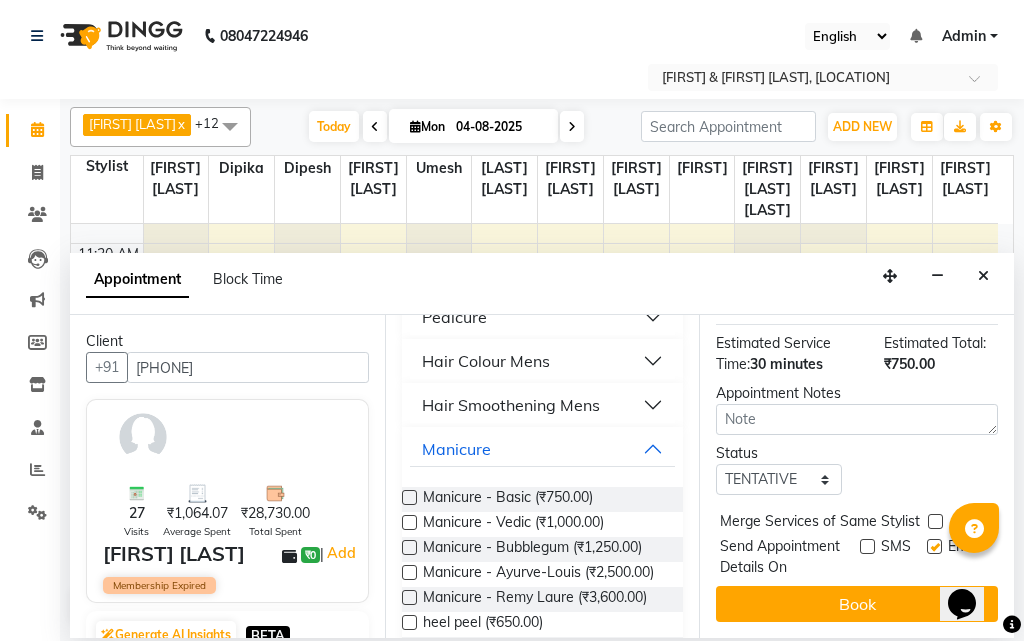 click at bounding box center (934, 546) 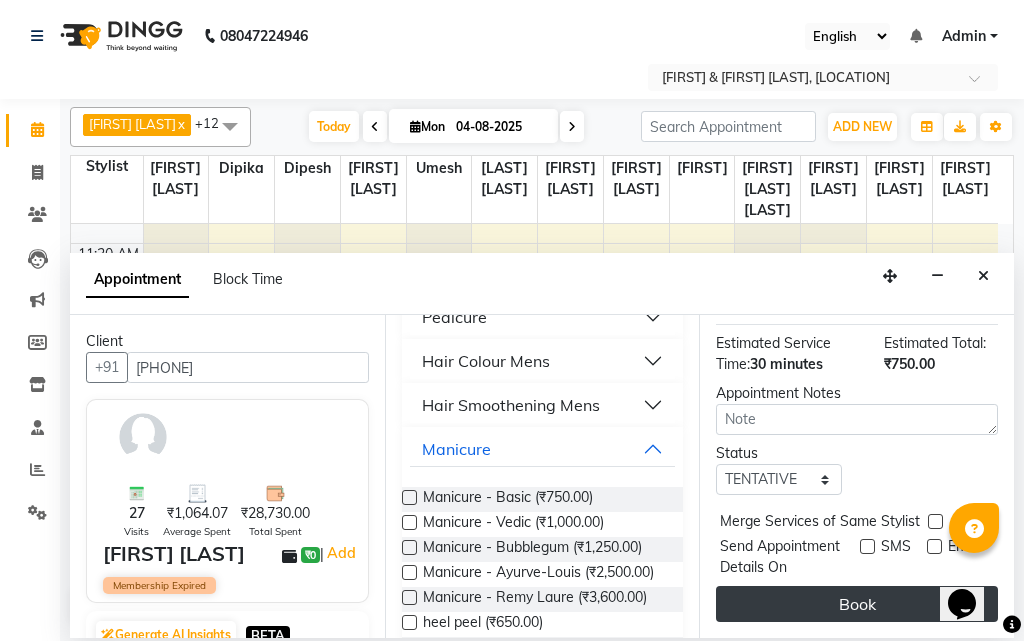 click on "Book" at bounding box center [857, 604] 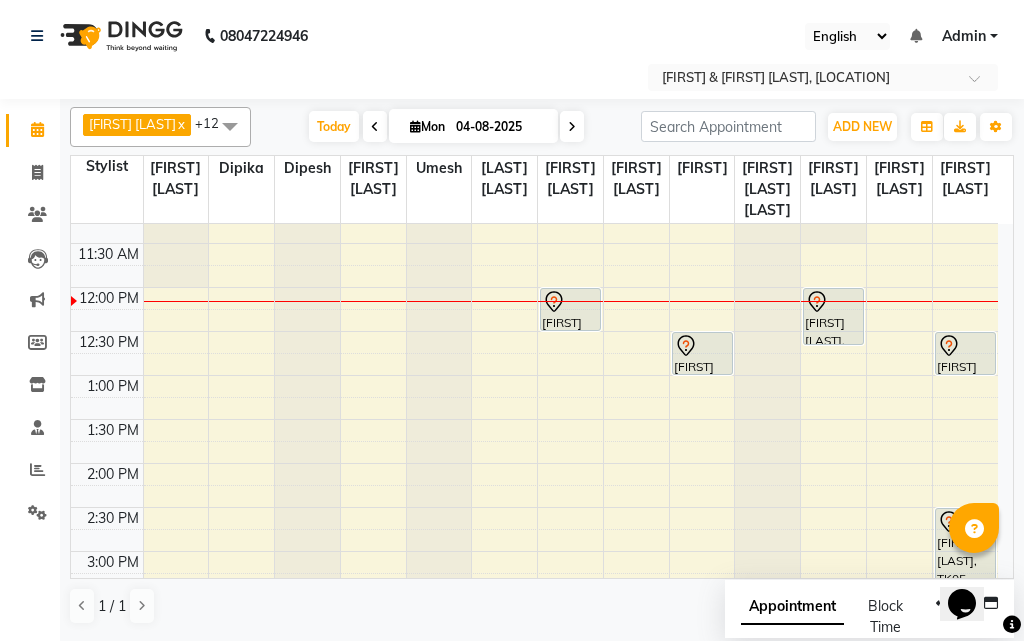 click on "9:00 AM 9:30 AM 10:00 AM 10:30 AM 11:00 AM 11:30 AM 12:00 PM 12:30 PM 1:00 PM 1:30 PM 2:00 PM 2:30 PM 3:00 PM 3:30 PM 4:00 PM 4:30 PM 5:00 PM 5:30 PM 6:00 PM 6:30 PM 7:00 PM 7:30 PM 8:00 PM 8:30 PM 9:00 PM 9:30 PM 10:00 PM 10:30 PM             Vanita Tharaney, TK03, 04:15 PM-04:45 PM, Nail's - Natural Nail File             Vanita Tharaney, TK03, 04:30 PM-05:00 PM, Nail'S - Nail Polish             Vanita Tharaney, TK03, 04:00 PM-04:15 PM, Threading - Eyebrows             Saniya Chadha, TK04, 12:00 PM-12:30 PM, Shampoo With Conditioner - Hair Extension Wash/Long Hair             tulika gurung, TK02, 12:30 PM-01:00 PM, Women Hair Cut - Master Stylish             pari shika, TK01, 12:00 PM-12:40 PM, Plain Gel Polish - Both hand             Priti Arora, TK06, 12:30 PM-01:00 PM, Manicure - Basic             Ashita Sahu, TK05, 02:30 PM-04:00 PM, Flavoured Wax - Full Body" at bounding box center [534, 639] 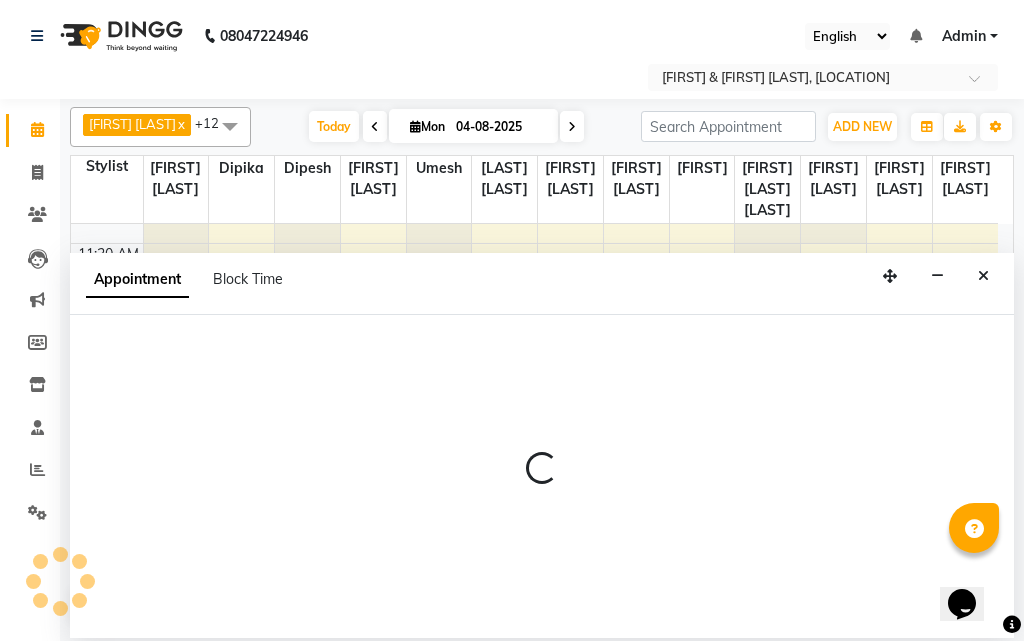 select on "13660" 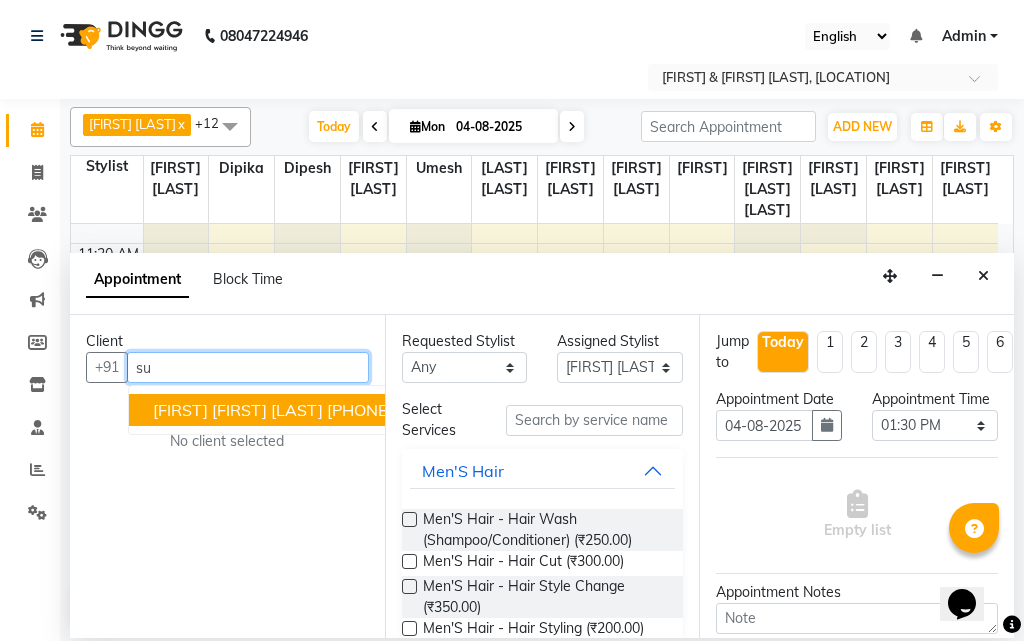 type on "s" 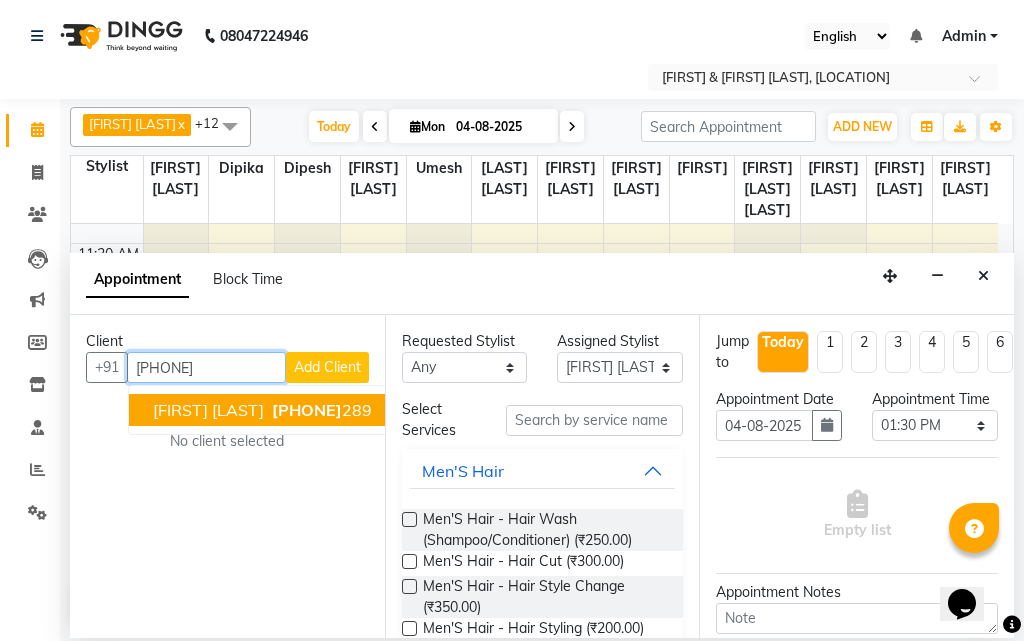 click on "9870188" at bounding box center [307, 410] 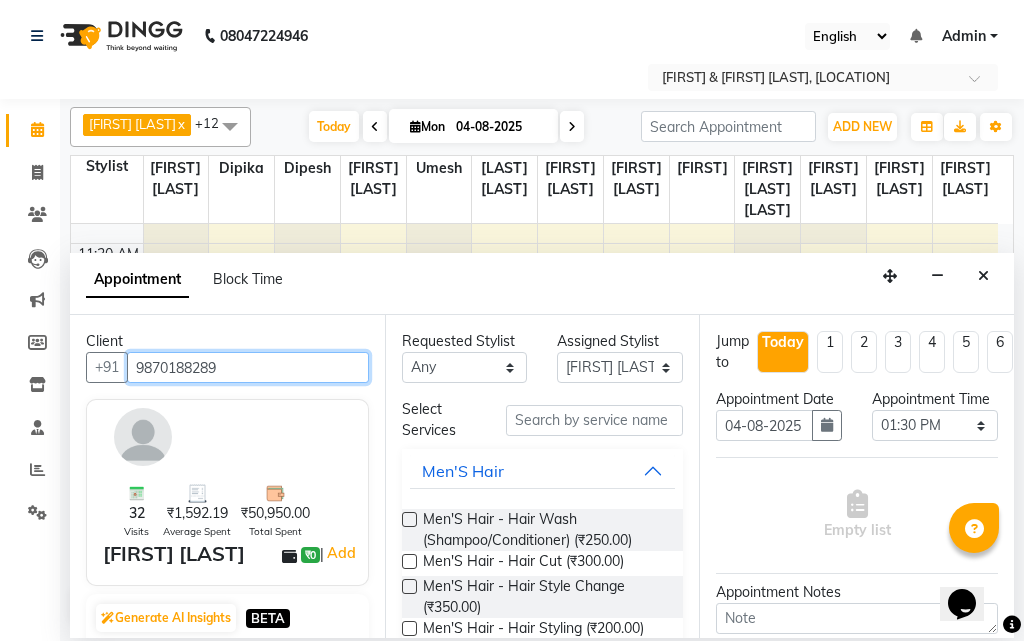 type on "9870188289" 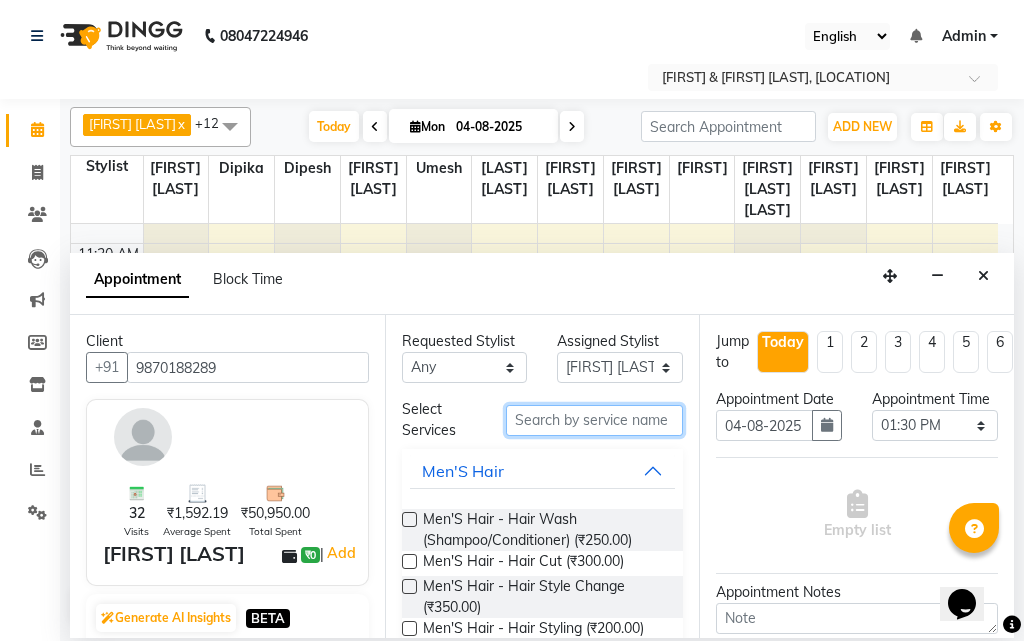 click at bounding box center (595, 420) 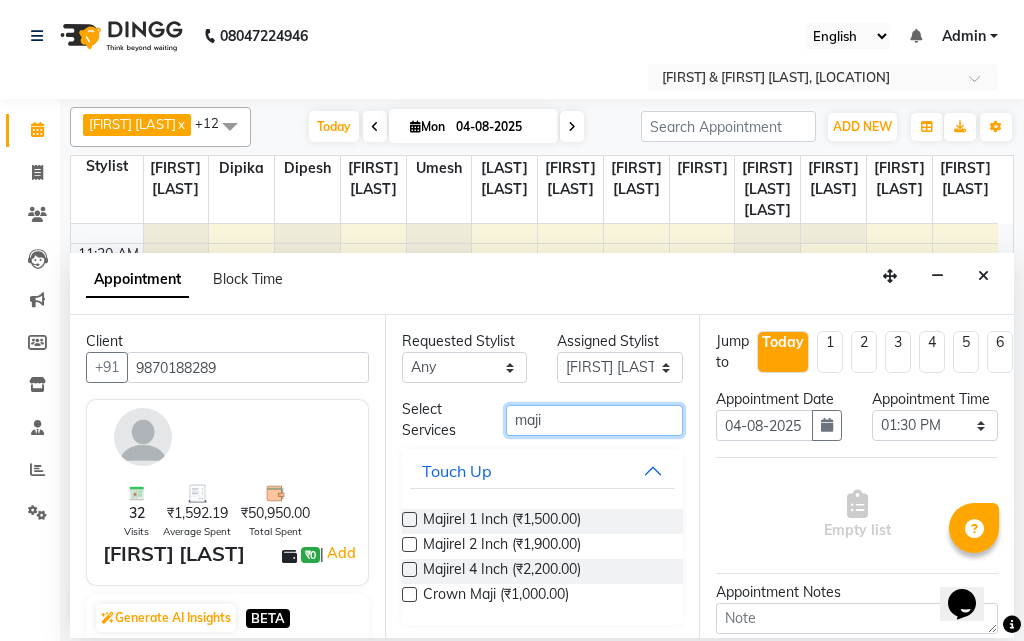 type on "maji" 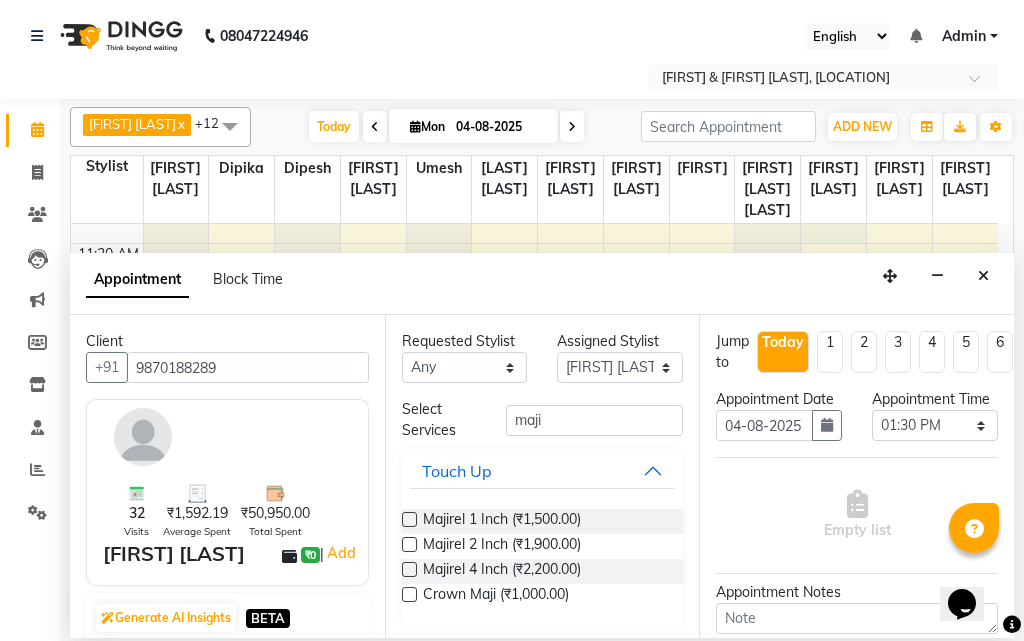 click at bounding box center (409, 519) 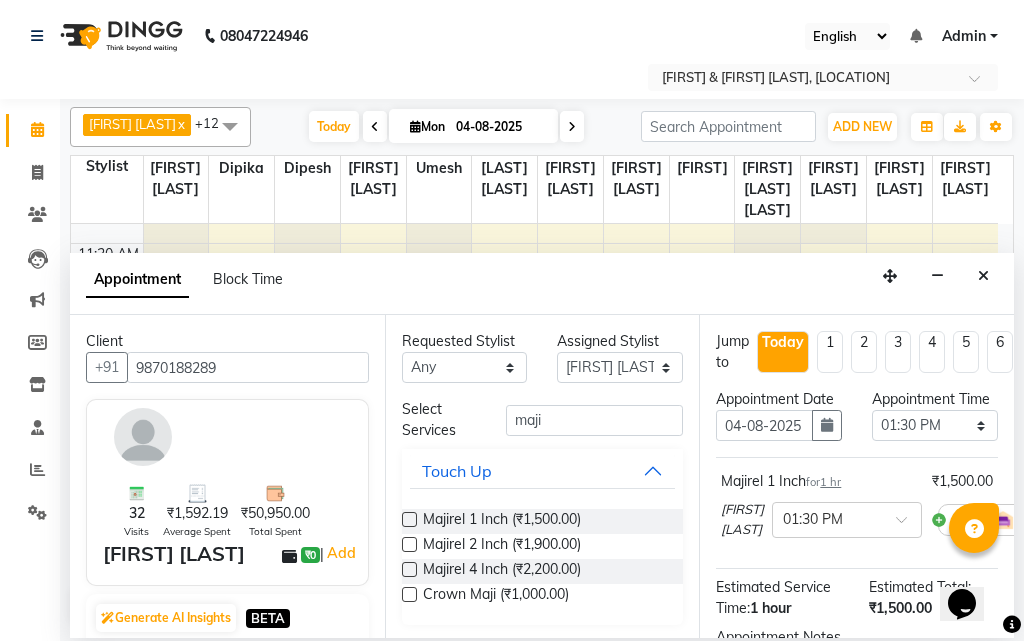 scroll, scrollTop: 3, scrollLeft: 0, axis: vertical 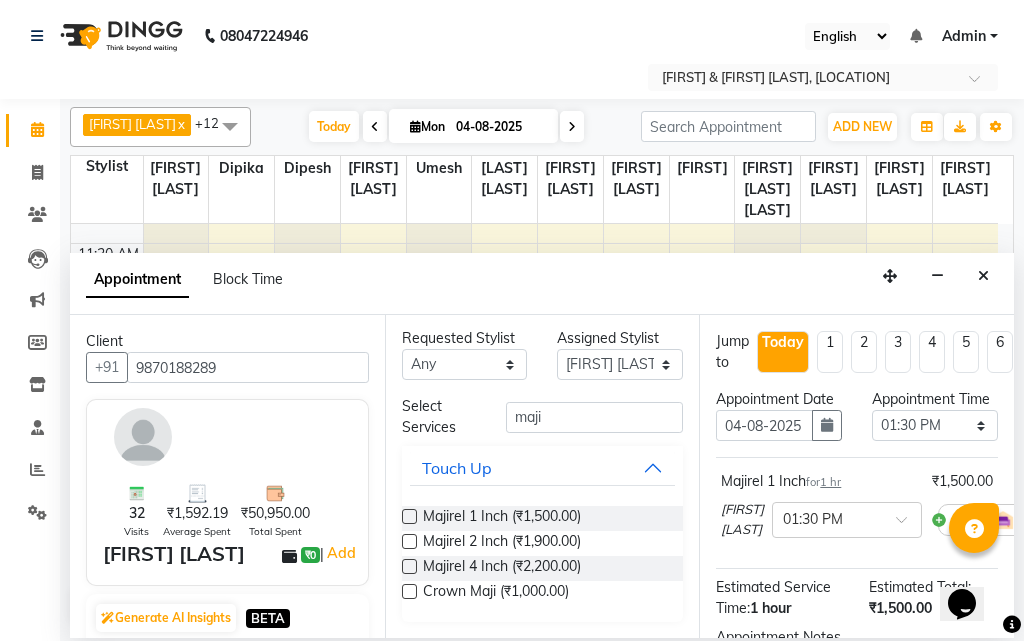click at bounding box center (409, 516) 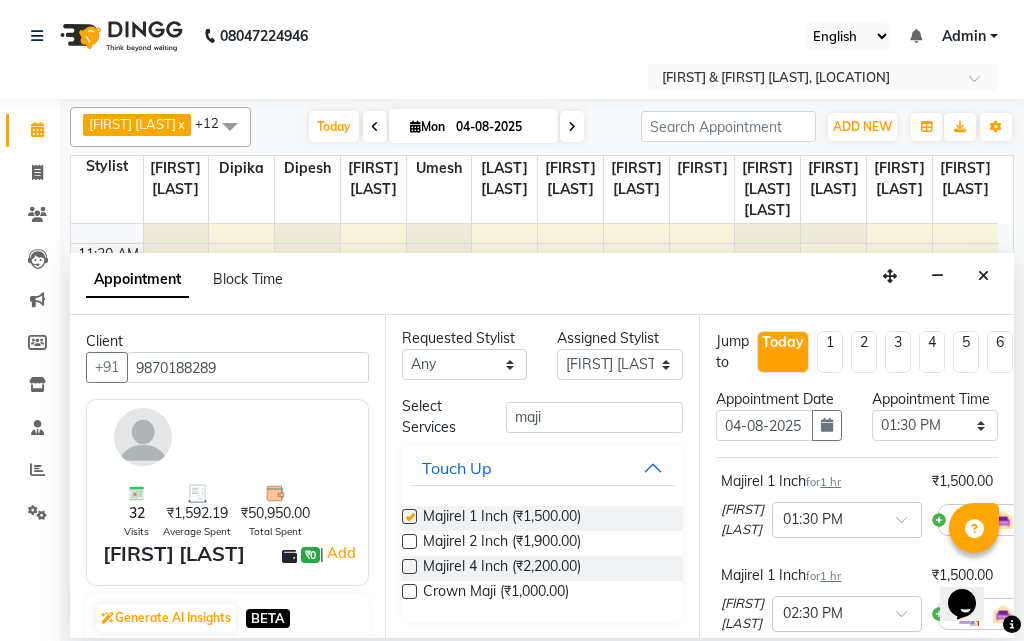 checkbox on "false" 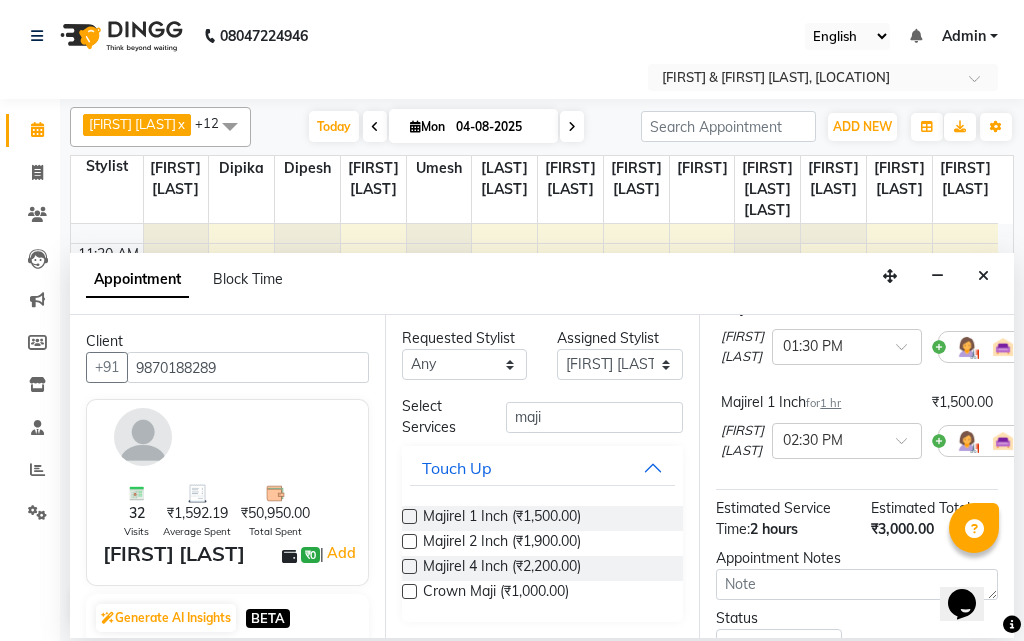 scroll, scrollTop: 200, scrollLeft: 0, axis: vertical 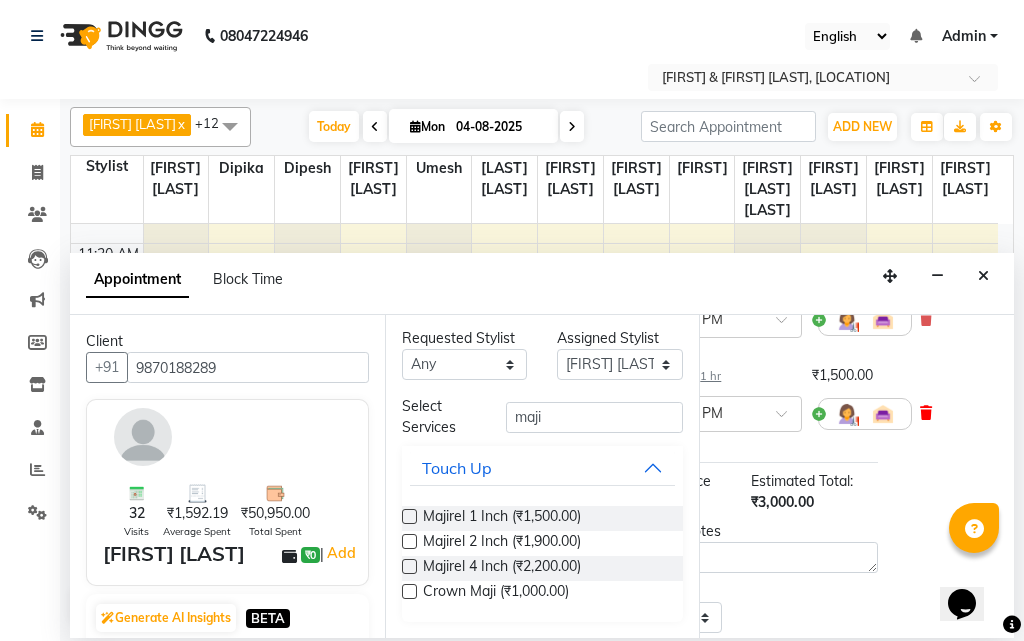 click at bounding box center [926, 413] 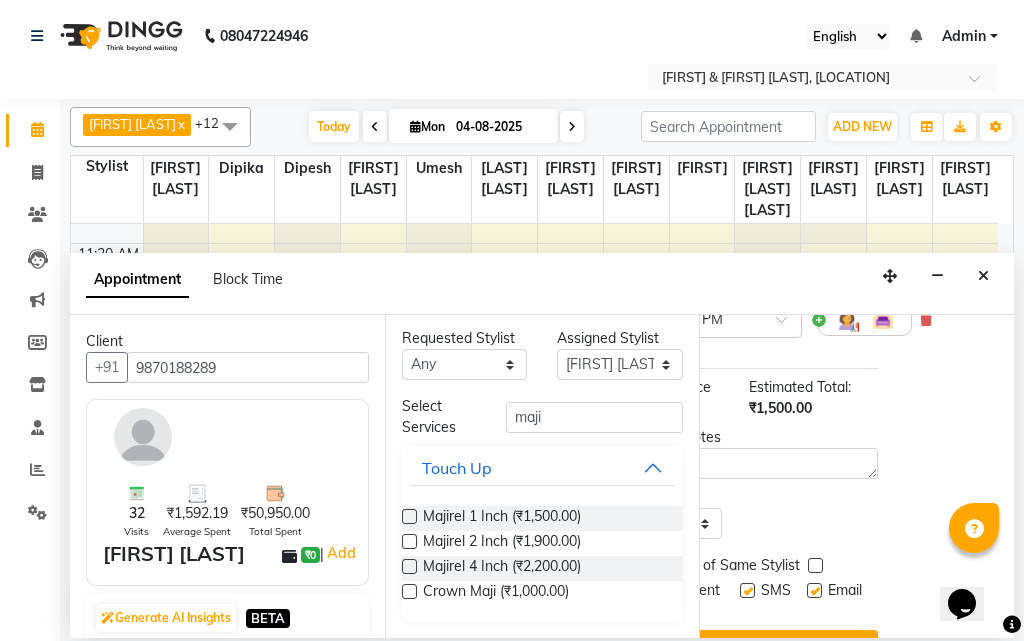 scroll, scrollTop: 200, scrollLeft: 55, axis: both 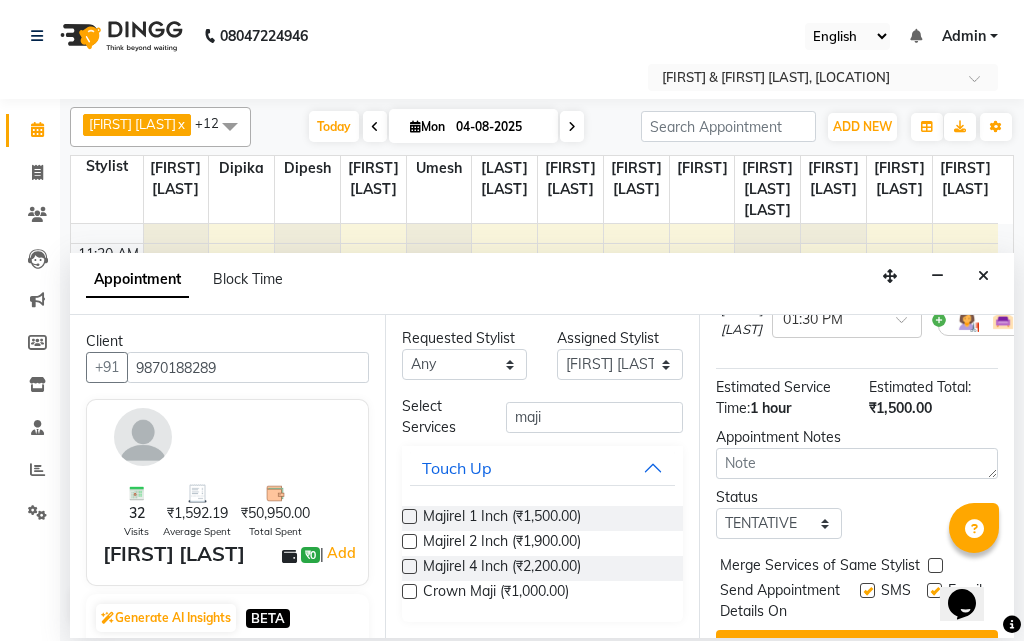click on "Estimated Service Time:" at bounding box center (773, 397) 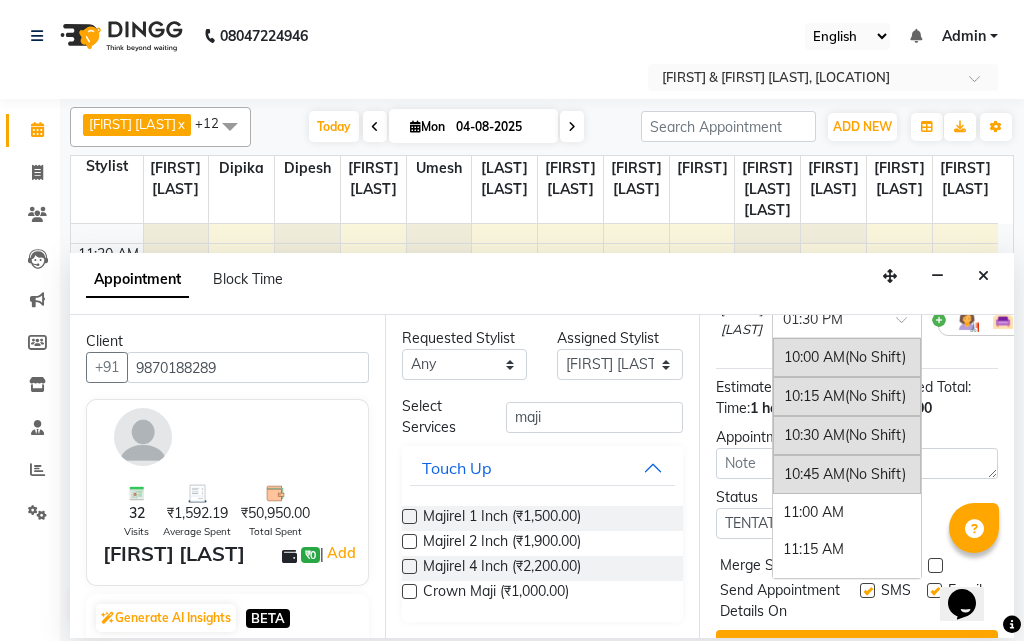 click at bounding box center [908, 325] 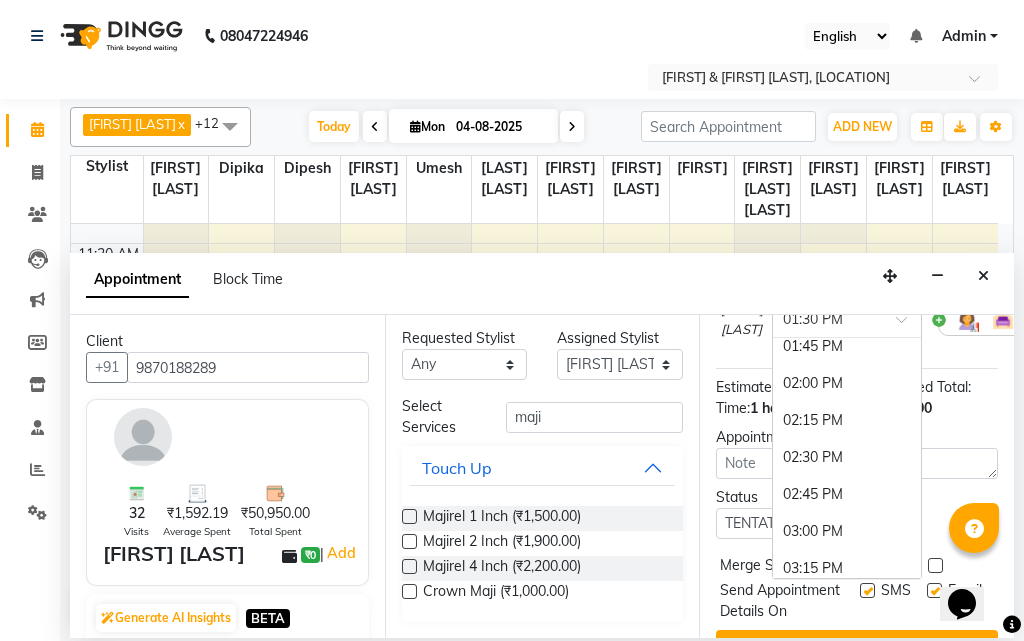 scroll, scrollTop: 630, scrollLeft: 0, axis: vertical 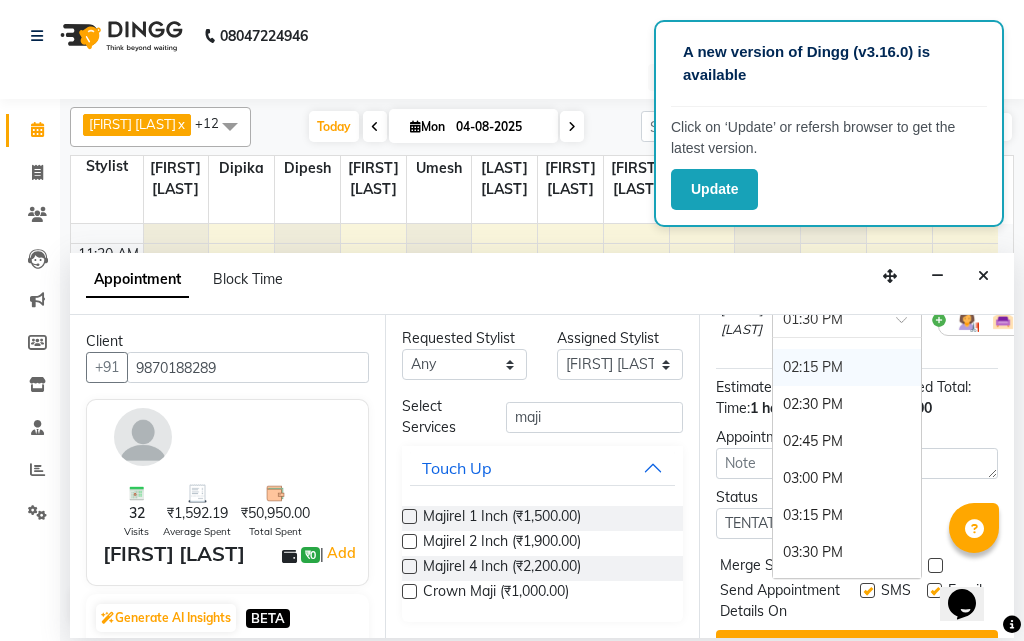 click on "02:15 PM" at bounding box center (847, 367) 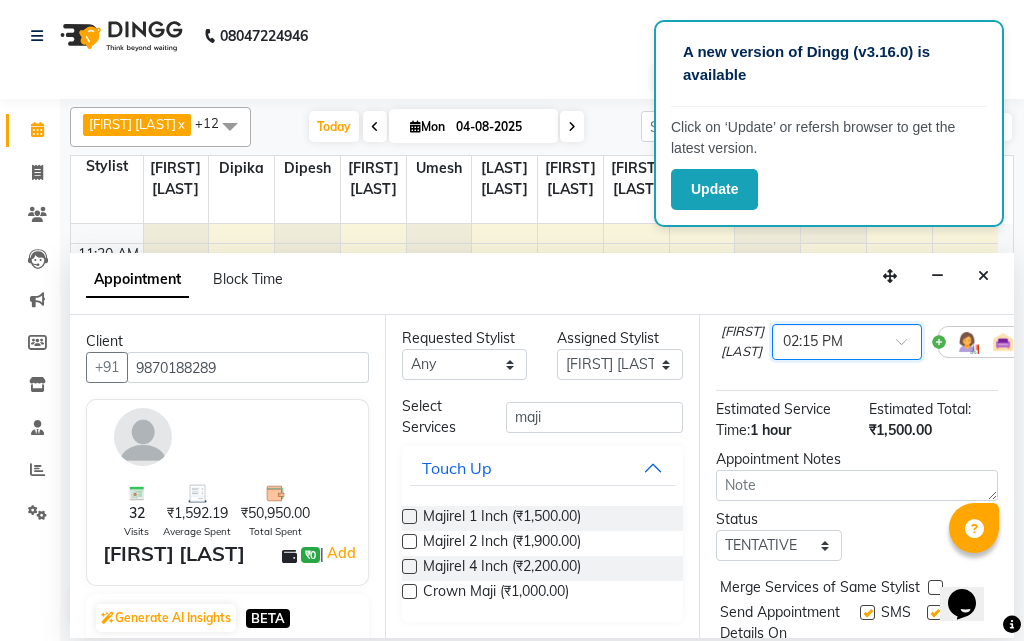 scroll, scrollTop: 200, scrollLeft: 0, axis: vertical 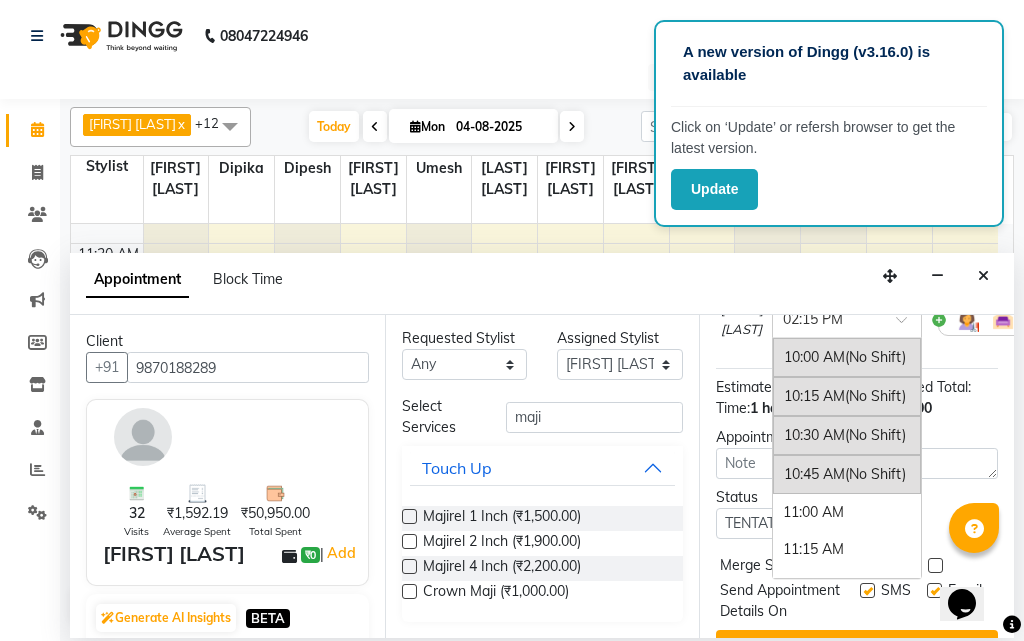 click at bounding box center [908, 325] 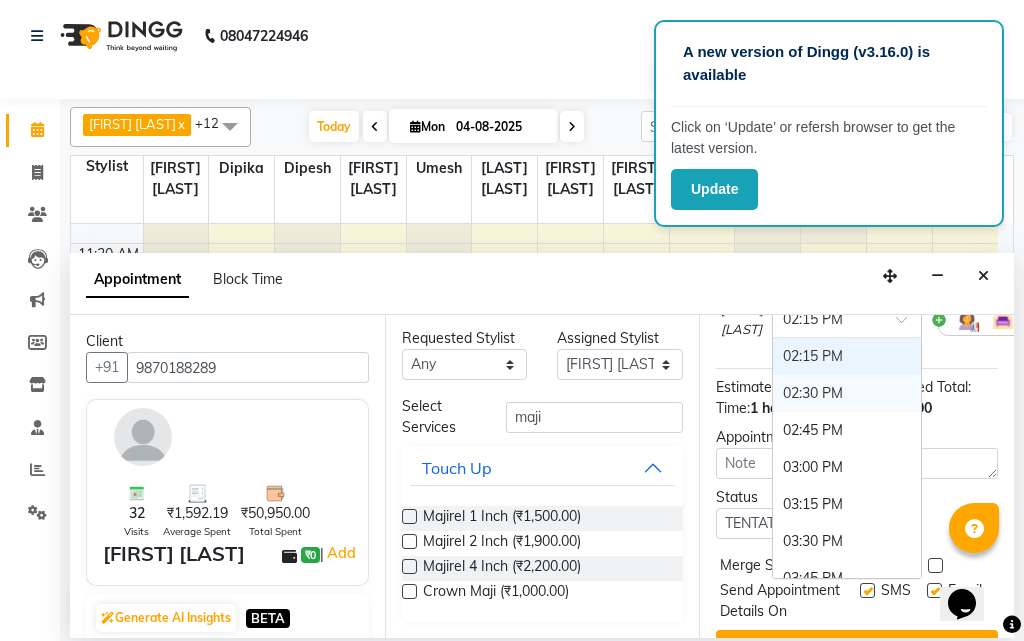 click on "02:30 PM" at bounding box center [847, 393] 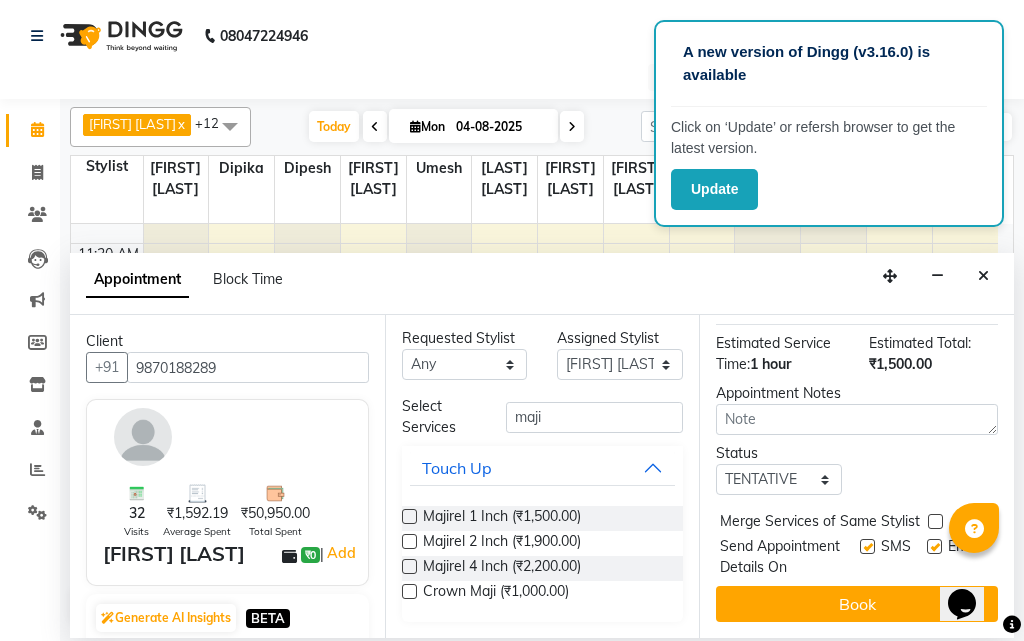scroll, scrollTop: 301, scrollLeft: 0, axis: vertical 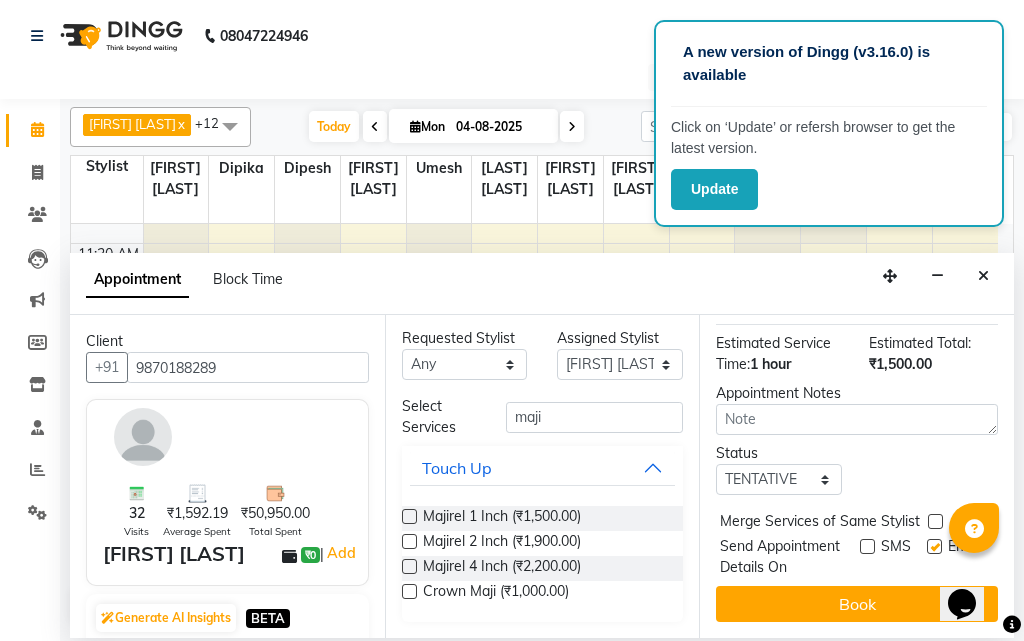 click at bounding box center [934, 546] 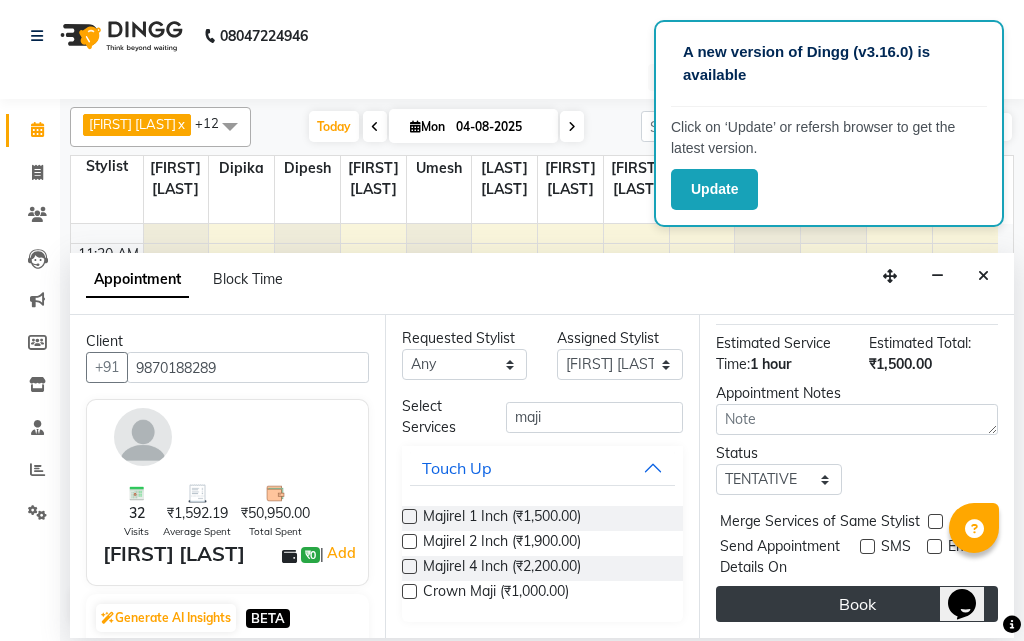 click on "Book" at bounding box center [857, 604] 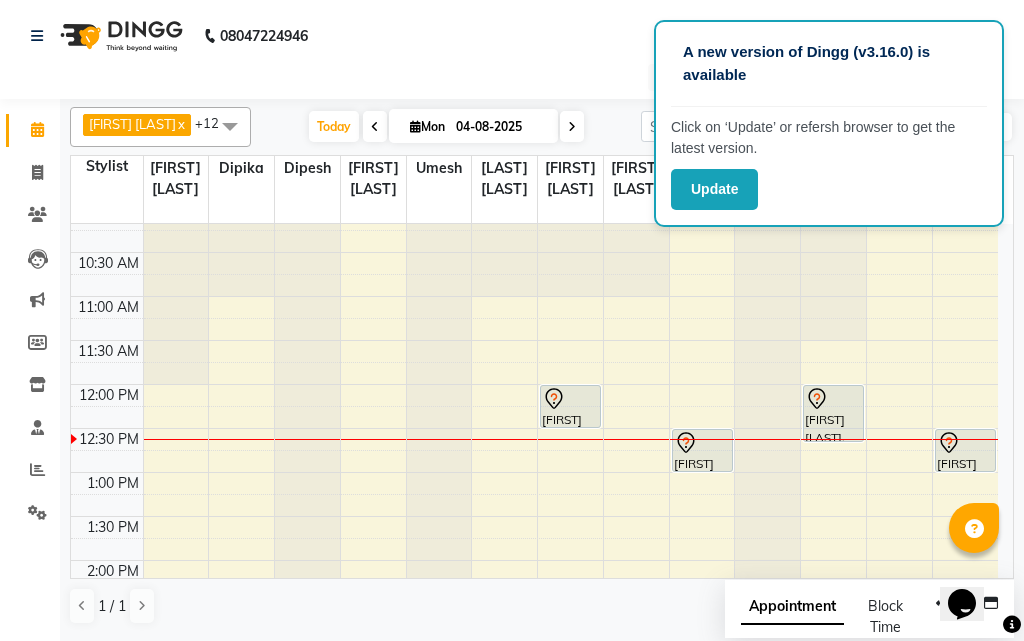 scroll, scrollTop: 100, scrollLeft: 0, axis: vertical 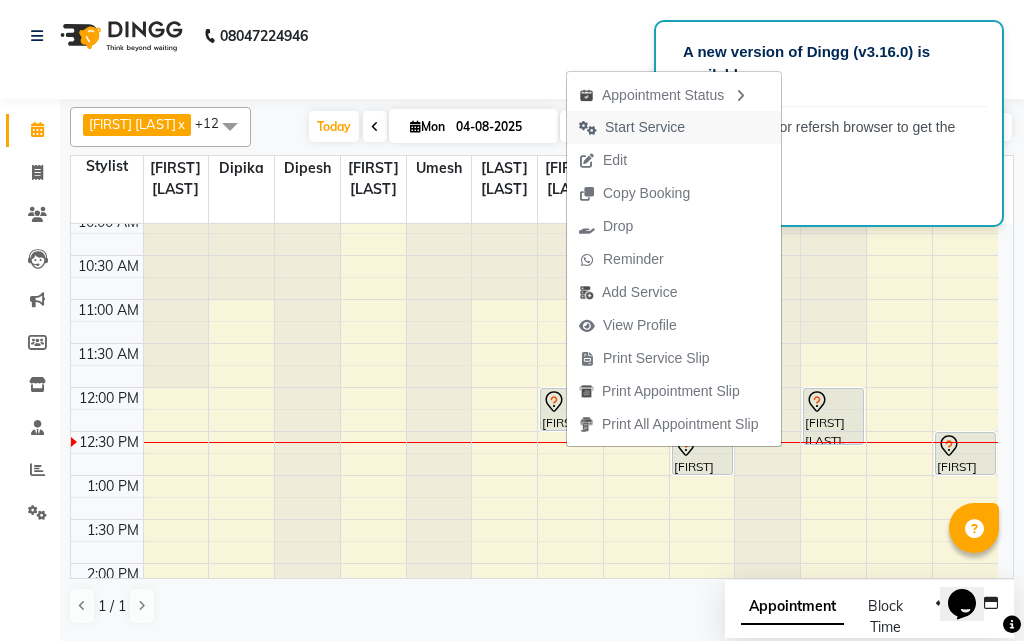 click on "Start Service" at bounding box center [674, 127] 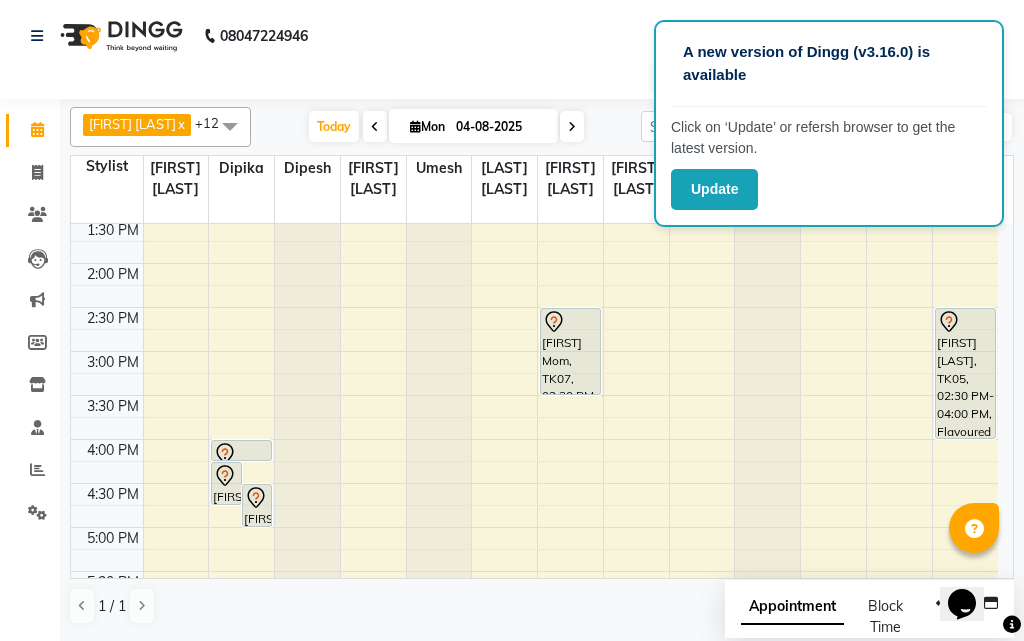 scroll, scrollTop: 300, scrollLeft: 0, axis: vertical 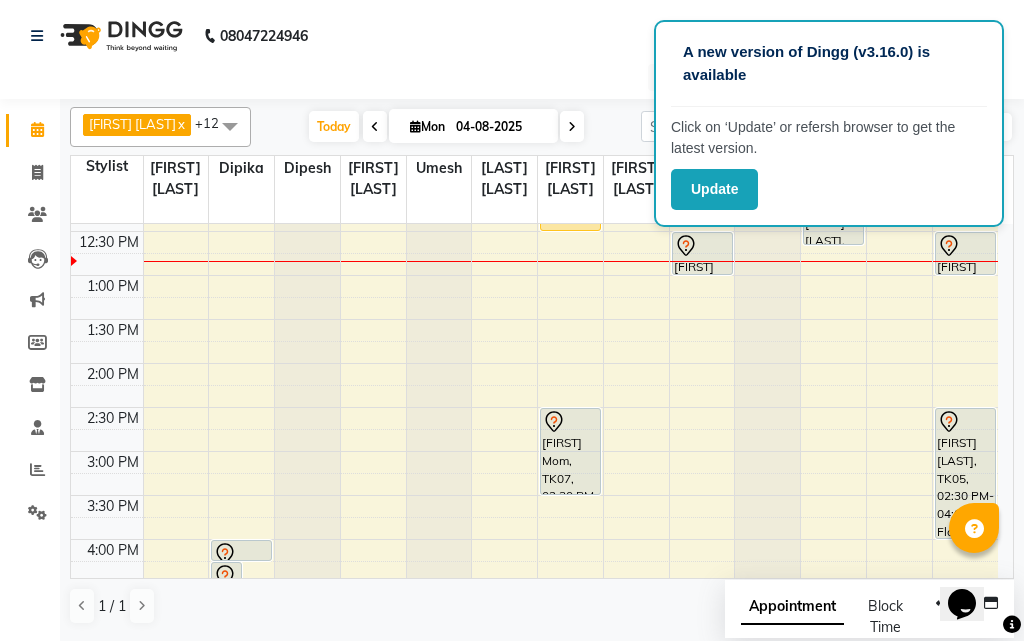 click on "A new version of Dingg (v3.16.0) is available  Click on ‘Update’ or refersh browser to get the latest version.  Update" 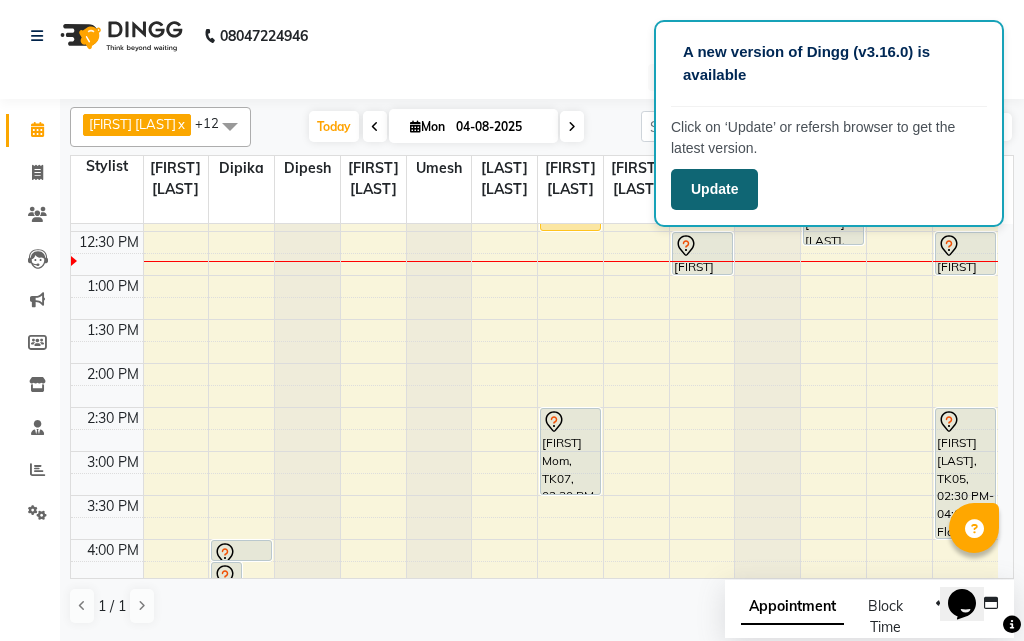 click on "Update" 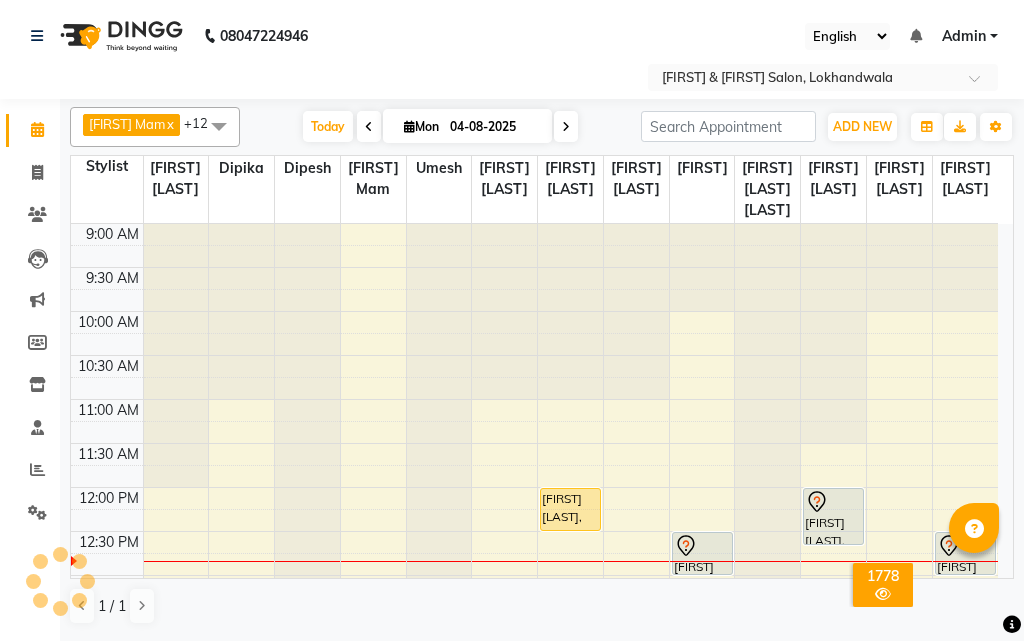 scroll, scrollTop: 0, scrollLeft: 0, axis: both 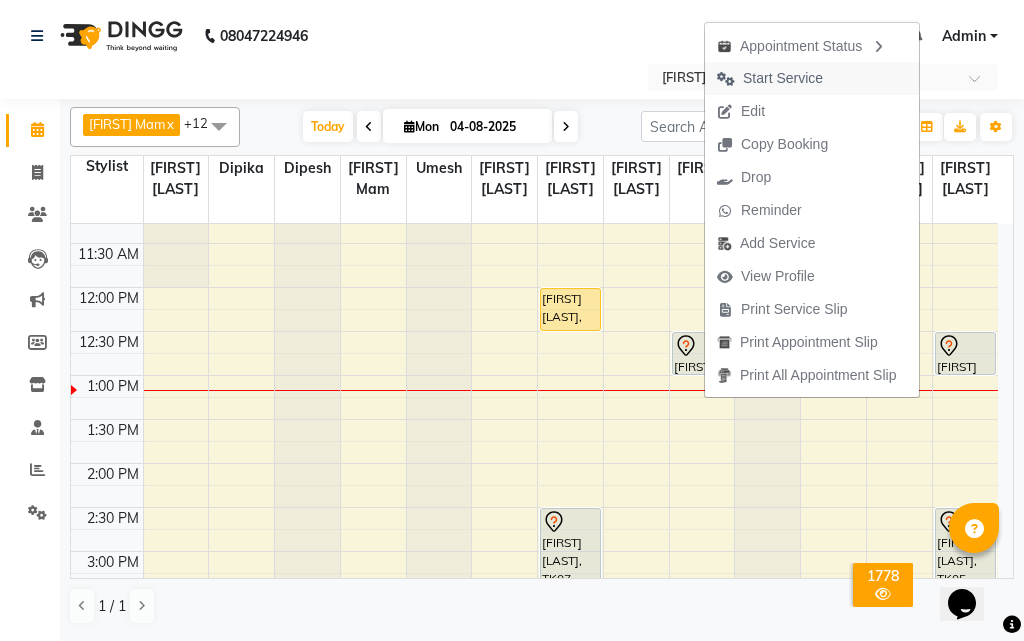drag, startPoint x: 759, startPoint y: 77, endPoint x: 755, endPoint y: 88, distance: 11.7046995 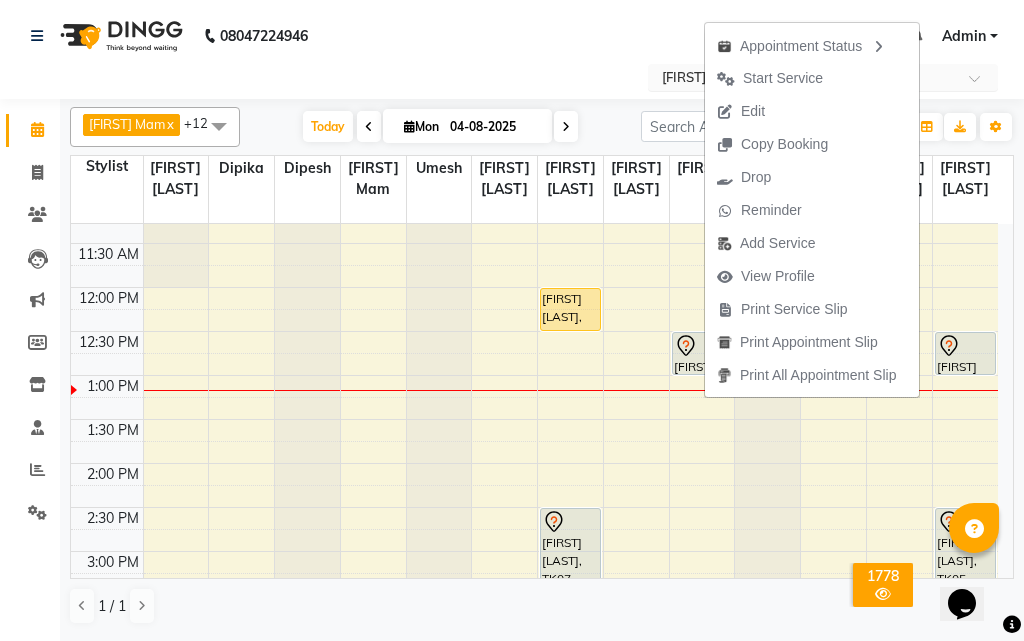 click on "Start Service" at bounding box center [783, 78] 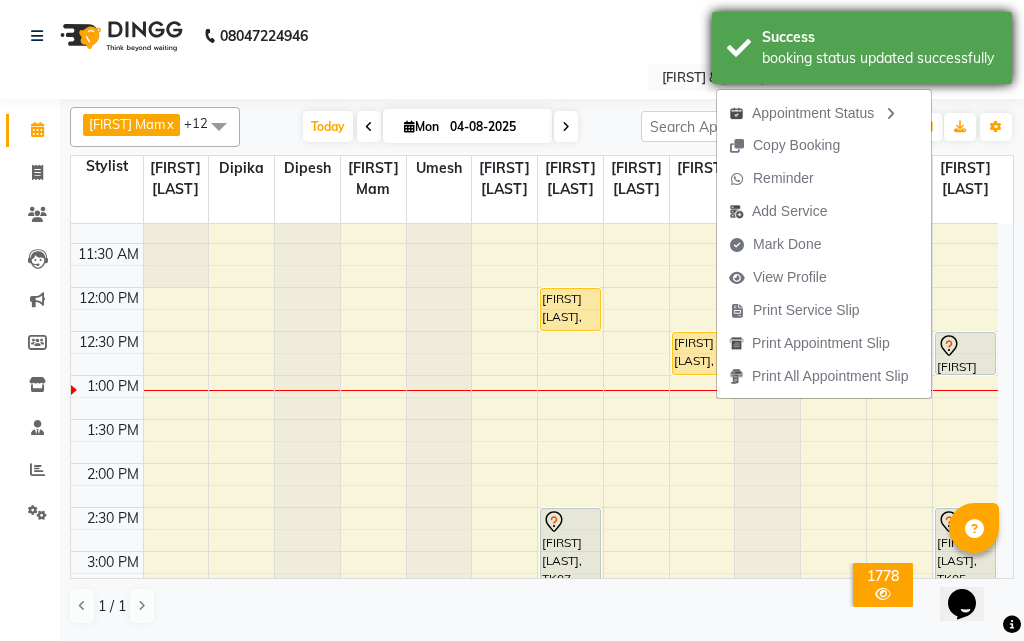 click on "Success" at bounding box center (879, 37) 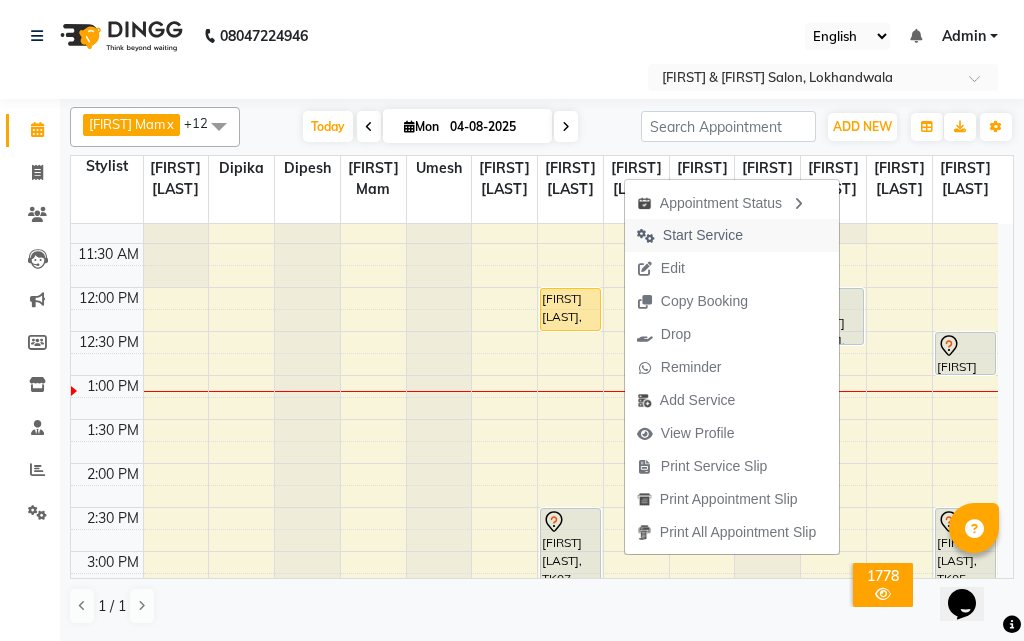 click on "Start Service" at bounding box center [703, 235] 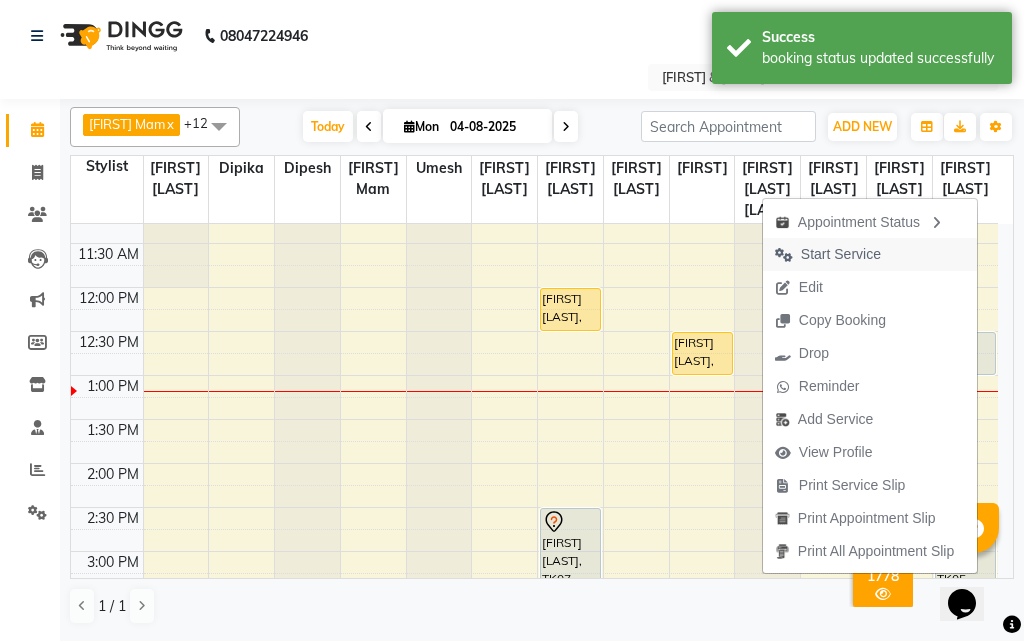 click on "Start Service" at bounding box center (841, 254) 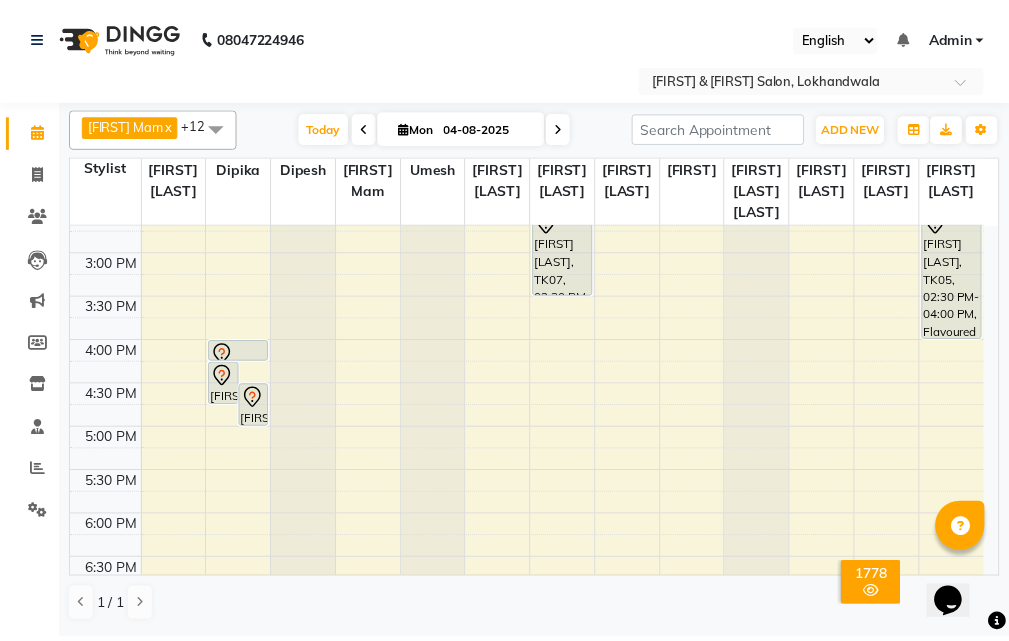 scroll, scrollTop: 400, scrollLeft: 0, axis: vertical 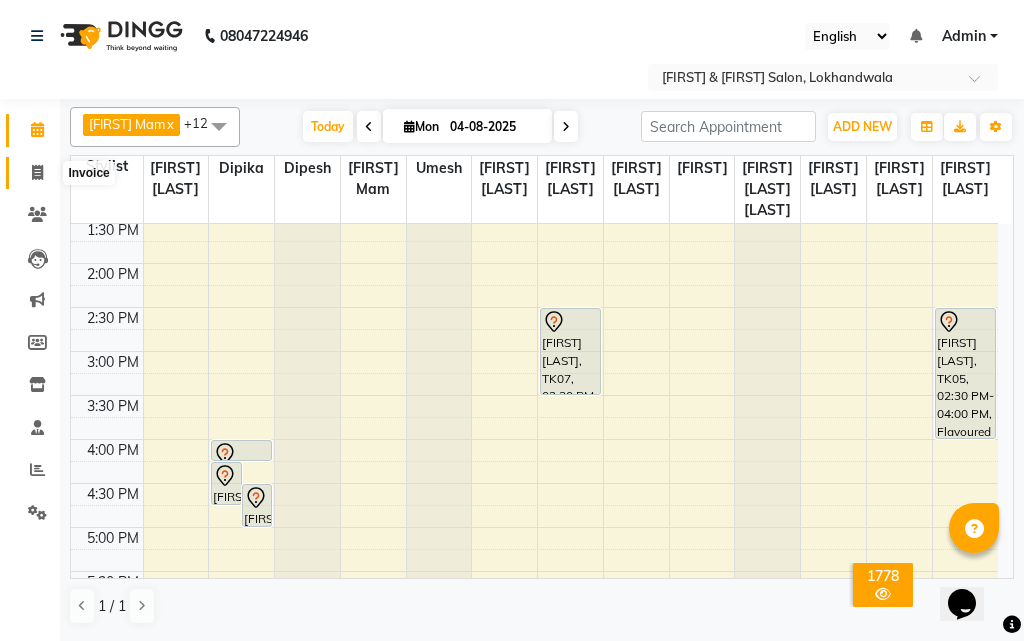 click 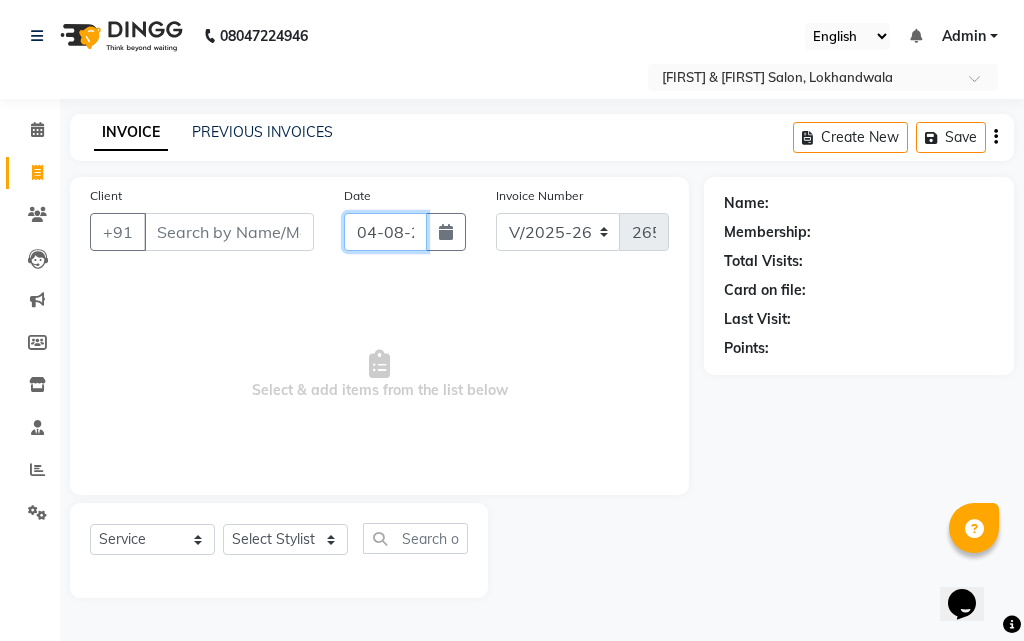 click on "04-08-2025" 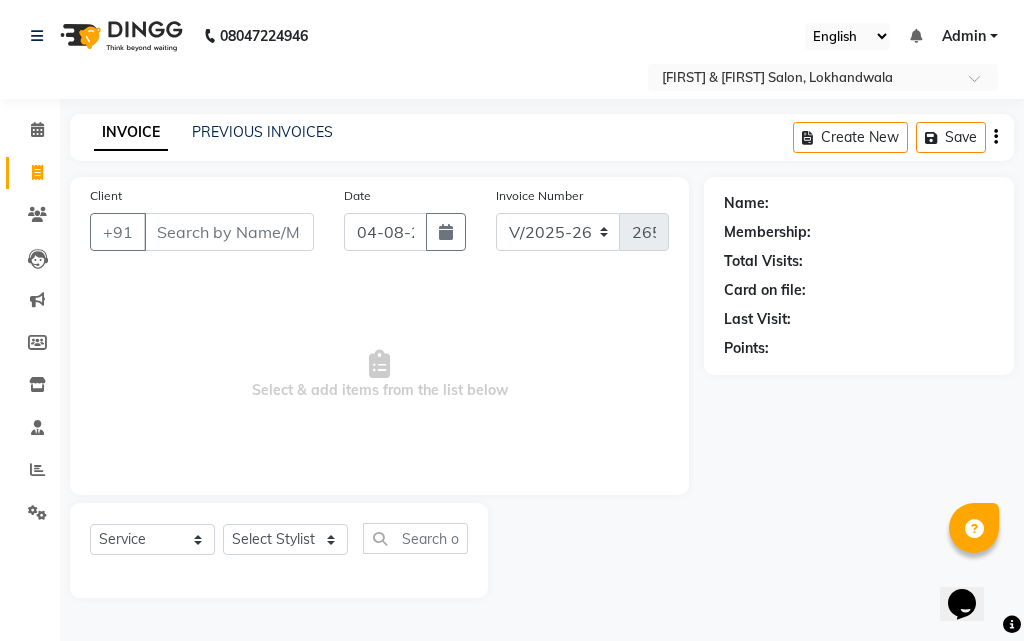 select on "8" 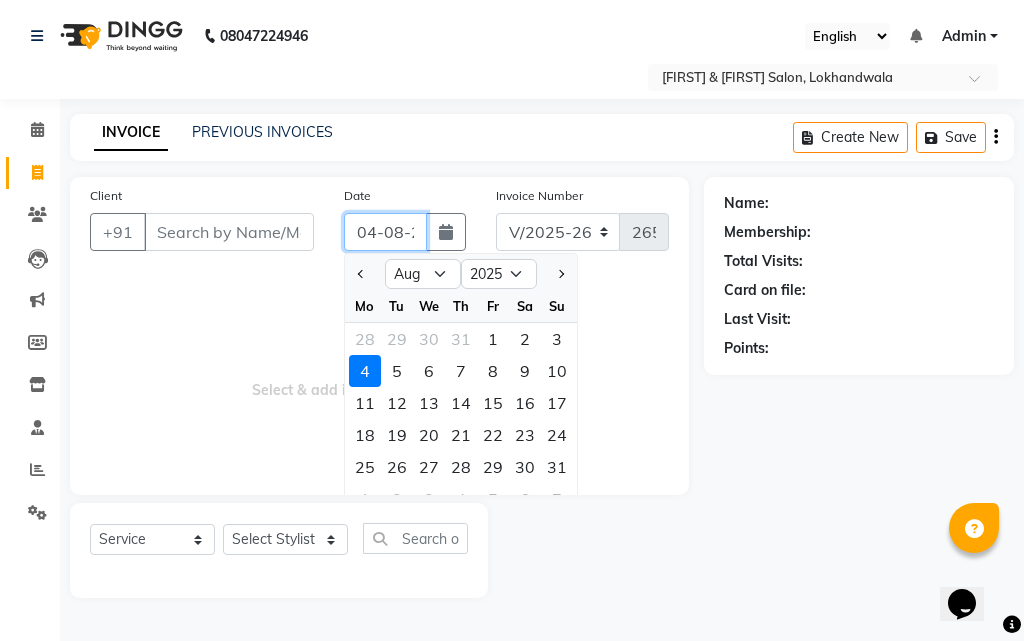 click on "04-08-2025" 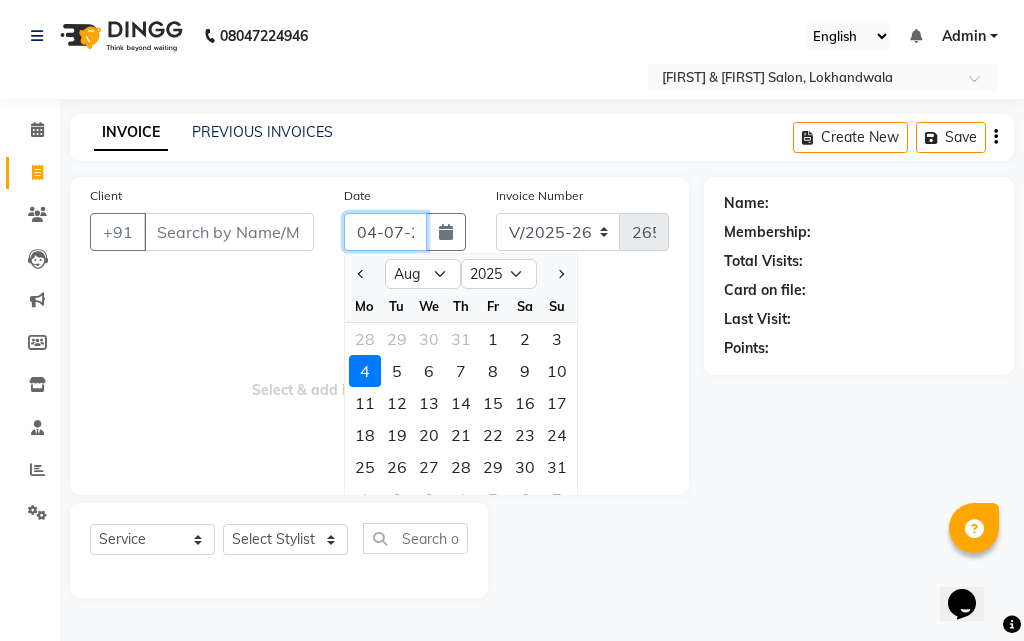 click on "04-07-2025" 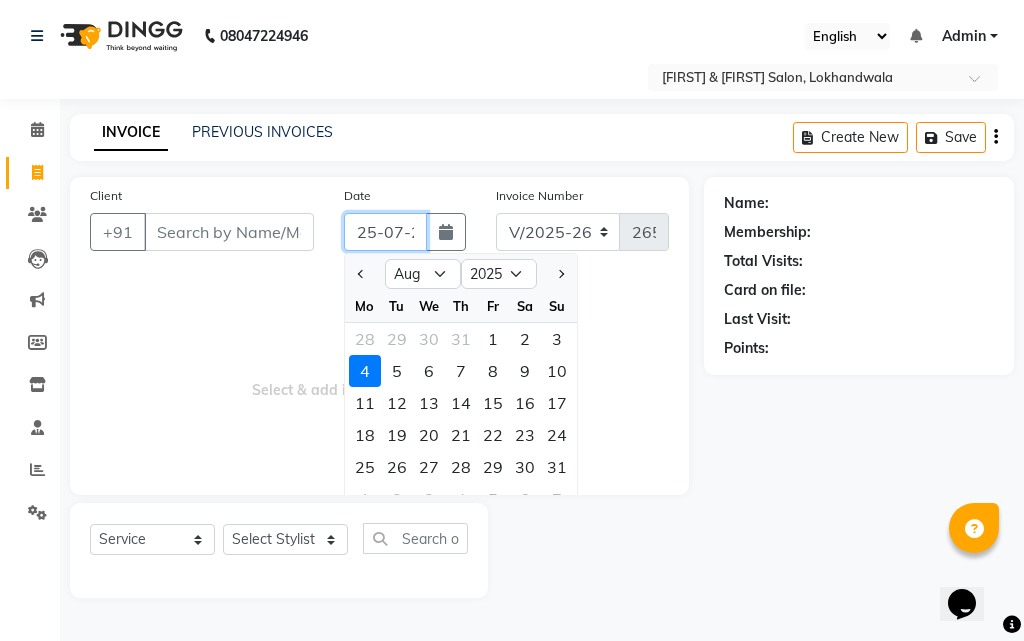 type on "25-07-2025" 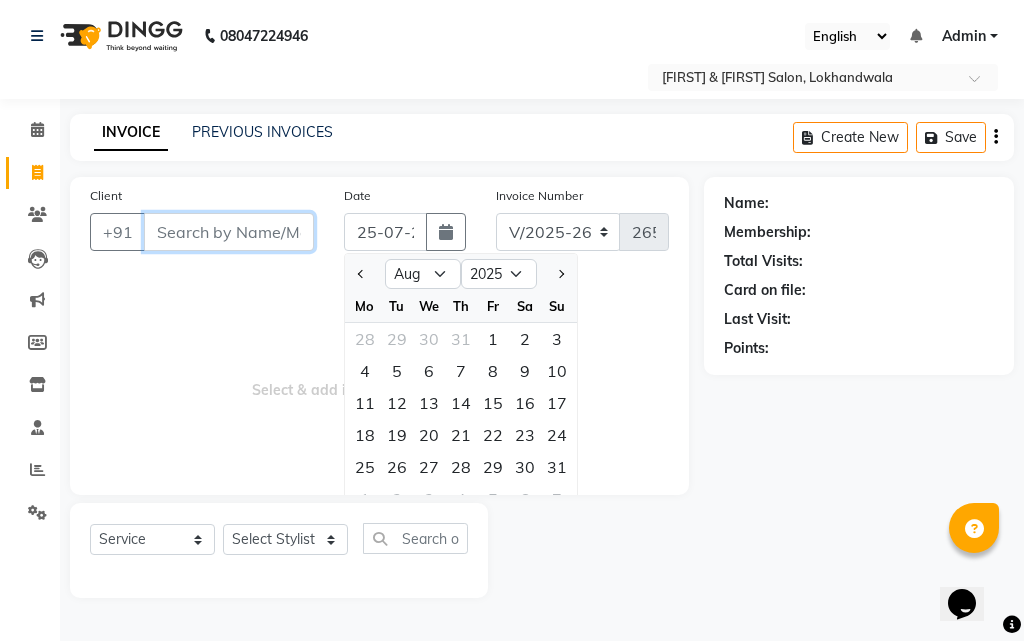 click on "Client" at bounding box center [229, 232] 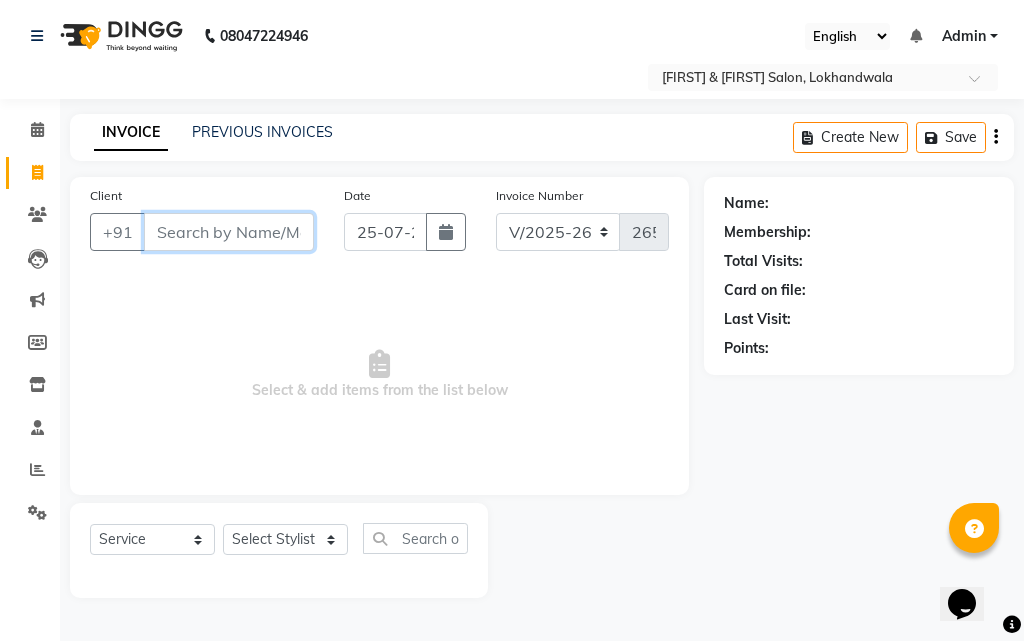 click on "Client" at bounding box center (229, 232) 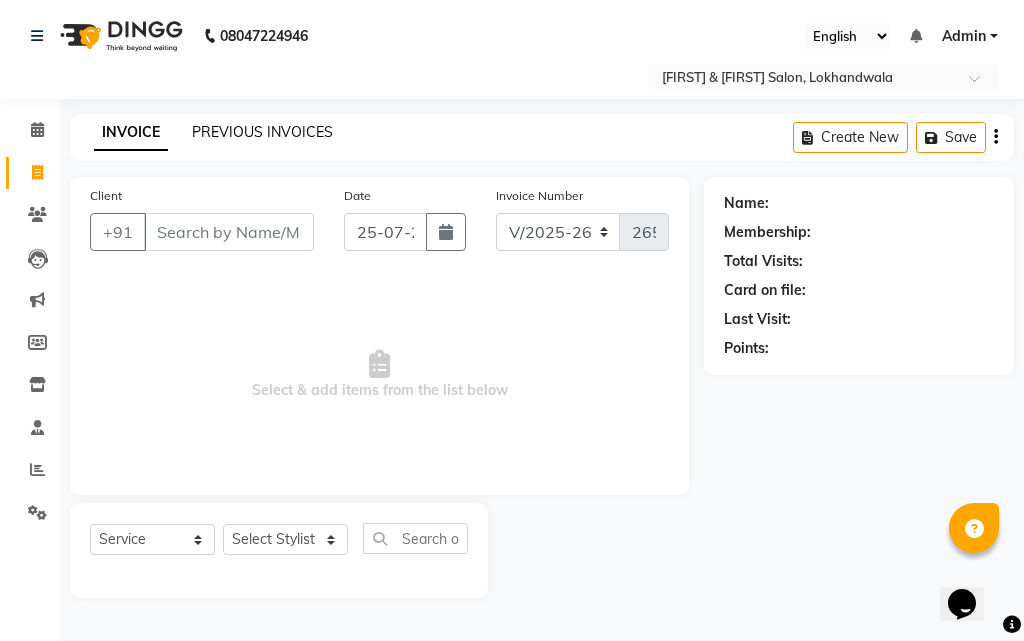 click on "PREVIOUS INVOICES" 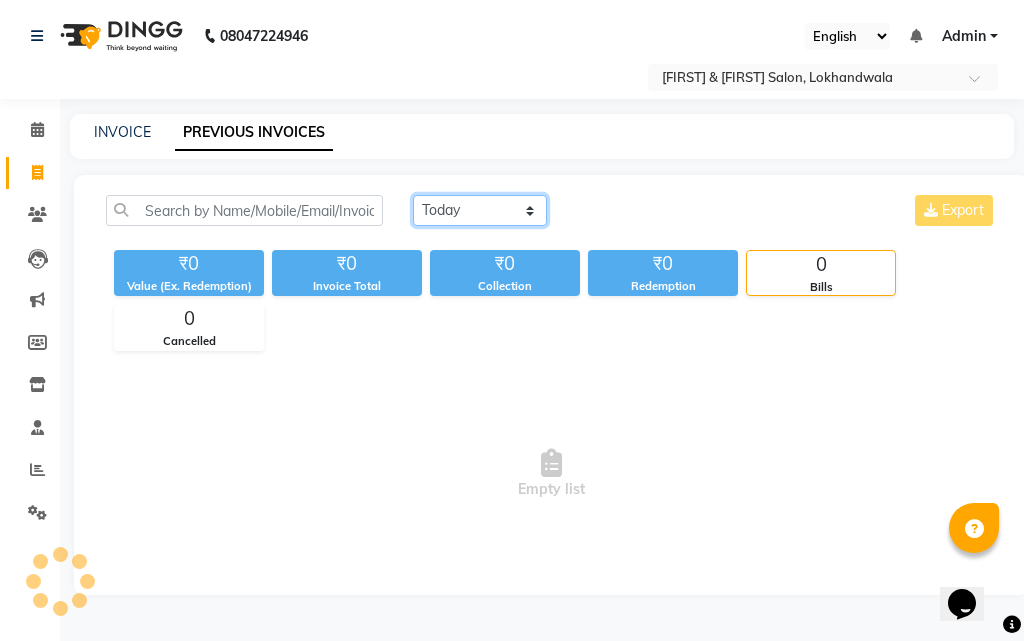 click on "Today Yesterday Custom Range" 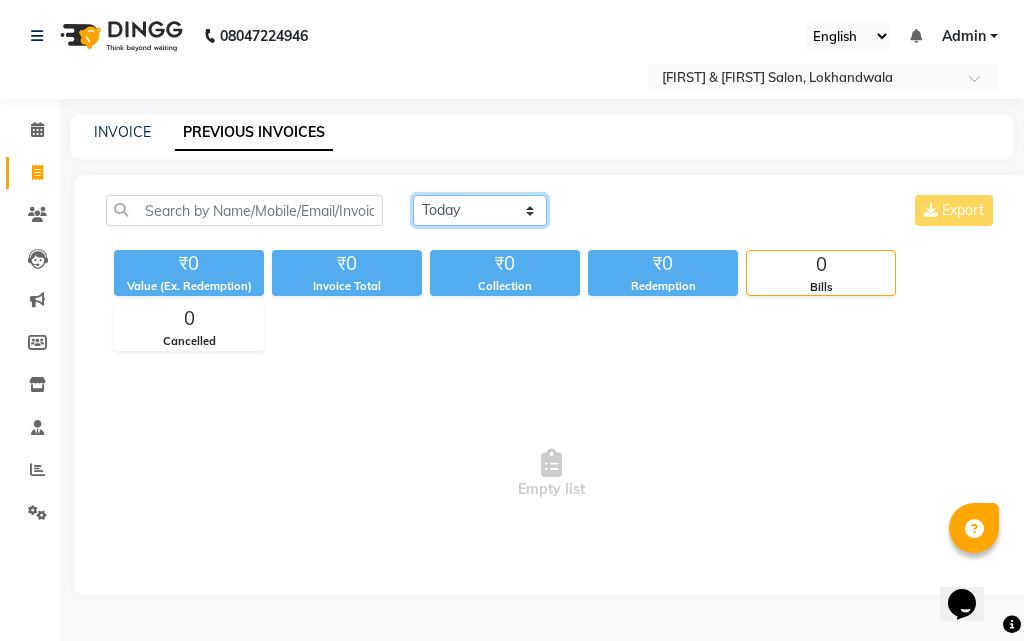 select on "range" 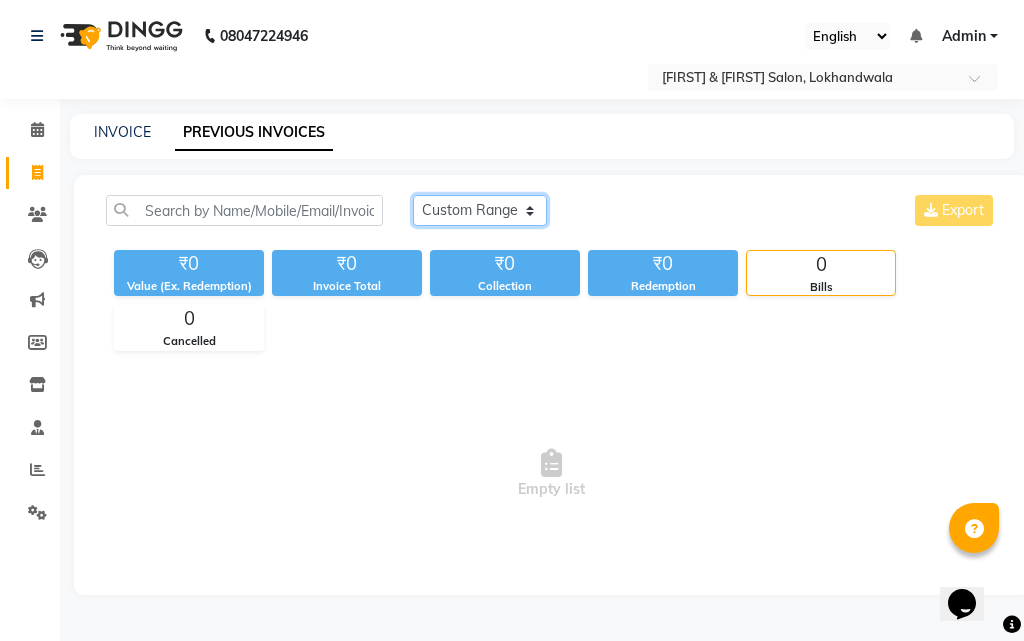 click on "Today Yesterday Custom Range" 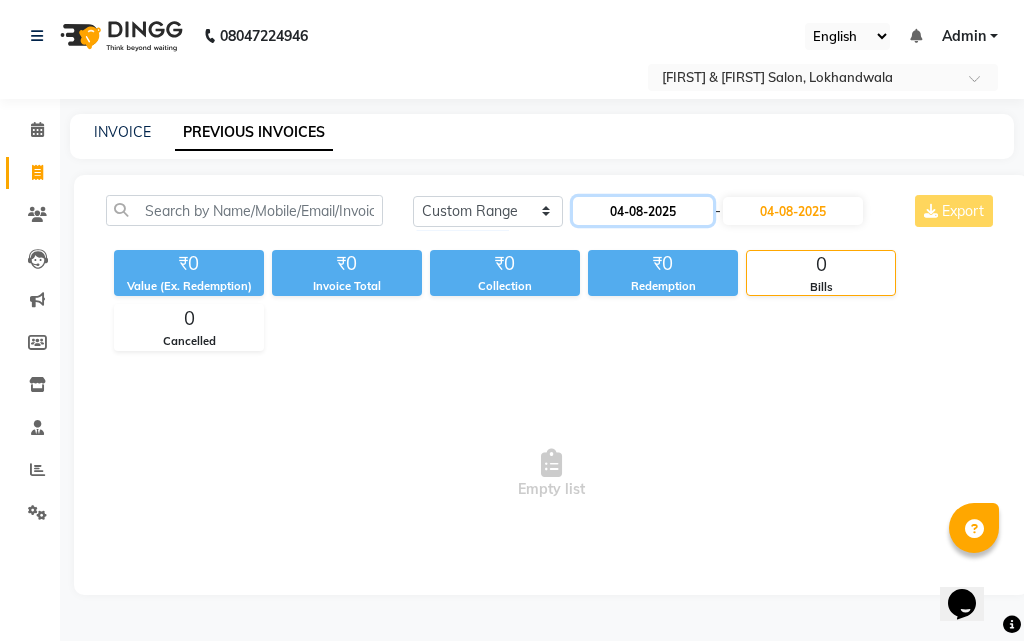 click on "04-08-2025" 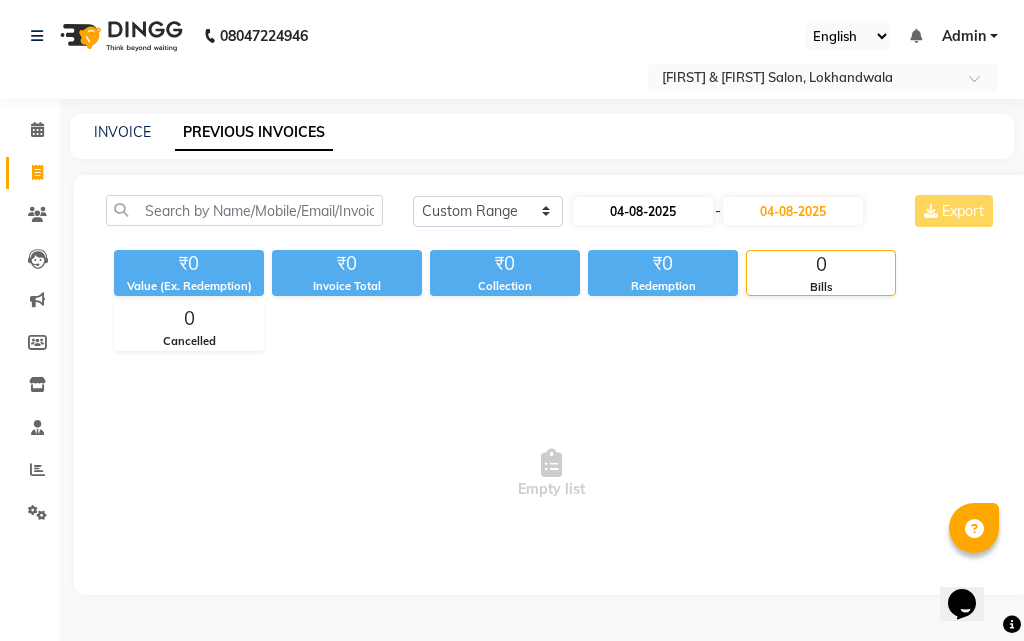 select on "8" 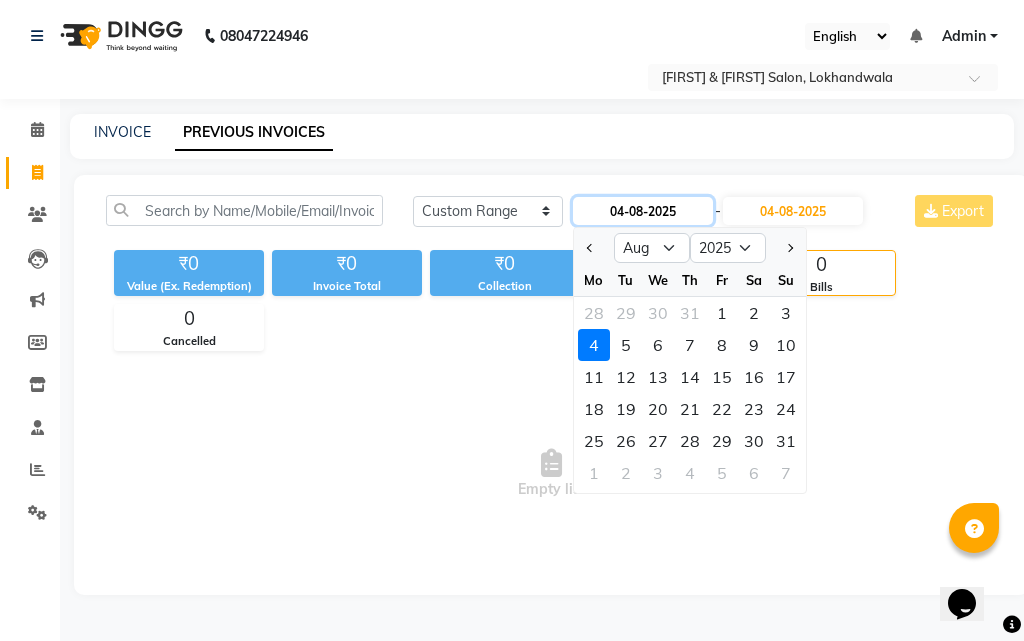 click on "04-08-2025" 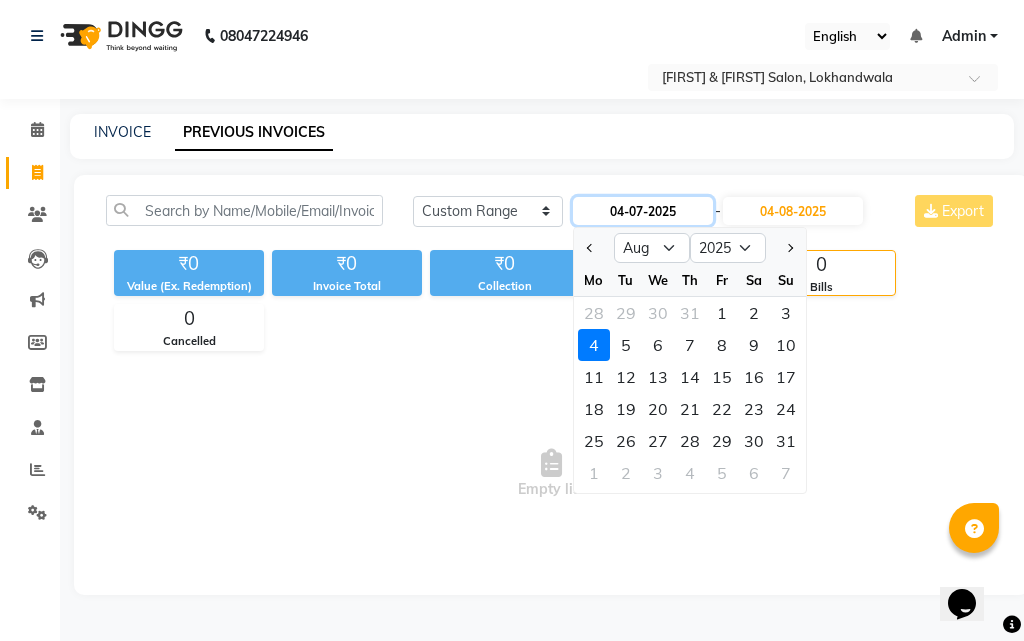 click on "04-07-2025" 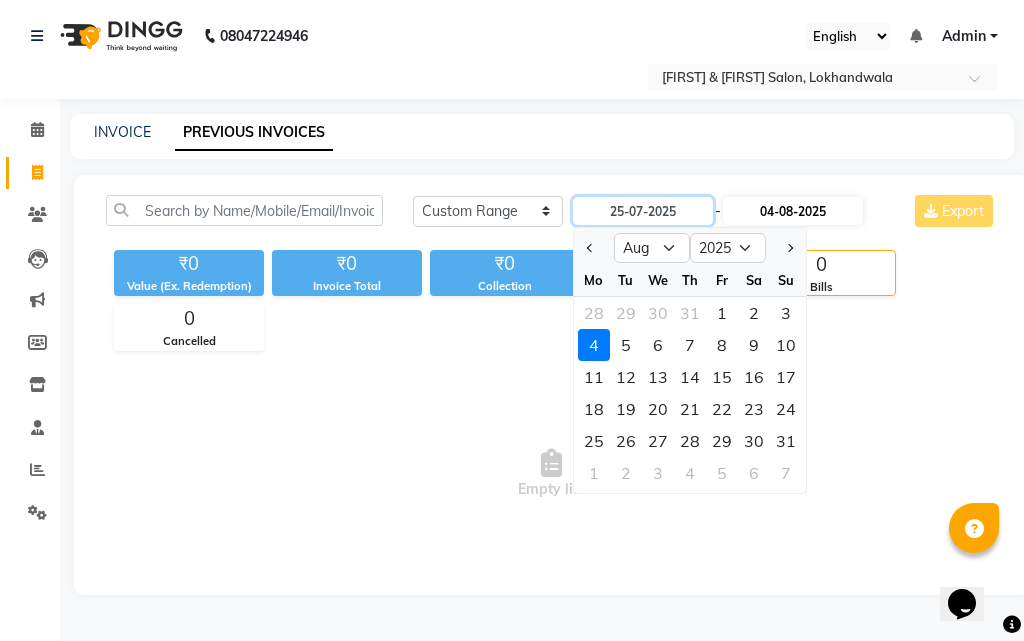 type on "25-07-2025" 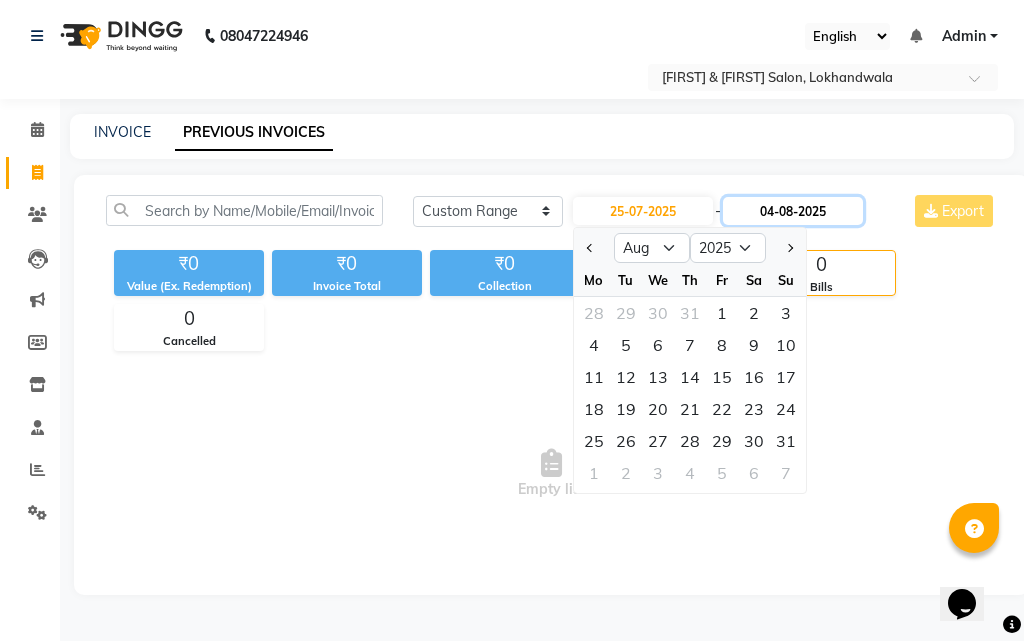 click on "04-08-2025" 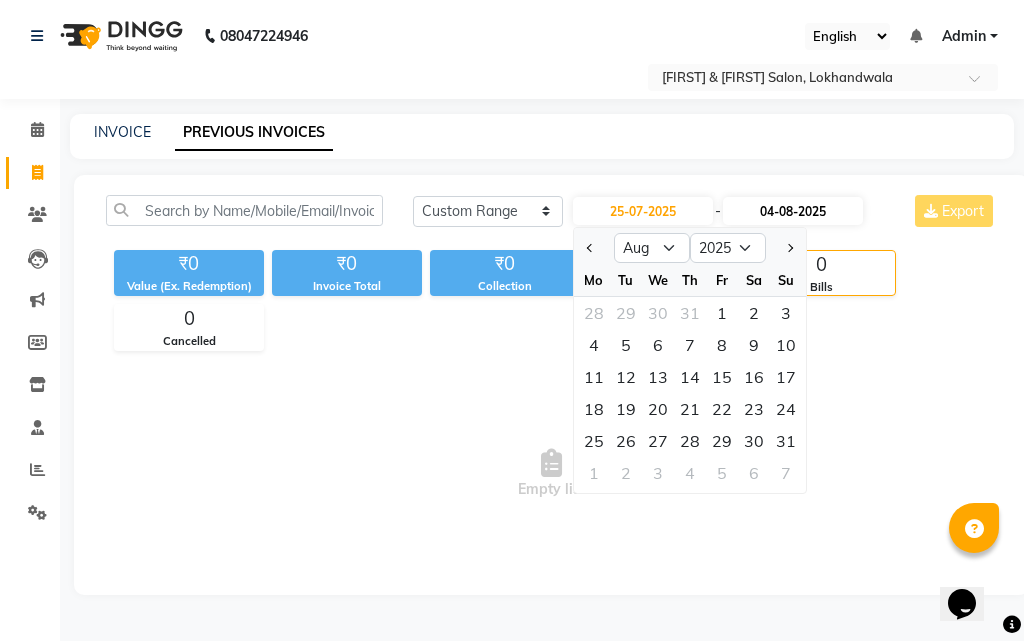 select on "8" 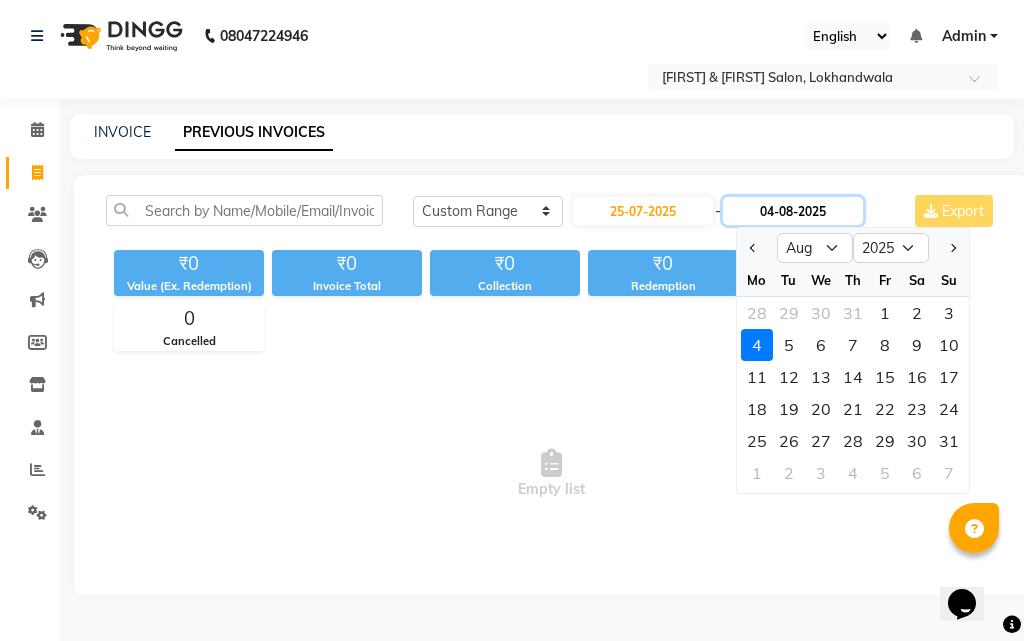 click on "04-08-2025" 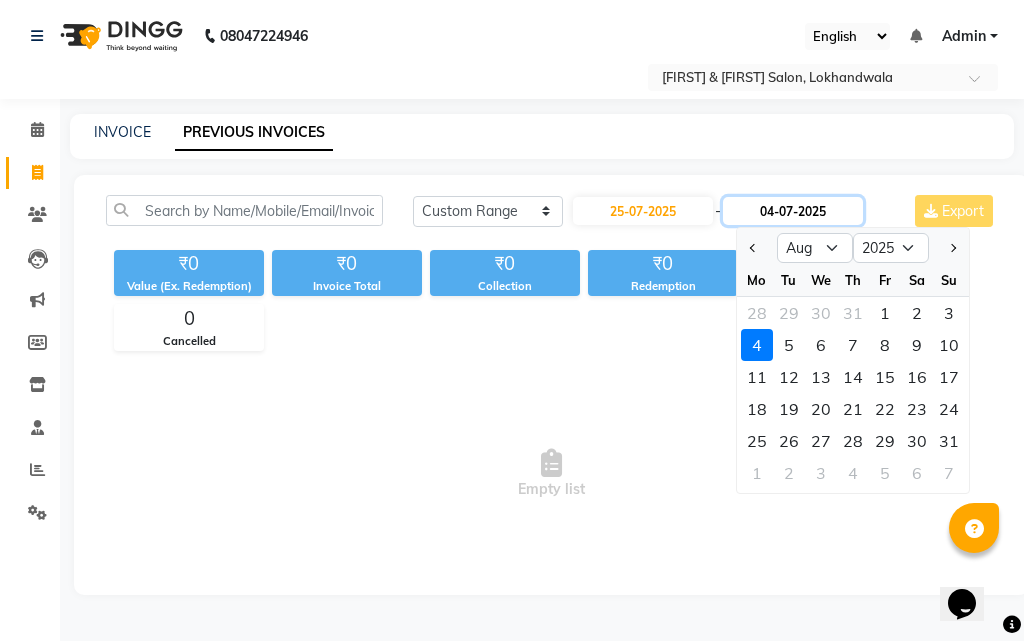 click on "04-07-2025" 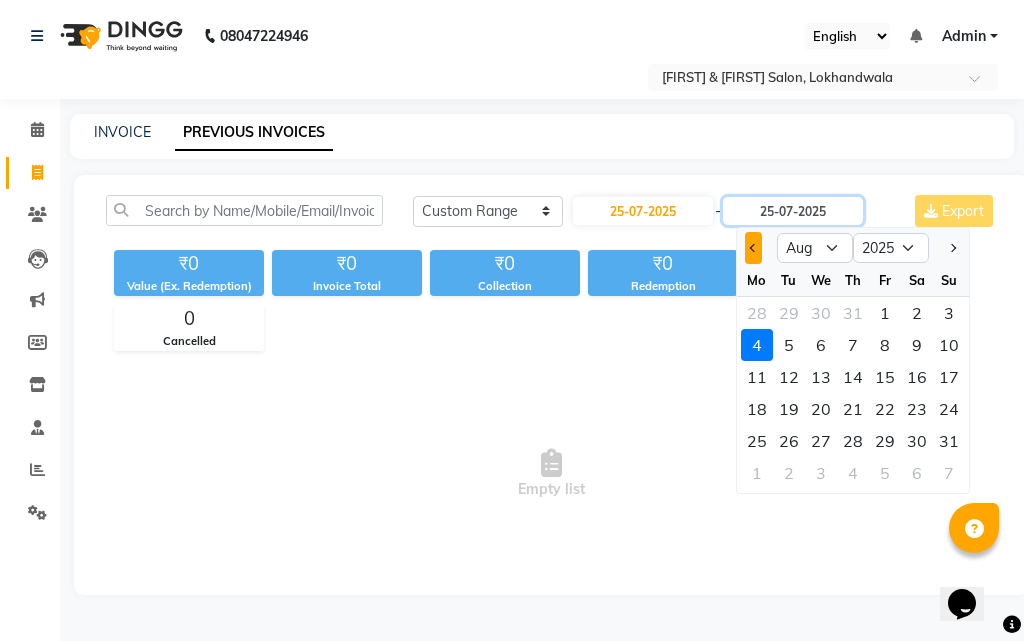 type on "25-07-2025" 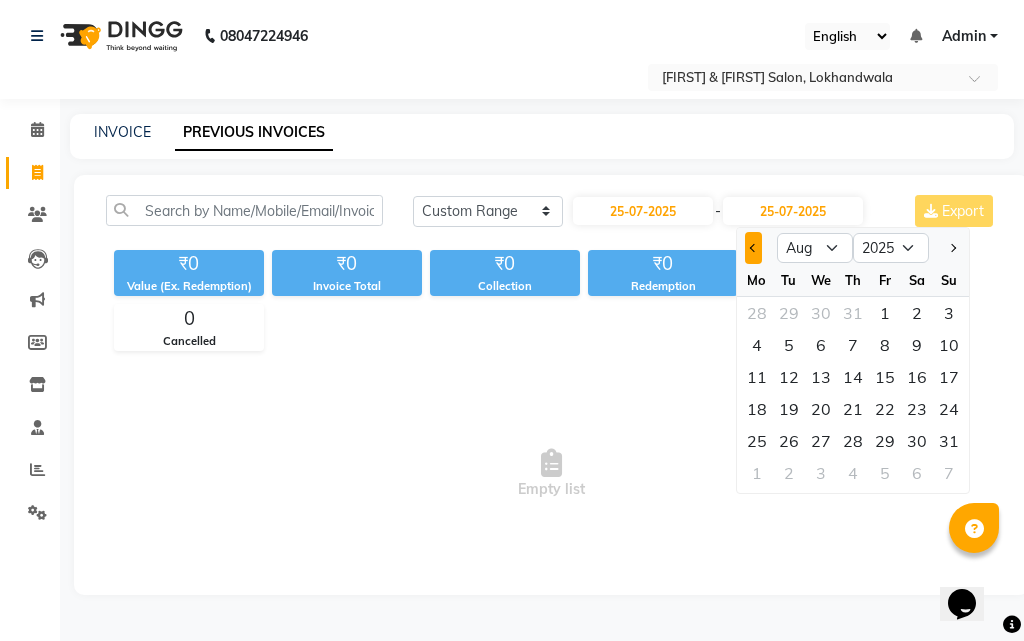 click 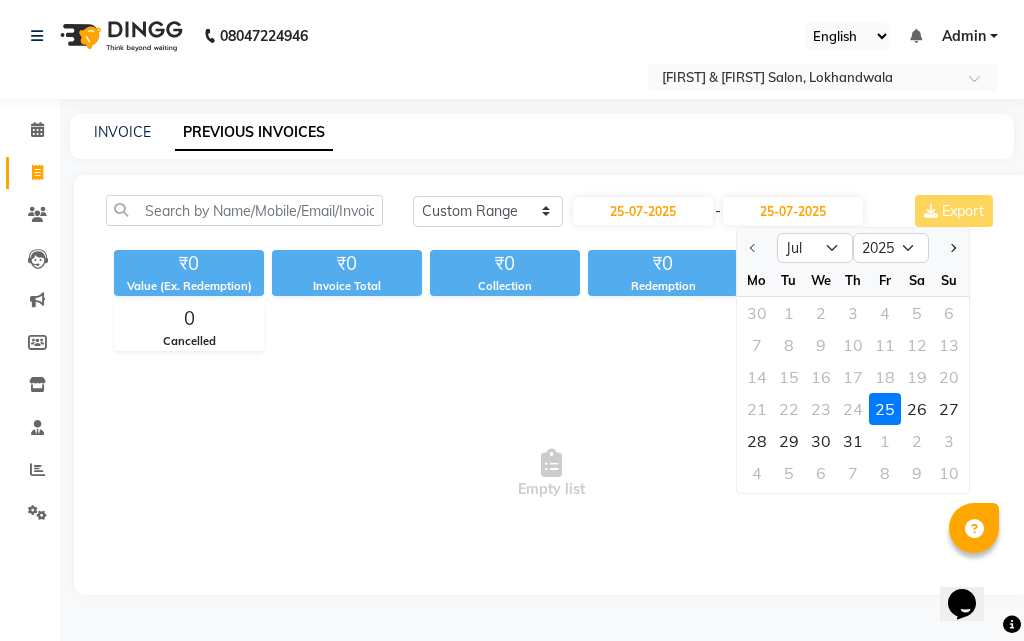 click on "25" 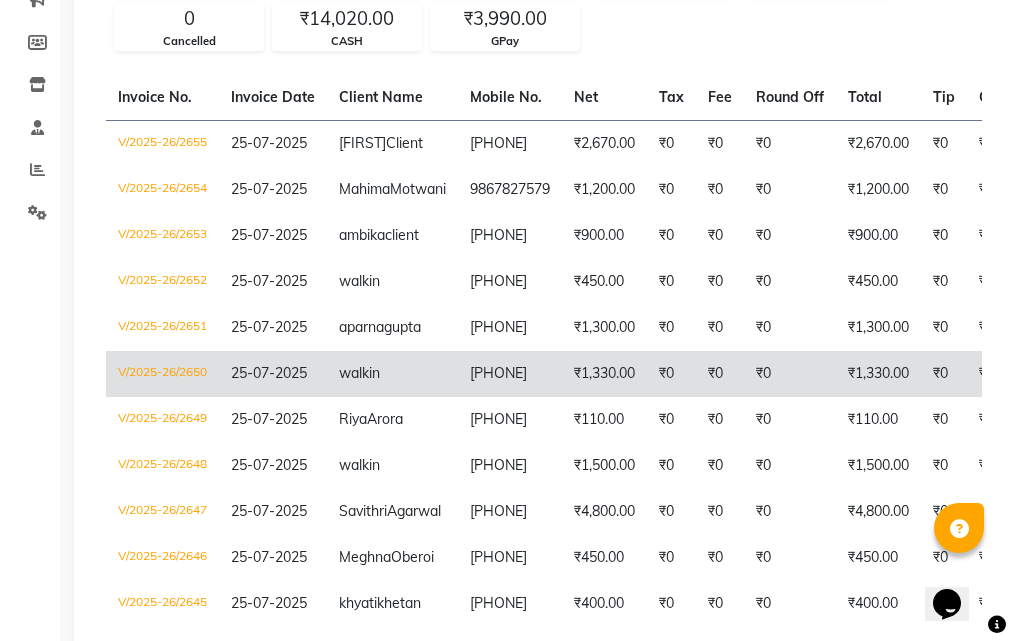 scroll, scrollTop: 0, scrollLeft: 0, axis: both 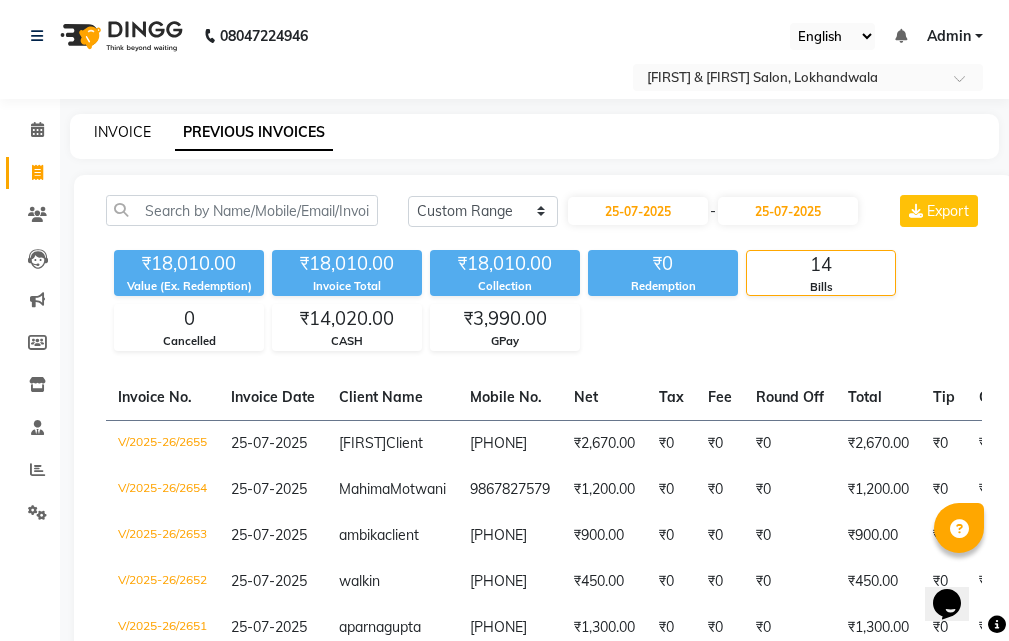click on "INVOICE" 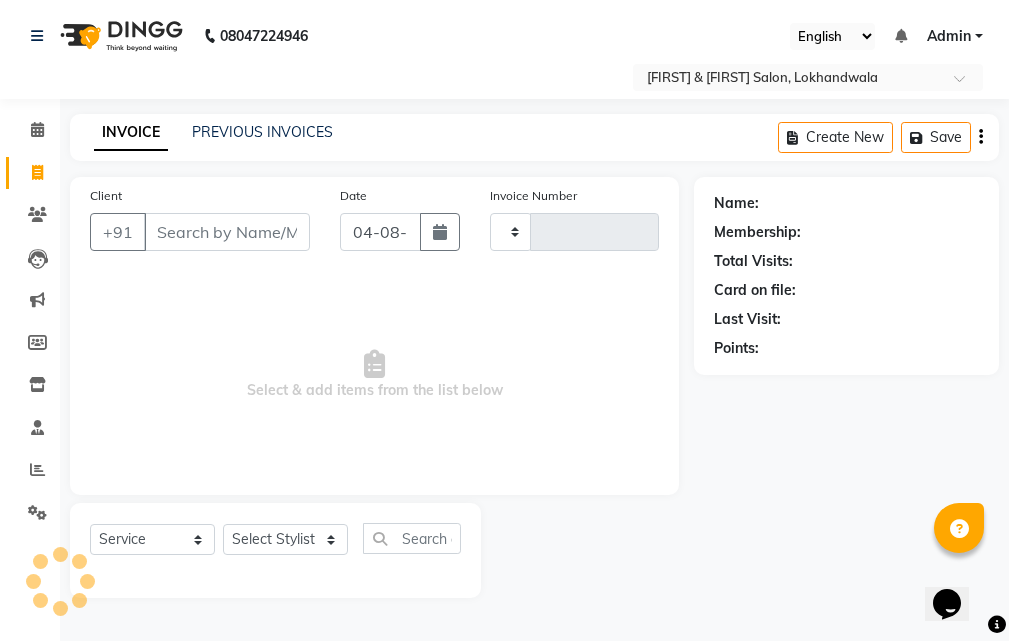 type on "2656" 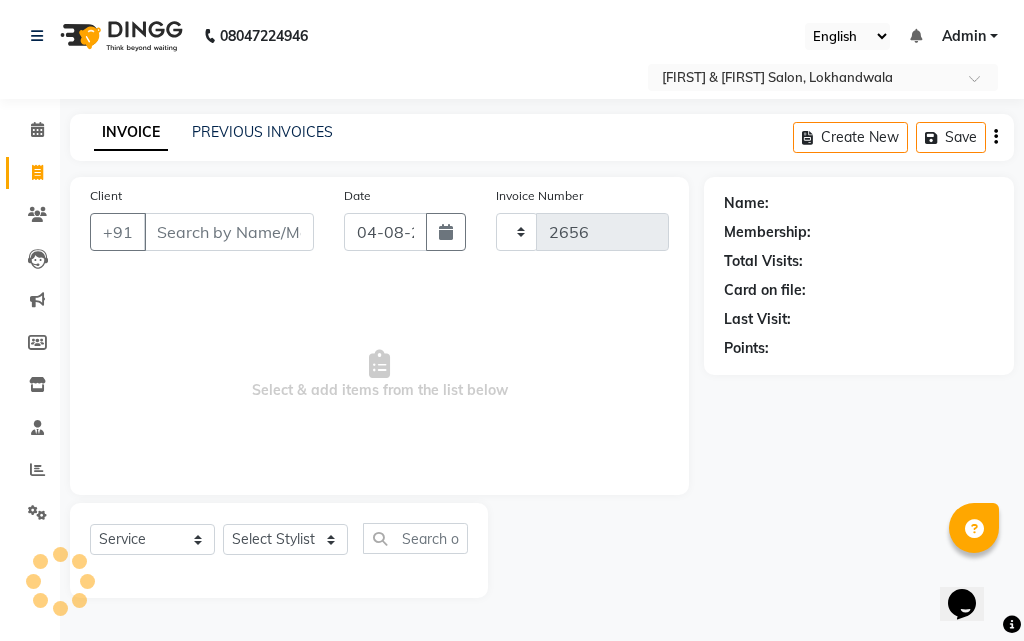 select on "541" 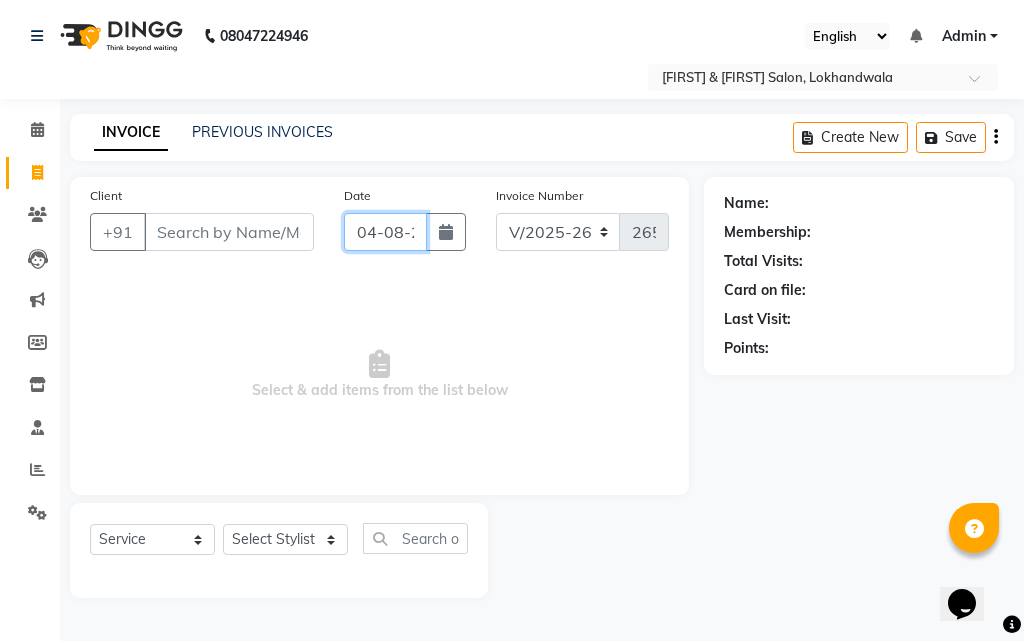 click on "04-08-2025" 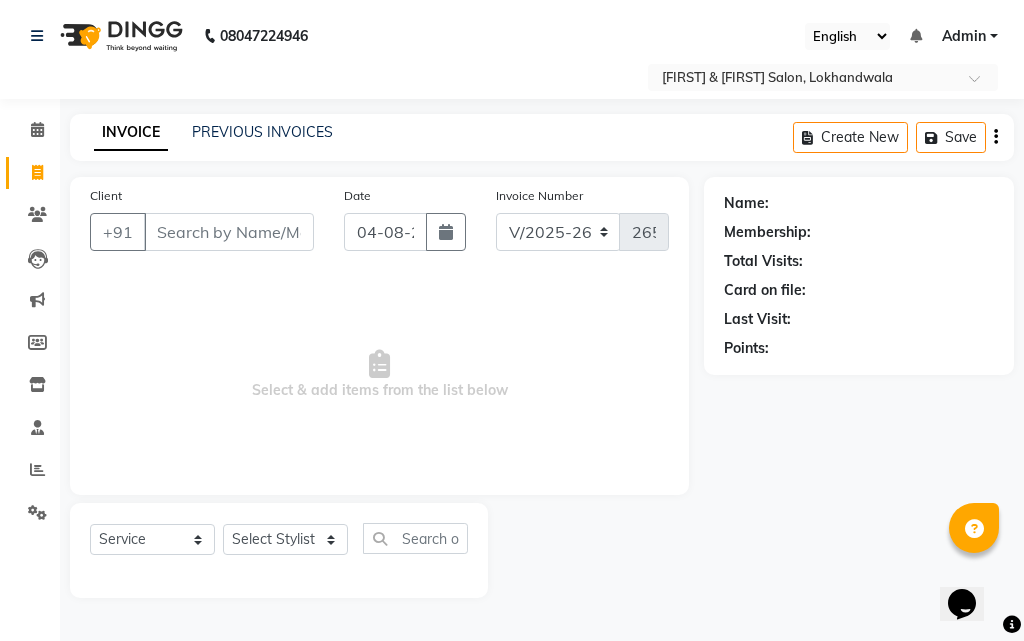 select on "8" 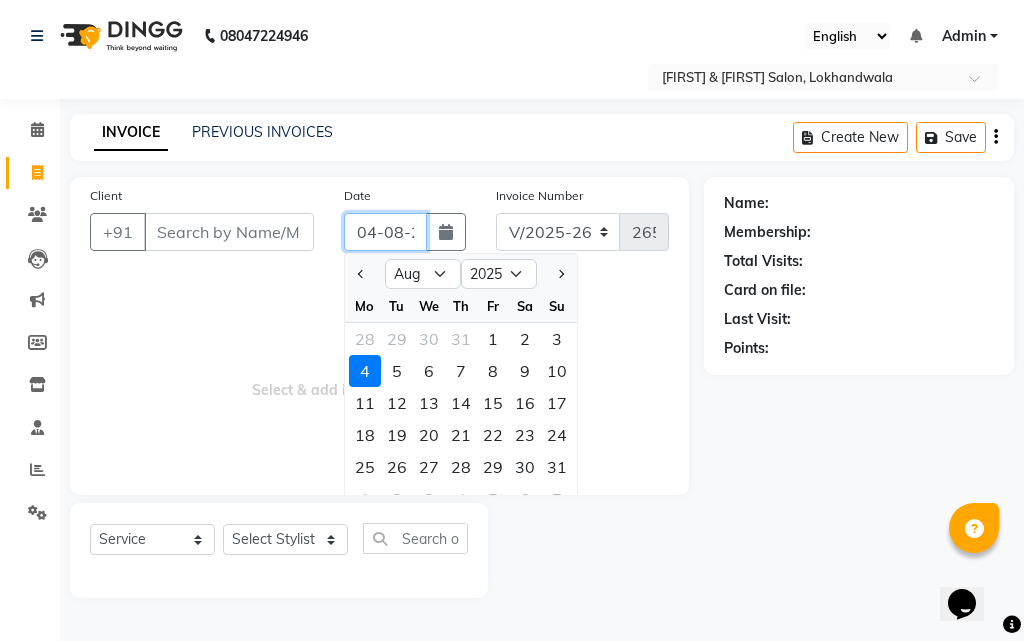 click on "04-08-2025" 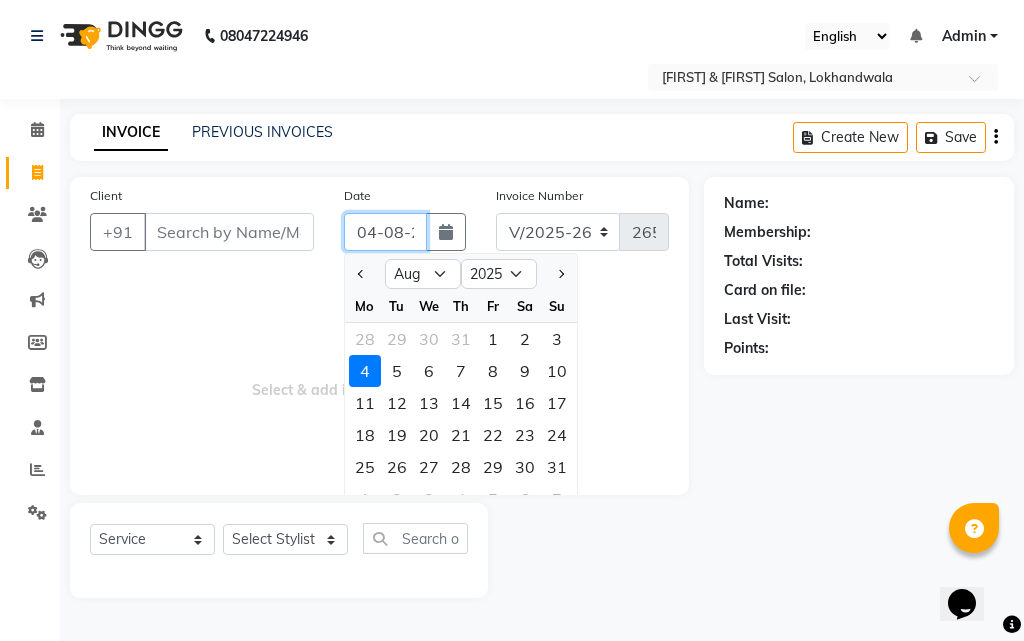click on "04-08-2025" 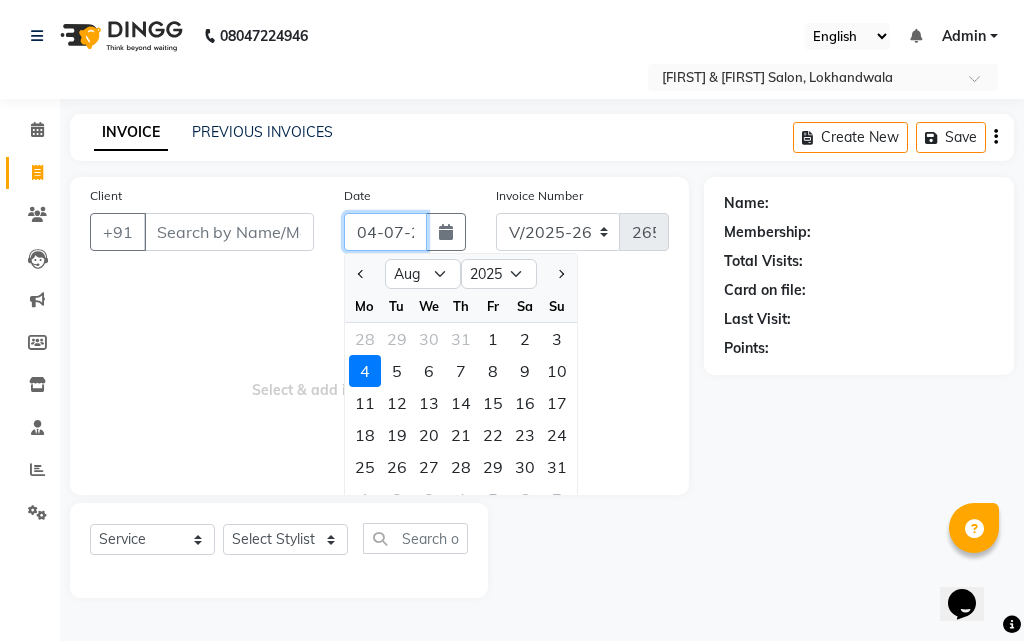 click on "04-07-2025" 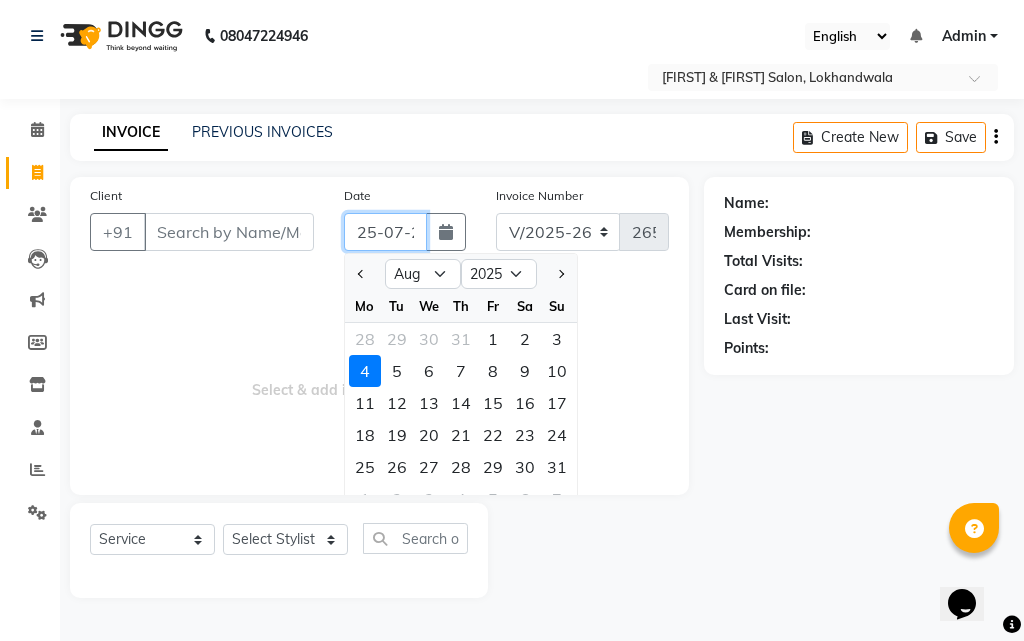 type on "25-07-2025" 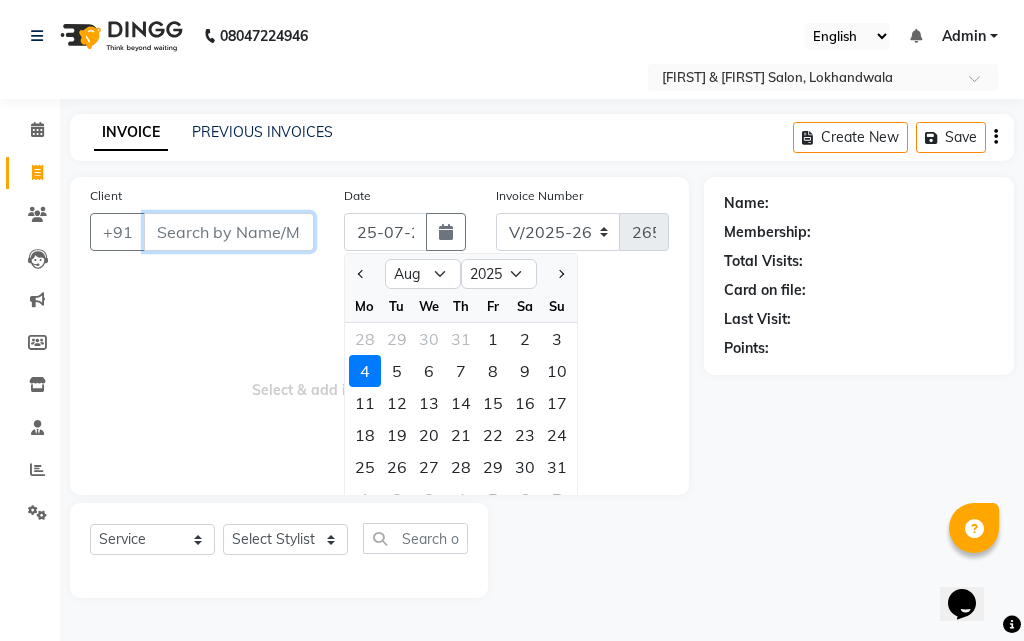 click on "Client" at bounding box center [229, 232] 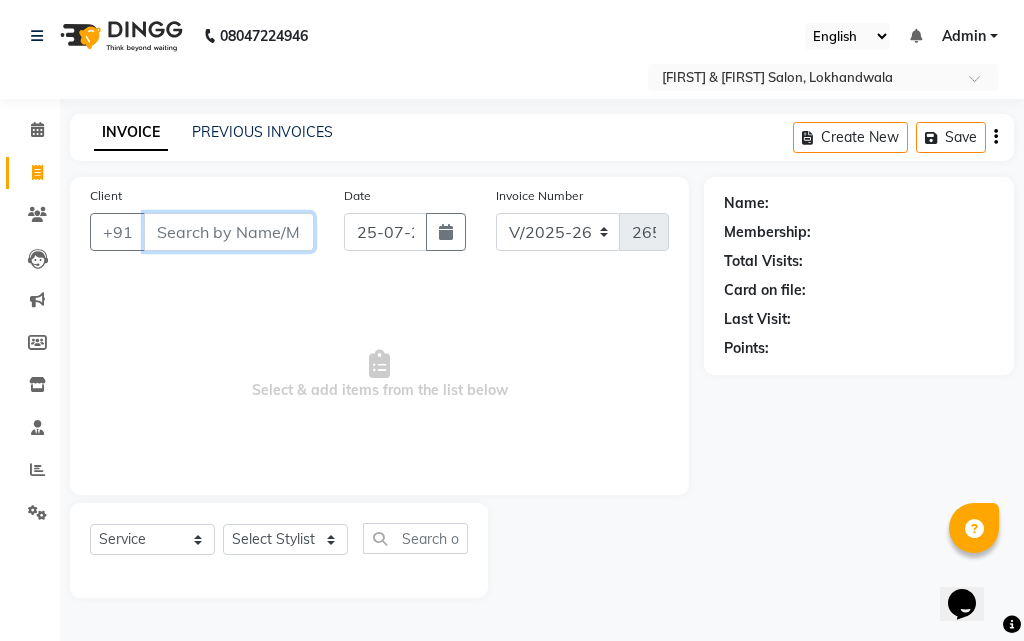 click on "Client" at bounding box center (229, 232) 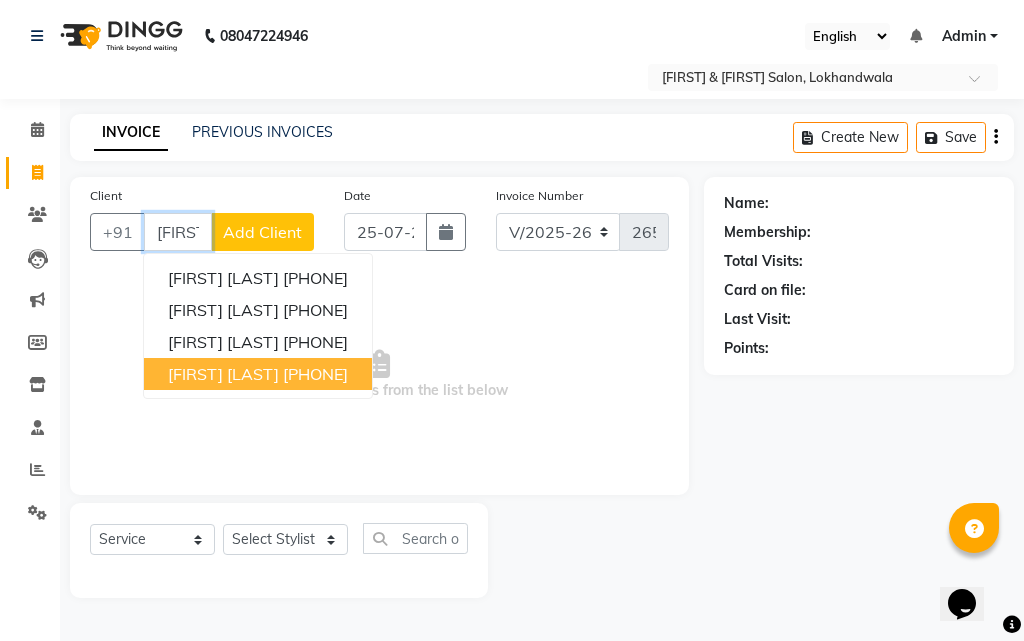 click on "[PHONE]" at bounding box center (315, 374) 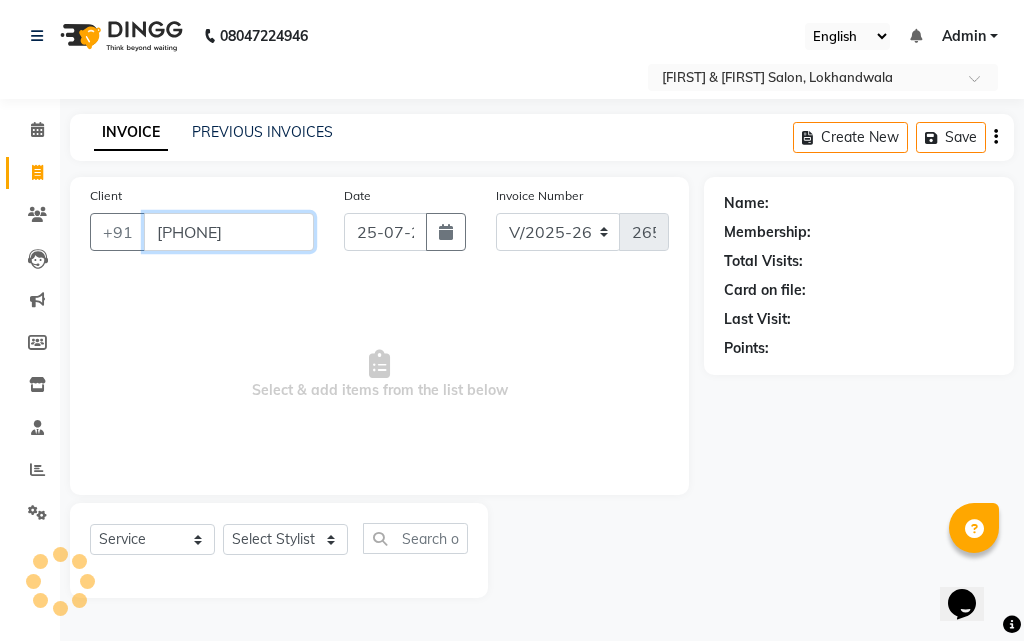 type on "[PHONE]" 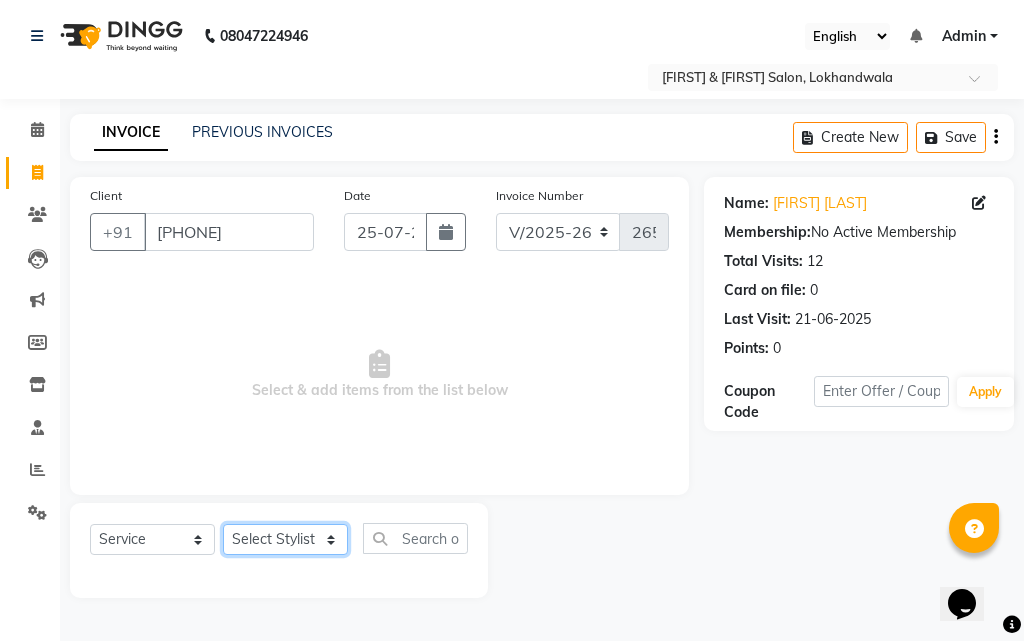 click on "Select Stylist Arjun Sir Dipesh Dipika Himanshu Patel kabir uddin Kajal Mam Mahesh Manager pratiksha bomble Priyanka Navnath Ghayal Ravina Gouri Rupa Kashyap Samta Gouri sandy Shreya Thadeshwar  Taj Ahamad Umesh" 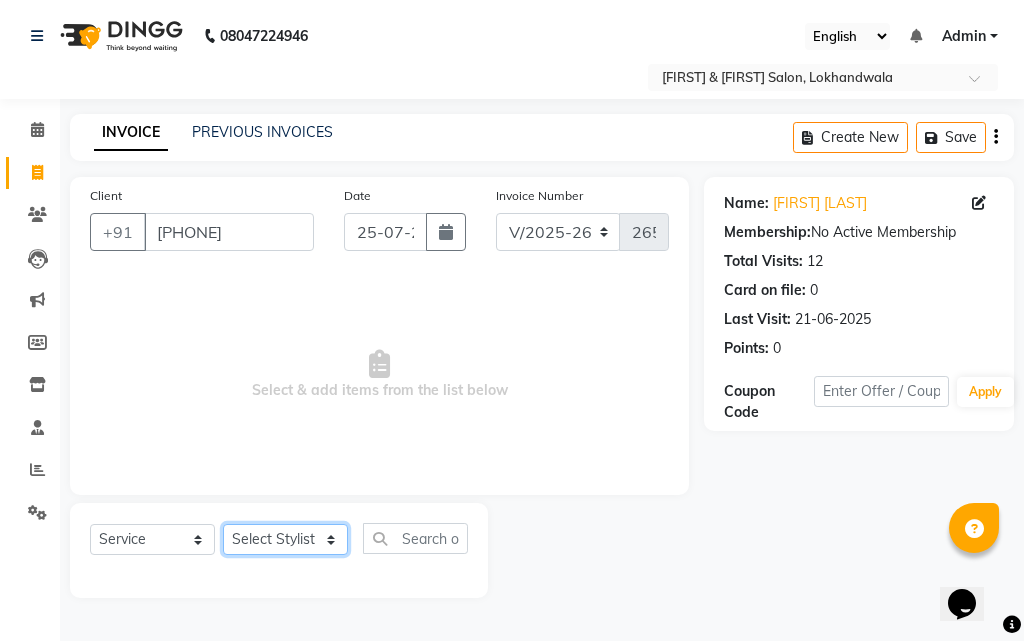 select on "6987" 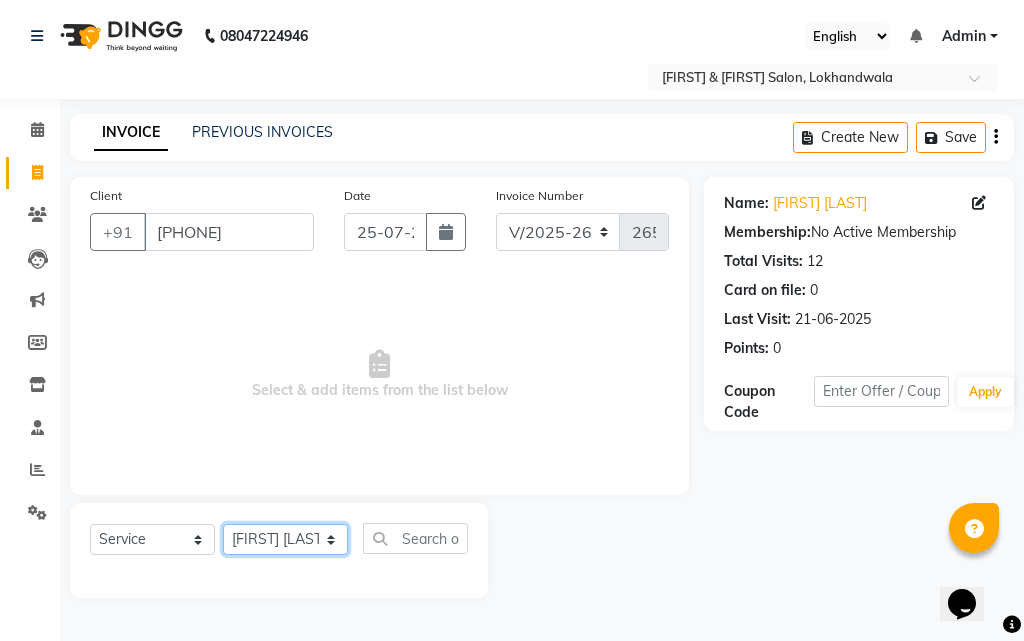 click on "Select Stylist Arjun Sir Dipesh Dipika Himanshu Patel kabir uddin Kajal Mam Mahesh Manager pratiksha bomble Priyanka Navnath Ghayal Ravina Gouri Rupa Kashyap Samta Gouri sandy Shreya Thadeshwar  Taj Ahamad Umesh" 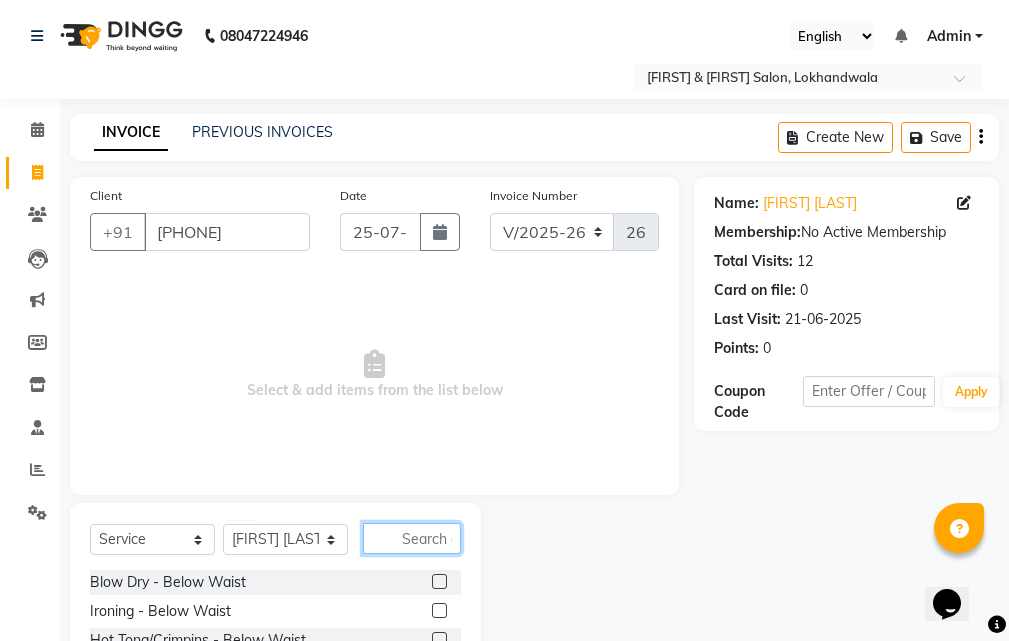click 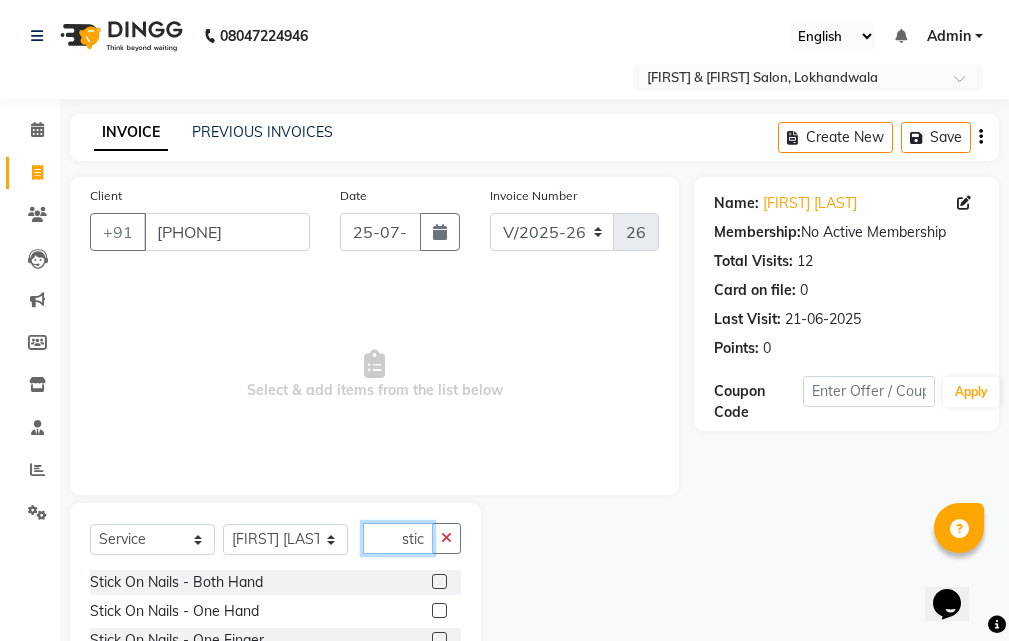 type on "stic" 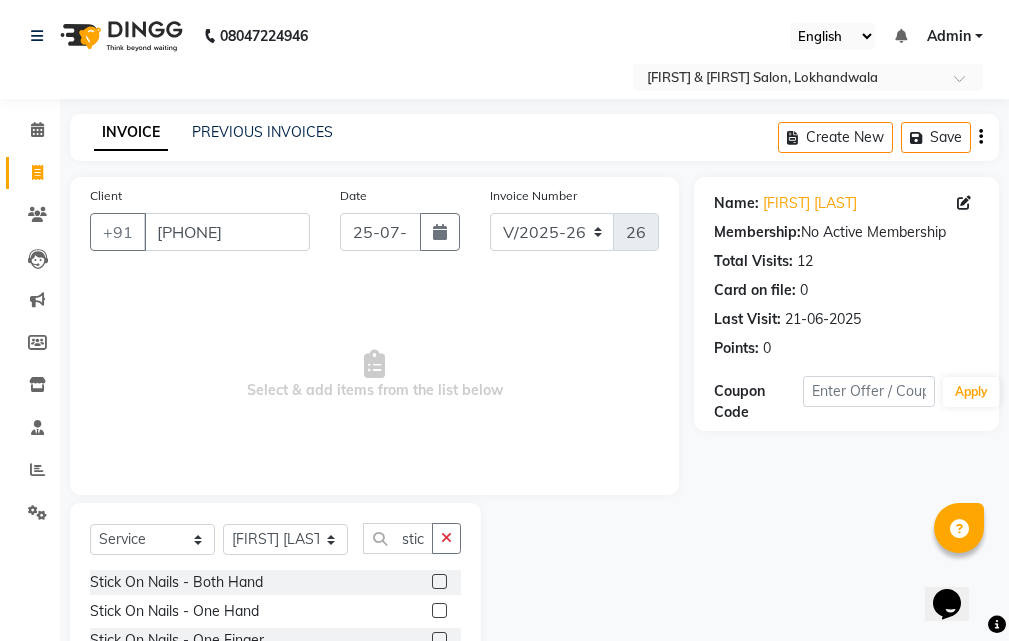 click 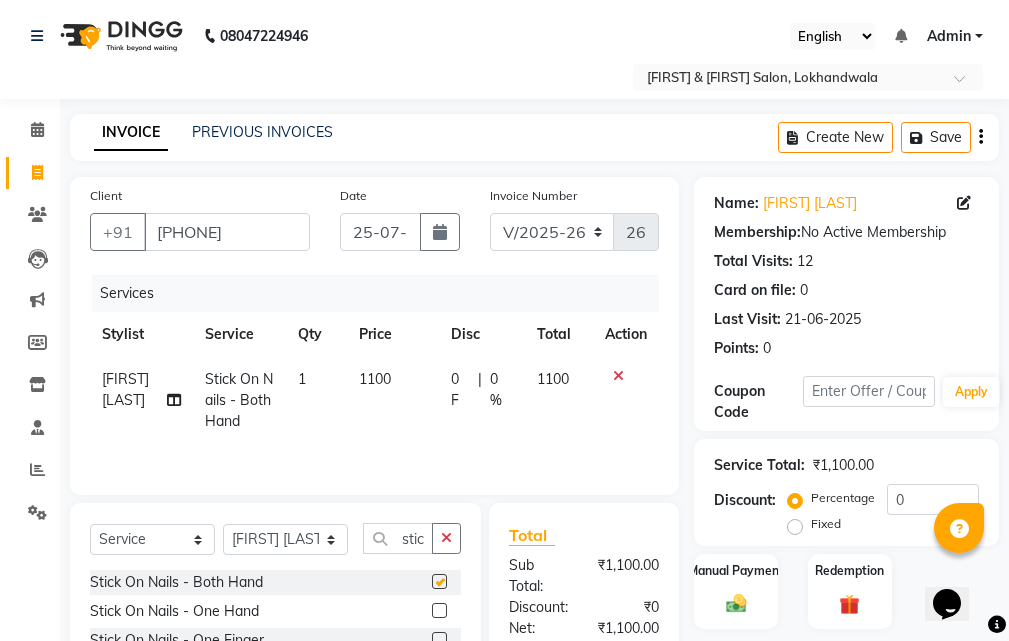 checkbox on "false" 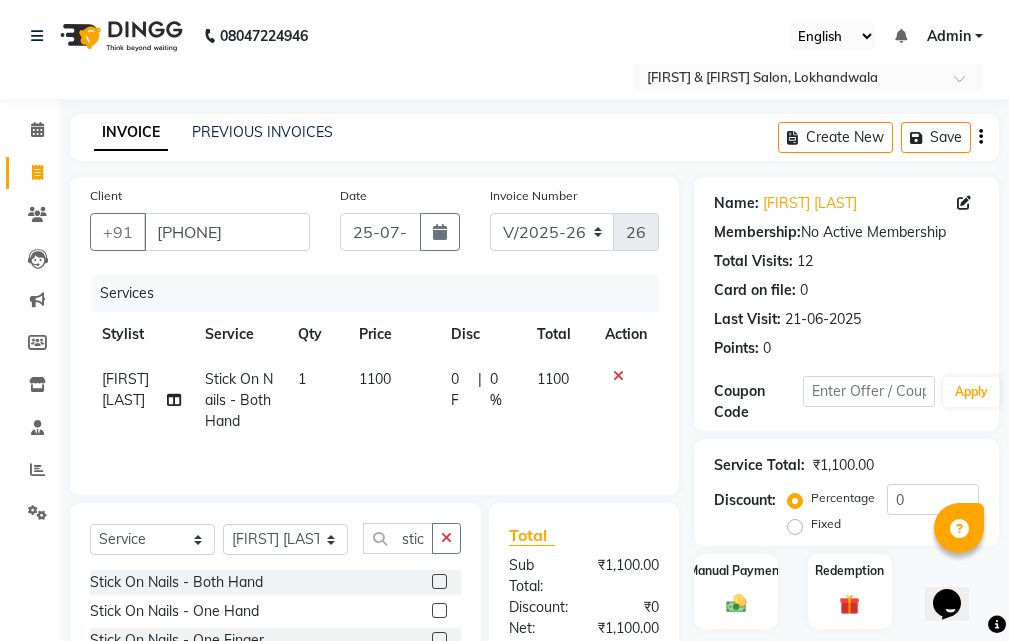 click on "1100" 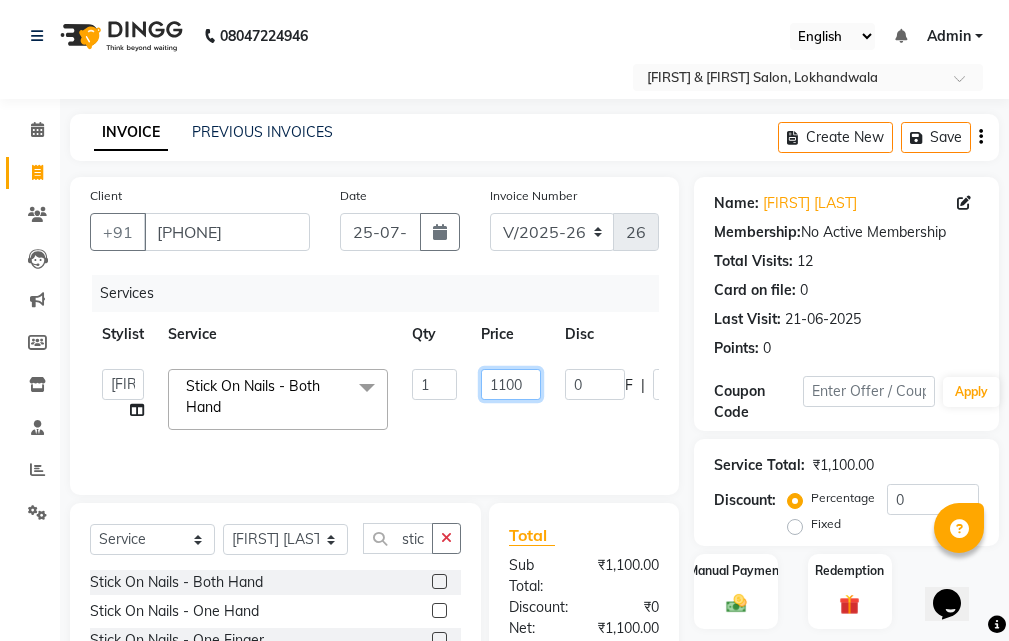 click on "1100" 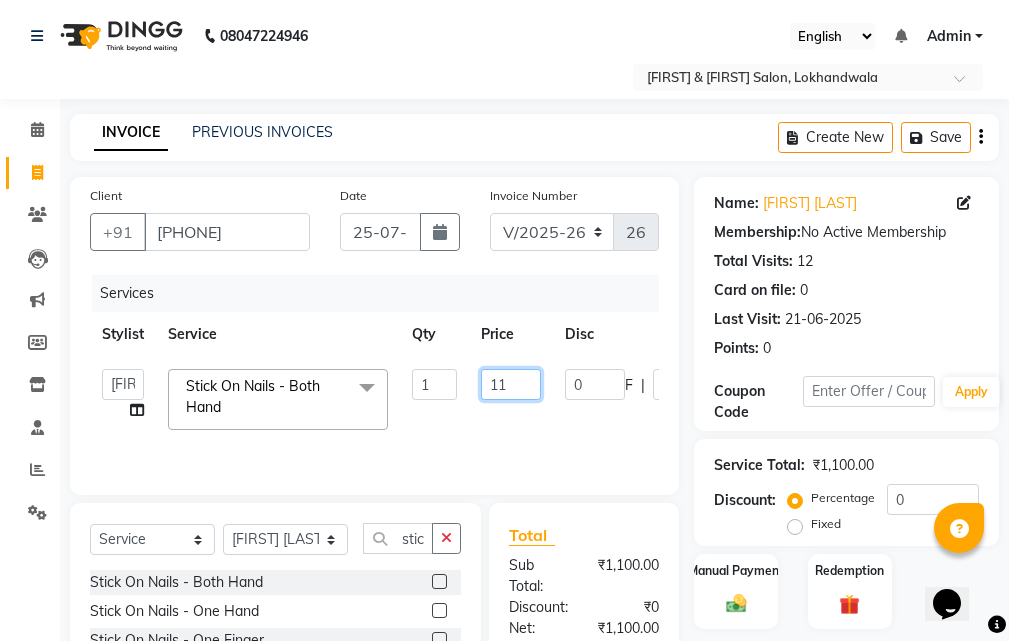 type on "1" 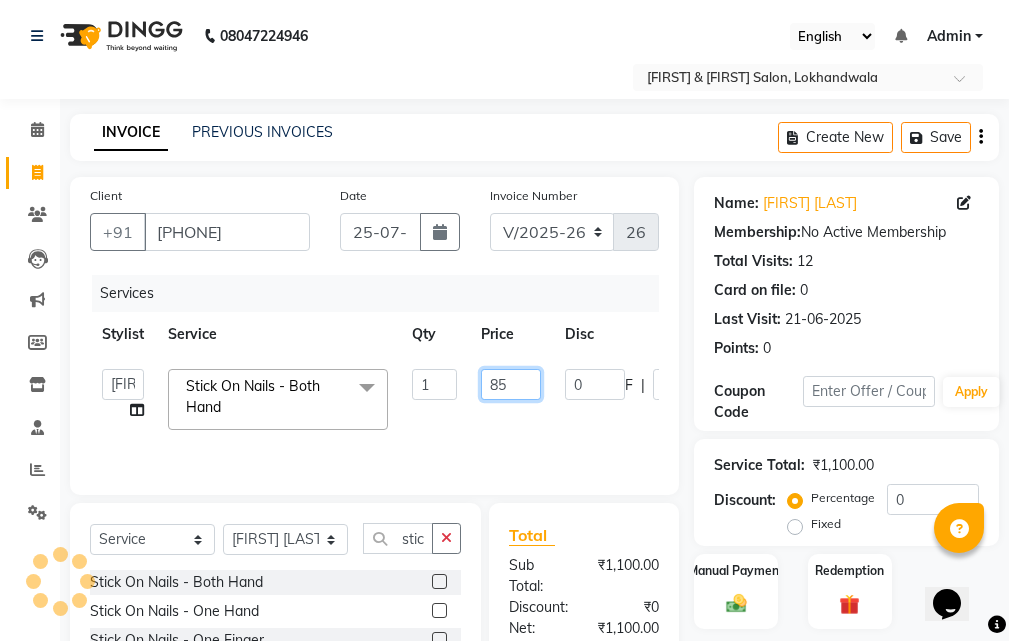 type on "850" 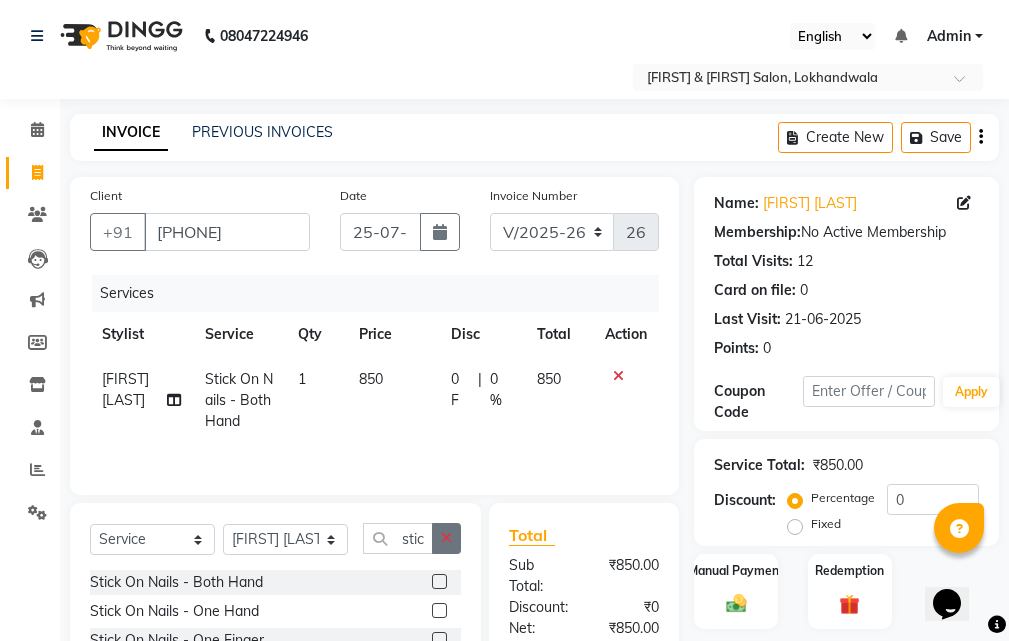 click 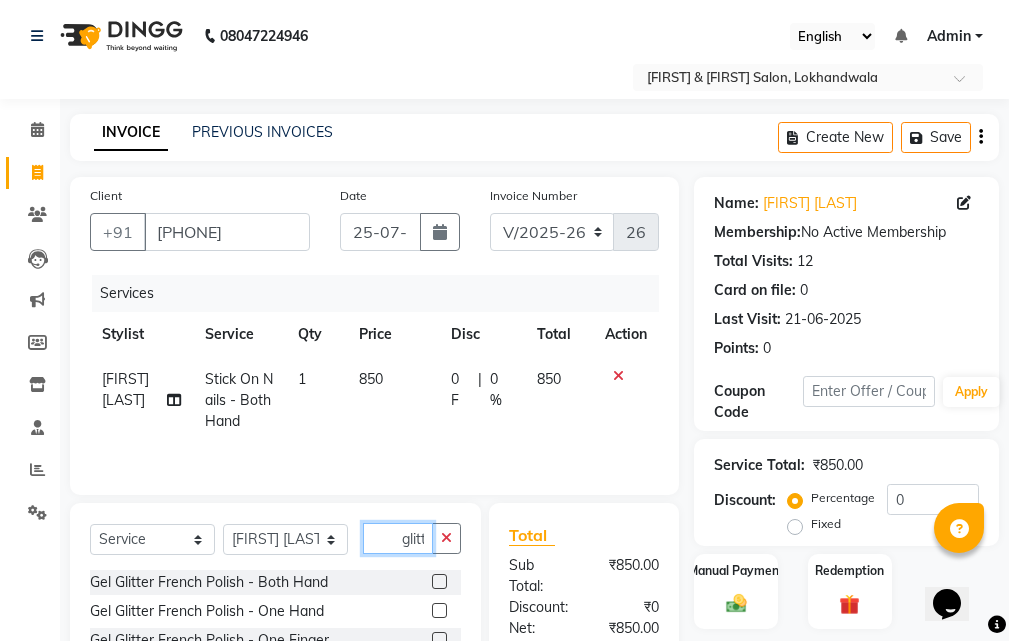 scroll, scrollTop: 0, scrollLeft: 1, axis: horizontal 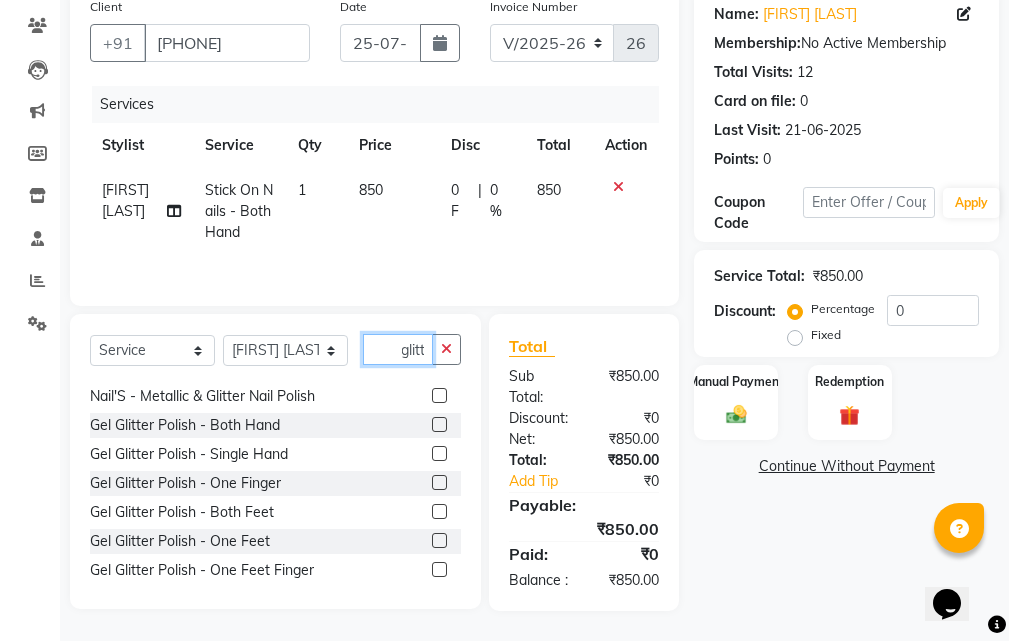 type on "glitt" 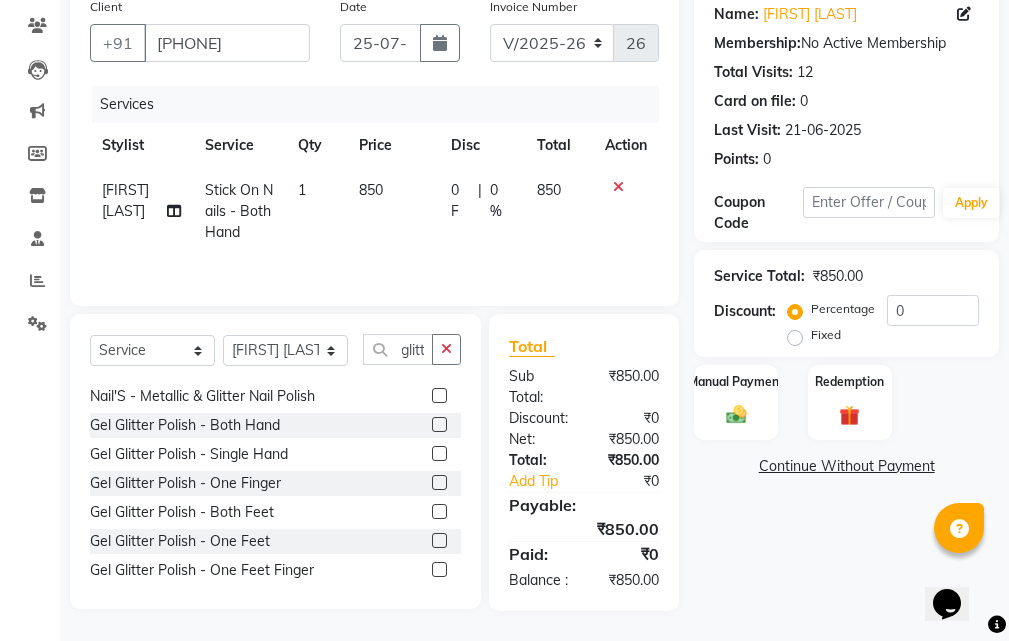 scroll, scrollTop: 0, scrollLeft: 0, axis: both 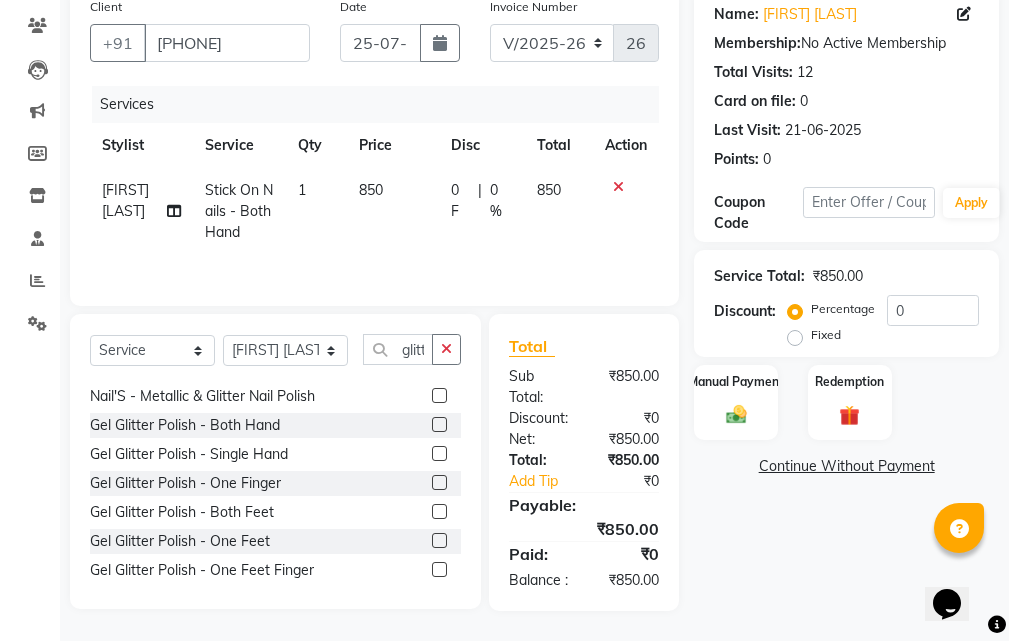 click 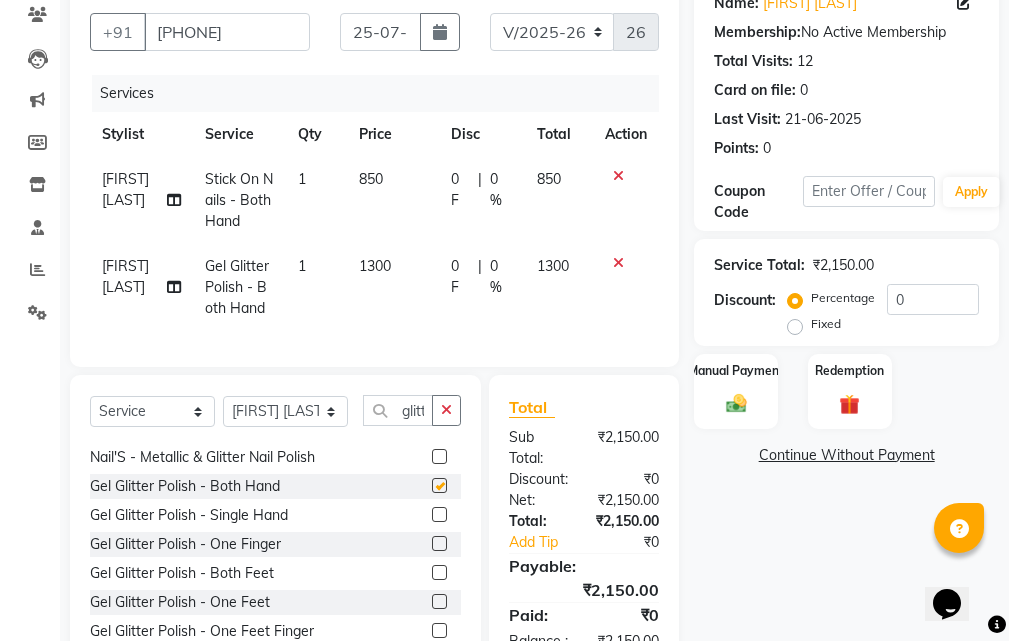 checkbox on "false" 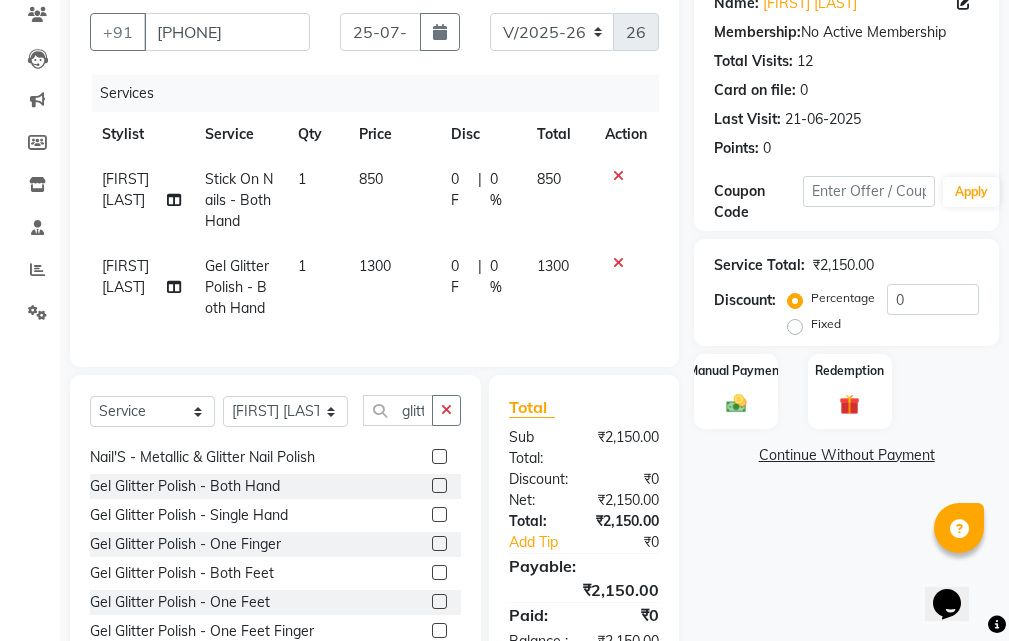 click on "1300" 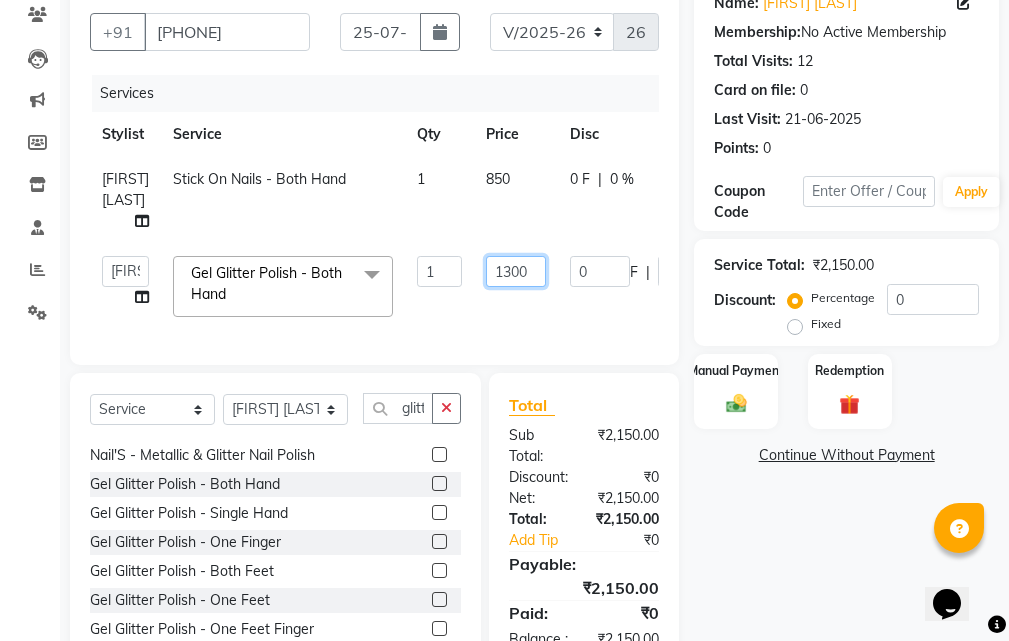 click on "1300" 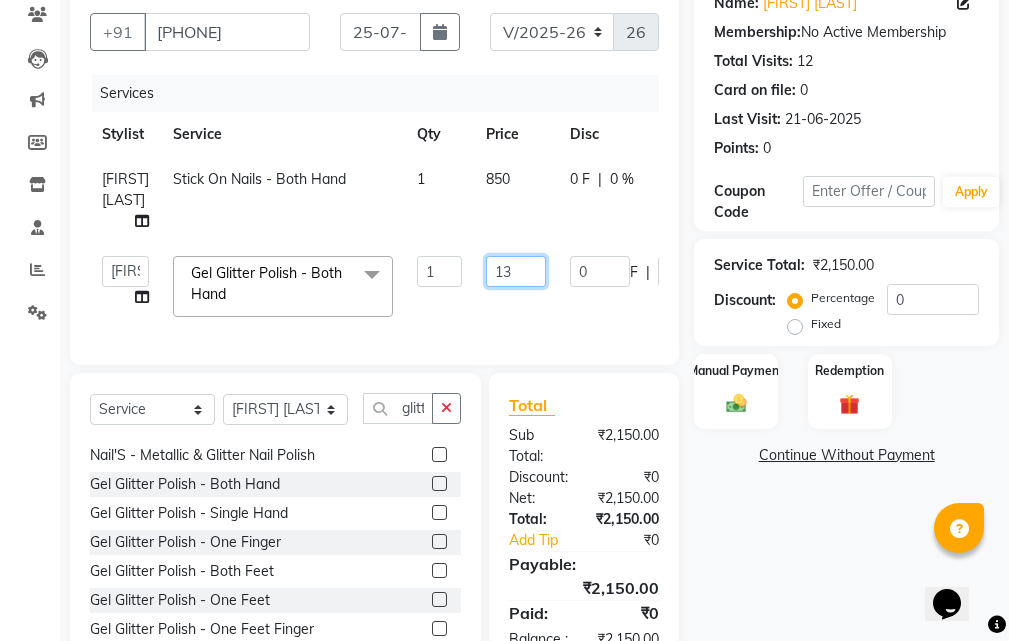 type on "1" 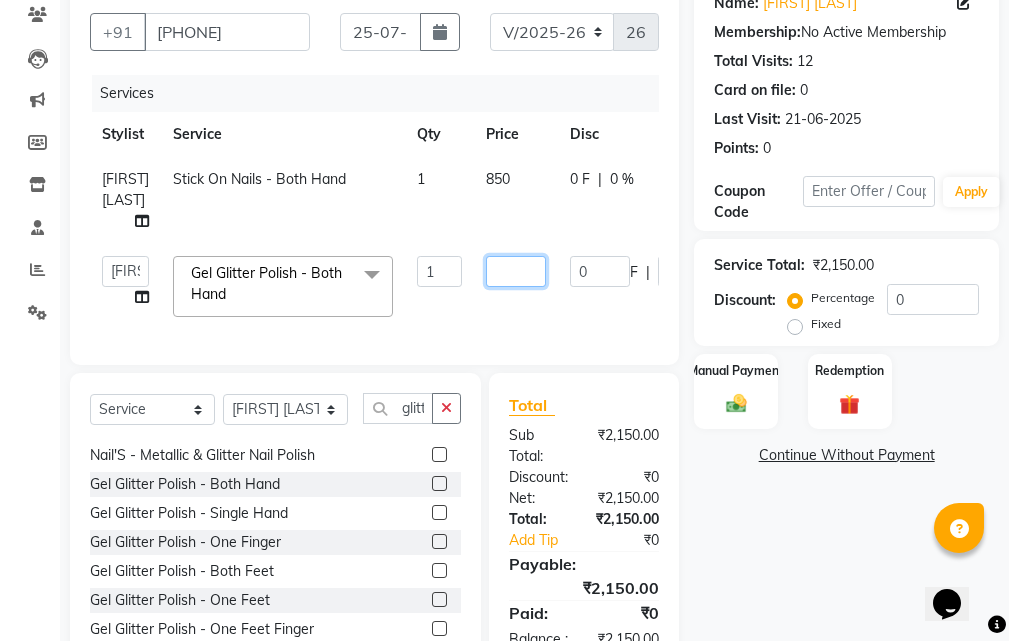 type on "4" 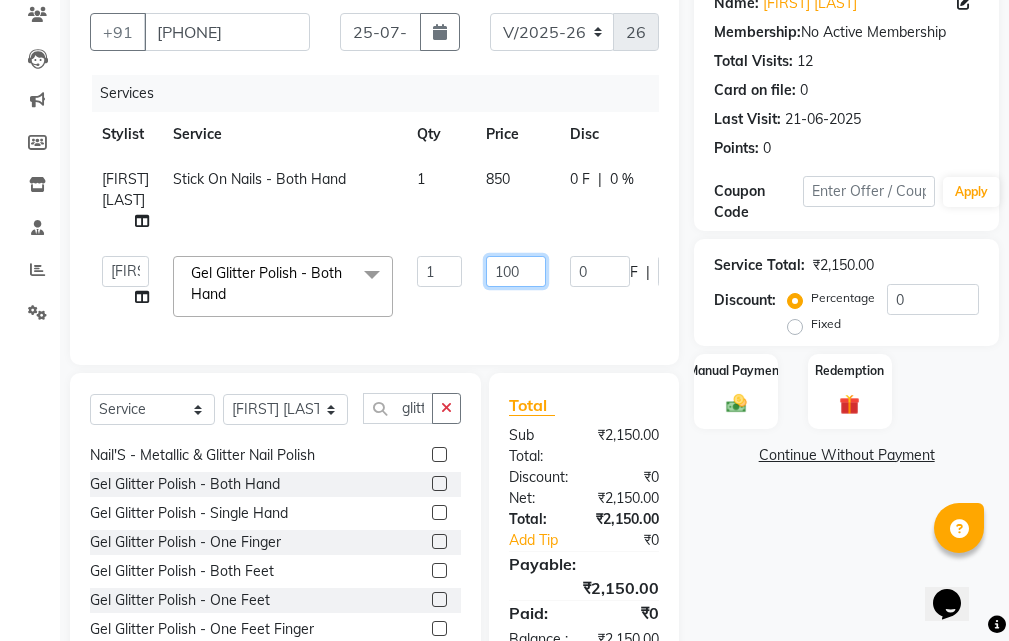 type on "1000" 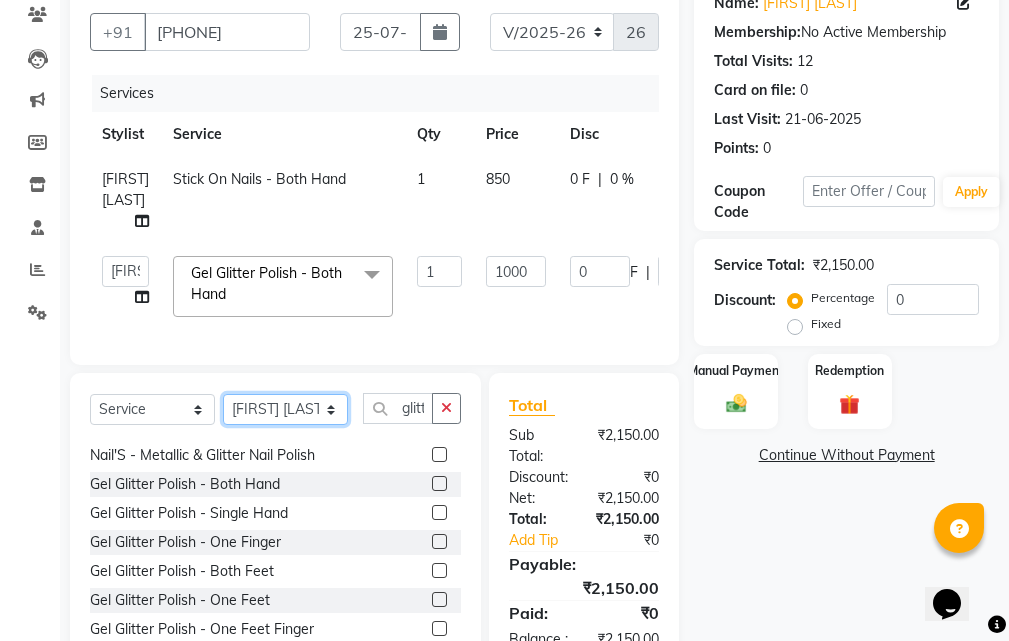 click on "Select Stylist Arjun Sir Dipesh Dipika Himanshu Patel kabir uddin Kajal Mam Mahesh Manager pratiksha bomble Priyanka Navnath Ghayal Ravina Gouri Rupa Kashyap Samta Gouri sandy Shreya Thadeshwar  Taj Ahamad Umesh" 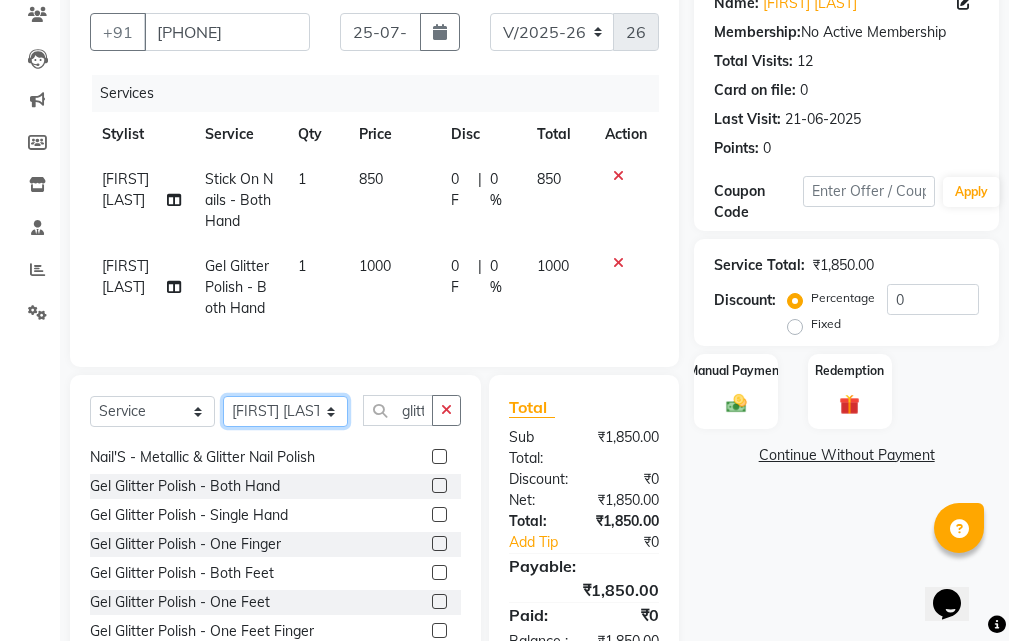 select on "72745" 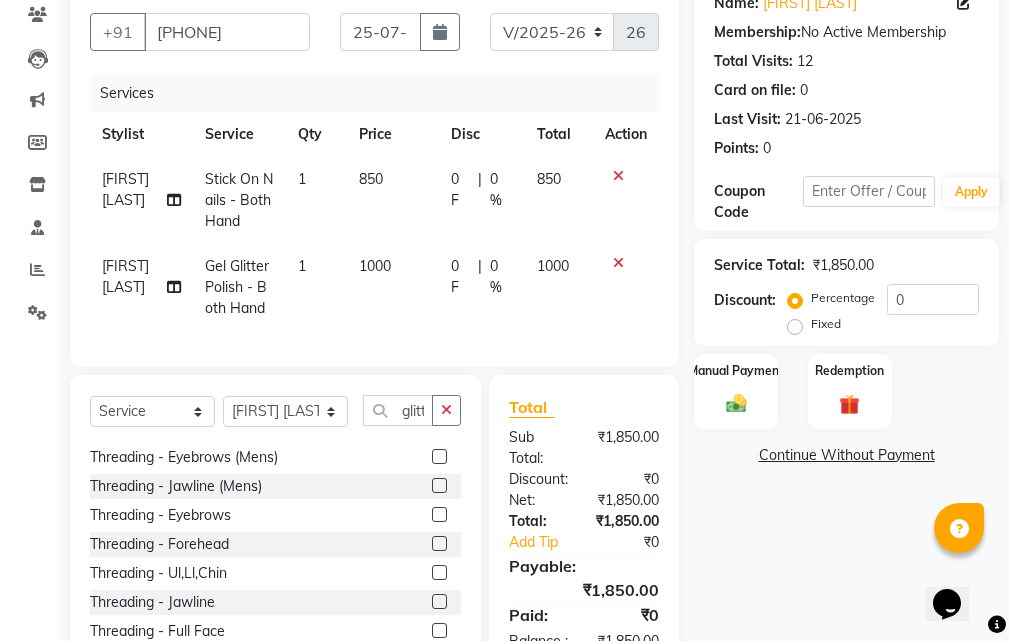 click 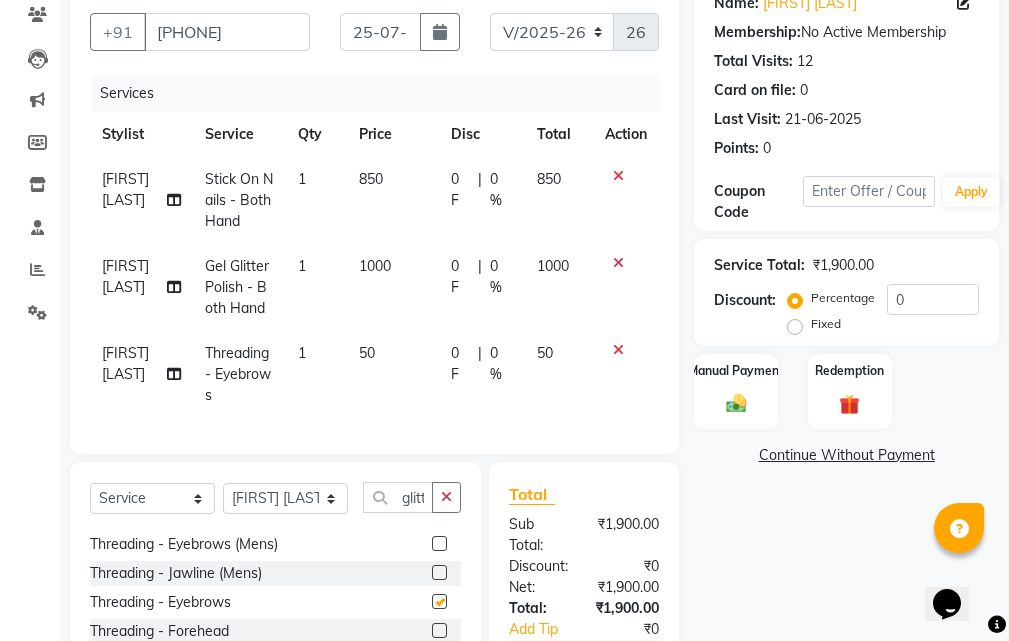 checkbox on "false" 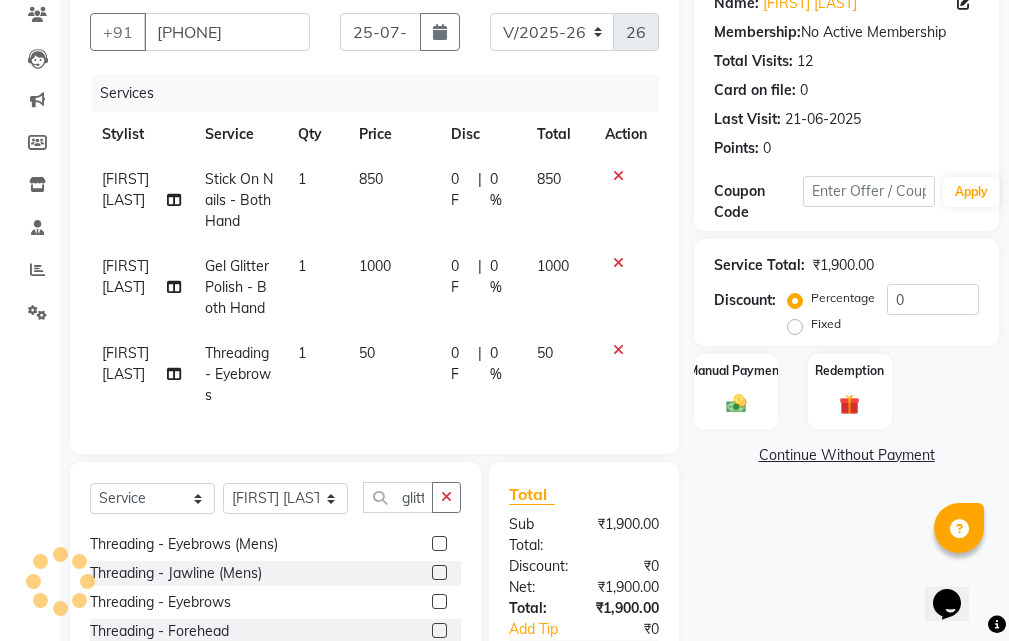 scroll, scrollTop: 400, scrollLeft: 0, axis: vertical 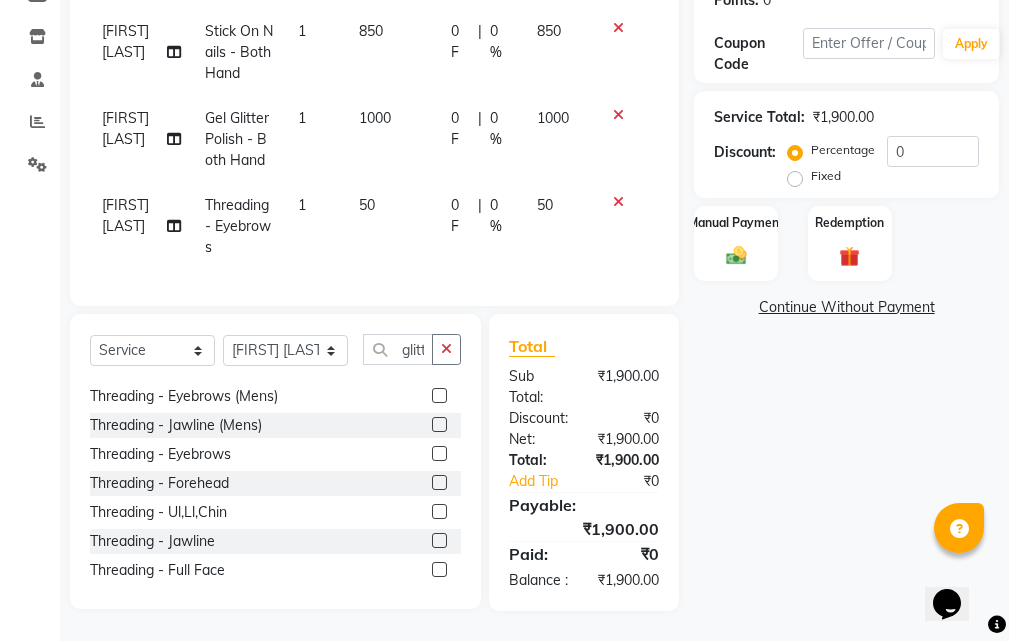 click 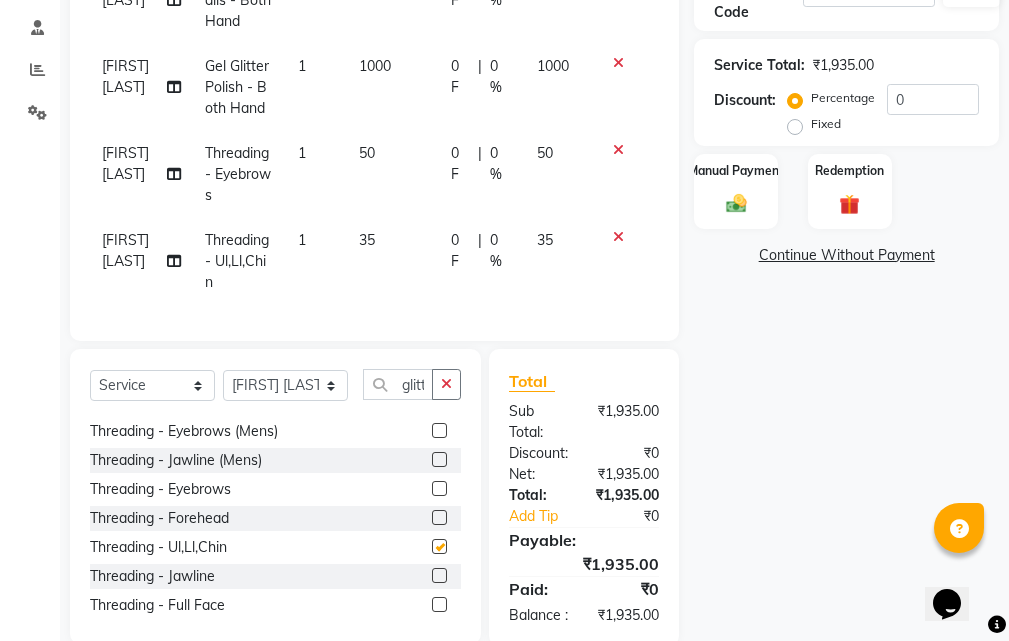 checkbox on "false" 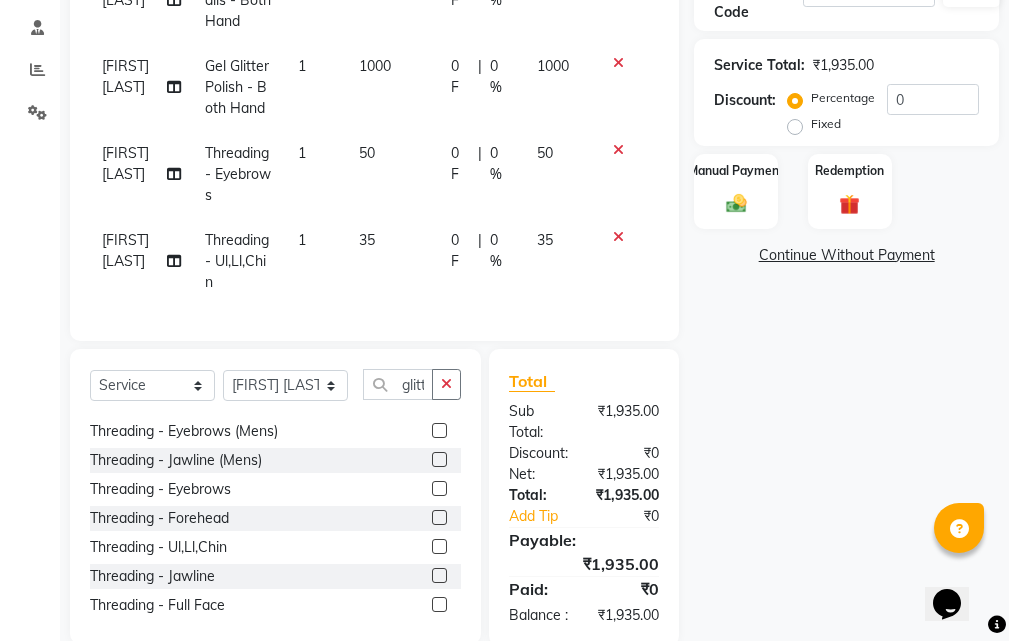 click on "35" 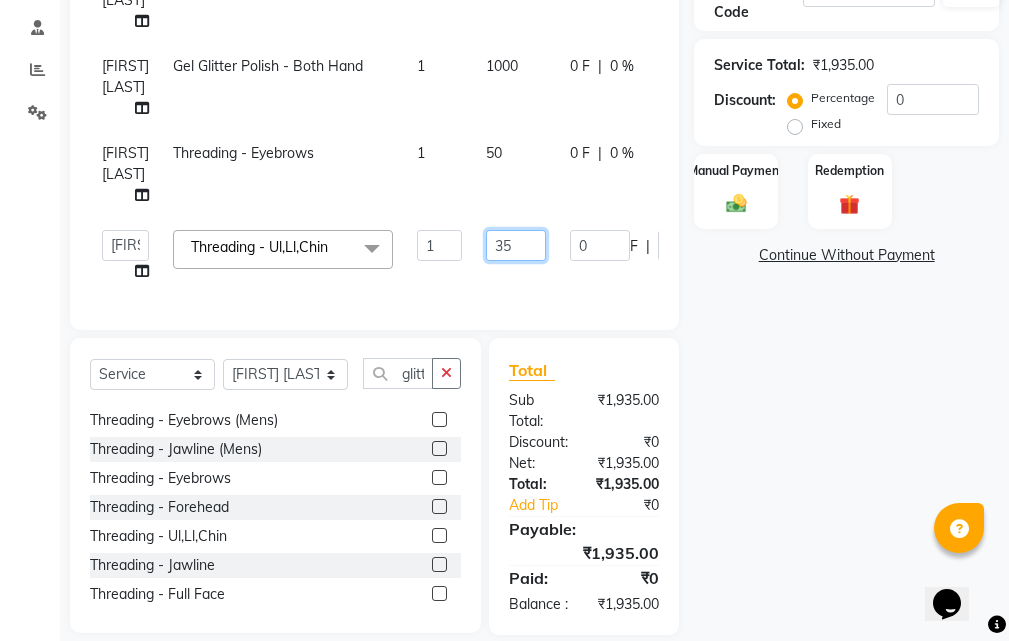 click on "35" 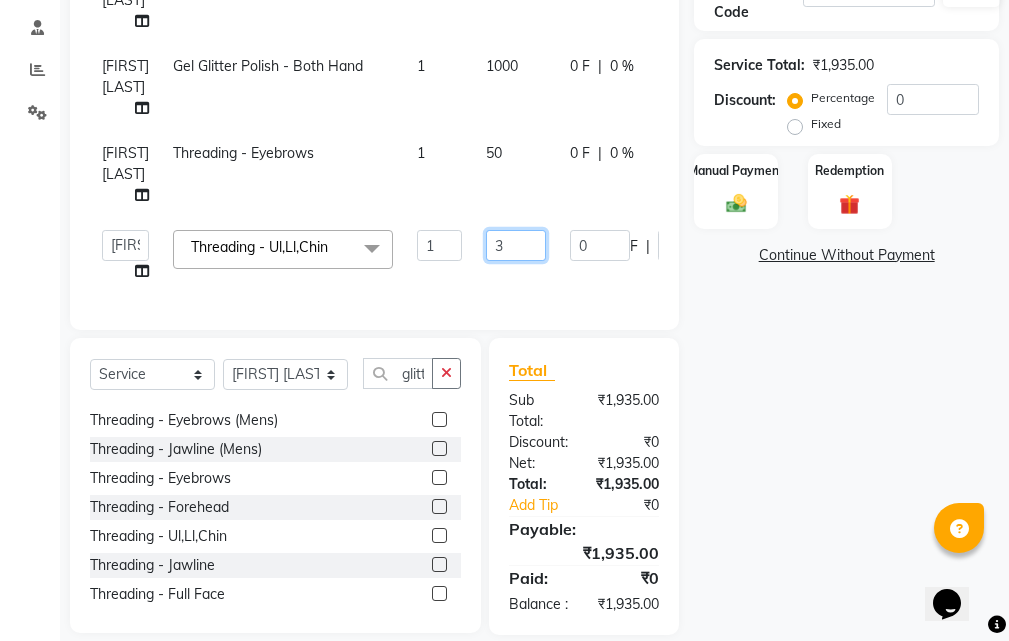 type on "30" 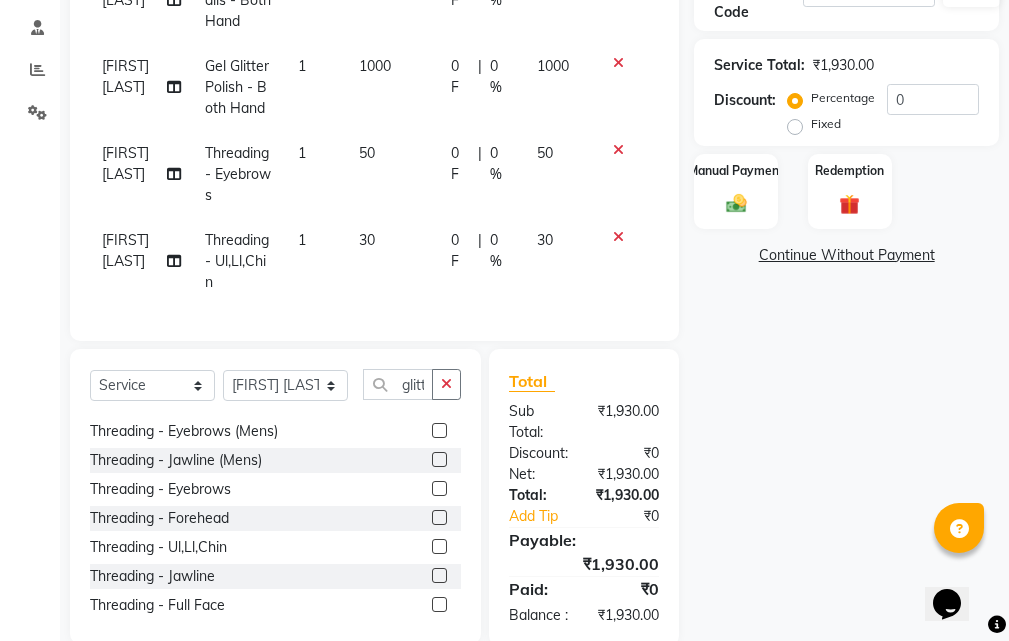 click on "Men'S Hair - Hair Wash (Shampoo/Conditioner)  Men'S Hair - Hair Cut  Men'S Hair - Hair Style Change  Men'S Hair - Hair Styling  Men'S Hair - Beard Trimming  Metal Dx treatment  SHAVING   Threading - Eyebrows (Mens)  Threading - Jawline (Mens)  Threading - Eyebrows  Threading - Forehead  Threading - Ul,Ll,Chin  Threading - Jawline  Threading - Full Face  Pedicure - Basic  Pedicure - Vedic   Pedicure - Bubblegum  Pedicure - Ayurve-Louis  Pedicure - Remy Laure  parafin wax   Pedicure - anita's auromatic  Hair Colour - Global Colour (Mens)  Hair Colour - Global Inoa (Mens)  Hair Colour - Highlight (Mens)  Hair Colour - Hair Spa (Mens)  Hair Colour - Keratin (Mens)  Hair Treatment - BOTOX (Mens)  CLEAR TREATMENT  Hair Smoothening - Medium Length  Hair Smoothening - Long Length  Manicure - Basic  Manicure - Vedic  Manicure - Bubblegum  Manicure - Ayurve-Louis  Manicure - Remy Laure  heel peel  Manicure - Anitas Aromatic  Flavoured Wax - Full Arms  Flavoured Wax - Full Legs  Flavoured Wax - Half Arm  Majirel 1 Inch" 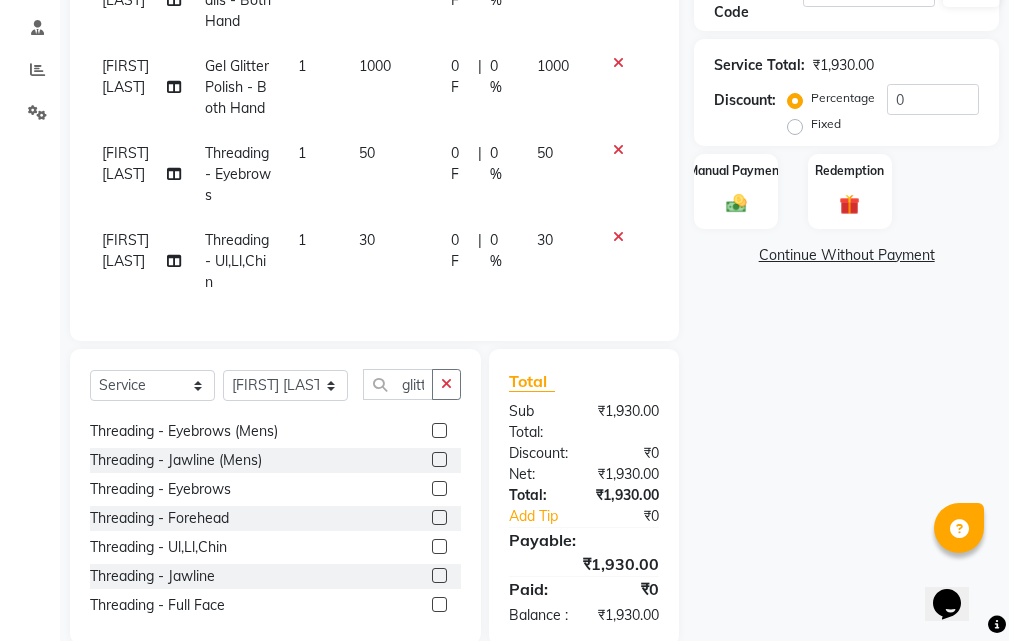 scroll, scrollTop: 492, scrollLeft: 0, axis: vertical 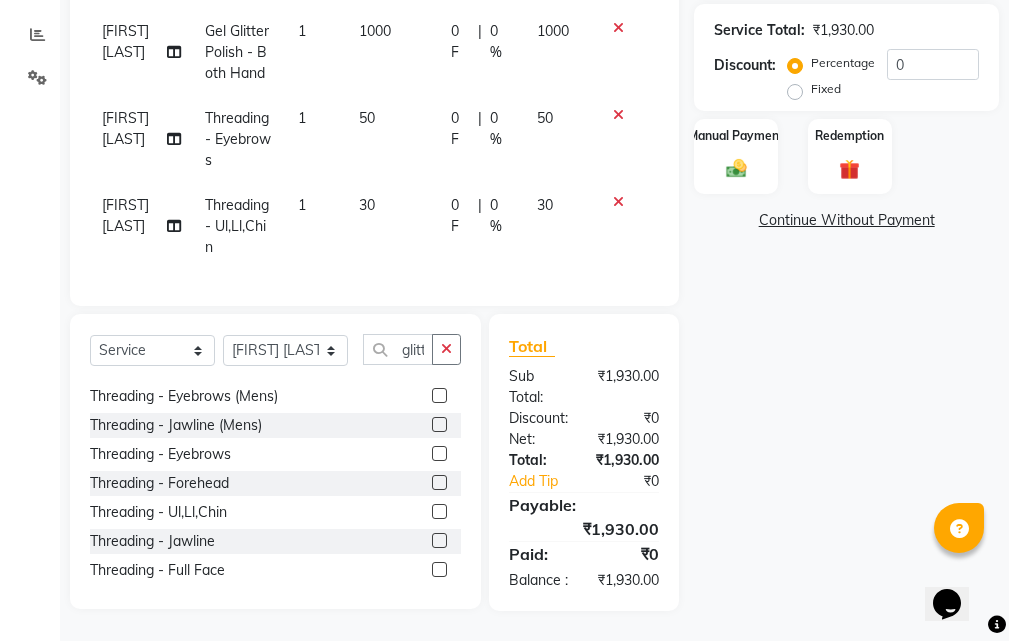 click 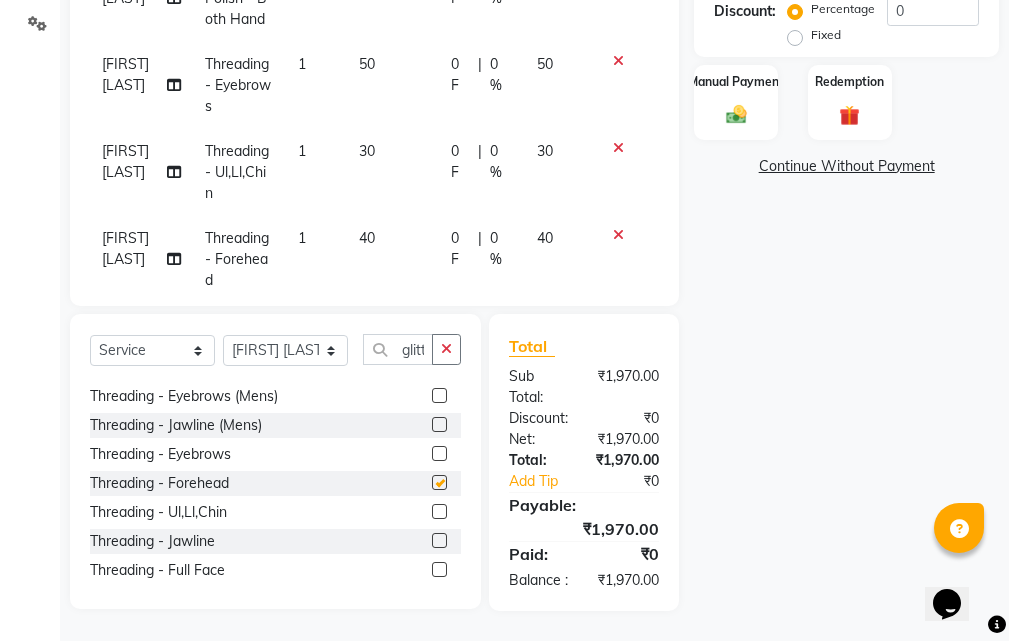 checkbox on "false" 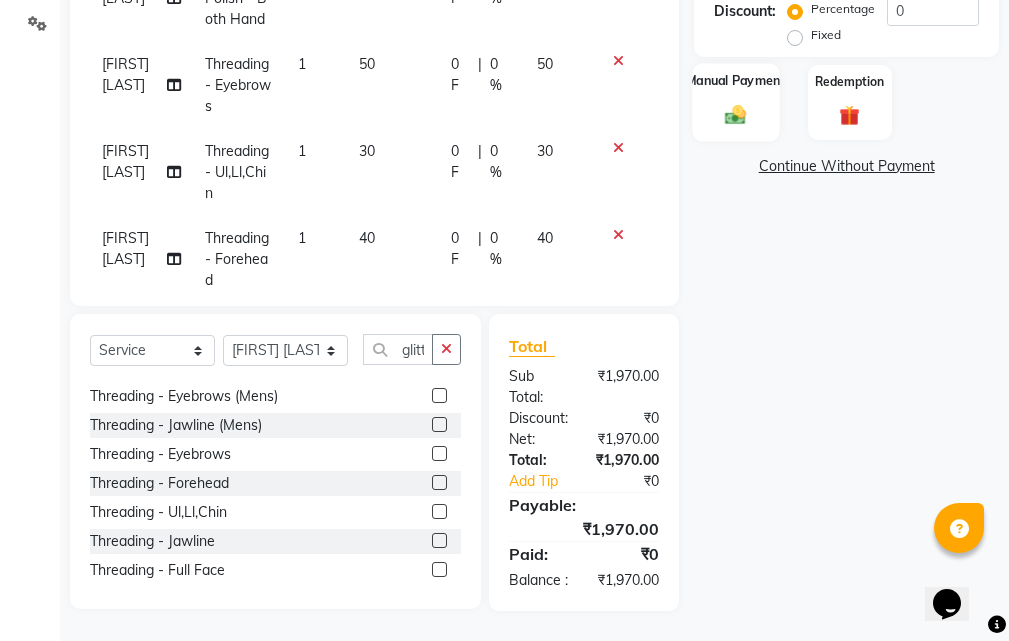 click on "Manual Payment" 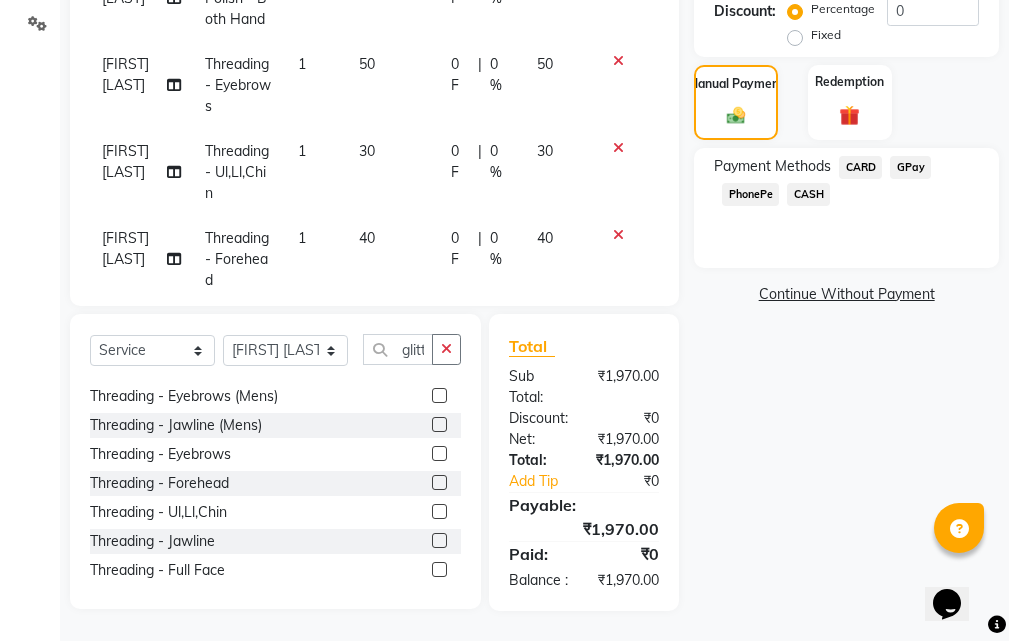 click on "30" 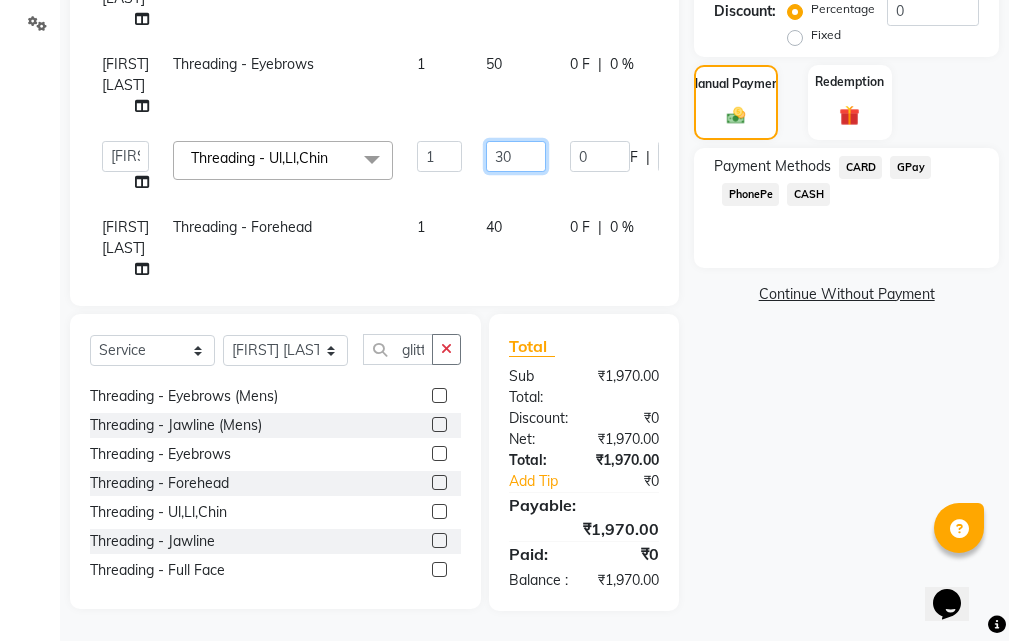 click on "30" 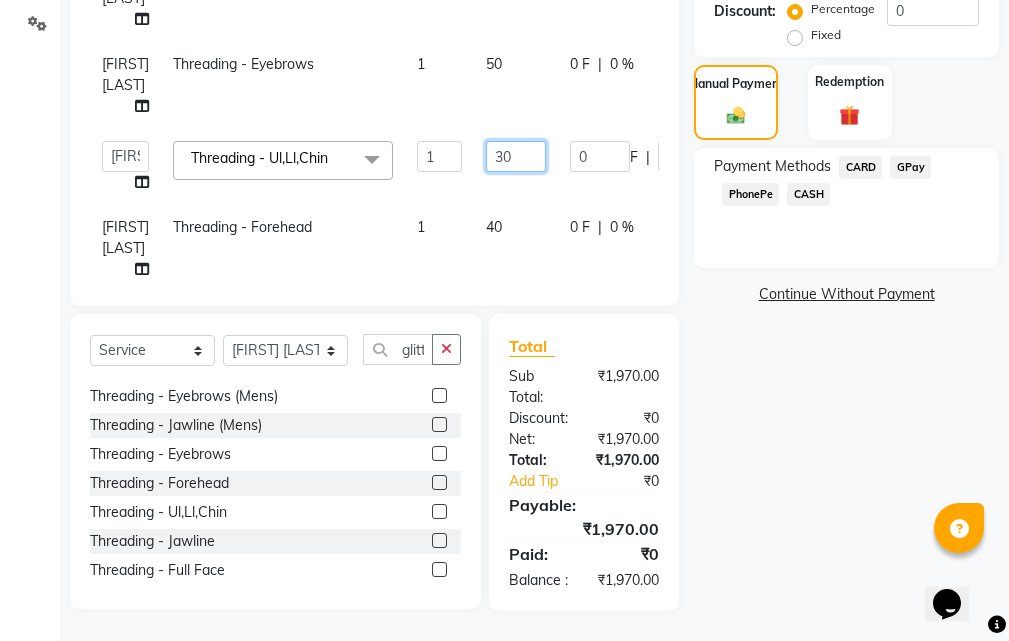 type on "3" 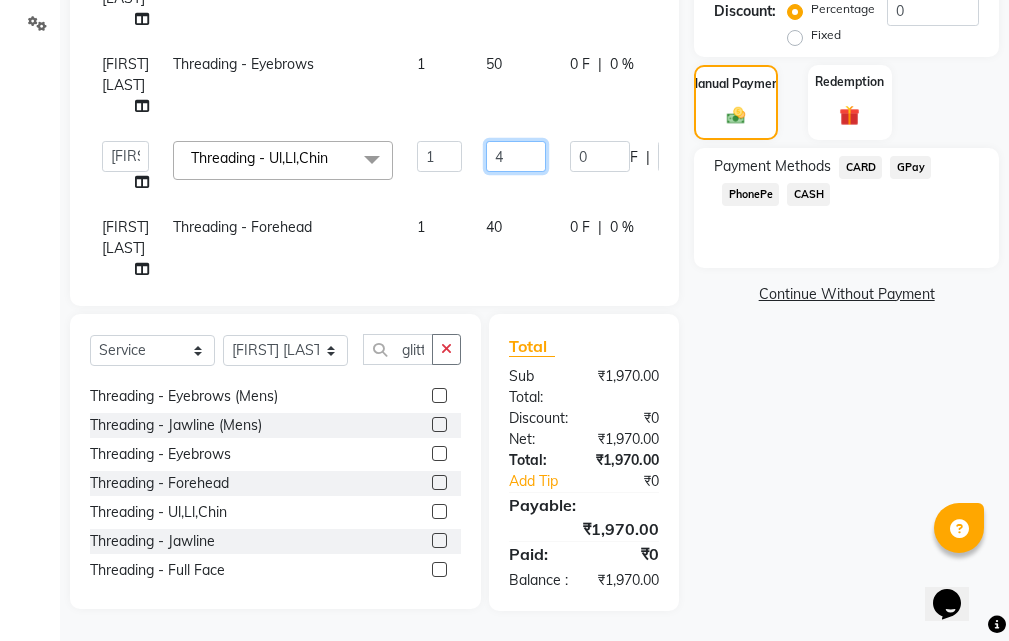 type on "40" 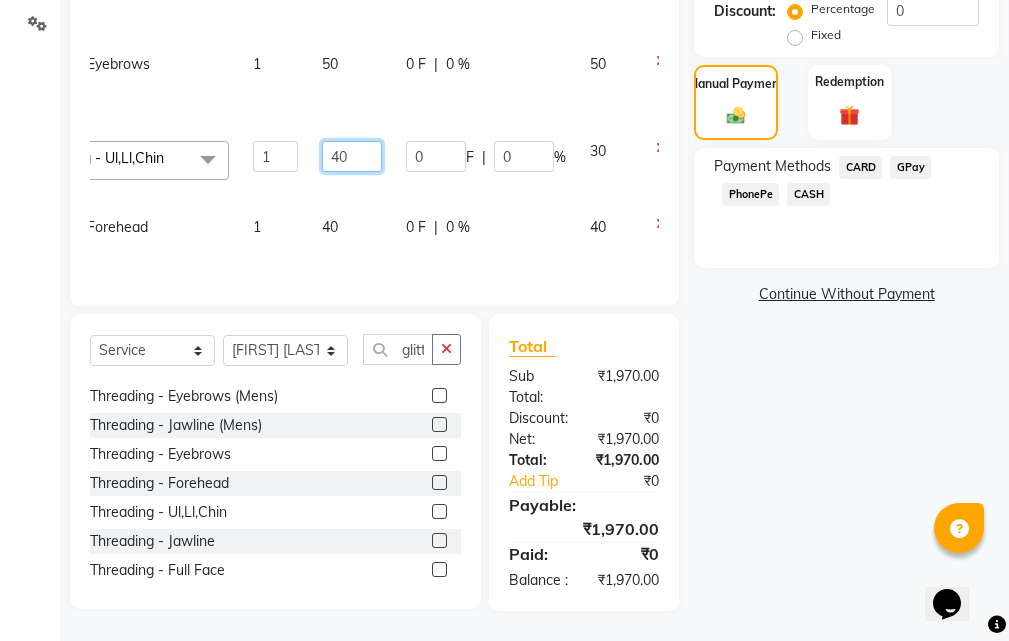 scroll, scrollTop: 0, scrollLeft: 242, axis: horizontal 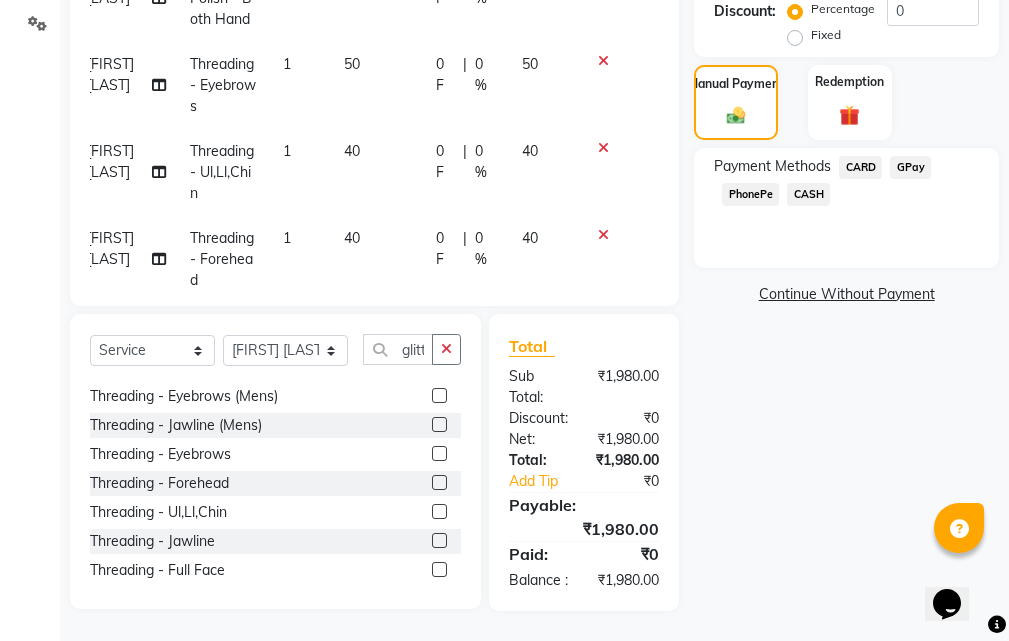 click on "[FIRST] [LAST] Stick On Nails - Both Hand 1 850 0 F | 0 % 850 [FIRST] [LAST] Gel Glitter Polish - Both Hand 1 1000 0 F | 0 % 1000 [FIRST] [LAST]  Threading - Eyebrows 1 50 0 F | 0 % 50 [FIRST] [LAST]  Threading - Ul,Ll,Chin 1 40 0 F | 0 % 40 [FIRST] [LAST]  Threading - Forehead 1 40 0 F | 0 % 40" 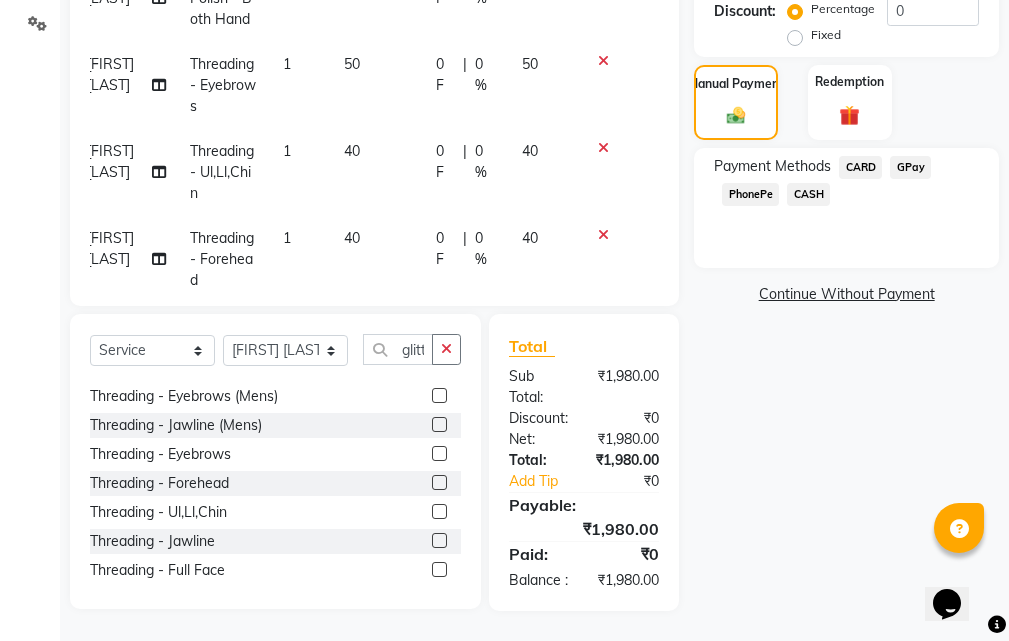 click on "CASH" 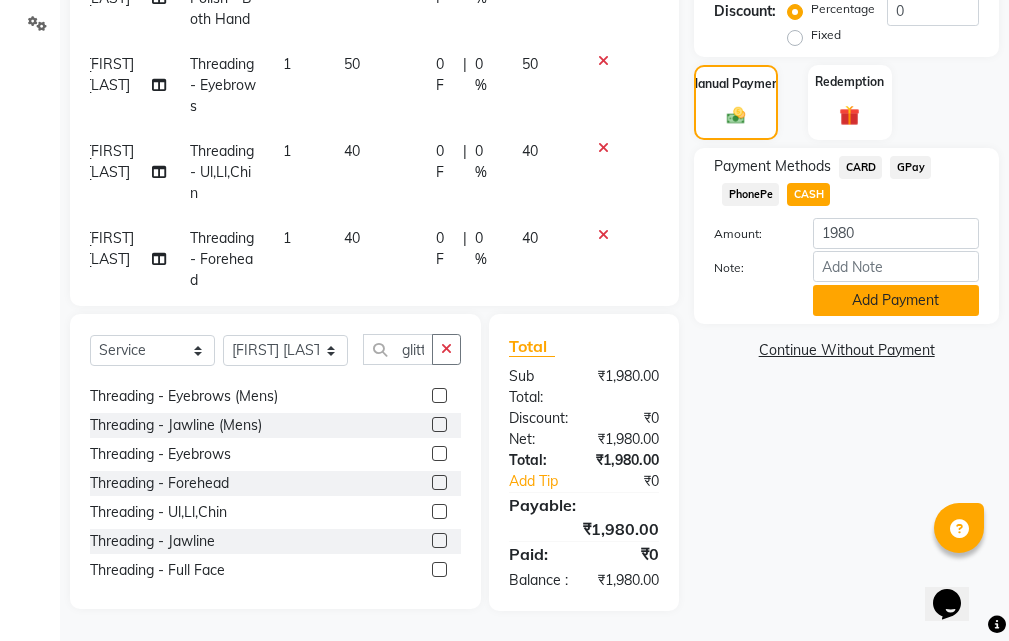 click on "Add Payment" 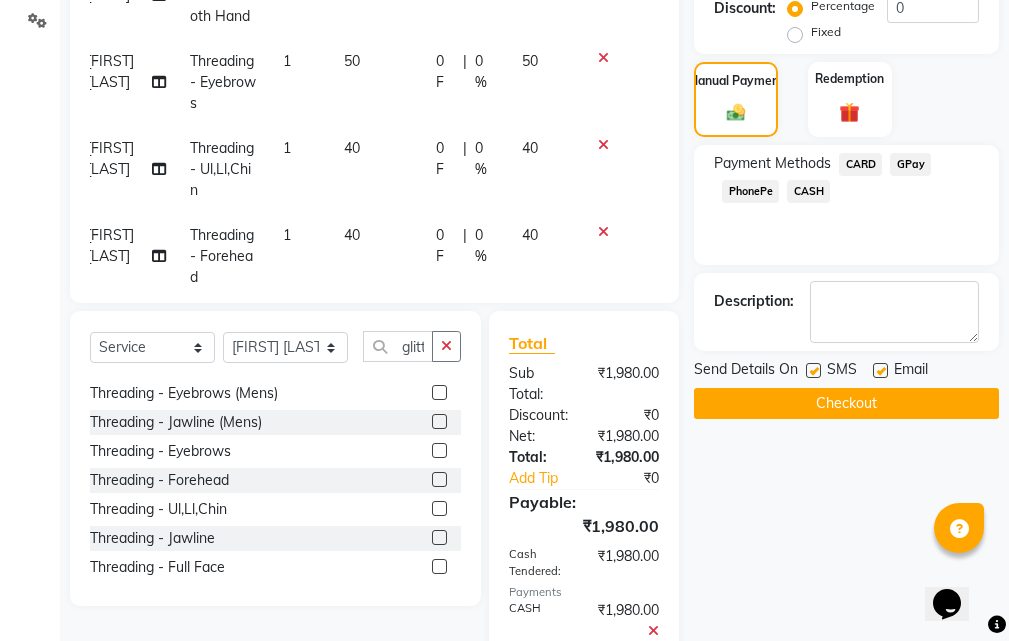 drag, startPoint x: 881, startPoint y: 370, endPoint x: 826, endPoint y: 378, distance: 55.578773 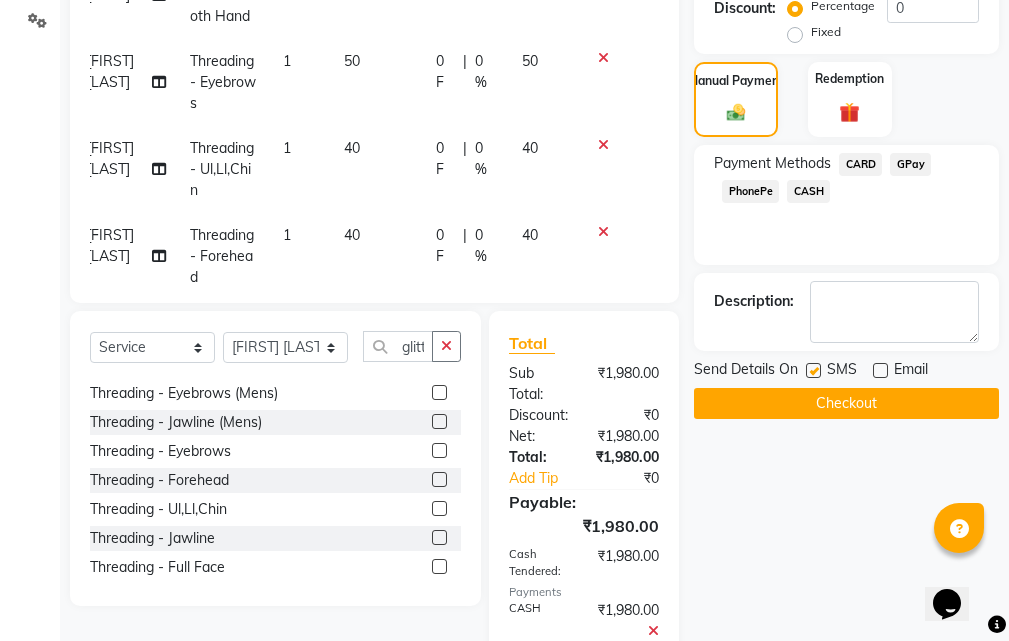 click 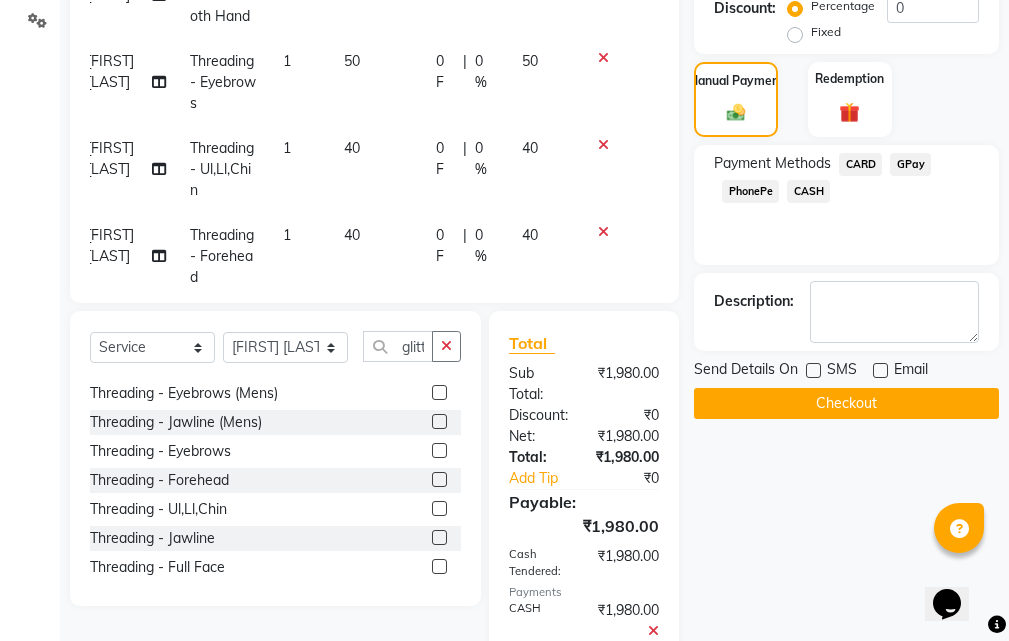 click on "SMS" 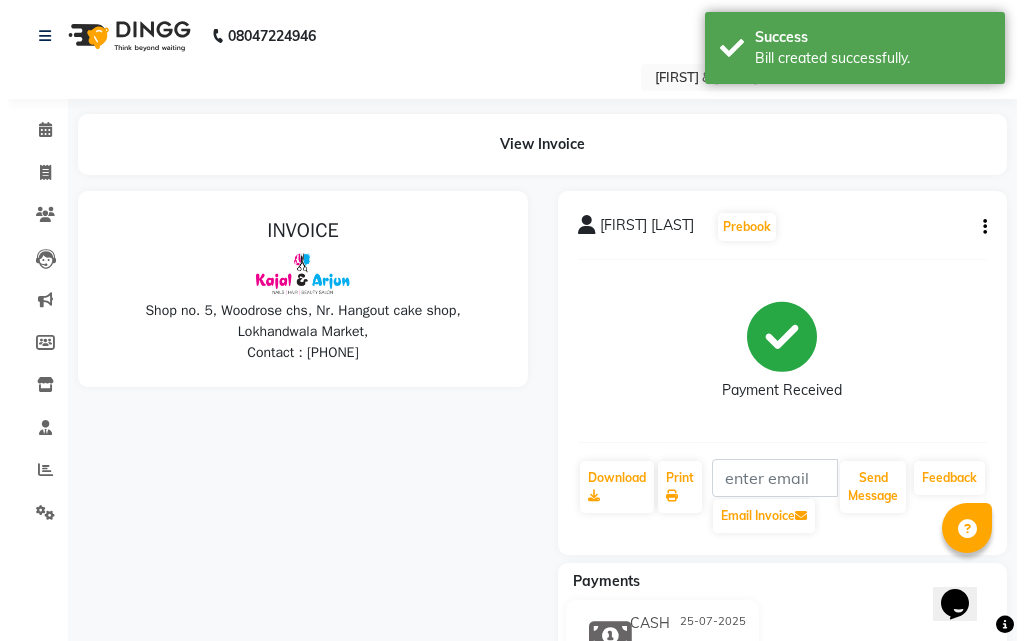 scroll, scrollTop: 0, scrollLeft: 0, axis: both 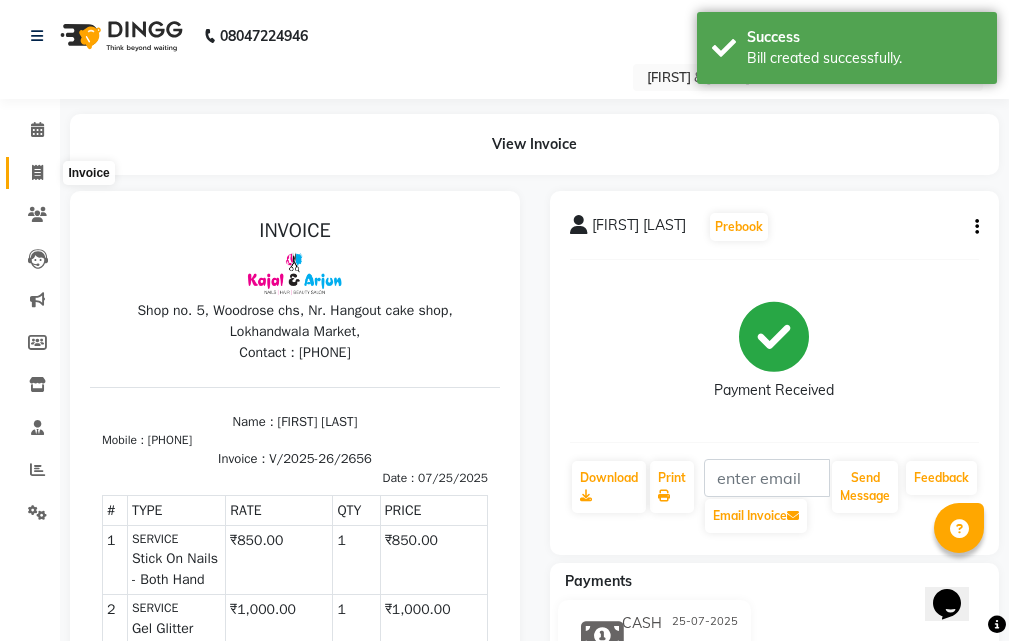 click 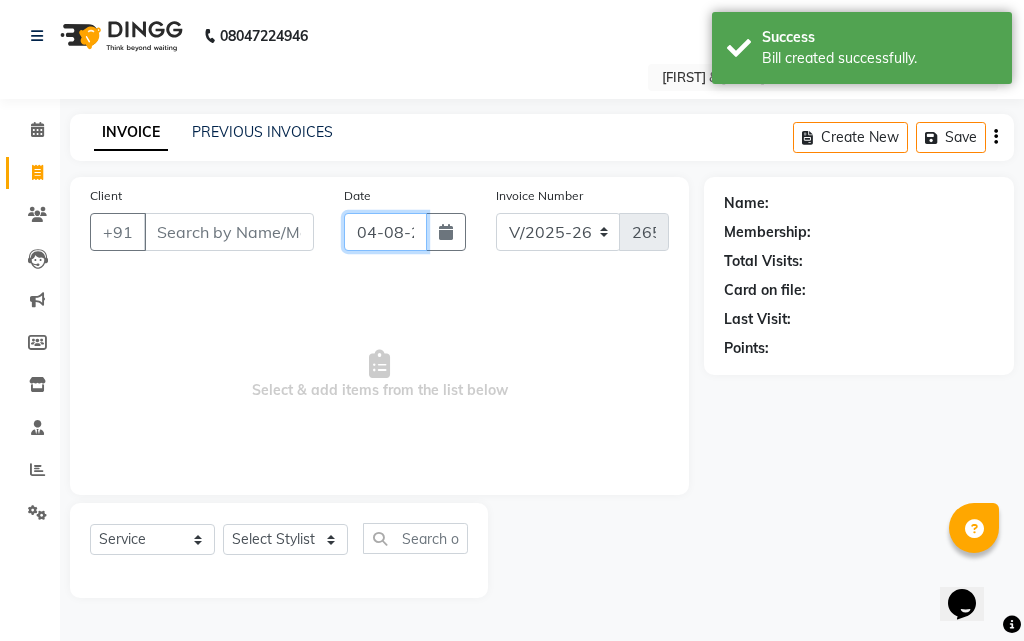 click on "04-08-2025" 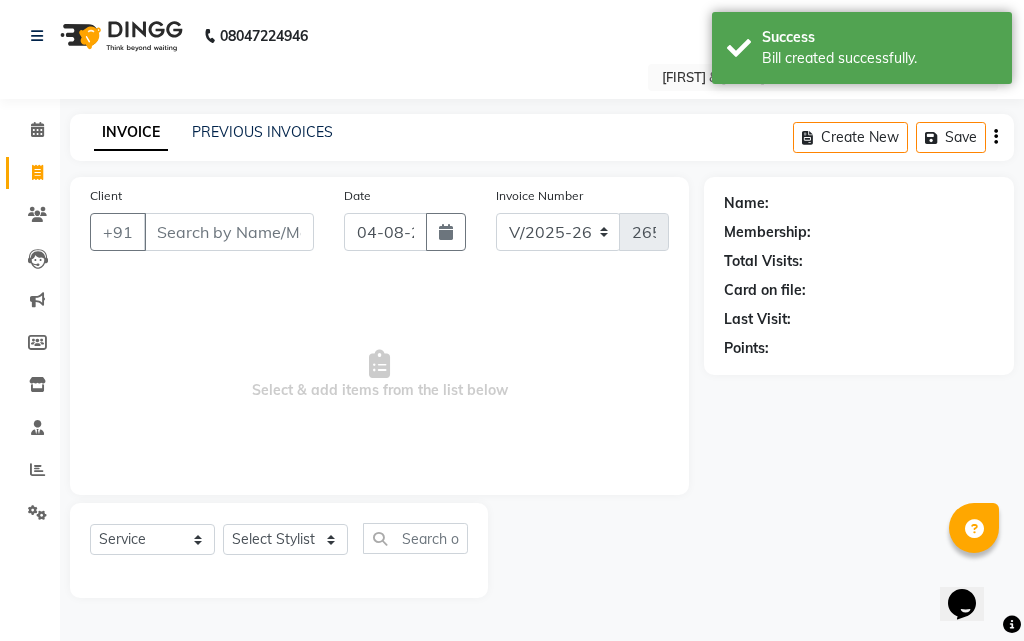 select on "8" 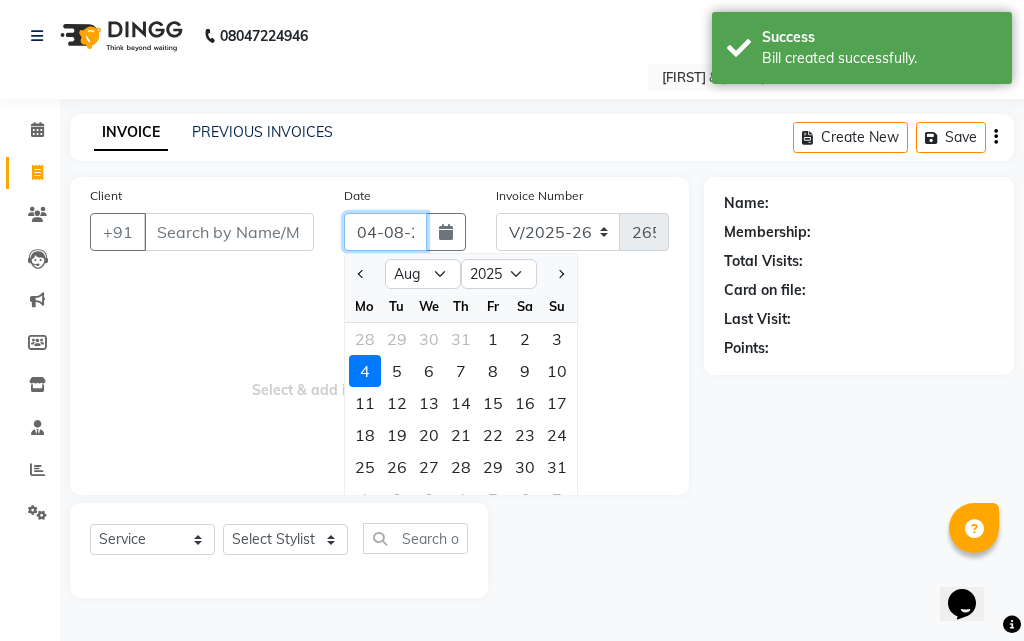 click on "04-08-2025" 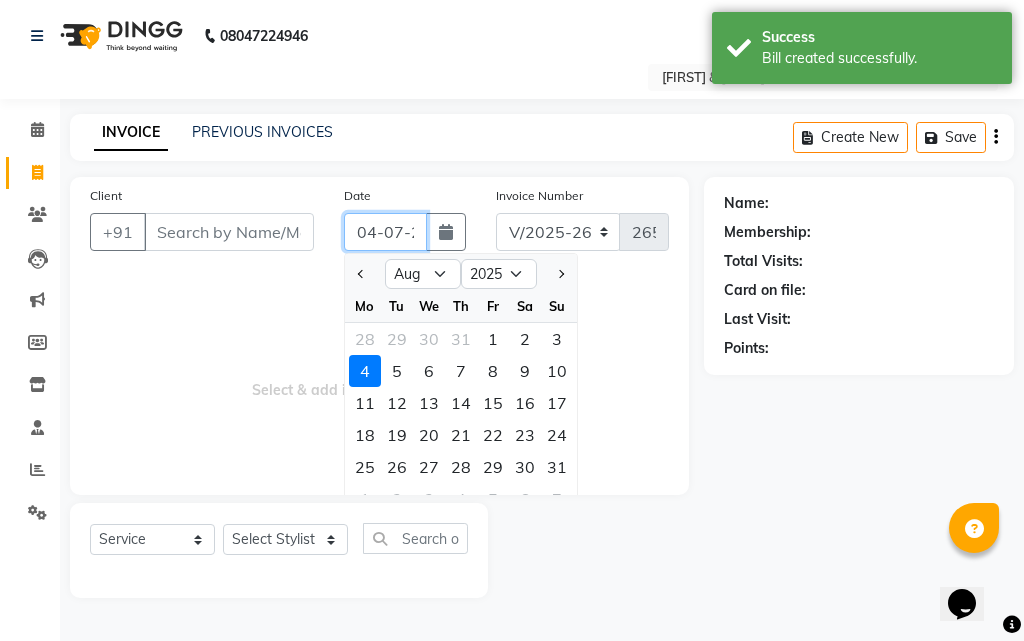 click on "04-07-2025" 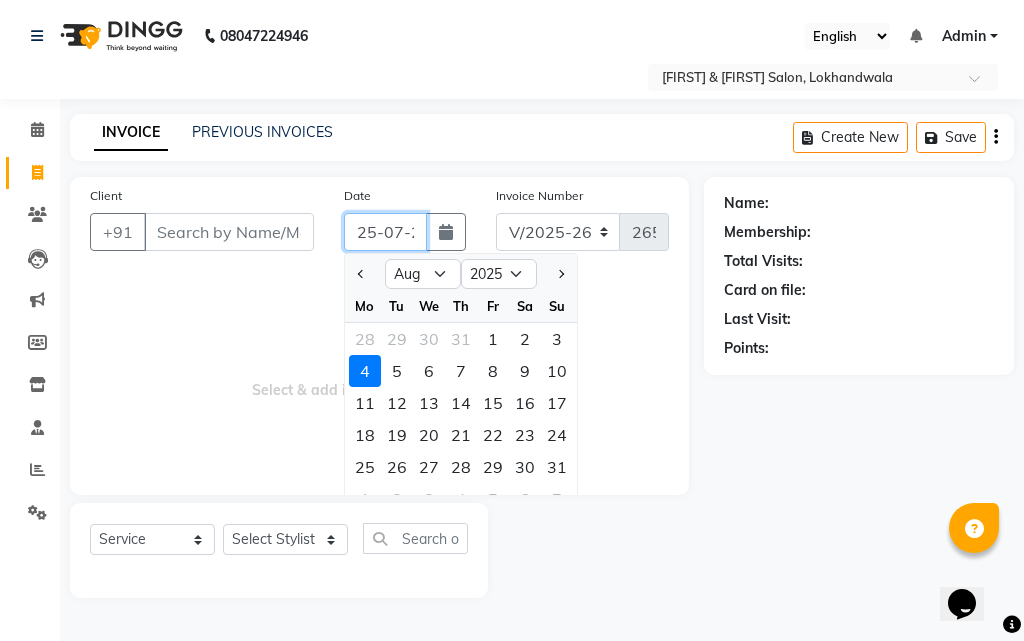 type on "25-07-2025" 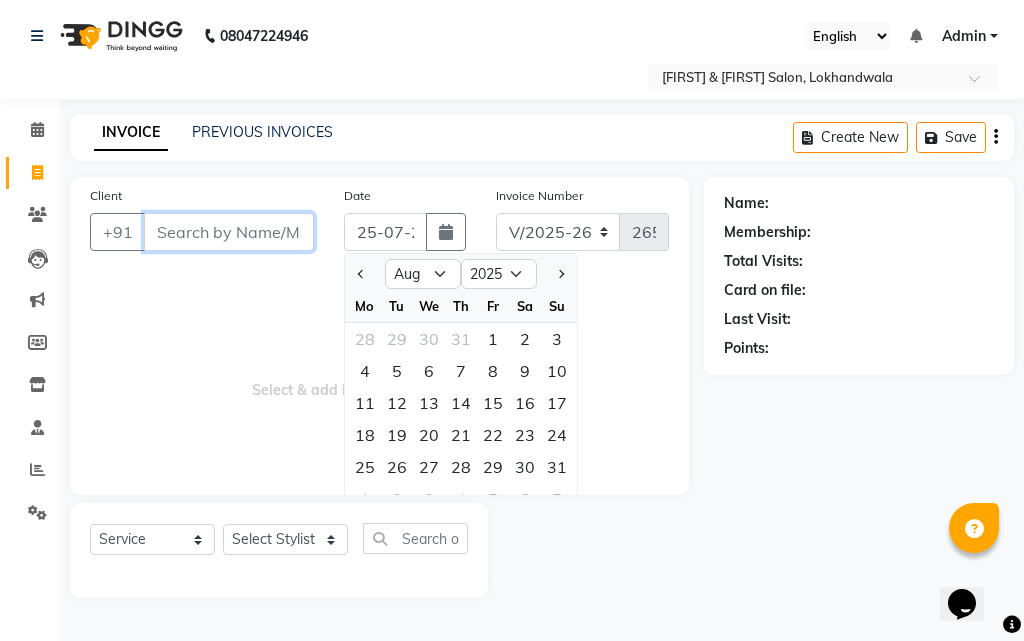 drag, startPoint x: 216, startPoint y: 221, endPoint x: 231, endPoint y: 249, distance: 31.764761 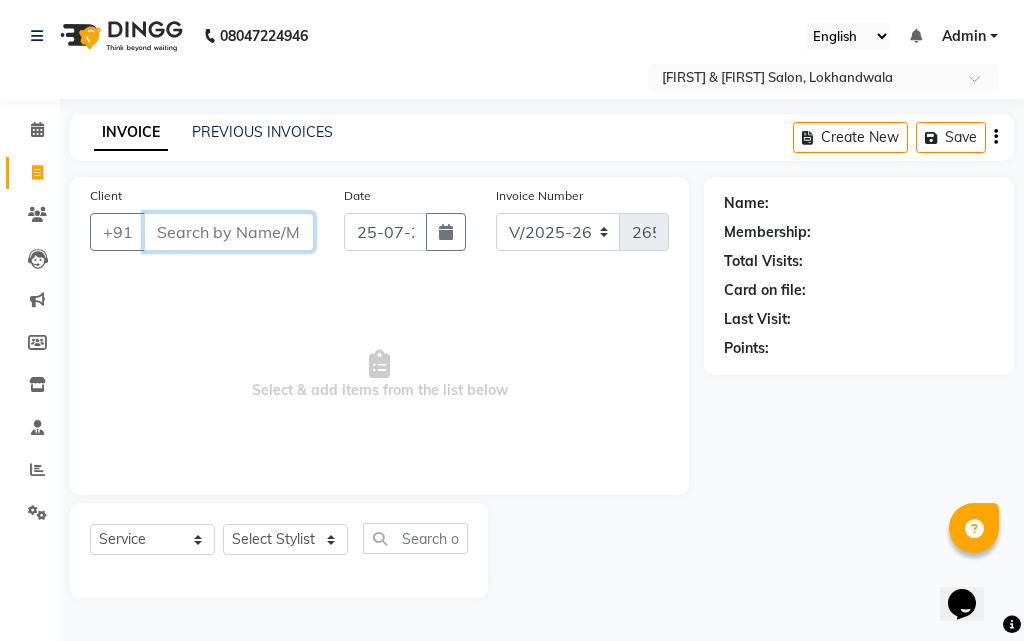 click on "Client" at bounding box center [229, 232] 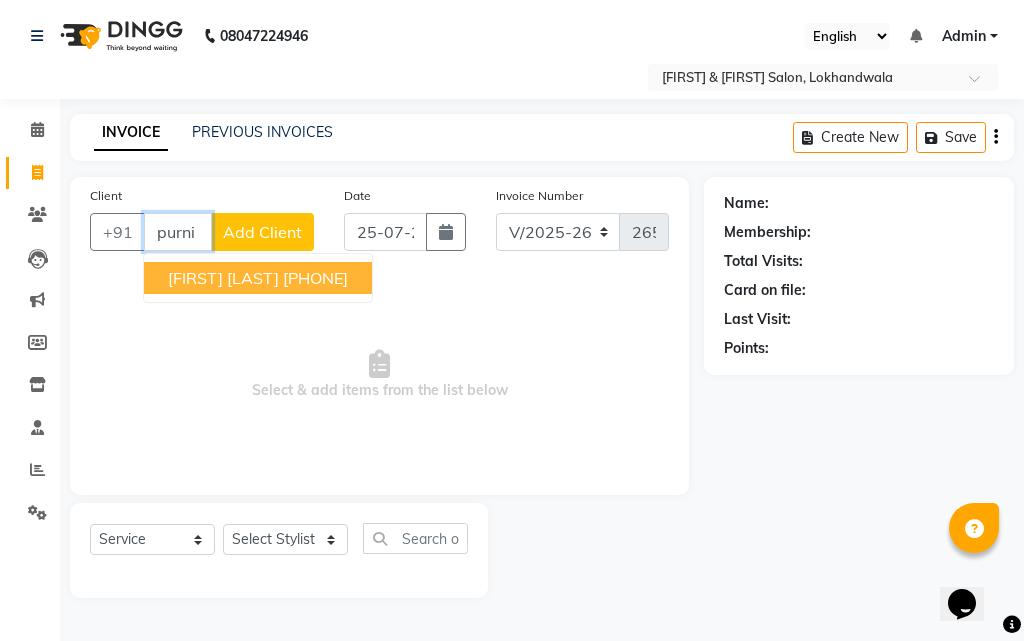 scroll, scrollTop: 0, scrollLeft: 0, axis: both 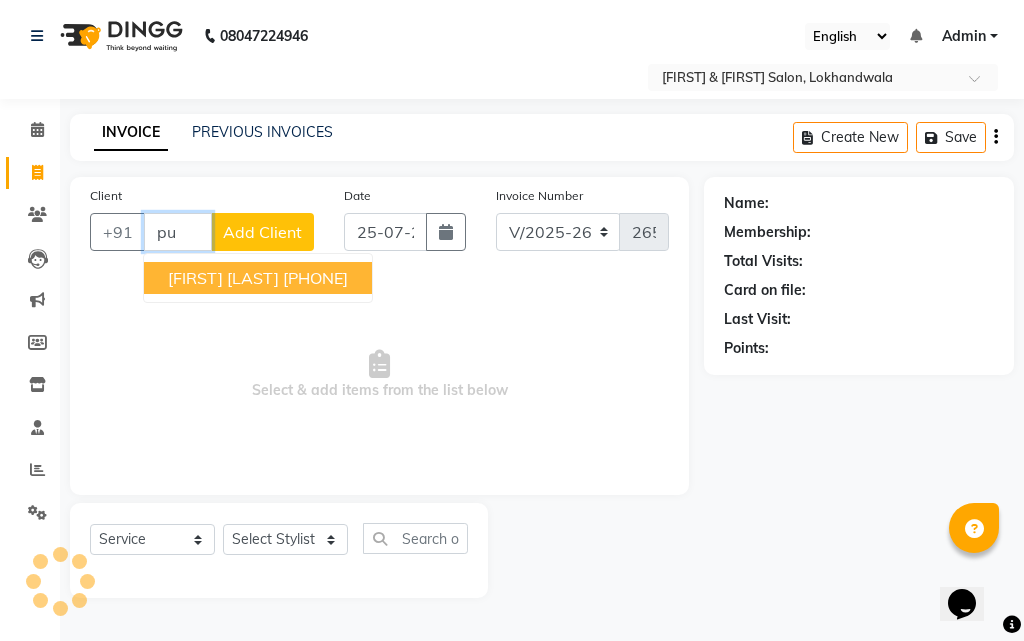type on "p" 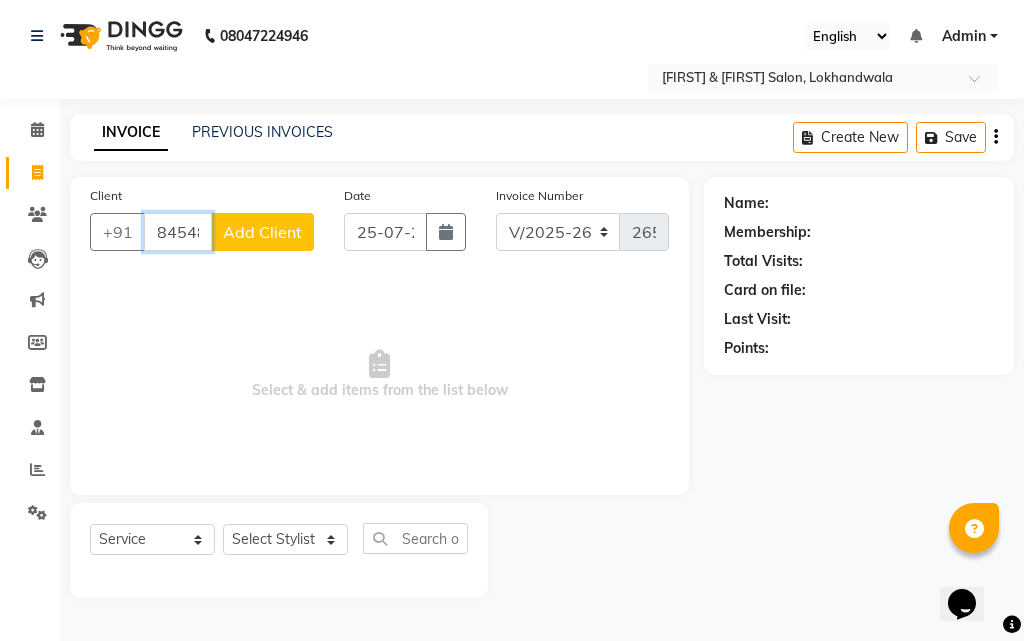 type on "8454856400" 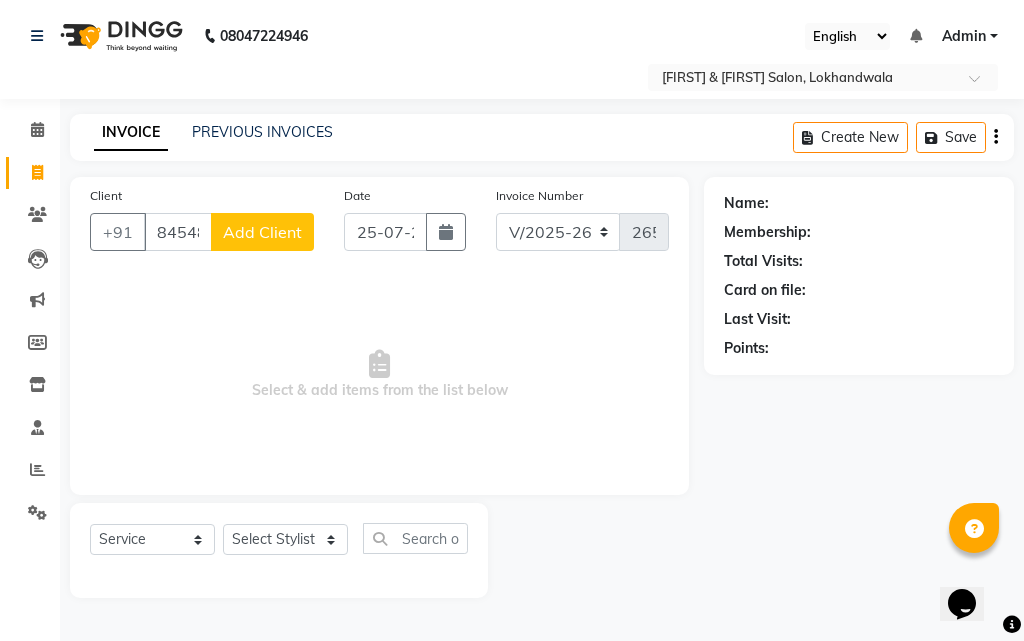 click on "Add Client" 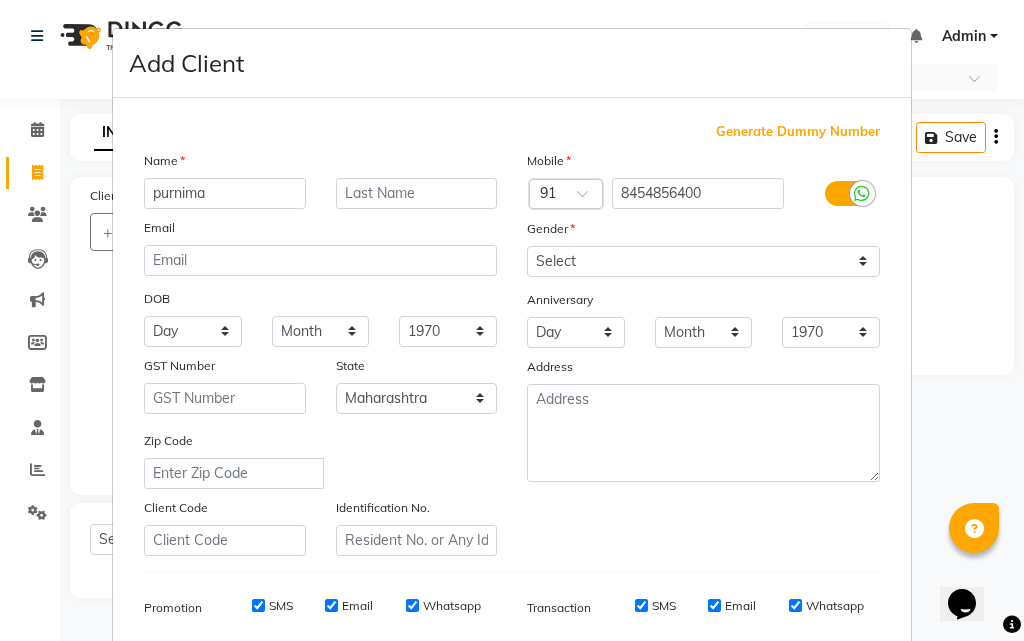 type on "purnima" 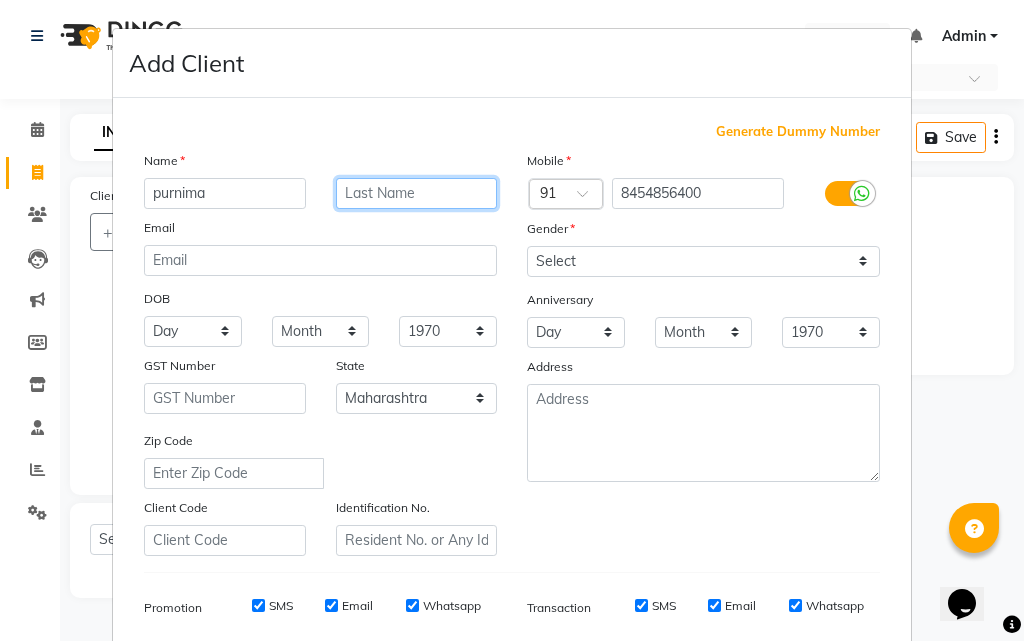 click at bounding box center [417, 193] 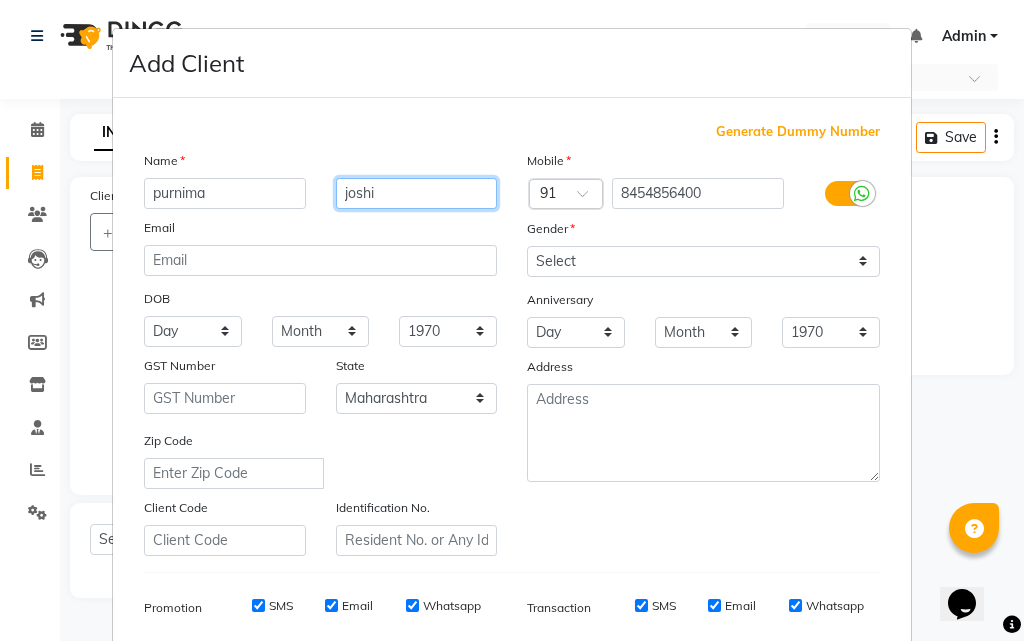 type on "joshi" 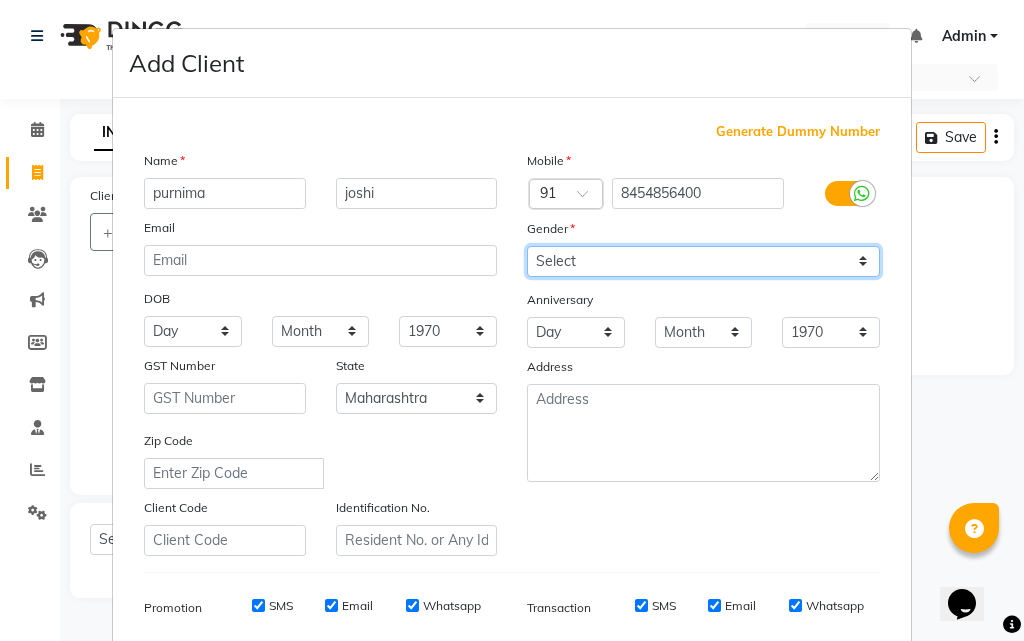 click on "Select Male Female Other Prefer Not To Say" at bounding box center (703, 261) 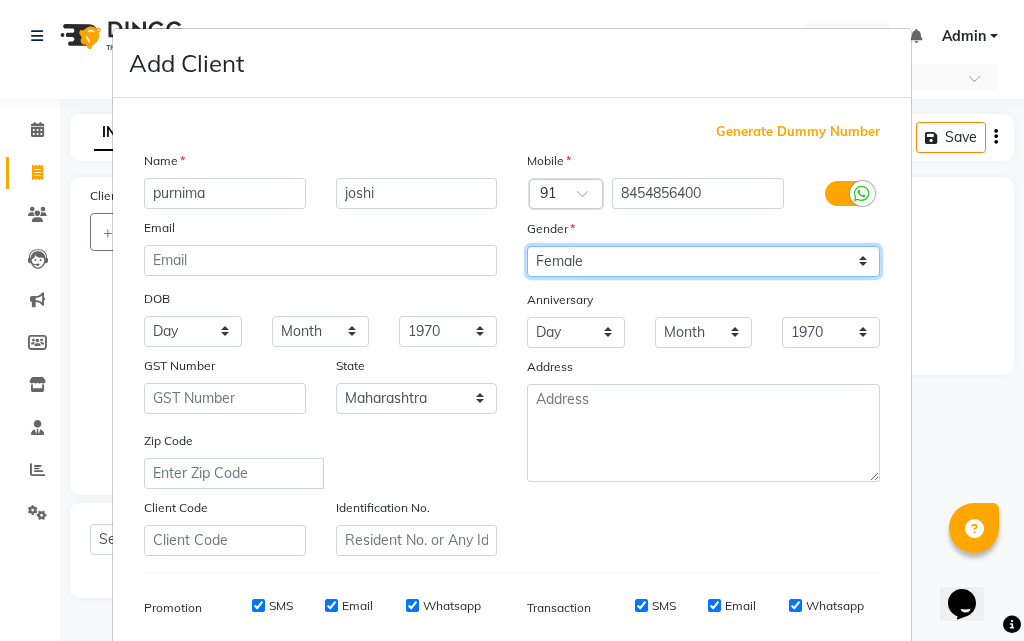 click on "Select Male Female Other Prefer Not To Say" at bounding box center [703, 261] 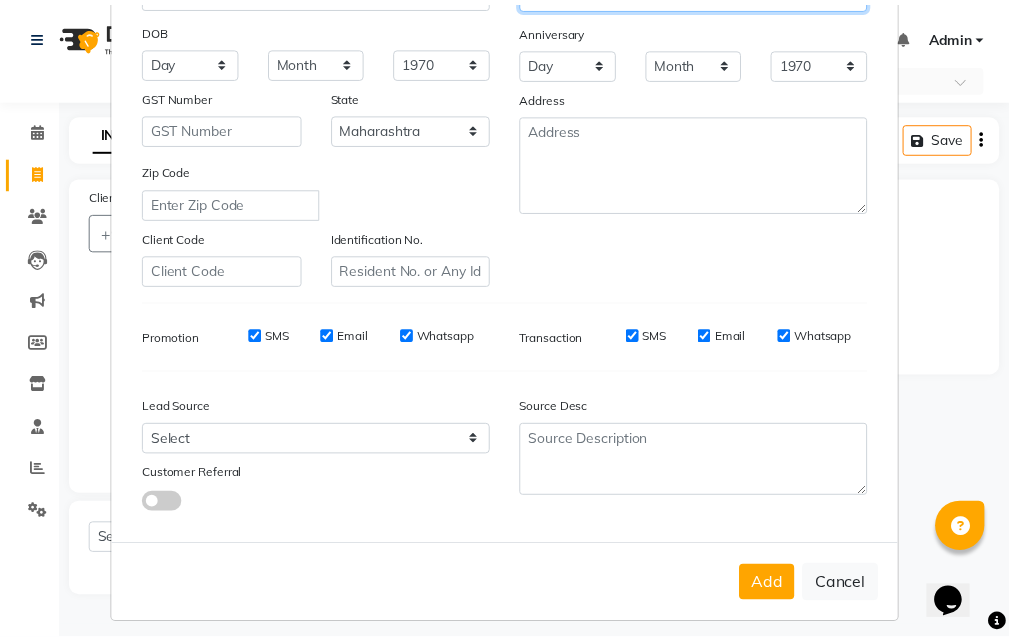scroll, scrollTop: 282, scrollLeft: 0, axis: vertical 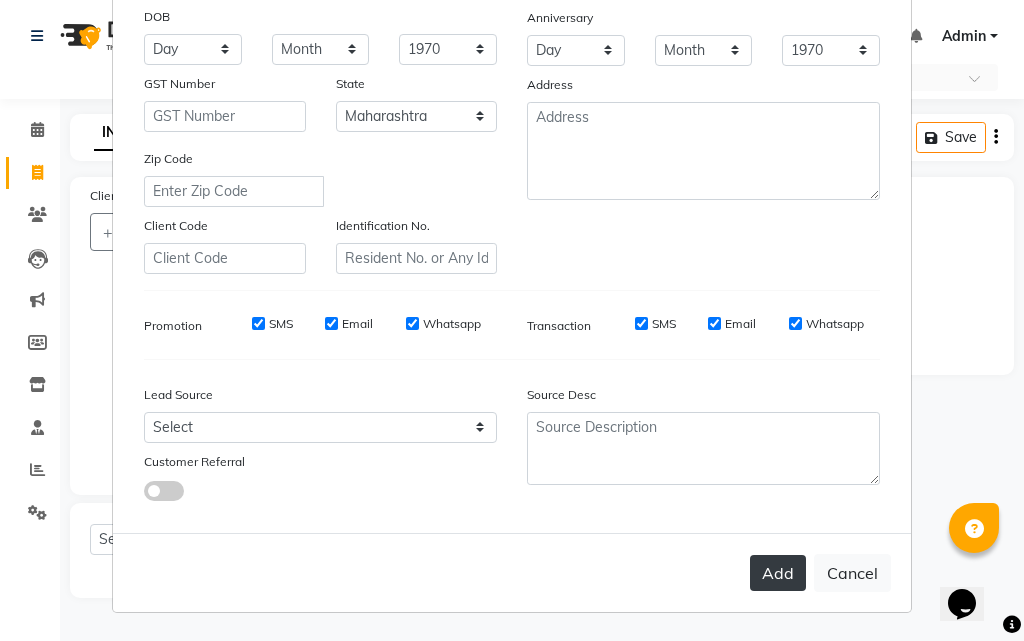 click on "Add" at bounding box center [778, 573] 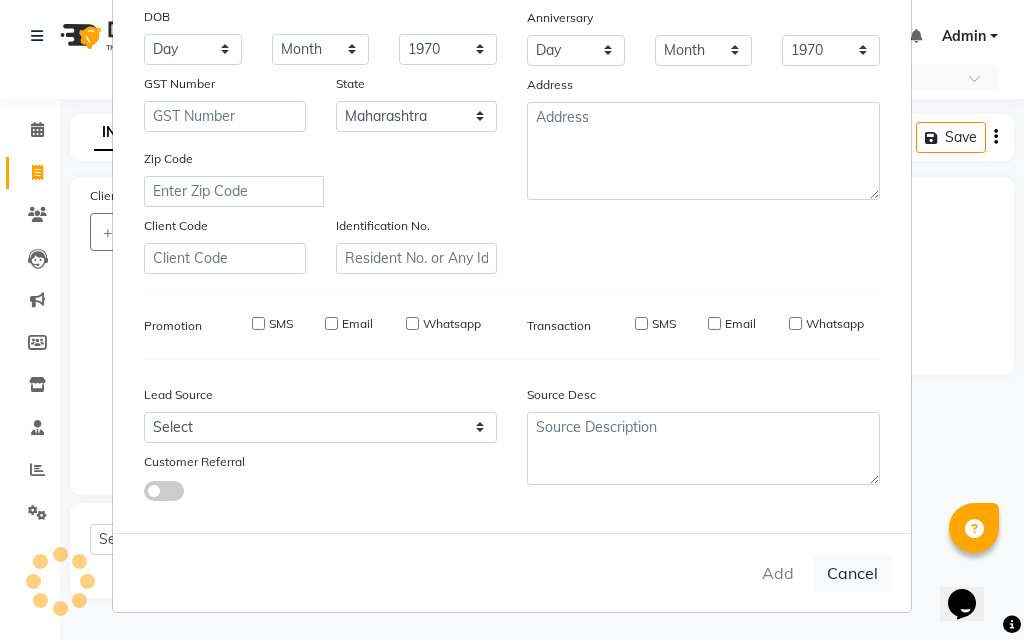 type 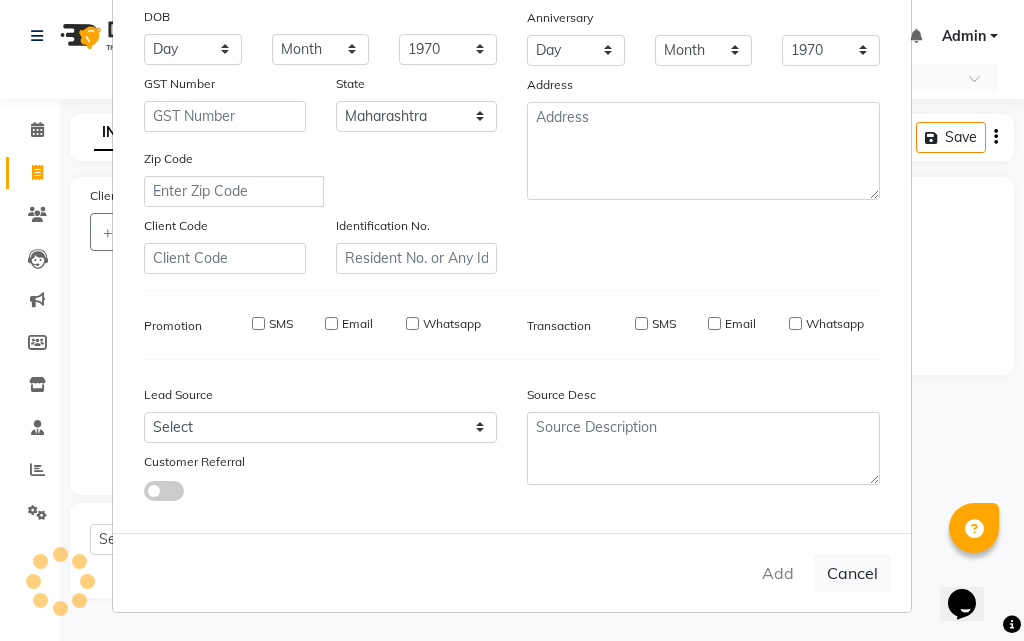 type 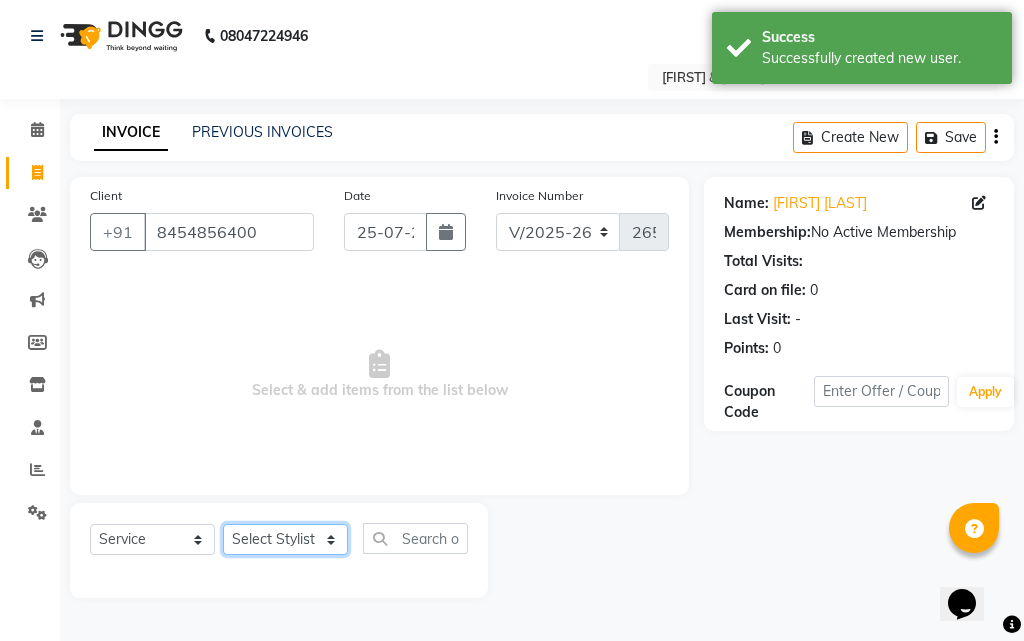 click on "Select Stylist Arjun Sir Dipesh Dipika Himanshu Patel kabir uddin Kajal Mam Mahesh Manager pratiksha bomble Priyanka Navnath Ghayal Ravina Gouri Rupa Kashyap Samta Gouri sandy Shreya Thadeshwar  Taj Ahamad Umesh" 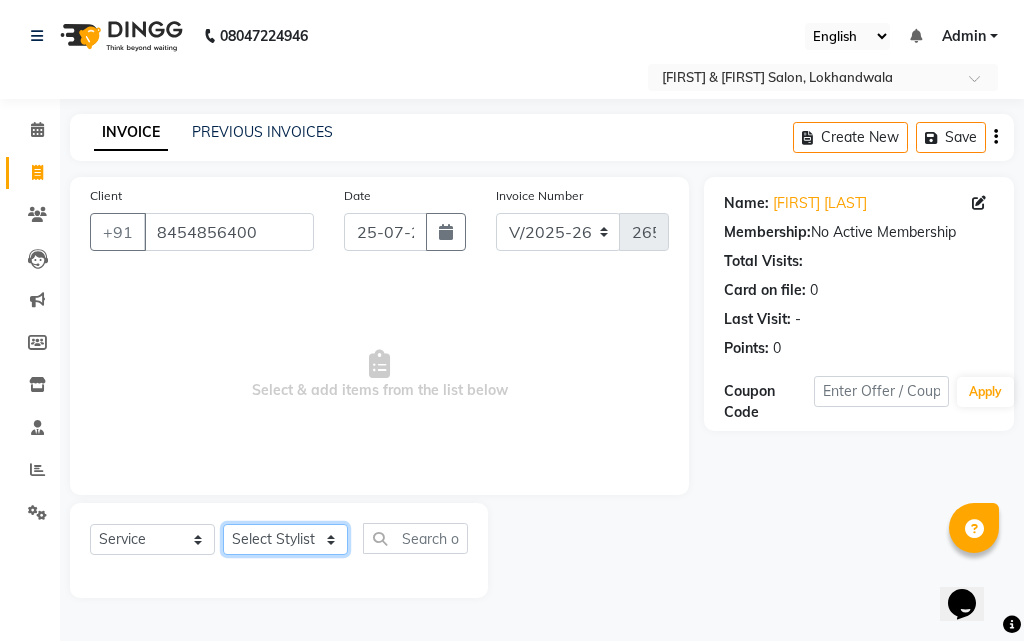 select on "59698" 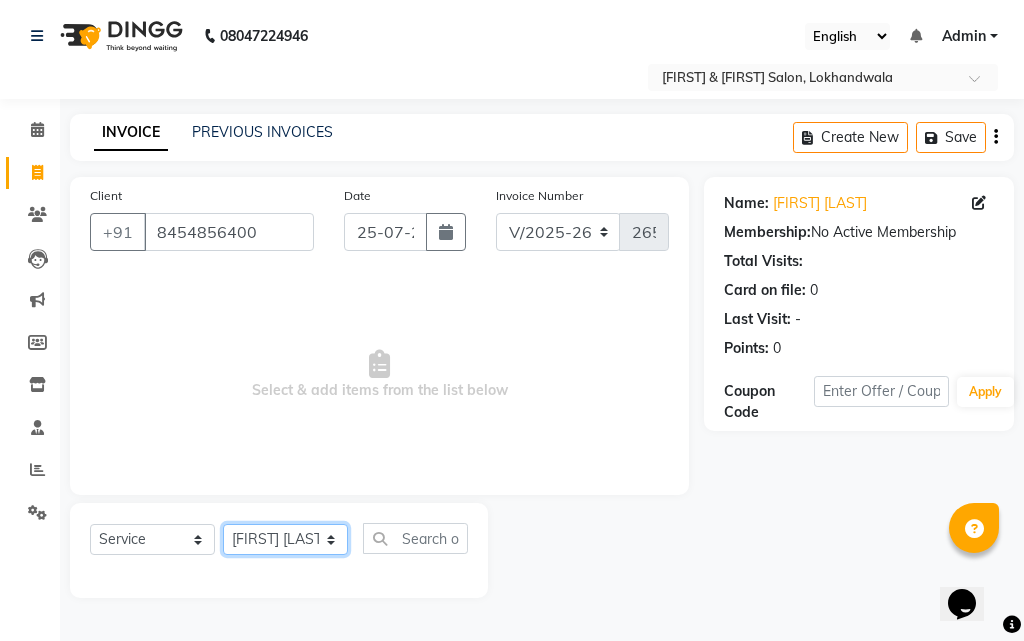 click on "Select Stylist Arjun Sir Dipesh Dipika Himanshu Patel kabir uddin Kajal Mam Mahesh Manager pratiksha bomble Priyanka Navnath Ghayal Ravina Gouri Rupa Kashyap Samta Gouri sandy Shreya Thadeshwar  Taj Ahamad Umesh" 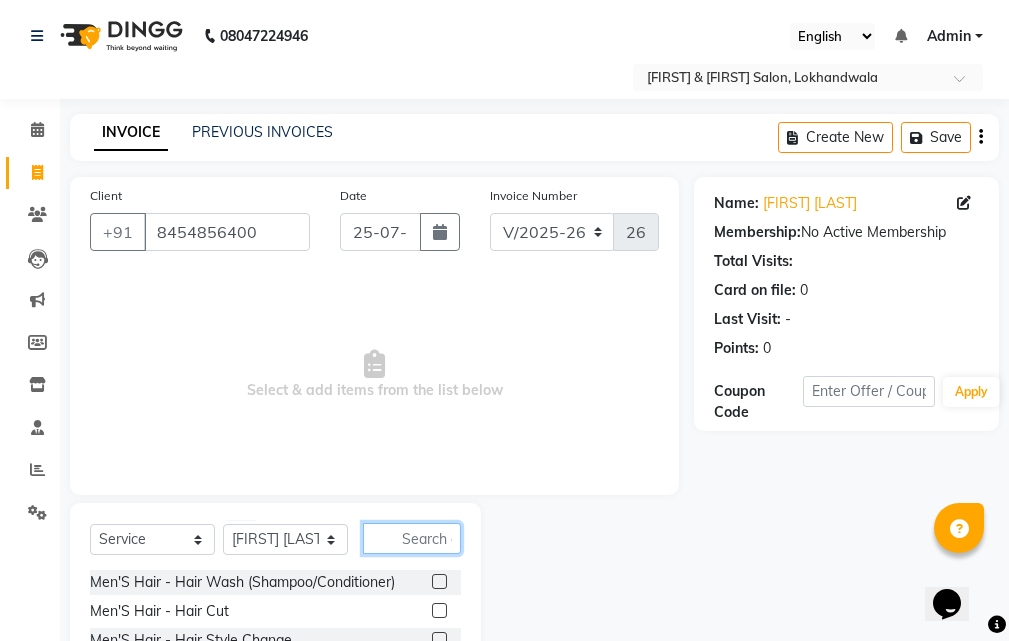 click 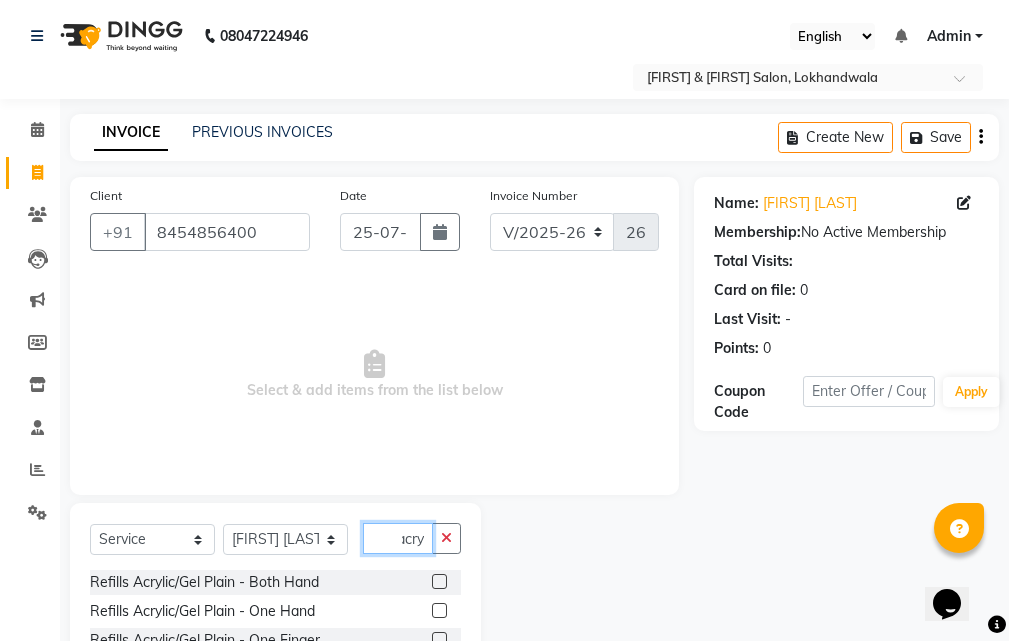 scroll, scrollTop: 0, scrollLeft: 8, axis: horizontal 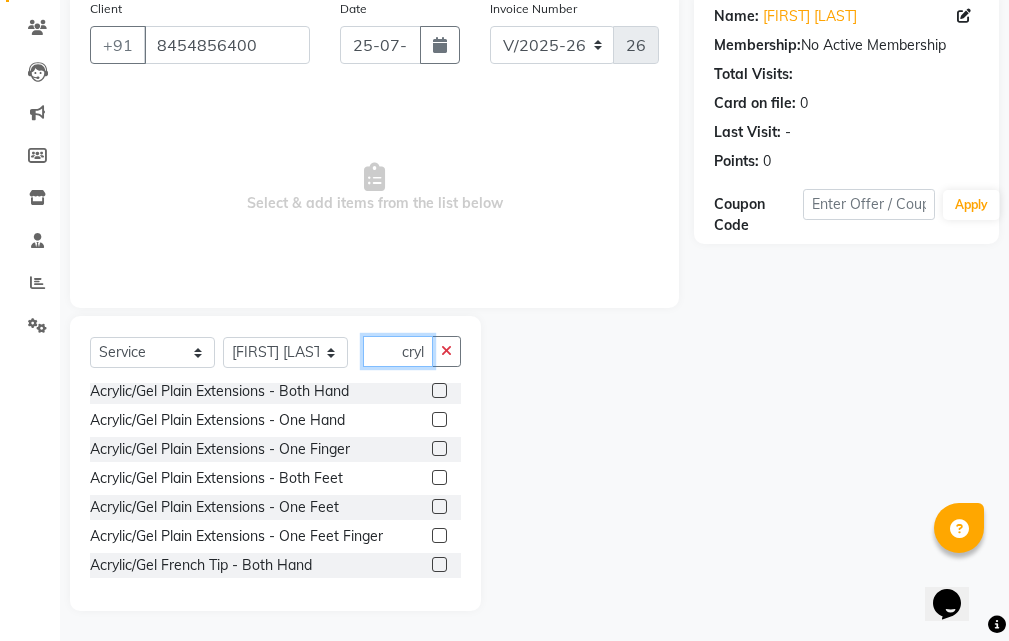 type on "acryl" 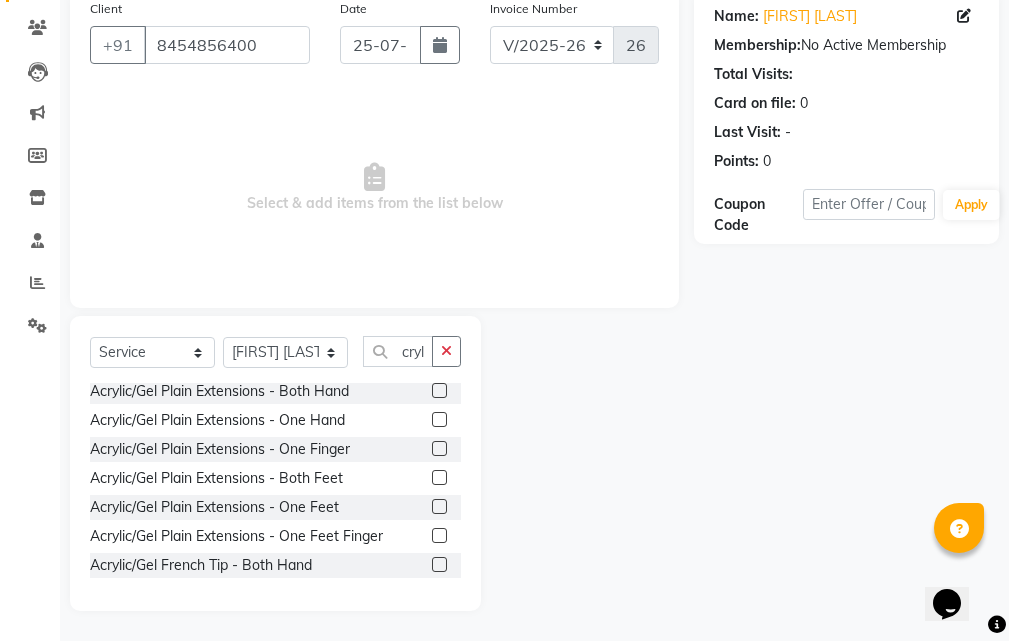scroll, scrollTop: 0, scrollLeft: 0, axis: both 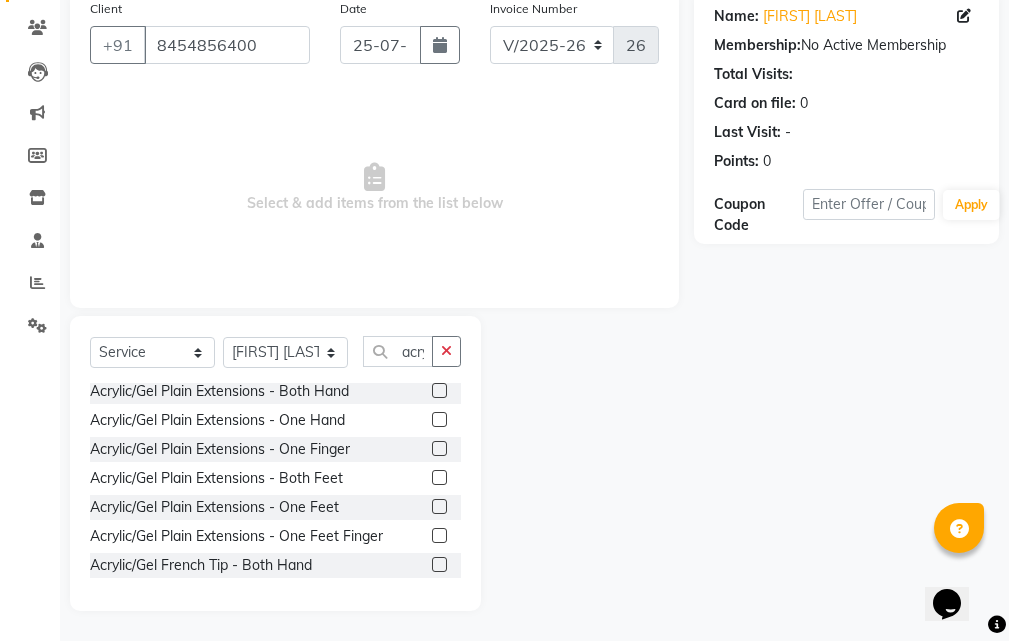 click 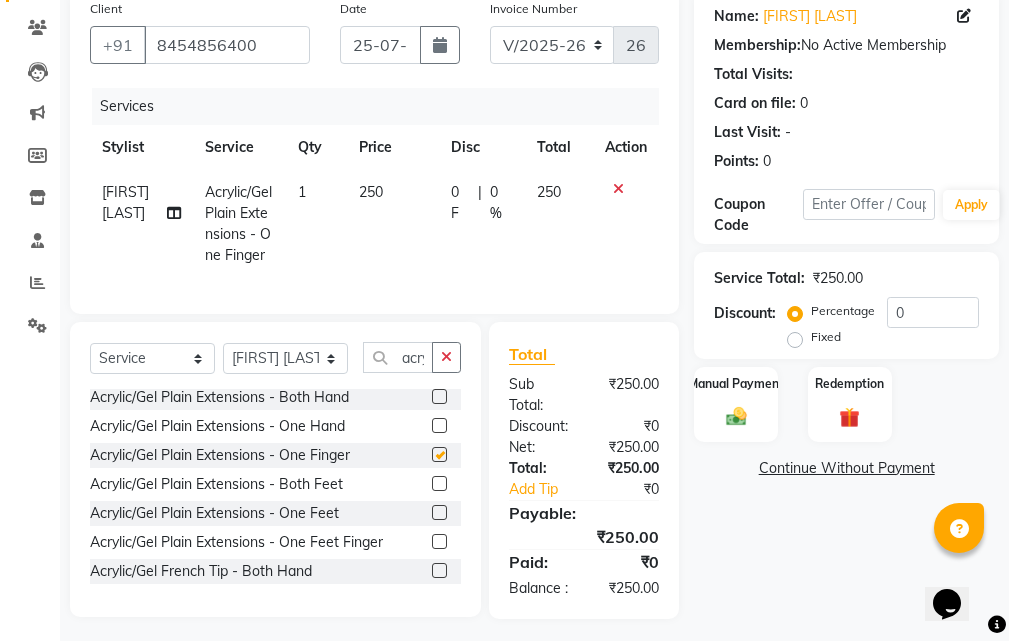 checkbox on "false" 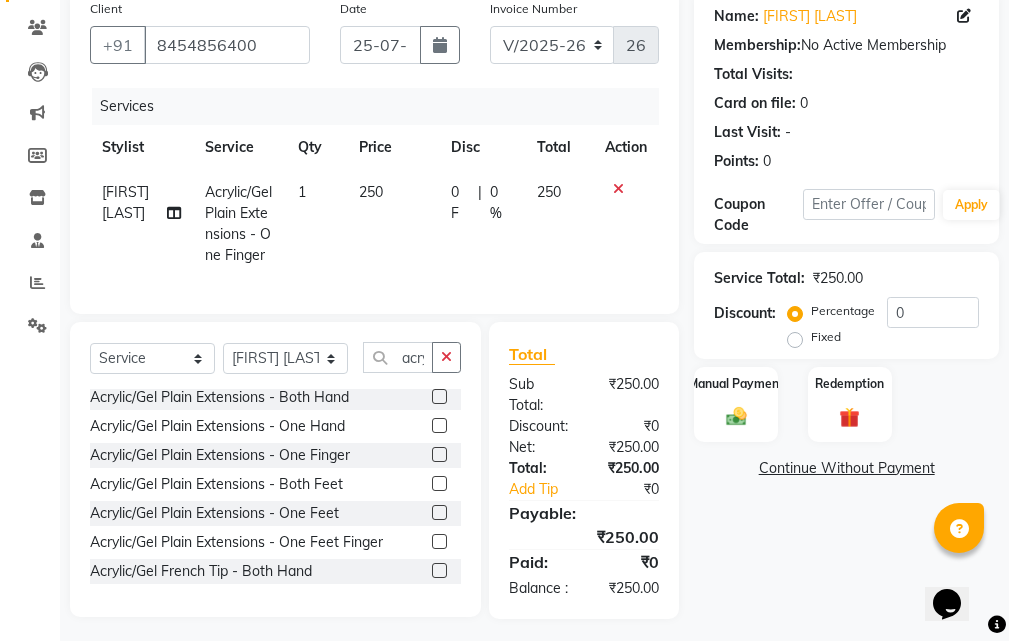 click on "250" 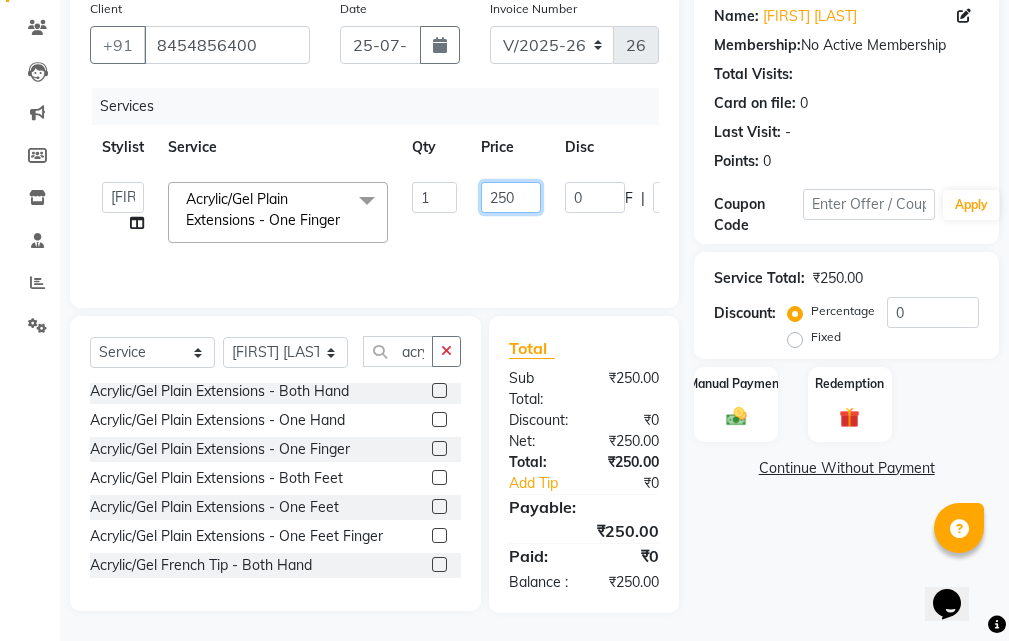 click on "250" 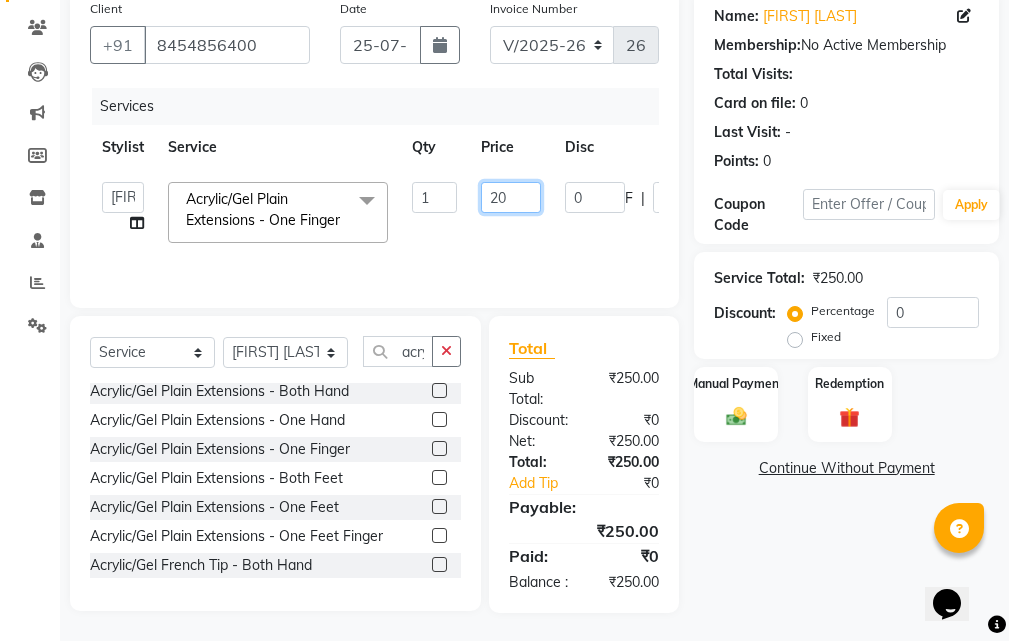 type on "200" 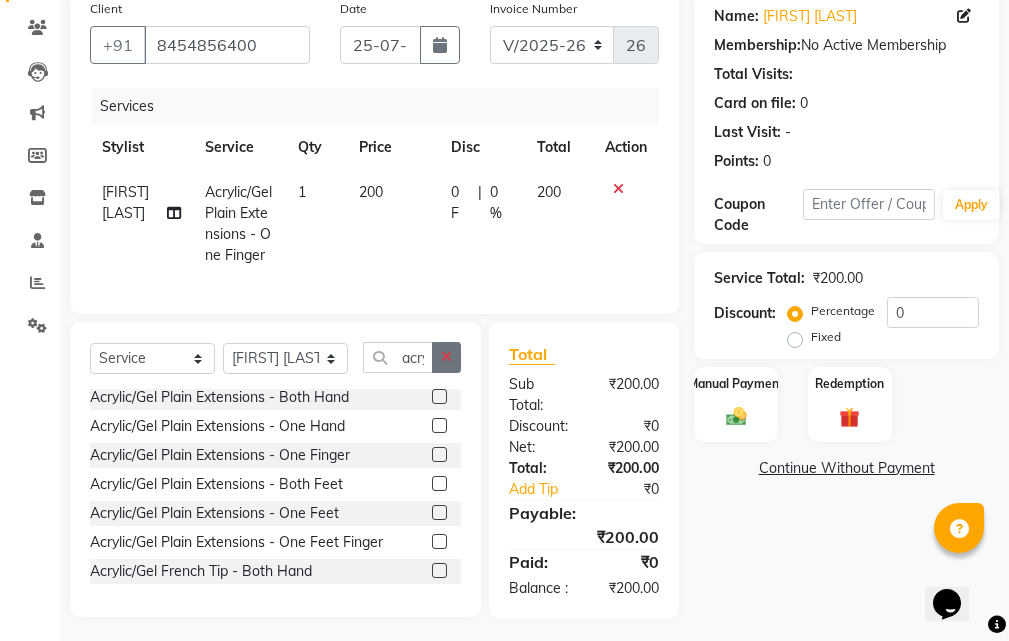 click on "Select  Service  Product  Membership  Package Voucher Prepaid Gift Card  Select Stylist Arjun Sir Dipesh Dipika Himanshu Patel kabir uddin Kajal Mam Mahesh Manager pratiksha bomble Priyanka Navnath Ghayal Ravina Gouri Rupa Kashyap Samta Gouri sandy Shreya Thadeshwar  Taj Ahamad Umesh acryl Refills Acrylic/Gel Plain - Both Hand  Refills Acrylic/Gel Plain - One Hand  Refills Acrylic/Gel Plain - One Finger  Refills Acrylic/Gel Plain - Both Feet  Refills Acrylic/Gel Plain - One Feet  Refills Acrylic/Gel Plain - One Finger Feet  Nails Removing Acrylic/Gel - Both Hand  Nails Removing Acrylic/Gel - One Hand  Nails Removing Acrylic/Gel - One Finger  Nails Removing Acrylic/Gel - Both Feet  Nails Removing Acrylic/Gel - One Finger Feet  Nails Removing Acrylic/Gel - One Feet  Acrylic/Gel Ombre French - Both Hand  Acrylic/Gel Ombre French - One Hand  Acrylic/Gel Ombre French - One Finger  Acrylic/Gel Ombre French - Both Feet  Acrylic/Gel Ombre French - One Feet  Acrylic/Gel Ombre French - One Feet Finger" 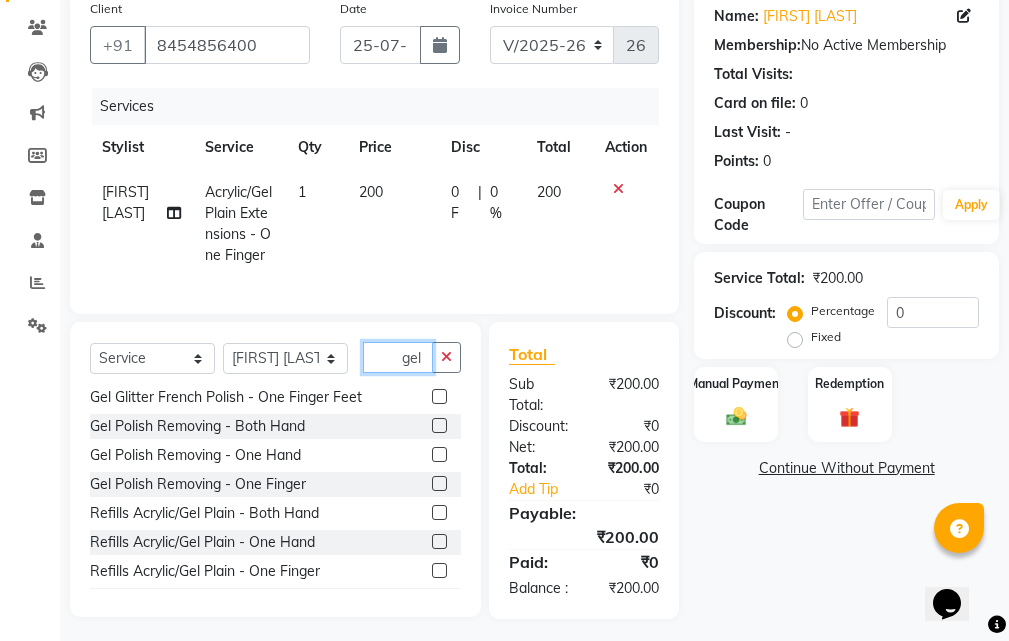 scroll, scrollTop: 294, scrollLeft: 0, axis: vertical 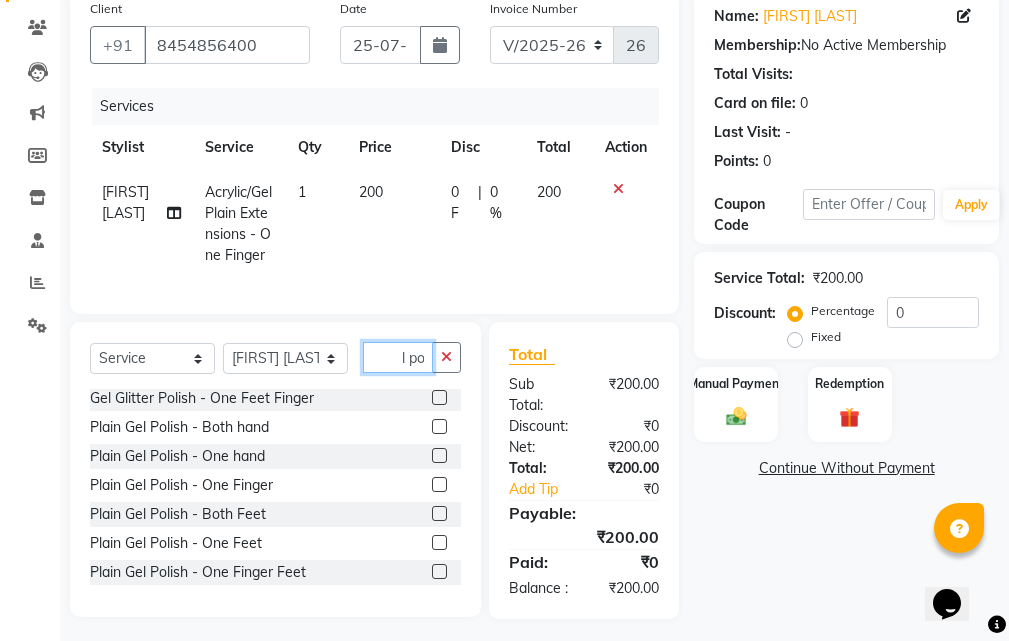 type on "gel po" 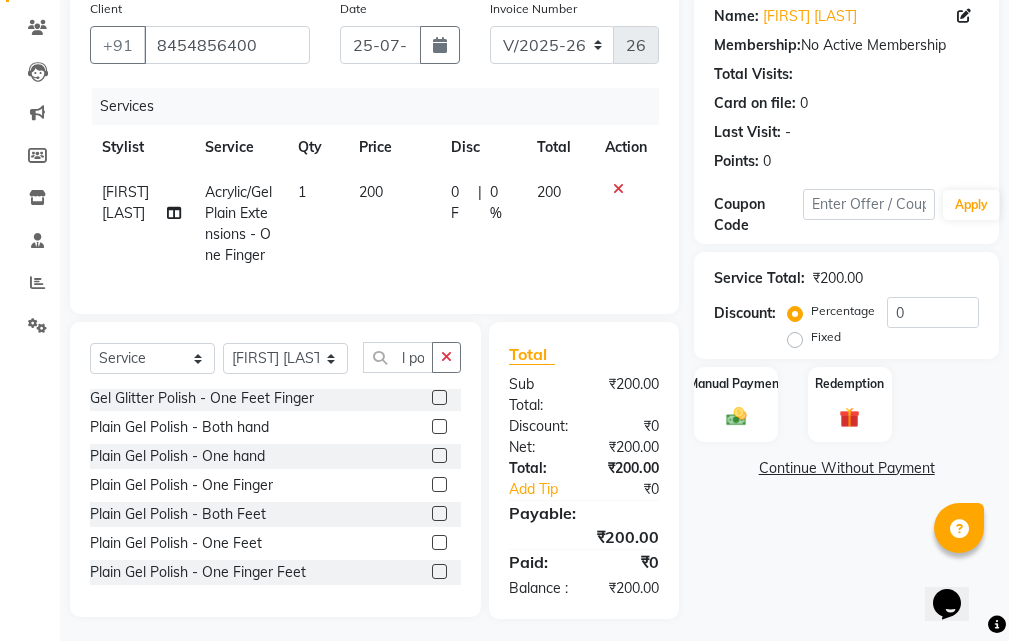 scroll, scrollTop: 0, scrollLeft: 0, axis: both 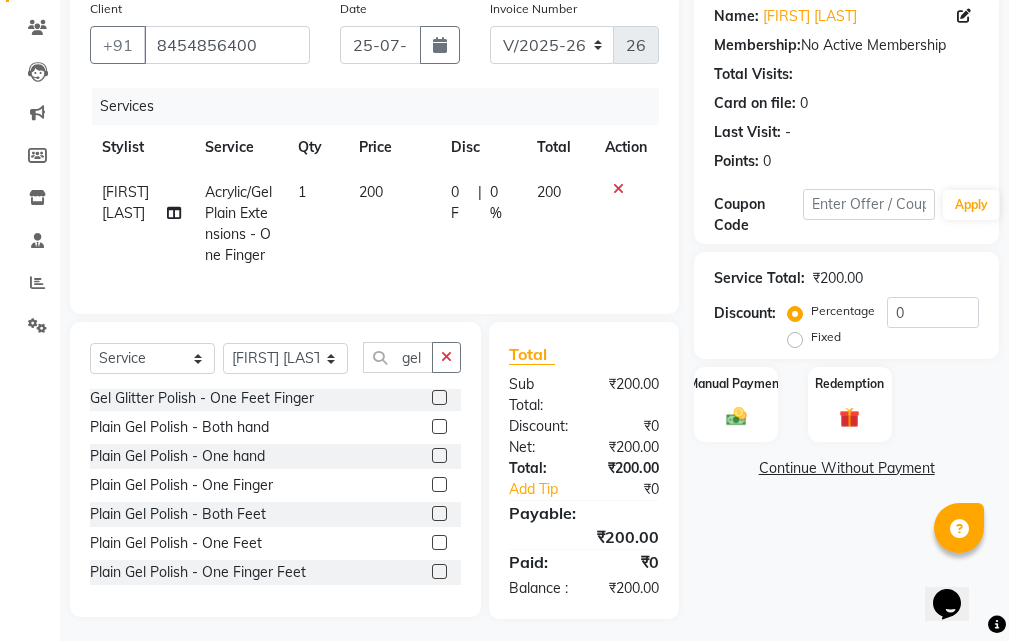 click 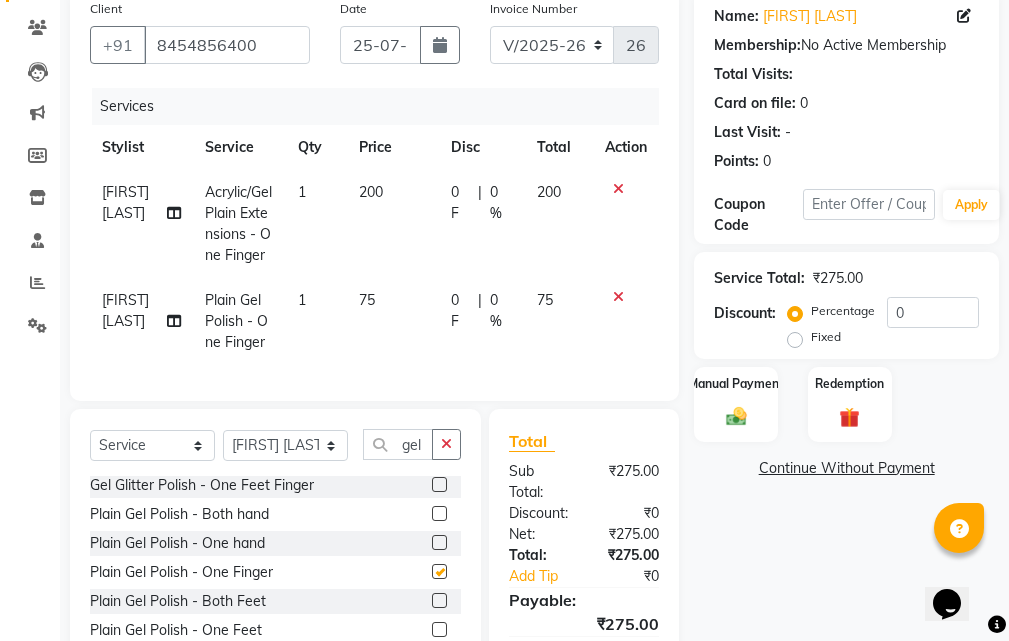checkbox on "false" 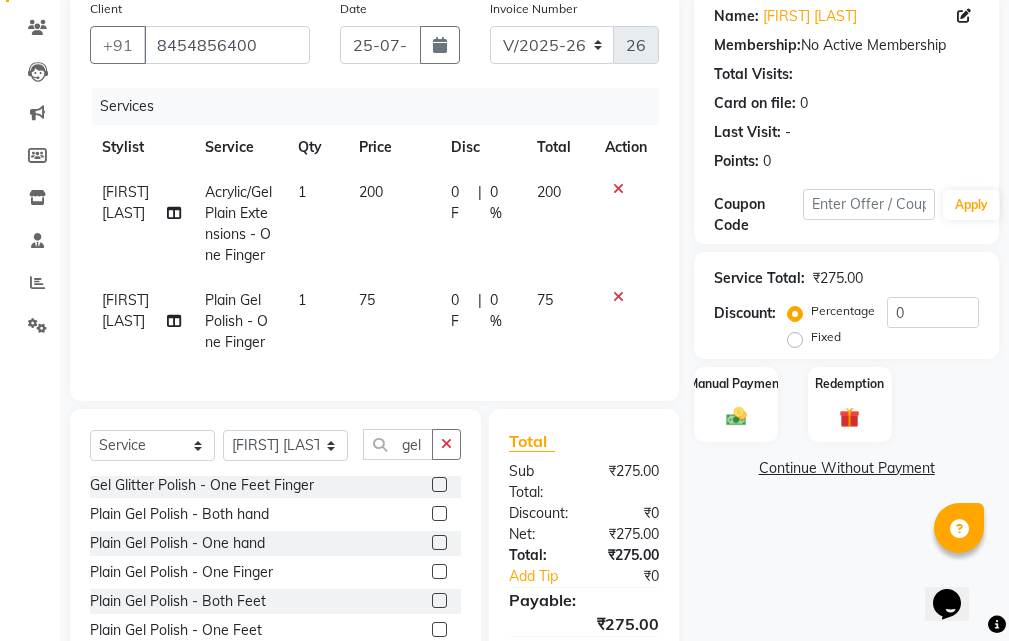 click on "75" 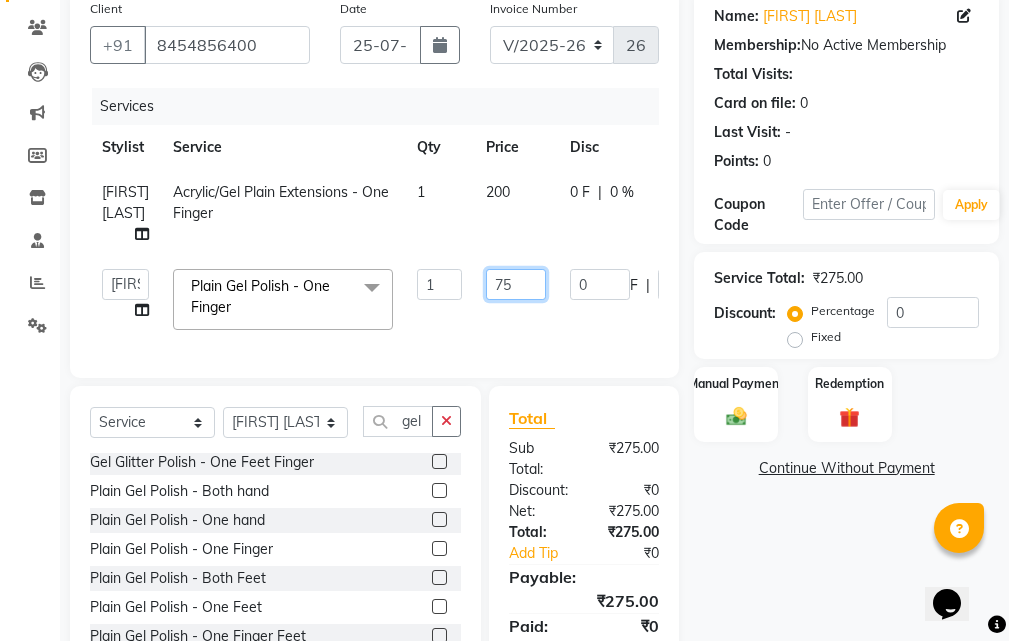 click on "75" 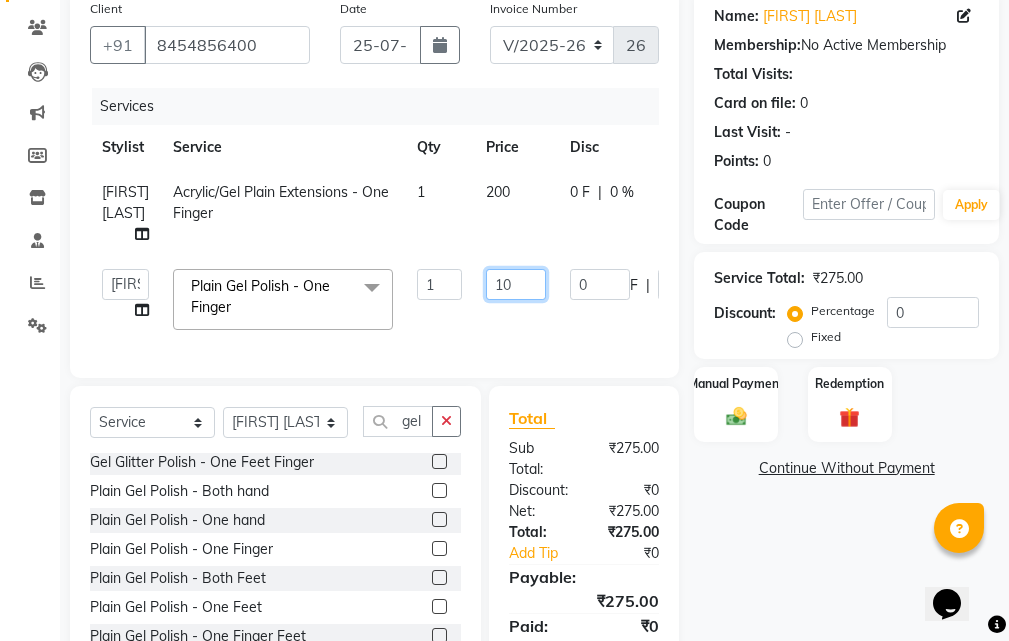 type on "100" 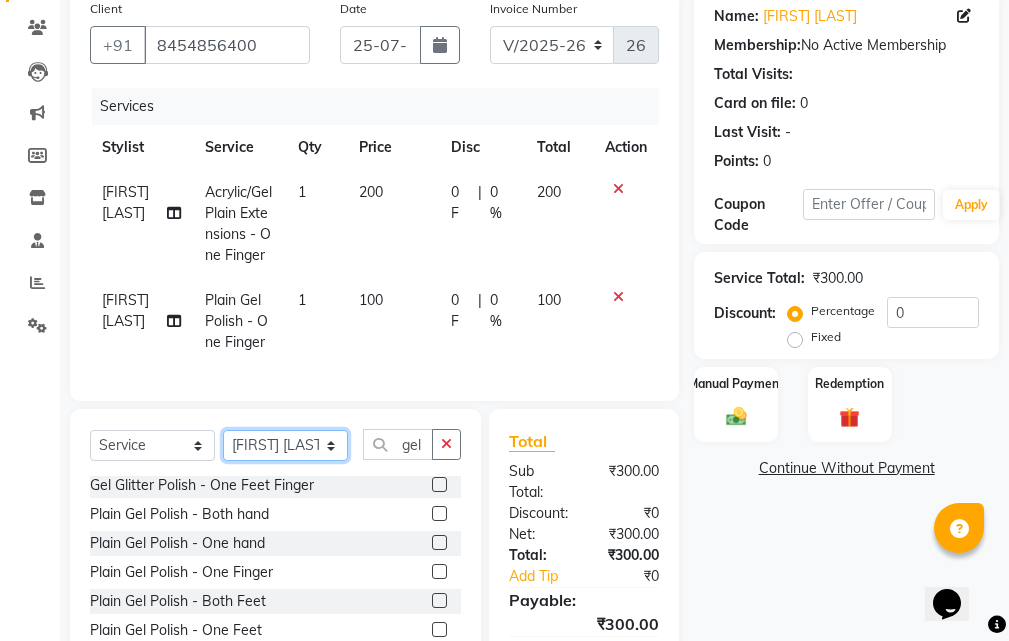 click on "Client +[COUNTRYCODE] [PHONE] Date [DATE] Invoice Number V/2025 V/2025-26 2657 Services Stylist Service Qty Price Disc Total Action [FIRST] [LAST] Acrylic/Gel Plain Extensions - One Finger 1 200 0 F | 0 % 200 [FIRST] [LAST] Plain Gel Polish - One Finger 1 100 0 F | 0 % 100 Select  Service  Product  Membership  Package Voucher Prepaid Gift Card  Select Stylist [FIRST] Sir [FIRST] [FIRST] [FIRST] [LAST] [FIRST] [LAST] [FIRST] Mam [FIRST] Manager [FIRST] [LAST] [FIRST] [LAST] [FIRST] [LAST] [FIRST] [LAST] [FIRST] [LAST] [FIRST] [FIRST] [FIRST] [LAST] gel po Gel French Polish - Both Hand  Gel French Polish) - One Hand  Gel French Polish) - One Finger  Gel French Polish) - Both Feet  Gel French Polish) - One Feet  Gel French Polish - One Finger Feet  Gel Glitter French Polish - Both Hand  Gel Glitter French Polish - One Hand  Gel Glitter French Polish - One Finger  Gel Glitter French Polish - Both Feet  Gel Glitter French Polish - One Feet  Gel Glitter French Polish - One Finger Feet  Total Sub Total: ₹0  :" 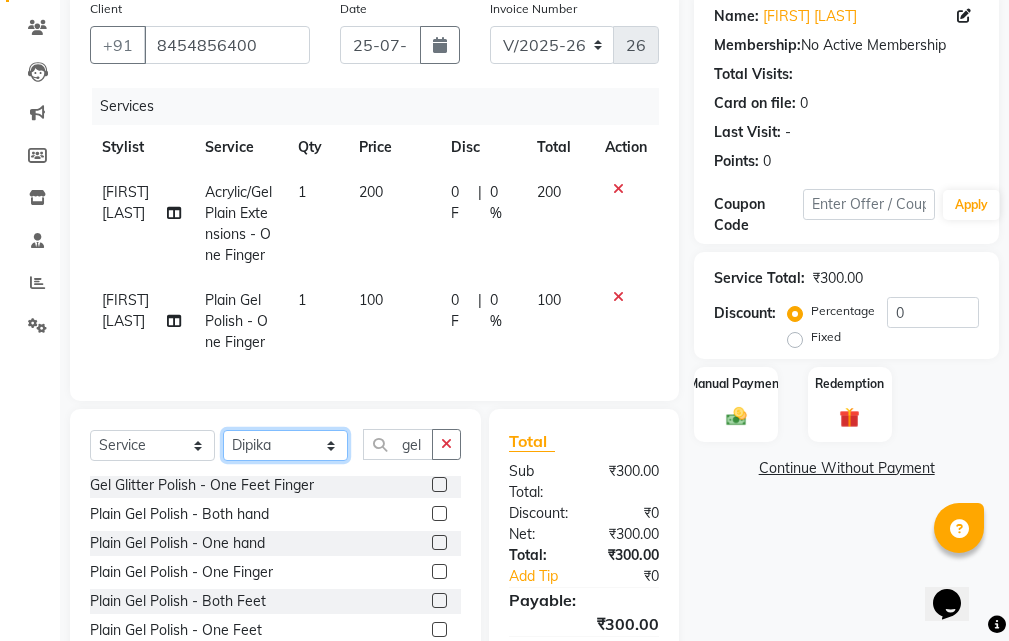 click on "Select Stylist Arjun Sir Dipesh Dipika Himanshu Patel kabir uddin Kajal Mam Mahesh Manager pratiksha bomble Priyanka Navnath Ghayal Ravina Gouri Rupa Kashyap Samta Gouri sandy Shreya Thadeshwar  Taj Ahamad Umesh" 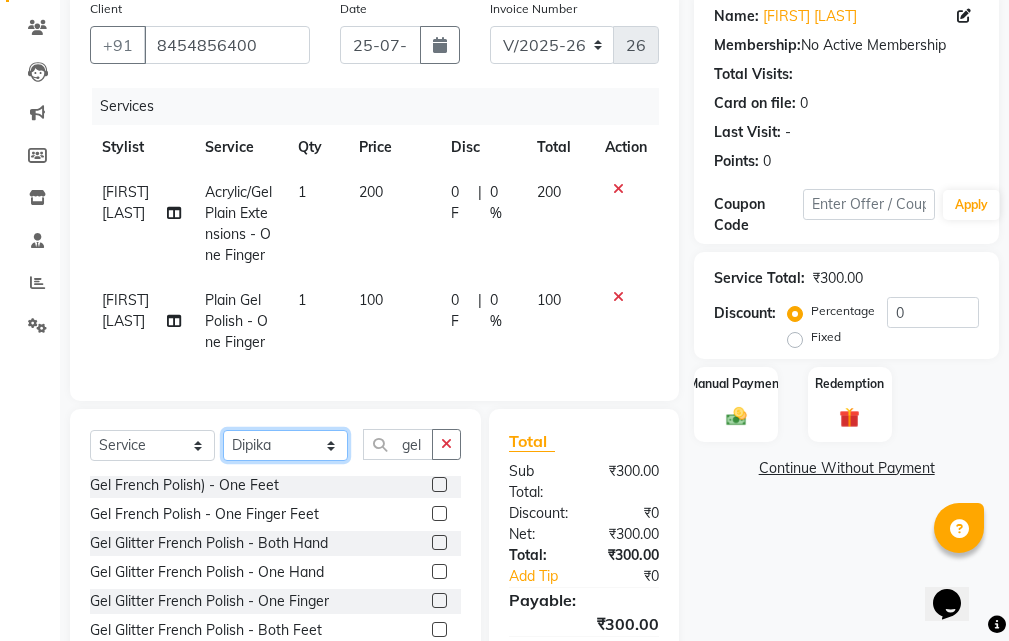 click on "Select Stylist Arjun Sir Dipesh Dipika Himanshu Patel kabir uddin Kajal Mam Mahesh Manager pratiksha bomble Priyanka Navnath Ghayal Ravina Gouri Rupa Kashyap Samta Gouri sandy Shreya Thadeshwar  Taj Ahamad Umesh" 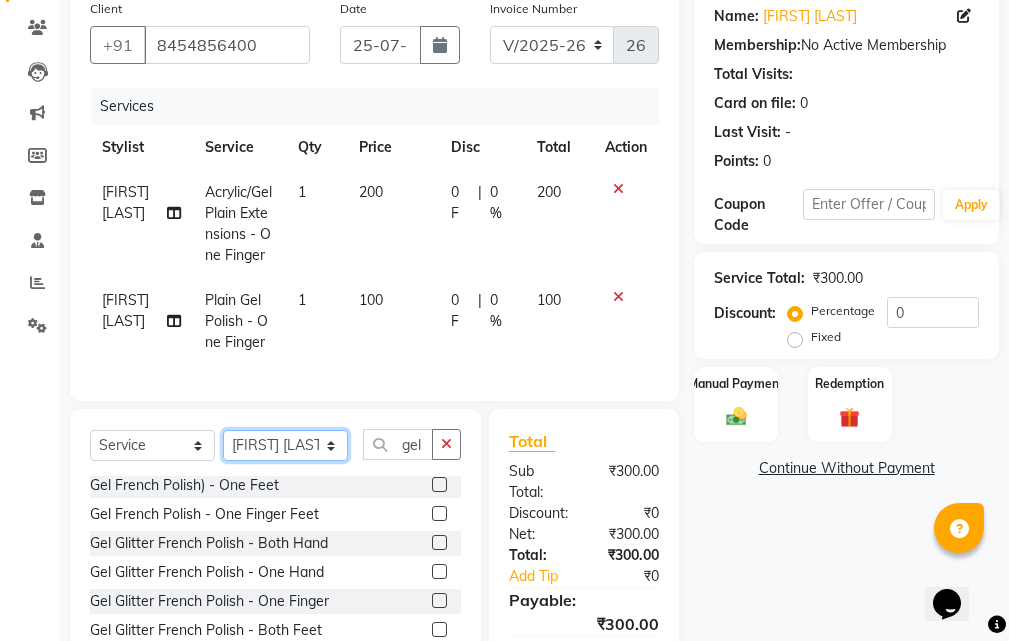 click on "Select Stylist Arjun Sir Dipesh Dipika Himanshu Patel kabir uddin Kajal Mam Mahesh Manager pratiksha bomble Priyanka Navnath Ghayal Ravina Gouri Rupa Kashyap Samta Gouri sandy Shreya Thadeshwar  Taj Ahamad Umesh" 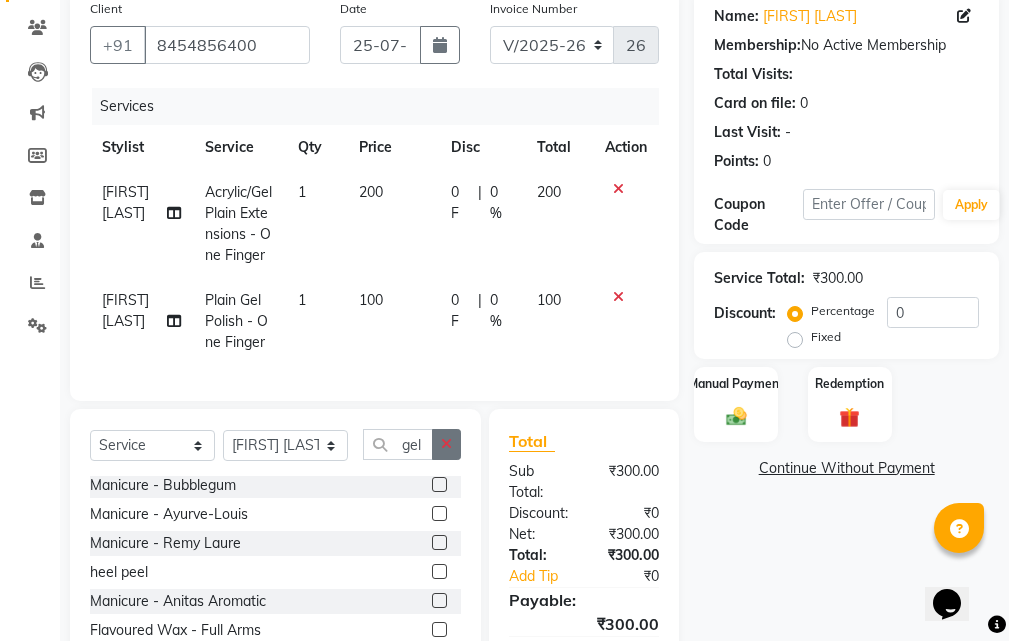 click 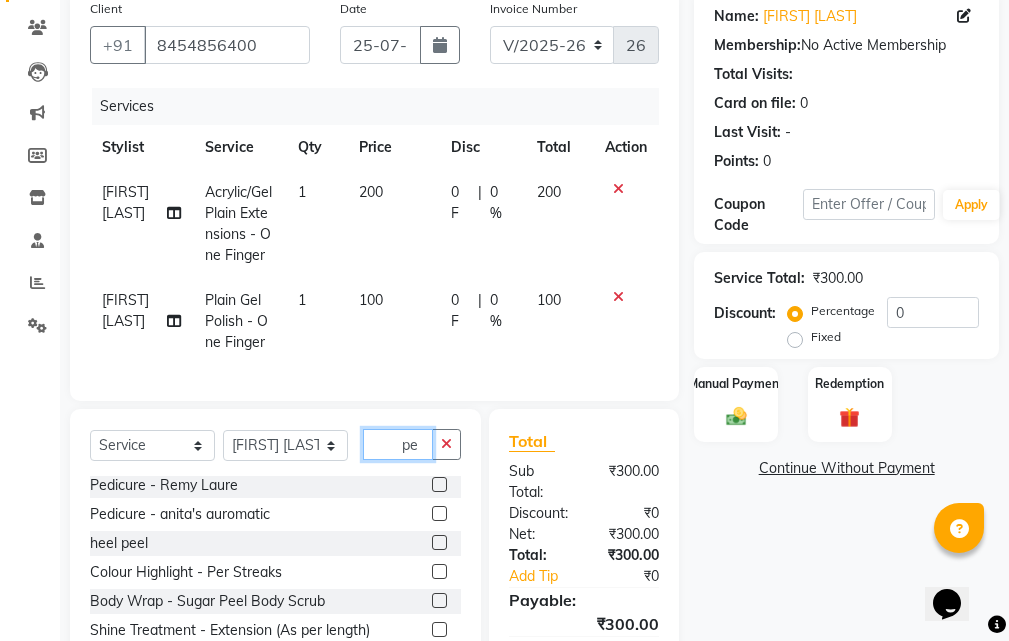 scroll, scrollTop: 90, scrollLeft: 0, axis: vertical 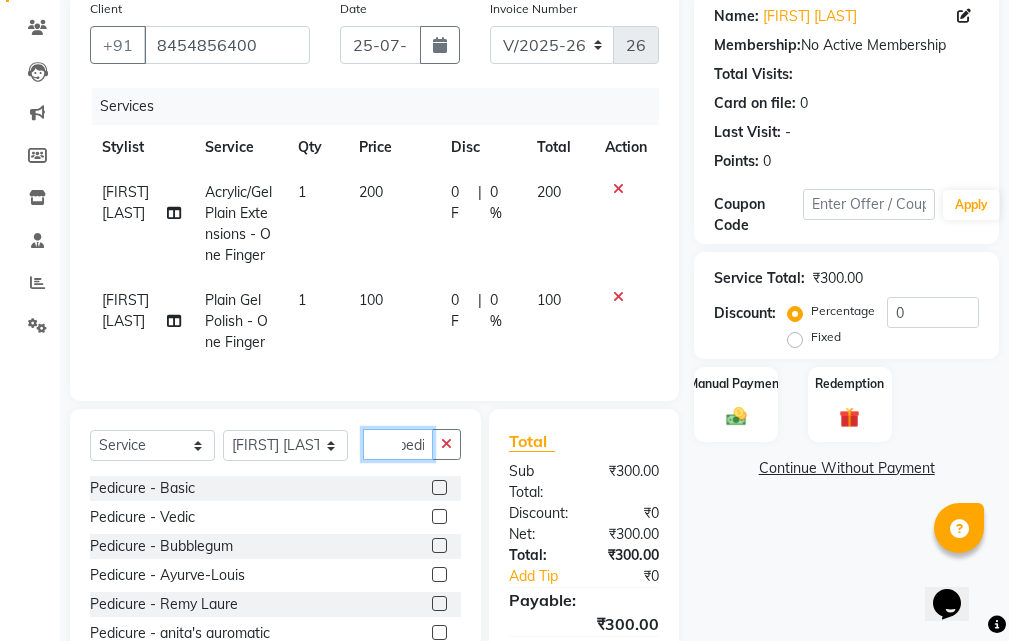 type on "pedi" 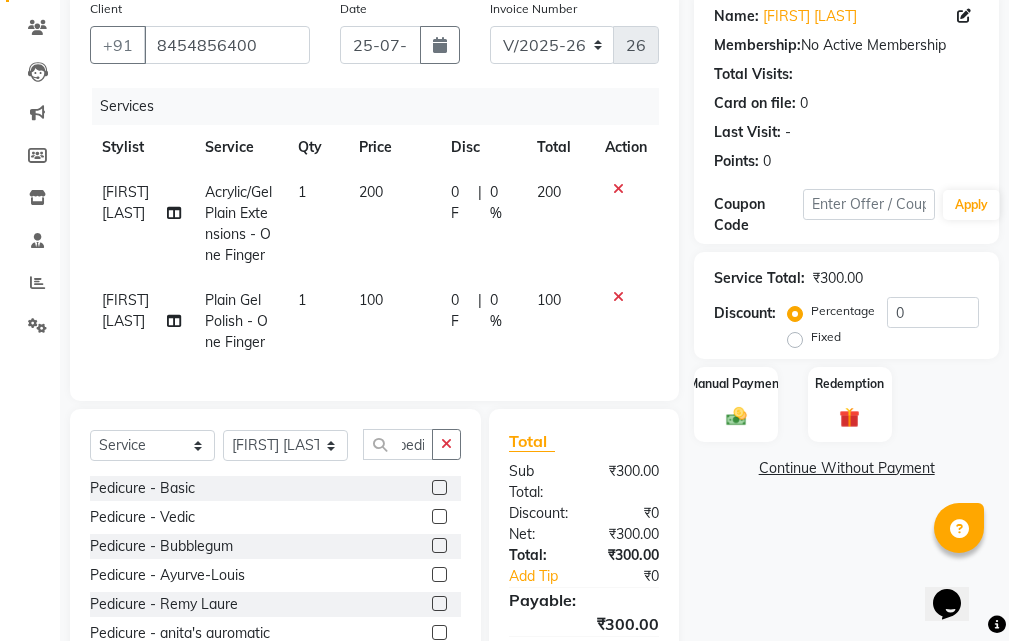 scroll, scrollTop: 0, scrollLeft: 0, axis: both 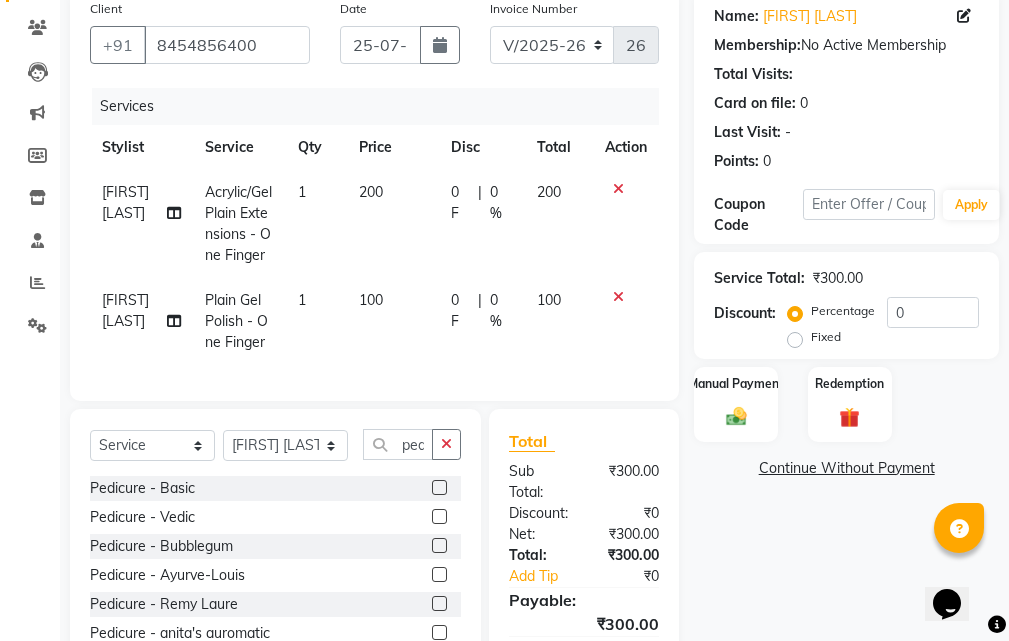 click 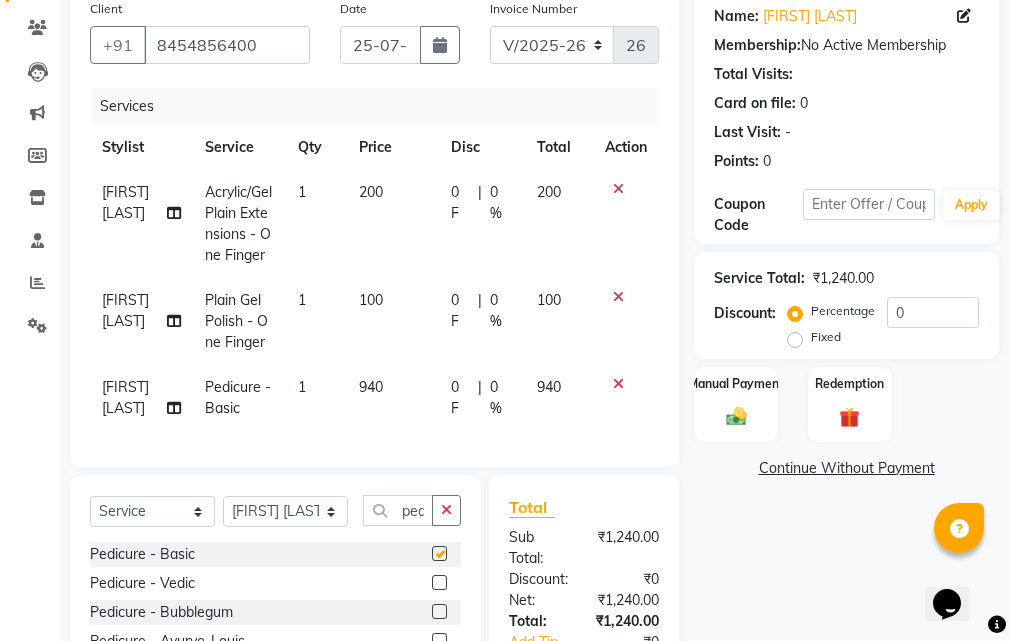 checkbox on "false" 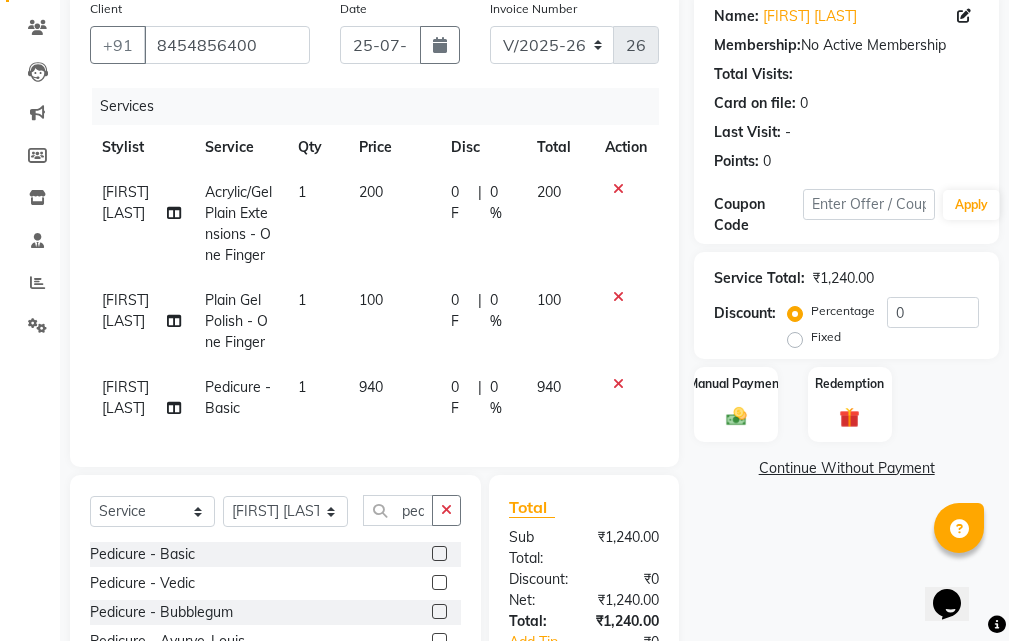 click on "940" 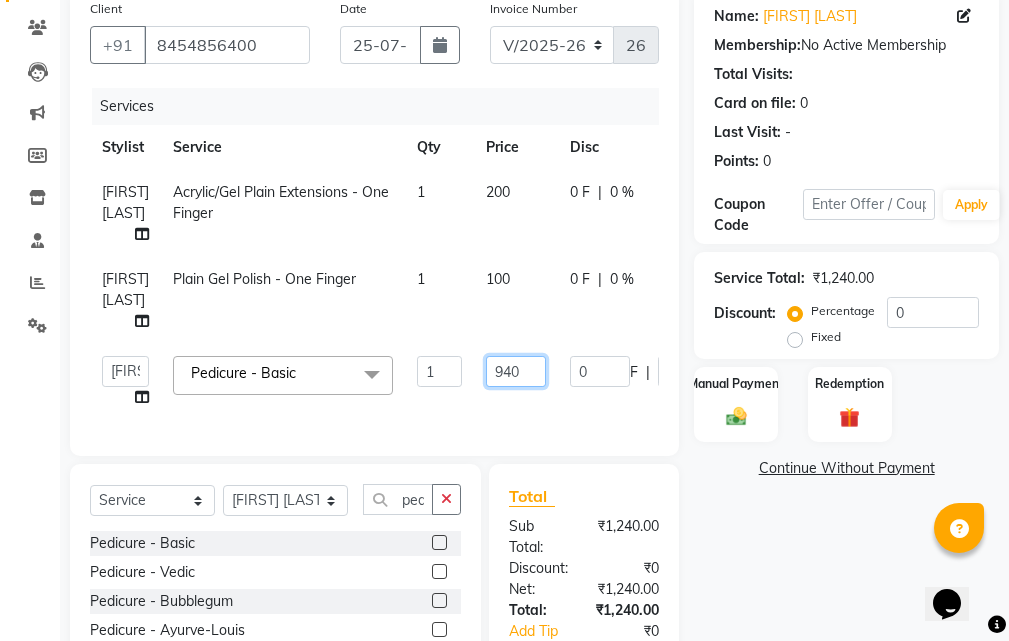 click on "940" 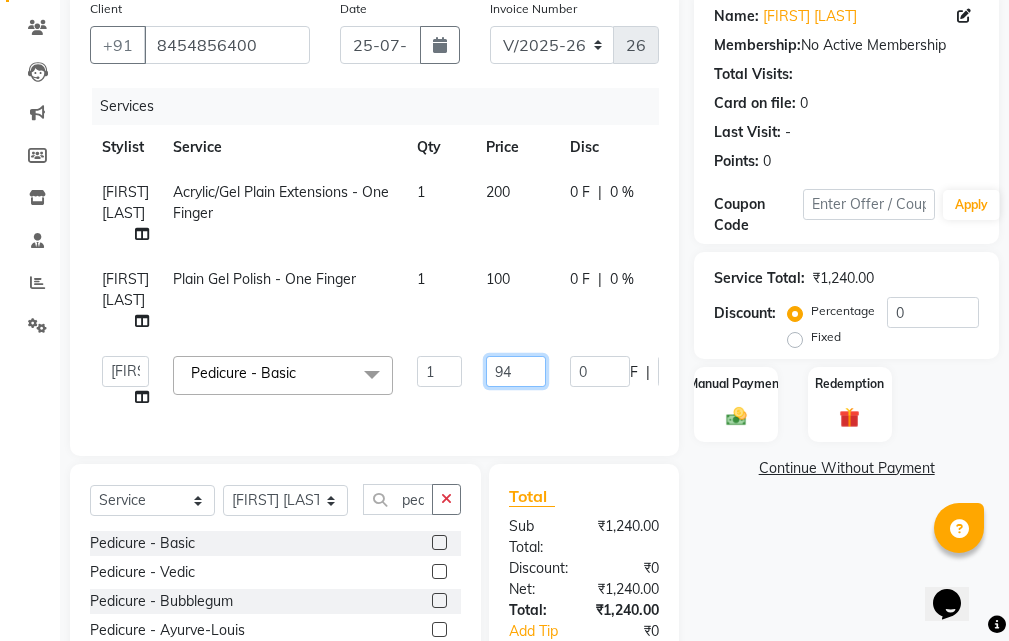 type on "9" 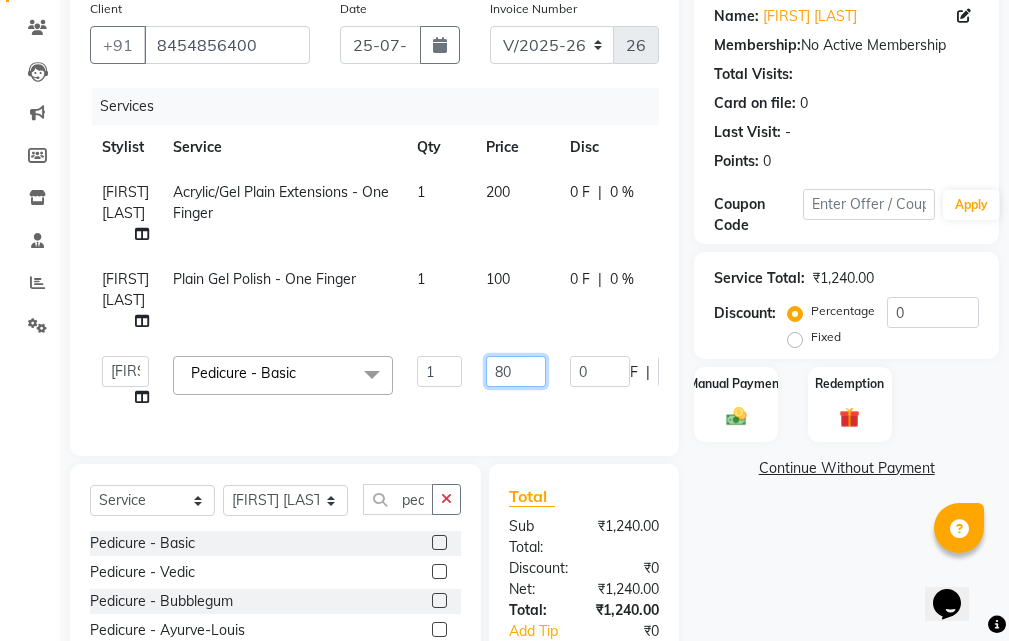 type on "800" 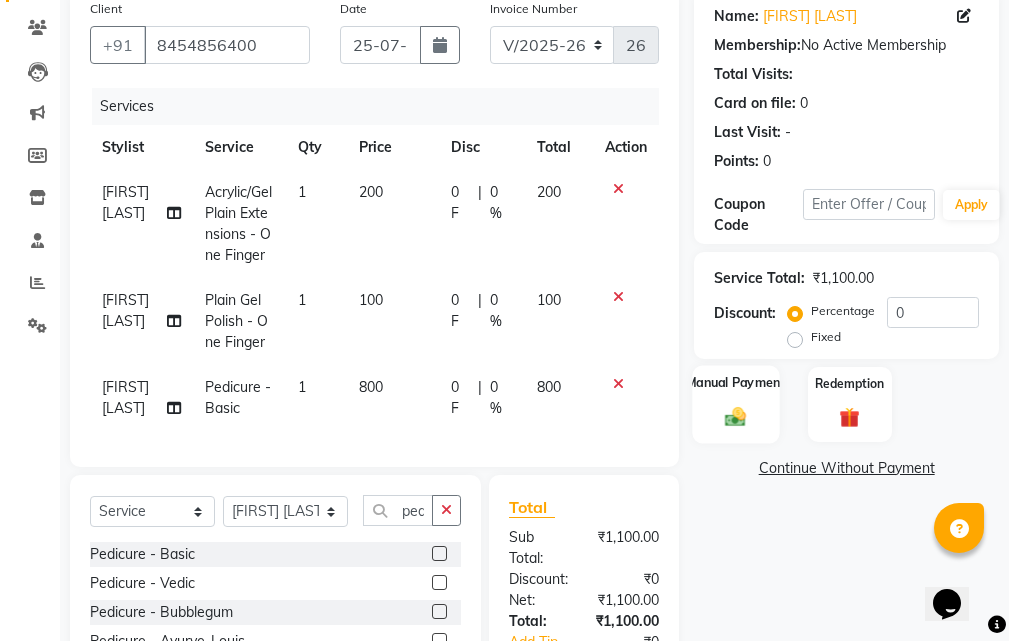 click on "Manual Payment" 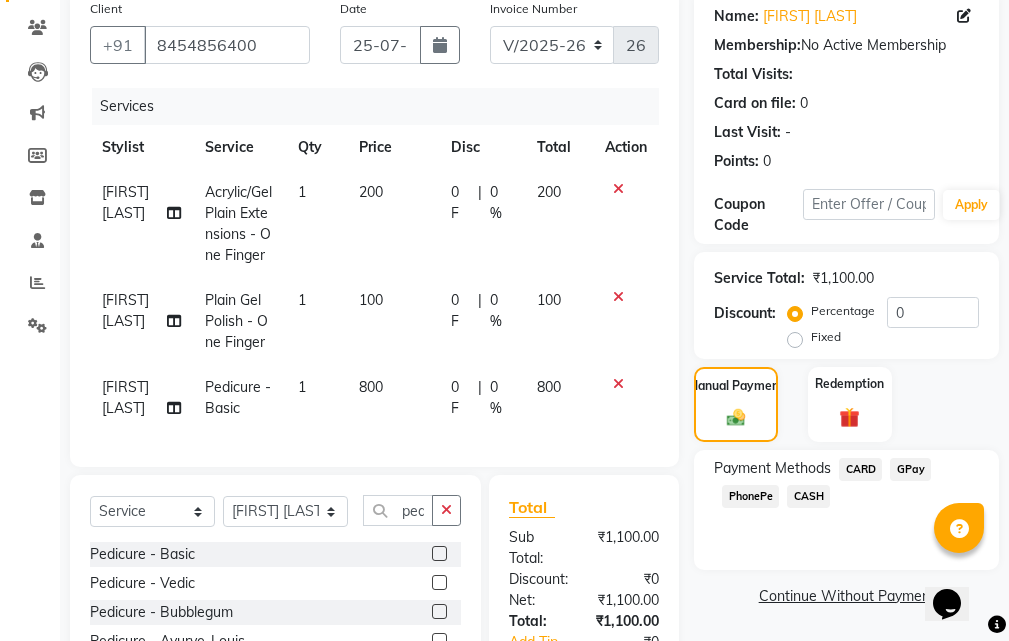 click on "CASH" 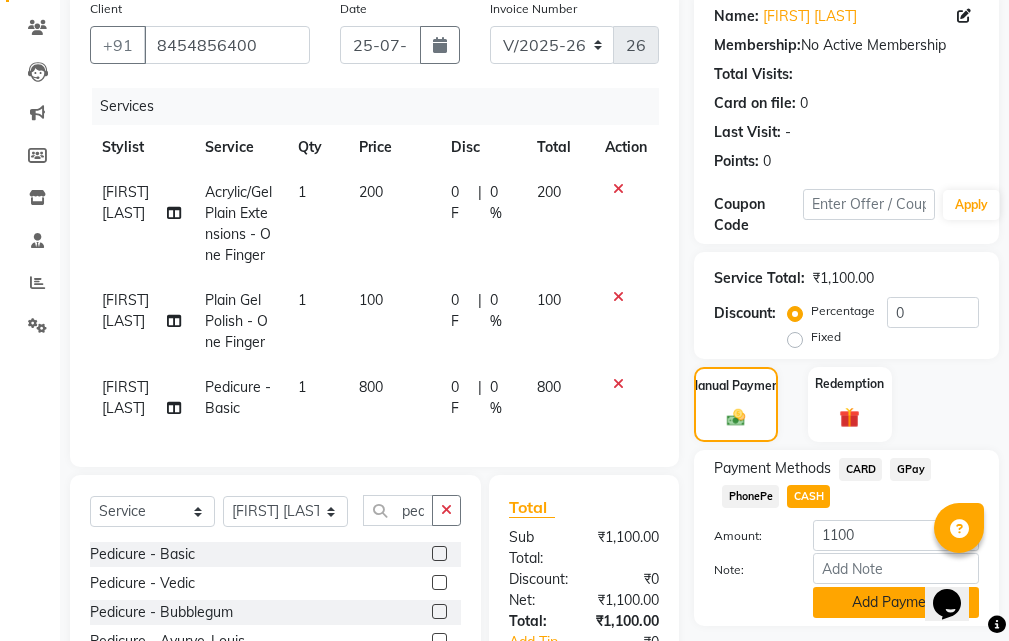 click on "Add Payment" 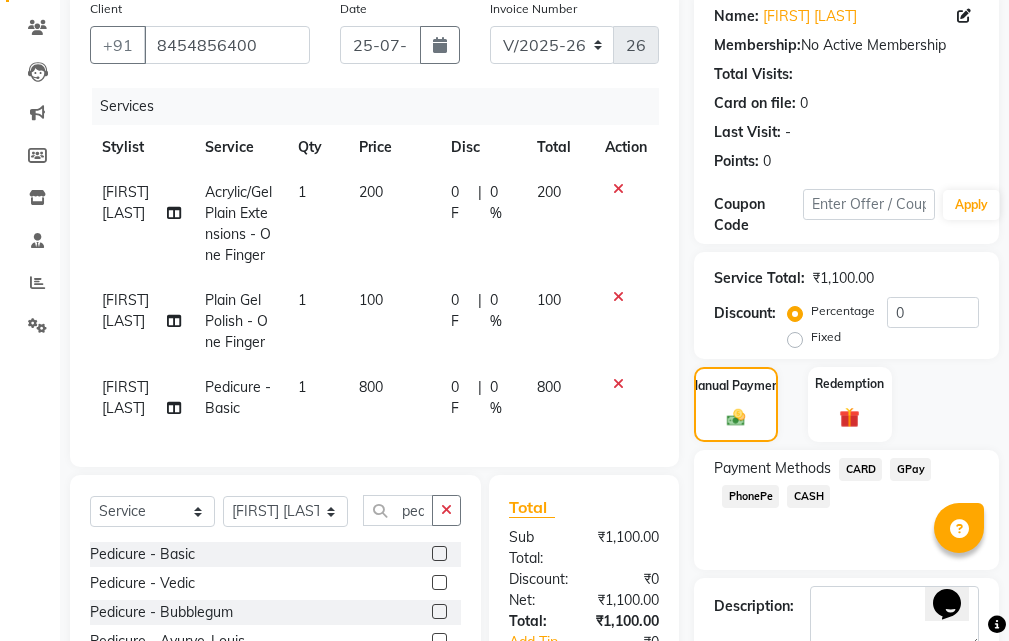 scroll, scrollTop: 509, scrollLeft: 0, axis: vertical 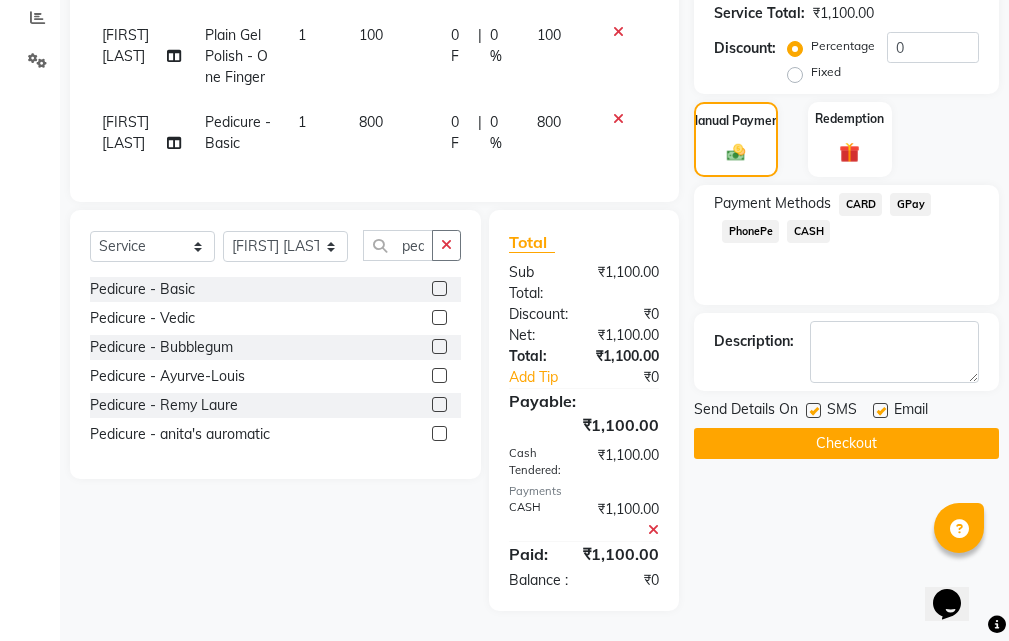 click 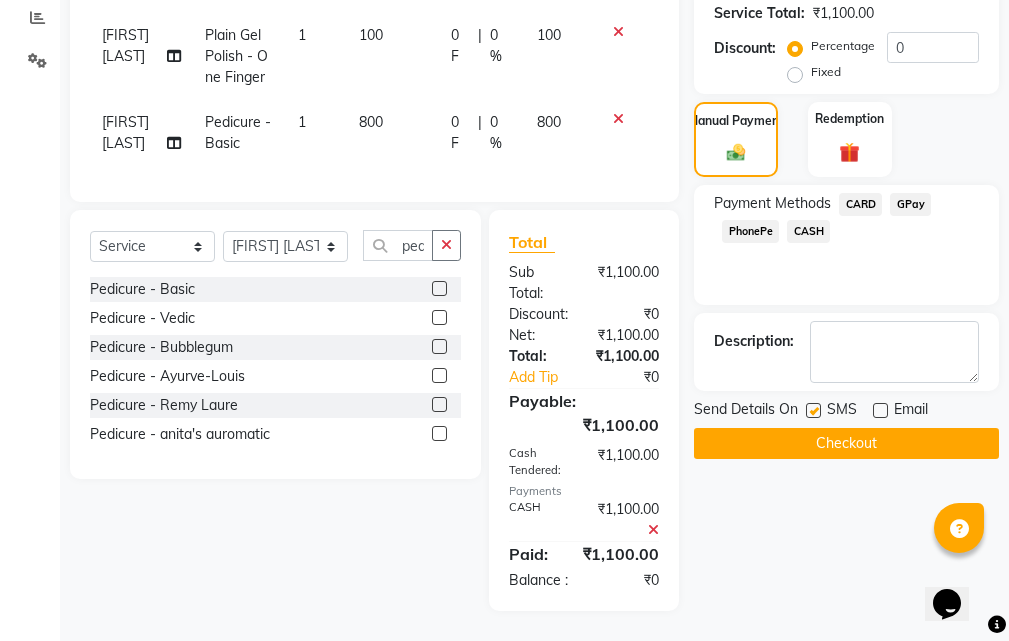 click 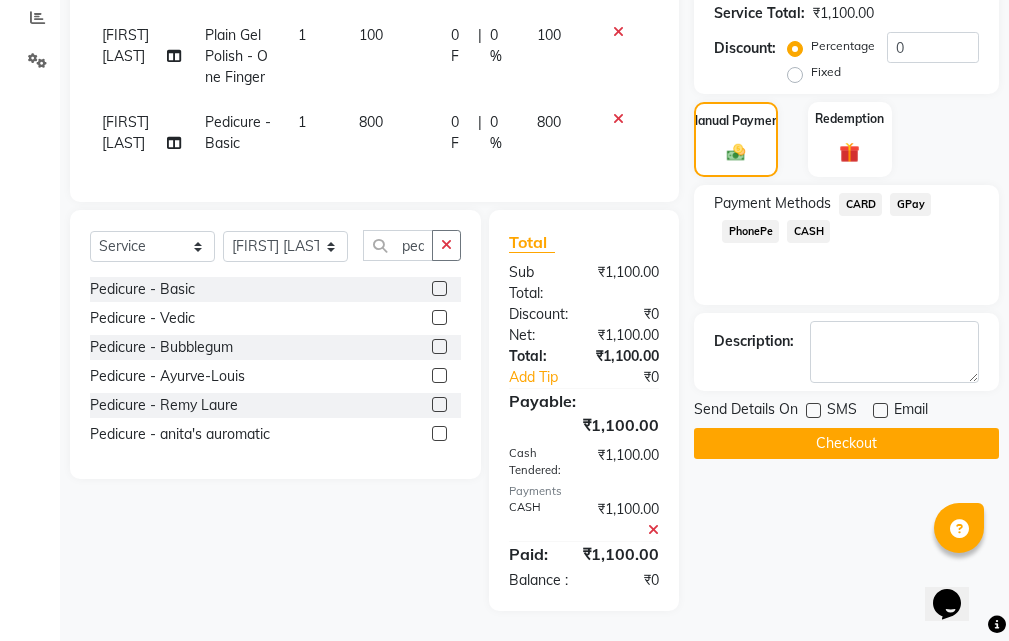 click on "Checkout" 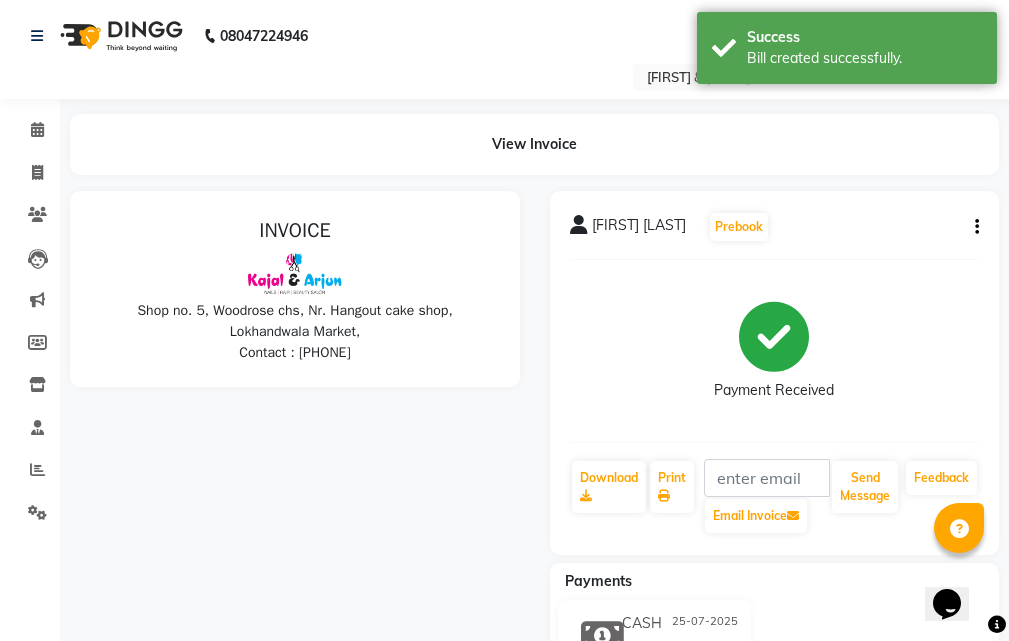 scroll, scrollTop: 0, scrollLeft: 0, axis: both 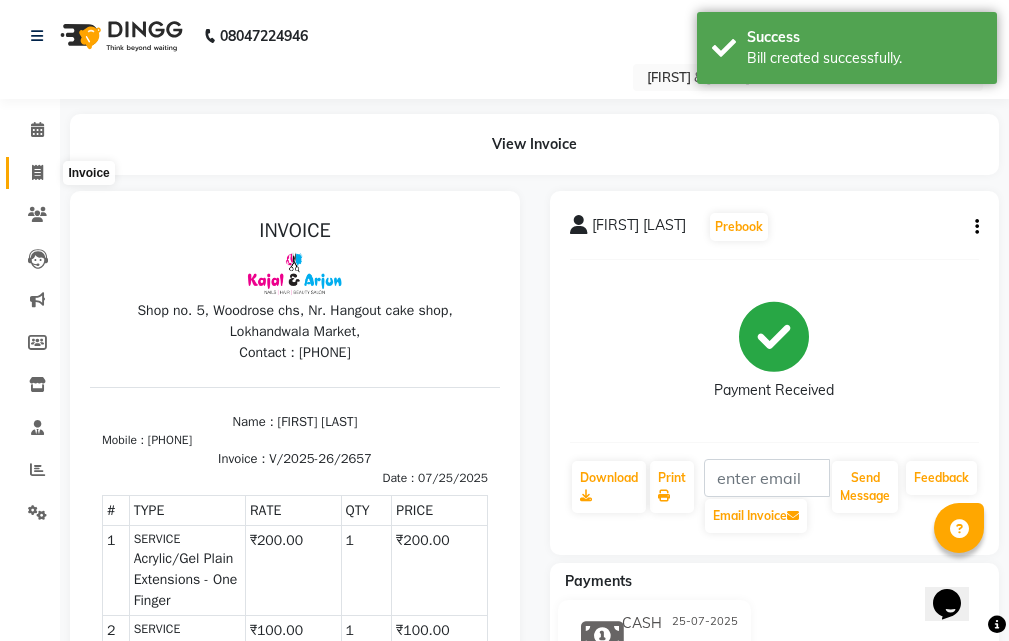 click 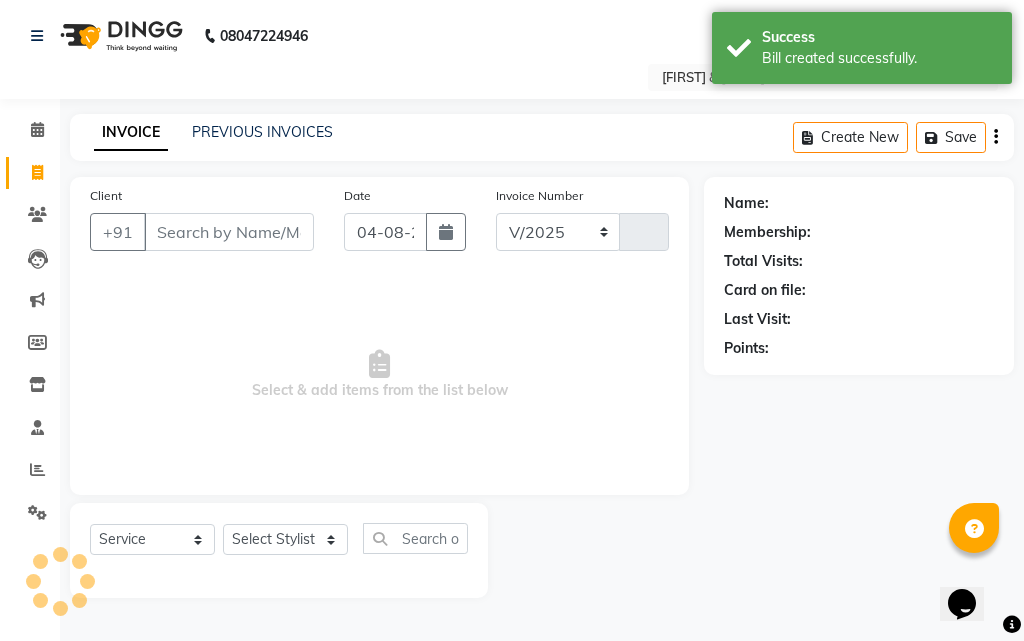 select on "541" 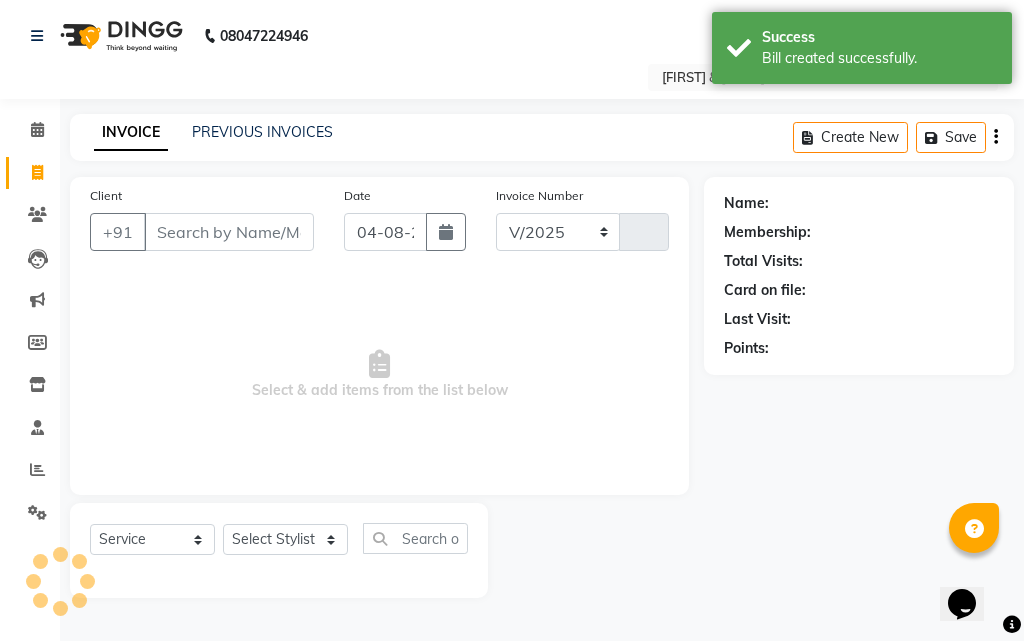 type on "2658" 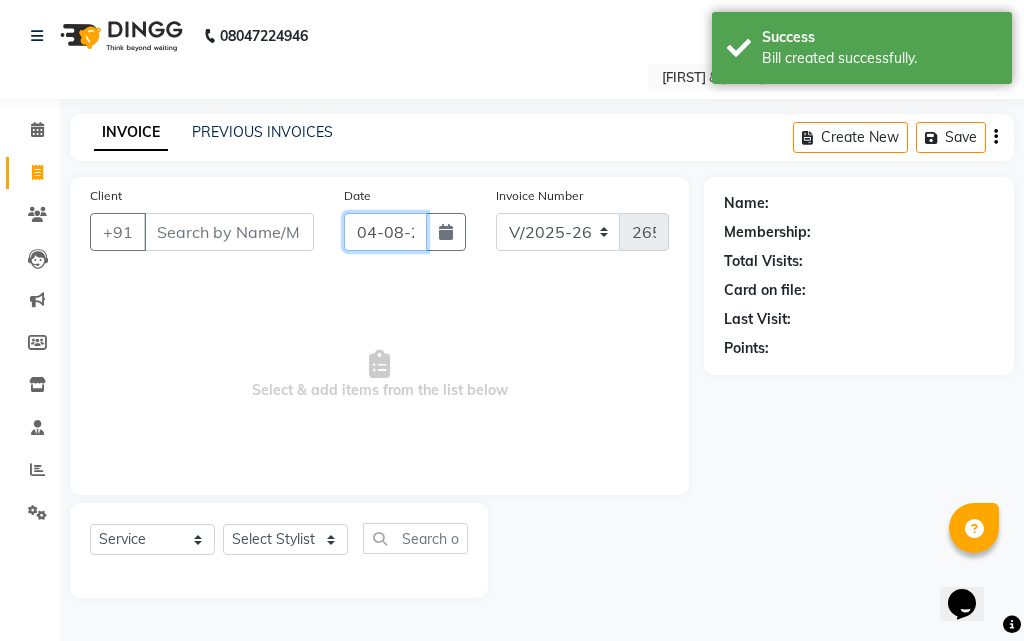 click on "04-08-2025" 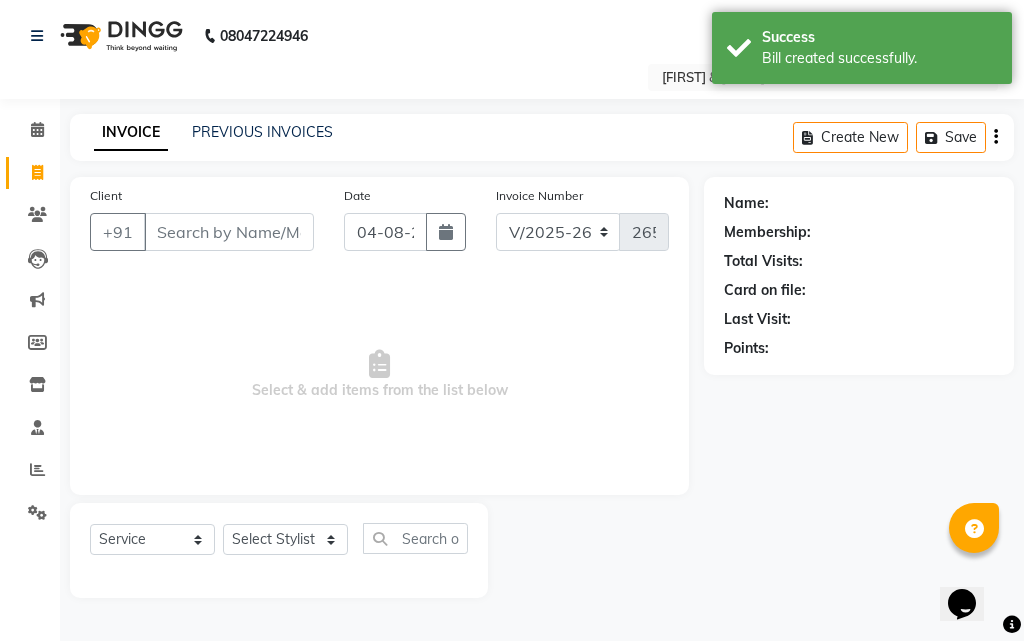 select on "8" 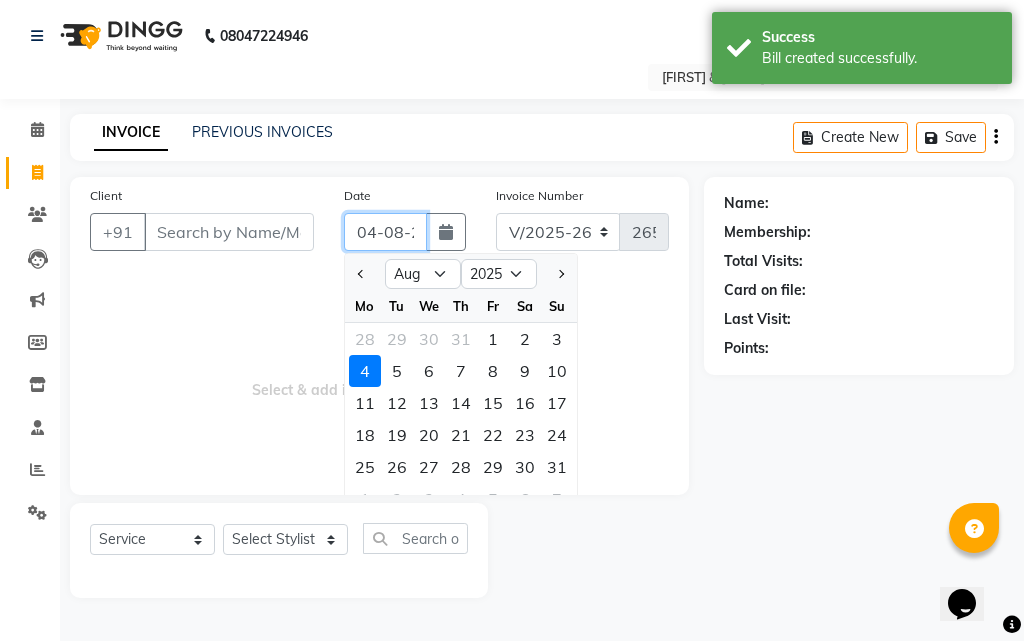 click on "04-08-2025" 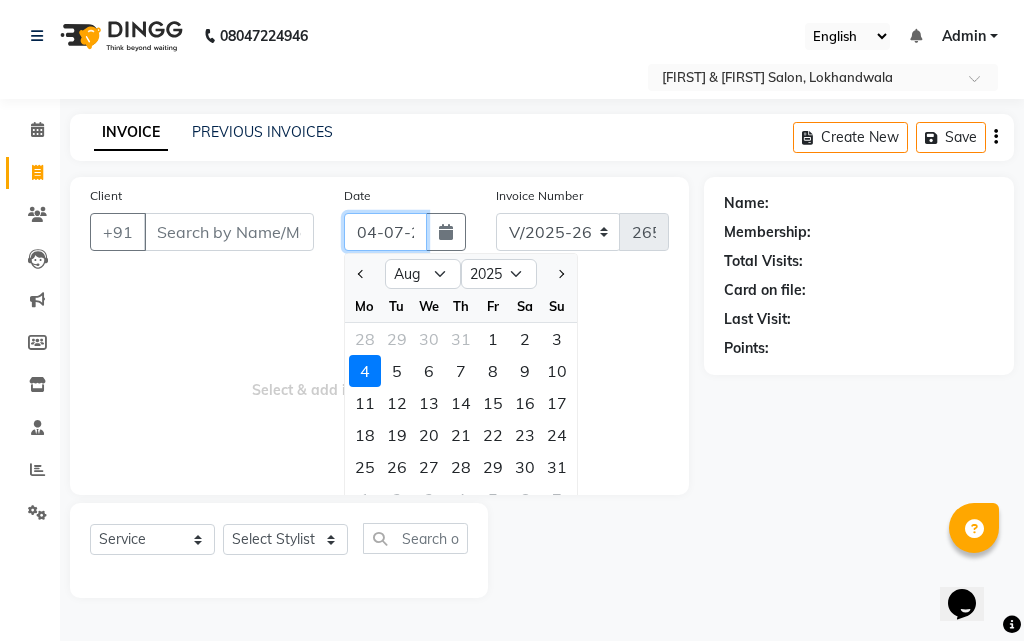 click on "04-07-2025" 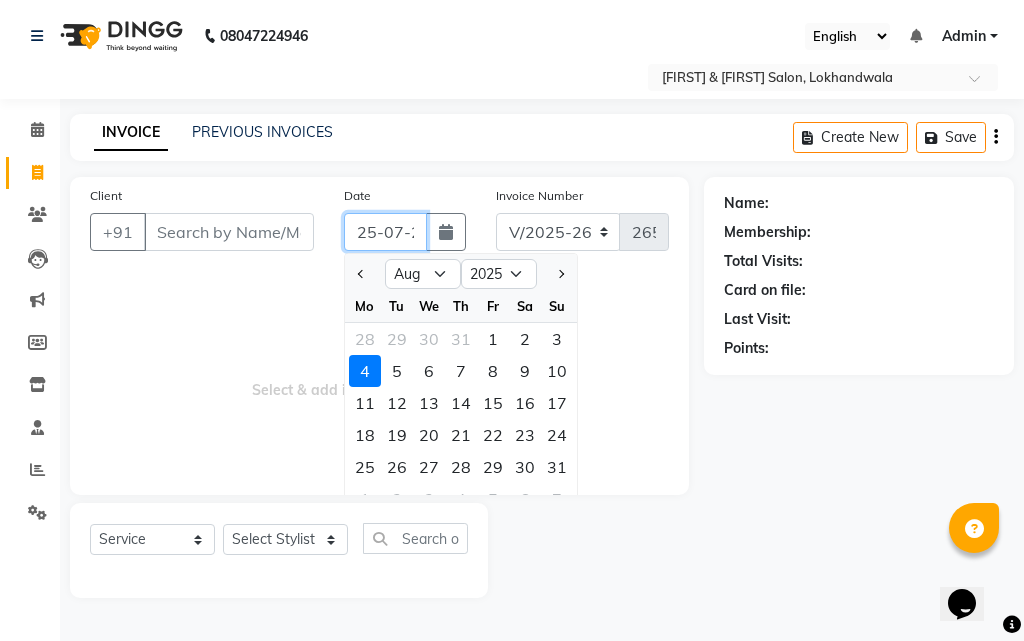 type on "25-07-2025" 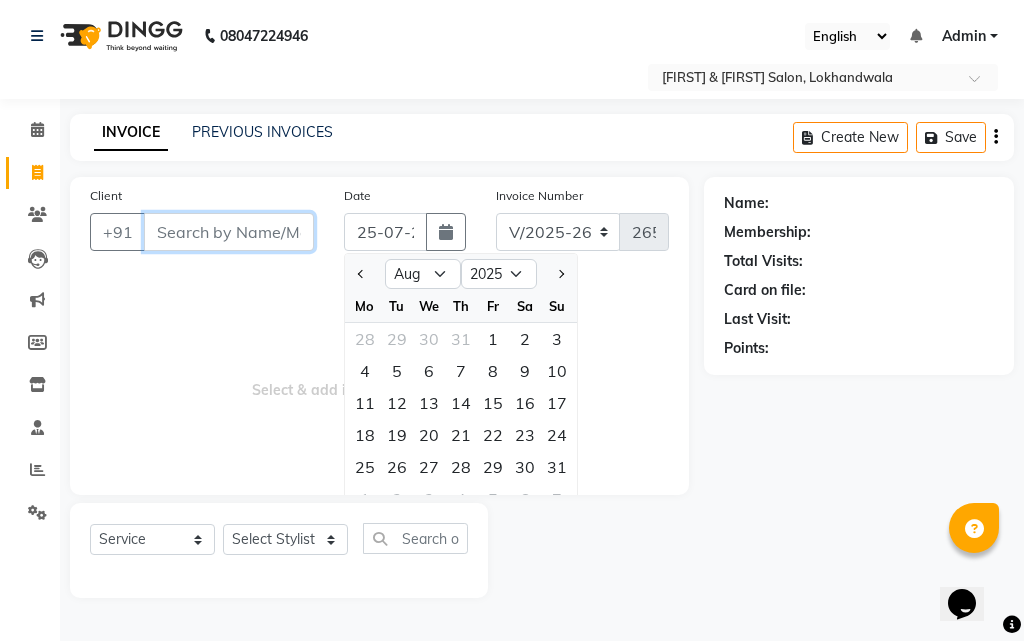 click on "Client" at bounding box center [229, 232] 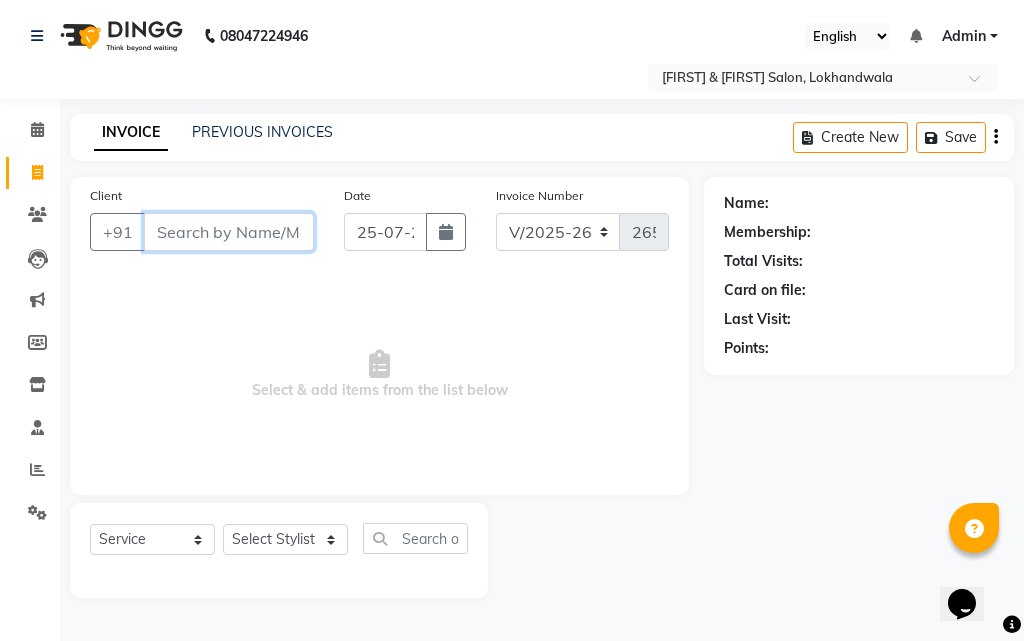 click on "Client" at bounding box center [229, 232] 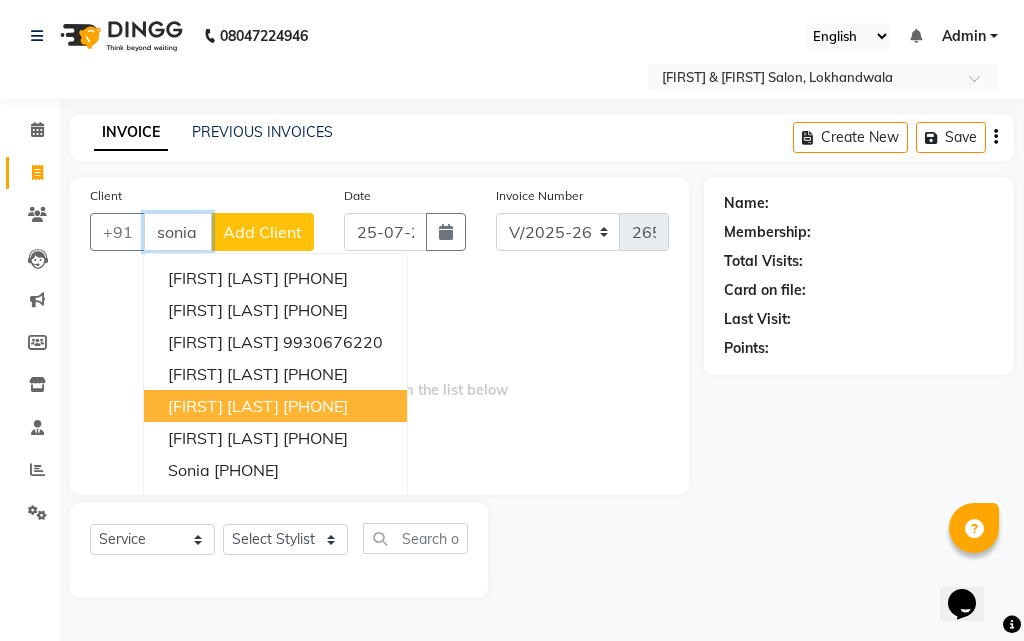 click on "[PHONE]" at bounding box center [315, 406] 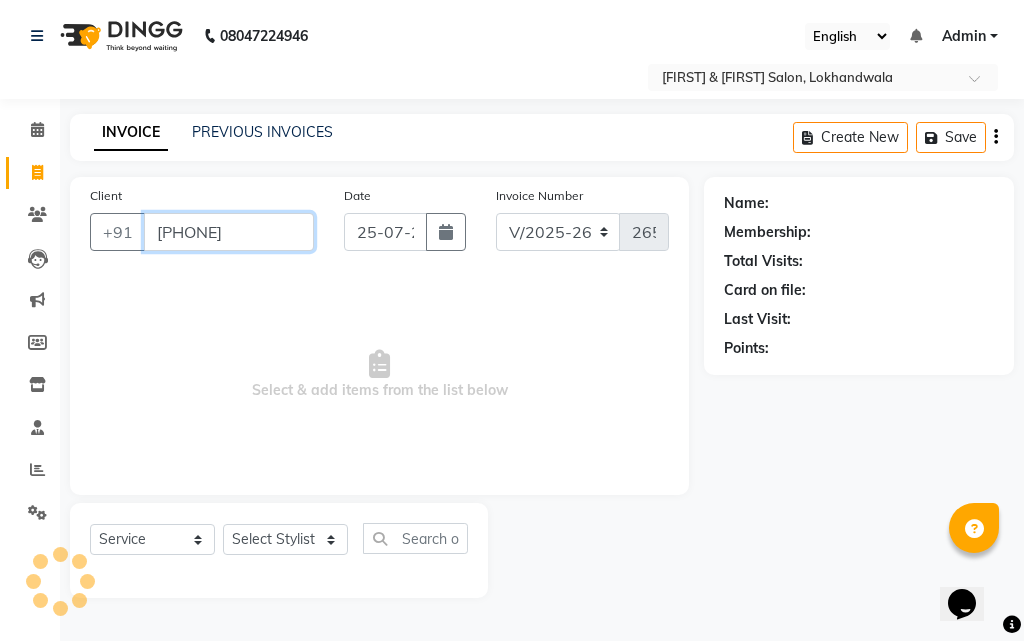 type on "[PHONE]" 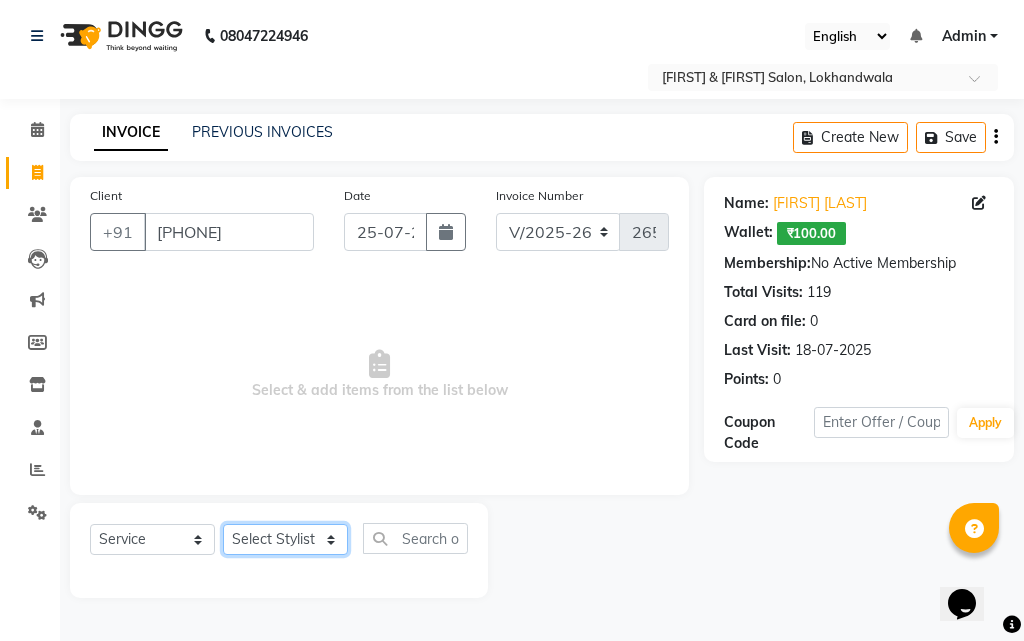 click on "Select Stylist Arjun Sir Dipesh Dipika Himanshu Patel kabir uddin Kajal Mam Mahesh Manager pratiksha bomble Priyanka Navnath Ghayal Ravina Gouri Rupa Kashyap Samta Gouri sandy Shreya Thadeshwar  Taj Ahamad Umesh" 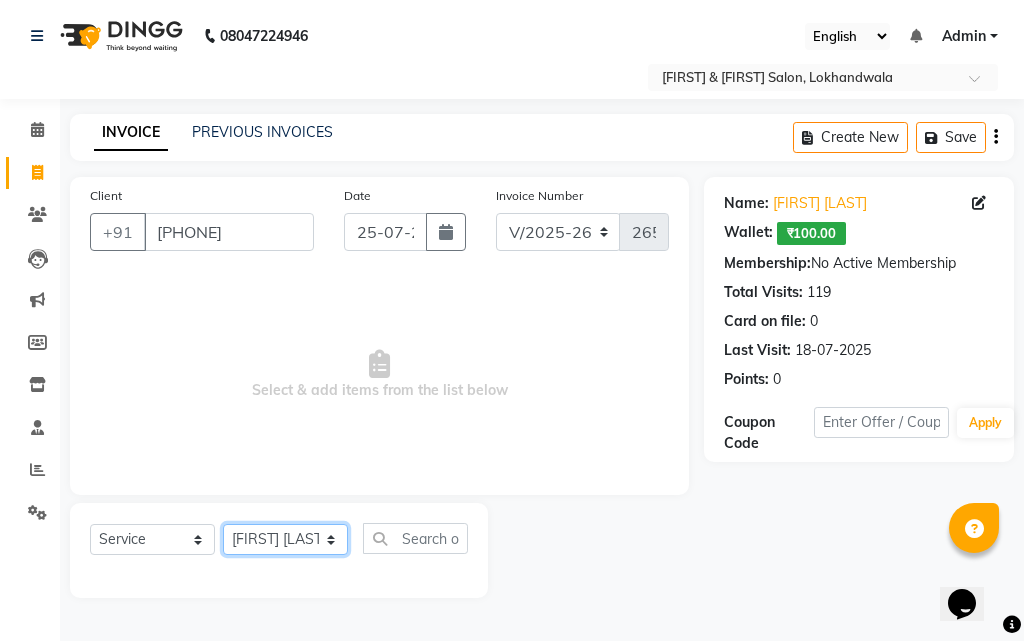 click on "Select Stylist Arjun Sir Dipesh Dipika Himanshu Patel kabir uddin Kajal Mam Mahesh Manager pratiksha bomble Priyanka Navnath Ghayal Ravina Gouri Rupa Kashyap Samta Gouri sandy Shreya Thadeshwar  Taj Ahamad Umesh" 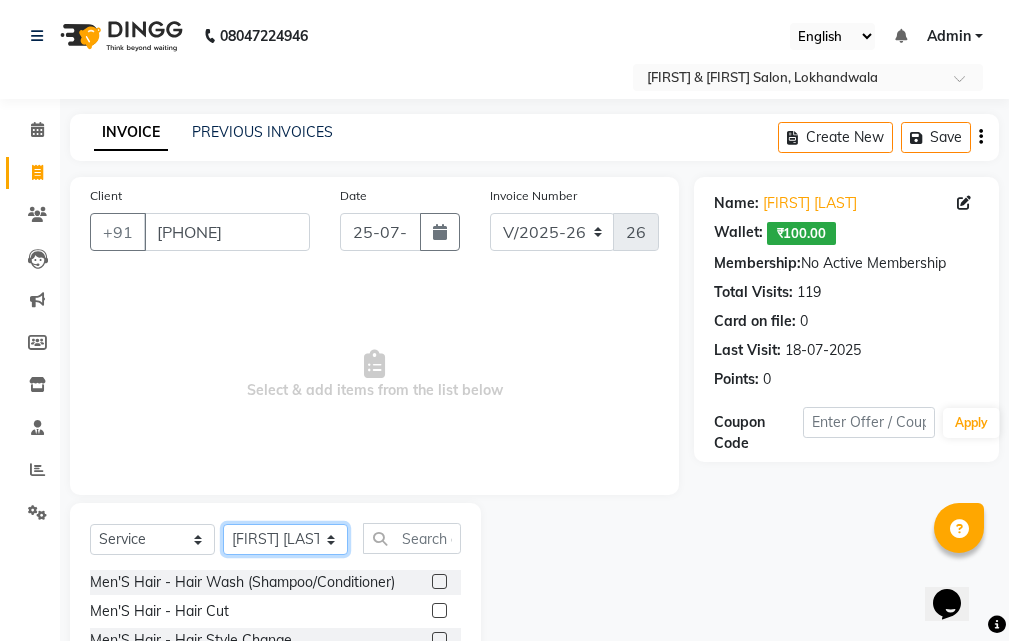 scroll, scrollTop: 187, scrollLeft: 0, axis: vertical 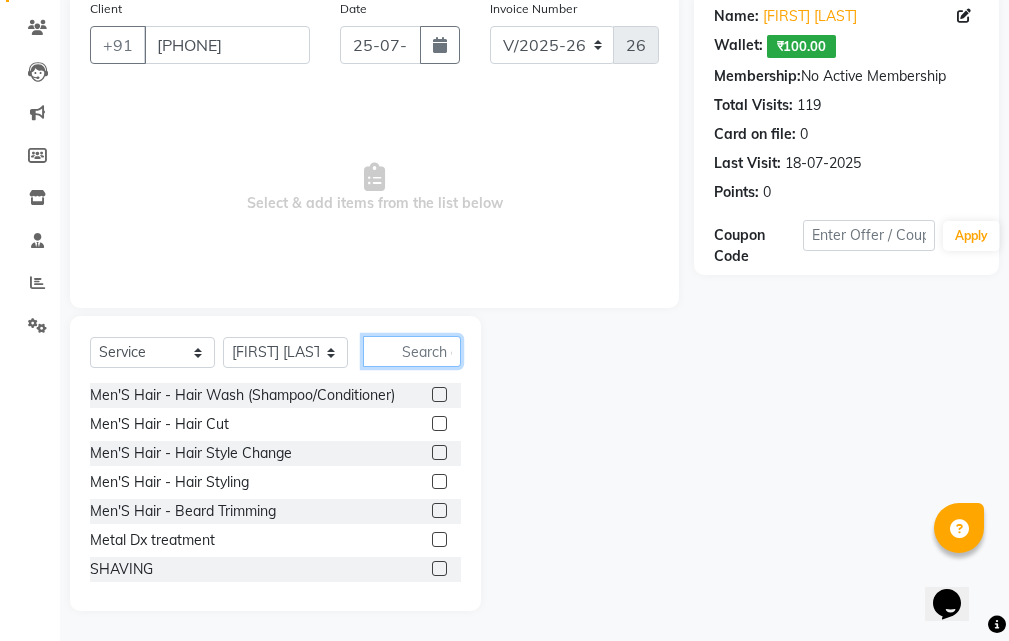 click 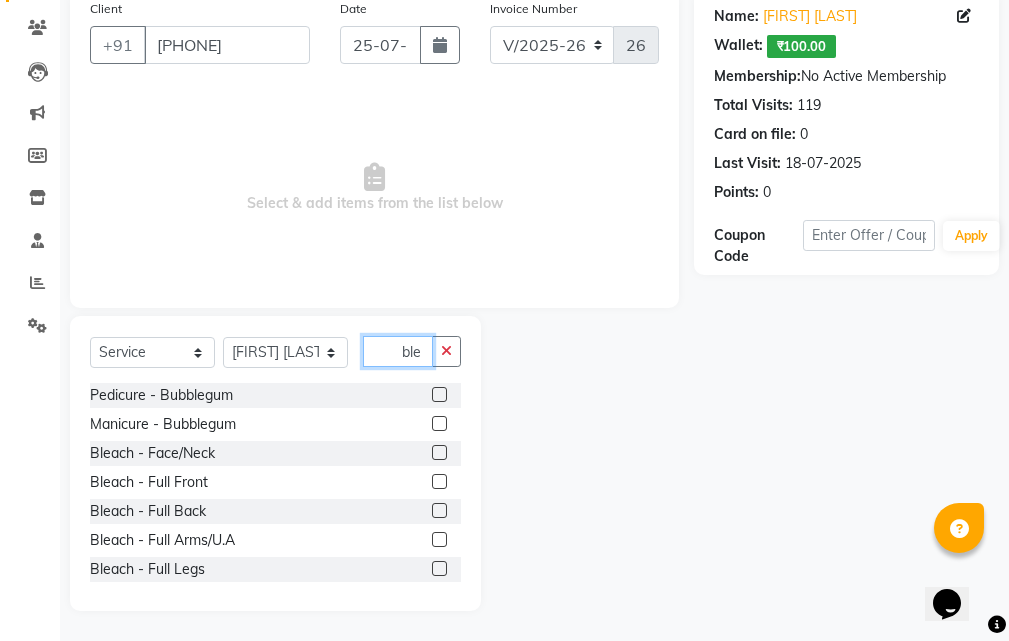 type on "ble" 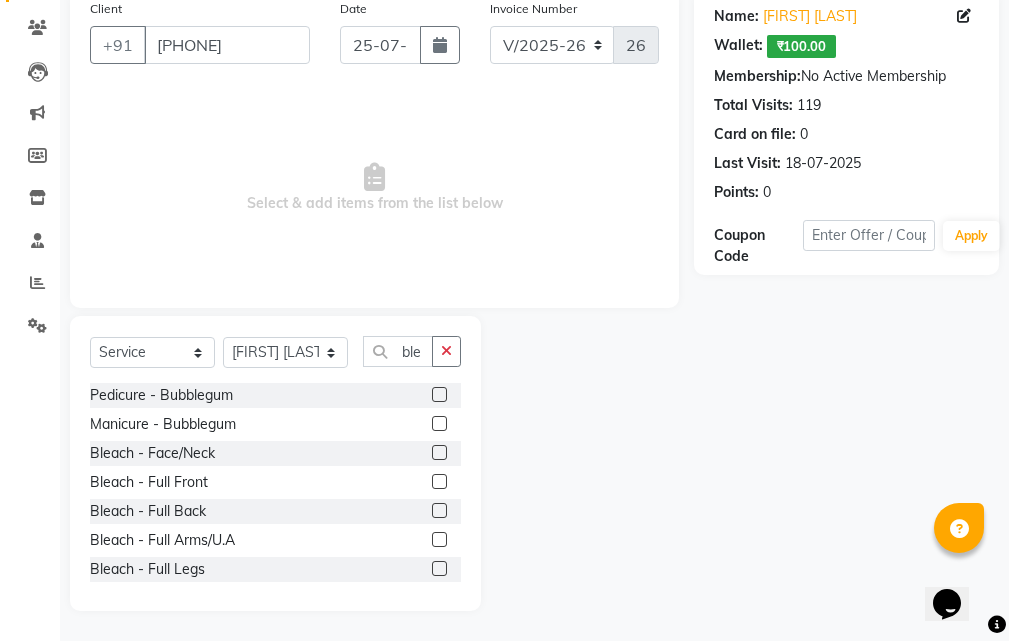 click 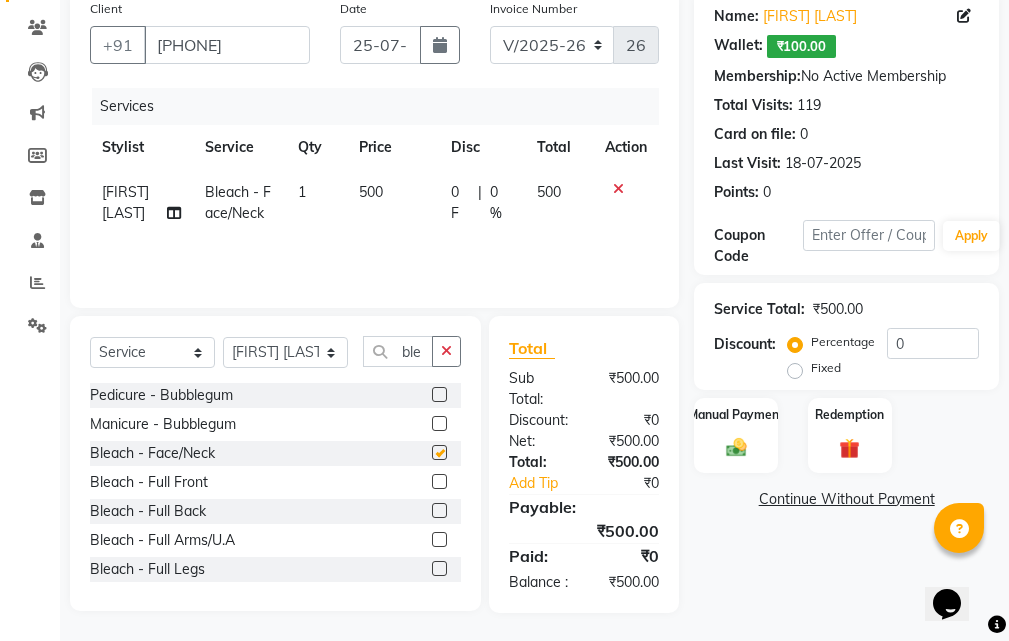 checkbox on "false" 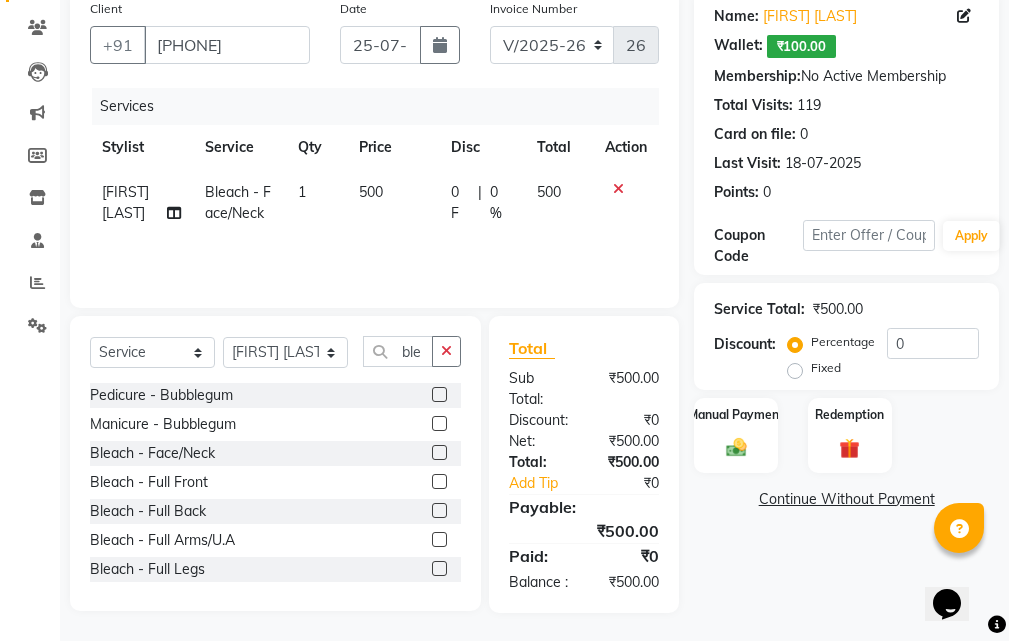 click on "500" 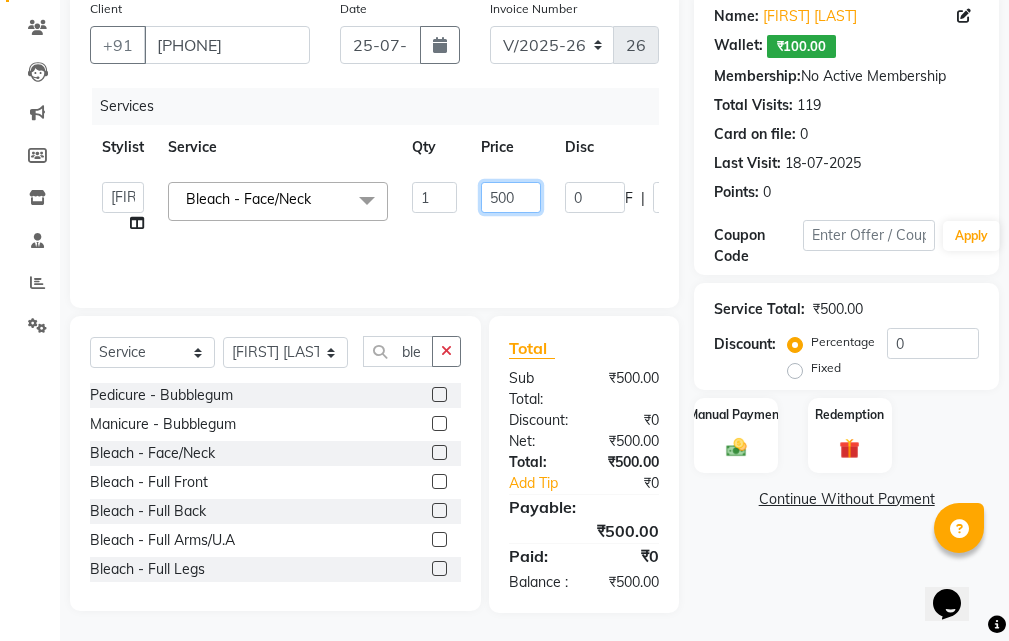click on "500" 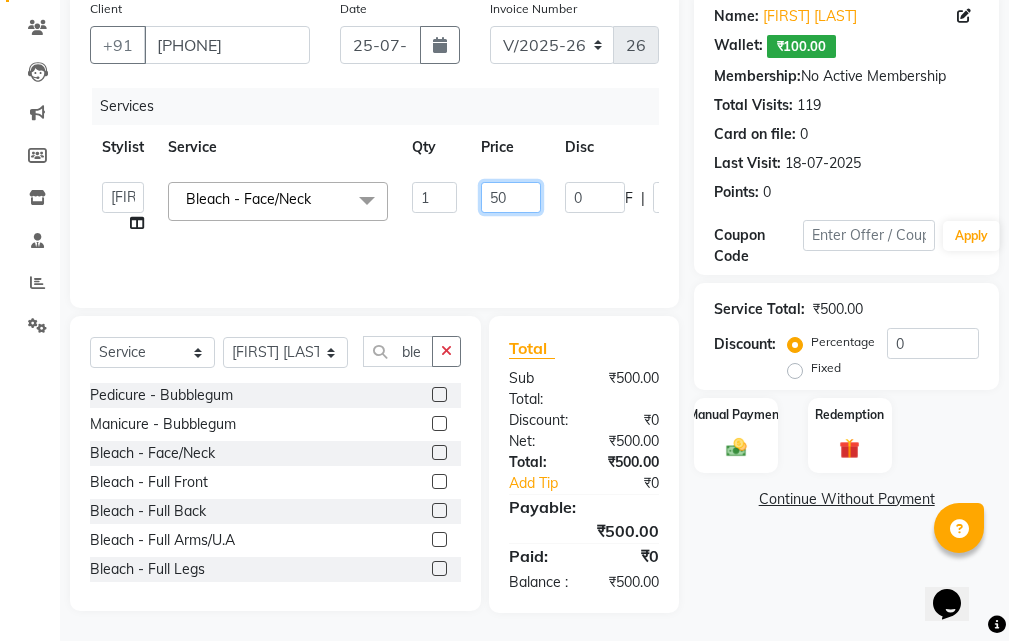 type on "5" 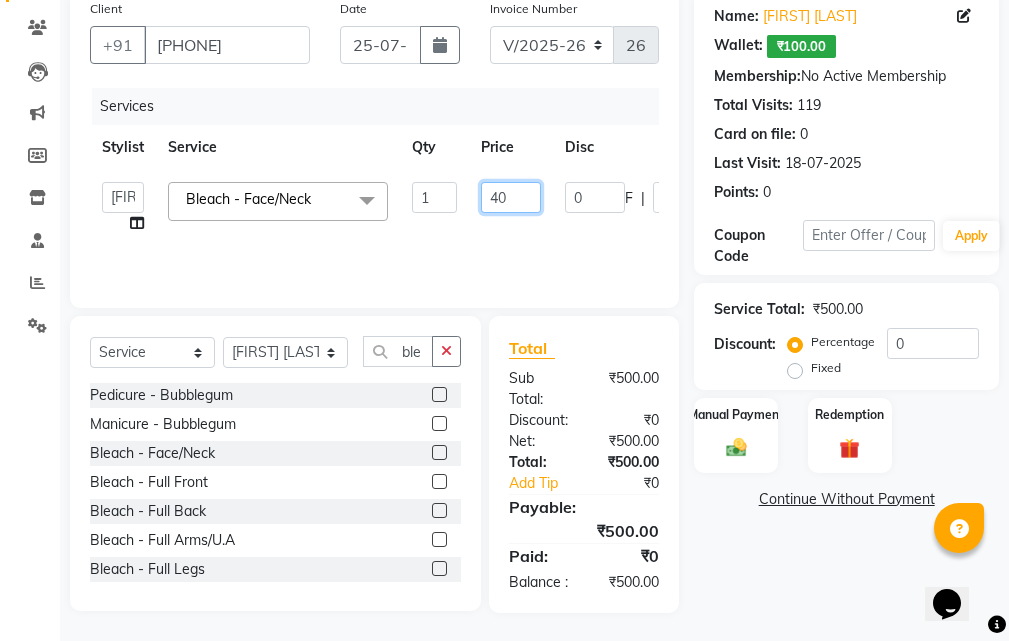 type on "400" 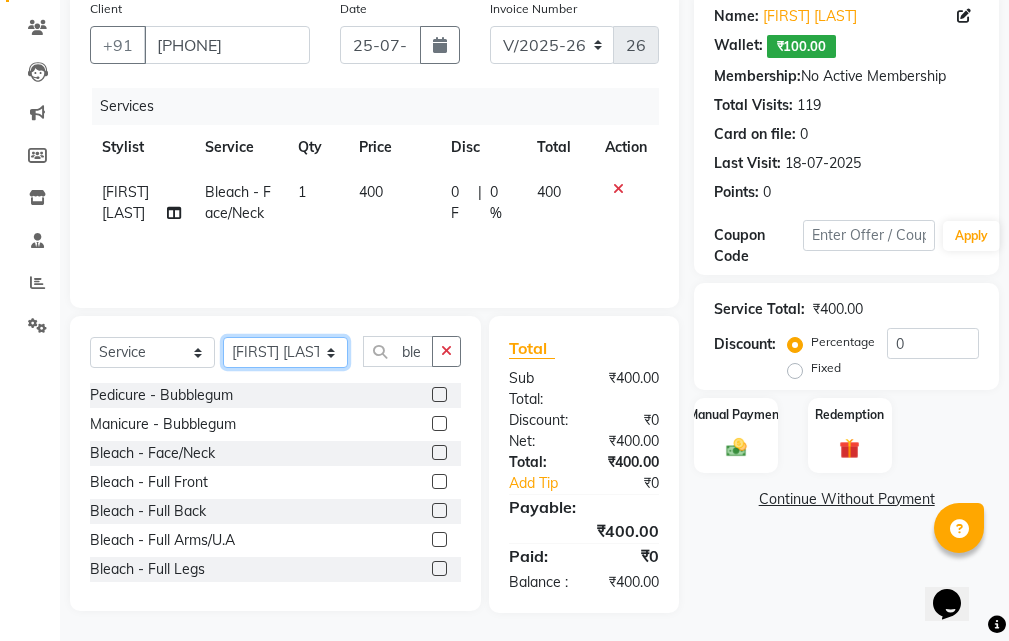 click on "Select Stylist Arjun Sir Dipesh Dipika Himanshu Patel kabir uddin Kajal Mam Mahesh Manager pratiksha bomble Priyanka Navnath Ghayal Ravina Gouri Rupa Kashyap Samta Gouri sandy Shreya Thadeshwar  Taj Ahamad Umesh" 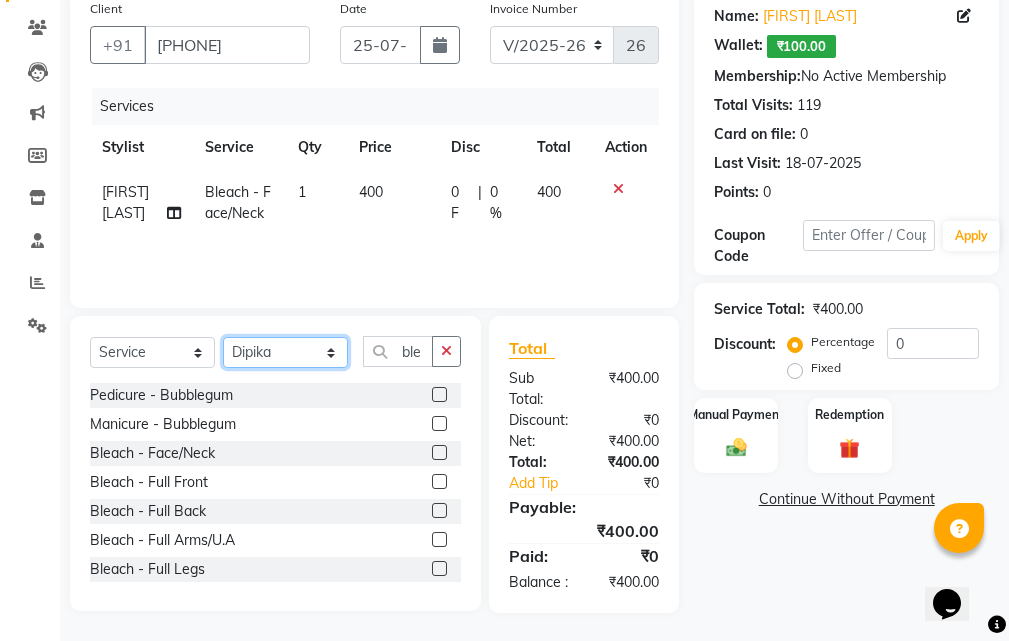 click on "Select Stylist Arjun Sir Dipesh Dipika Himanshu Patel kabir uddin Kajal Mam Mahesh Manager pratiksha bomble Priyanka Navnath Ghayal Ravina Gouri Rupa Kashyap Samta Gouri sandy Shreya Thadeshwar  Taj Ahamad Umesh" 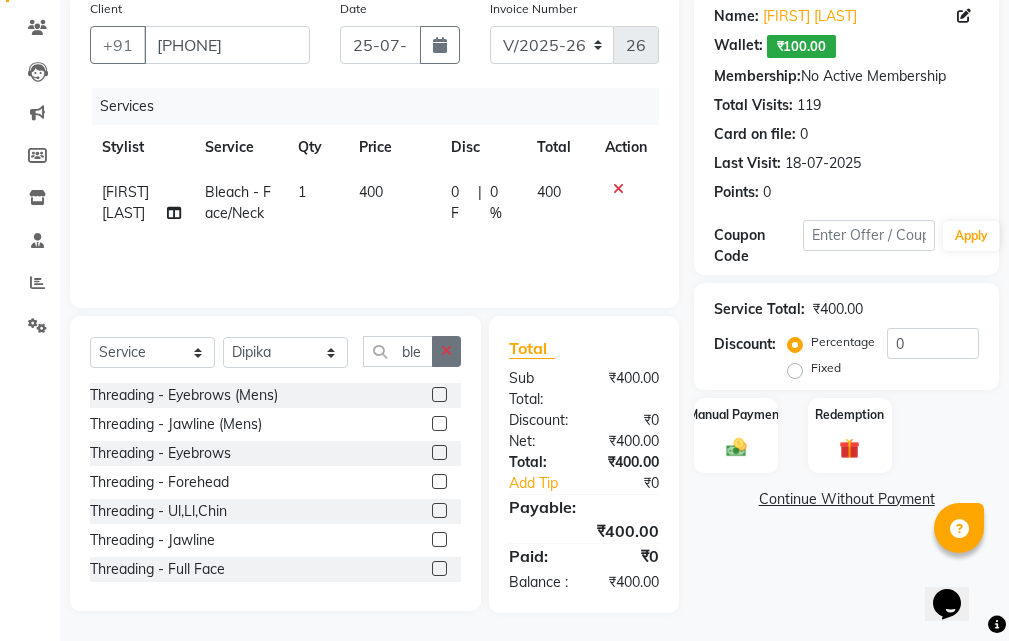 click 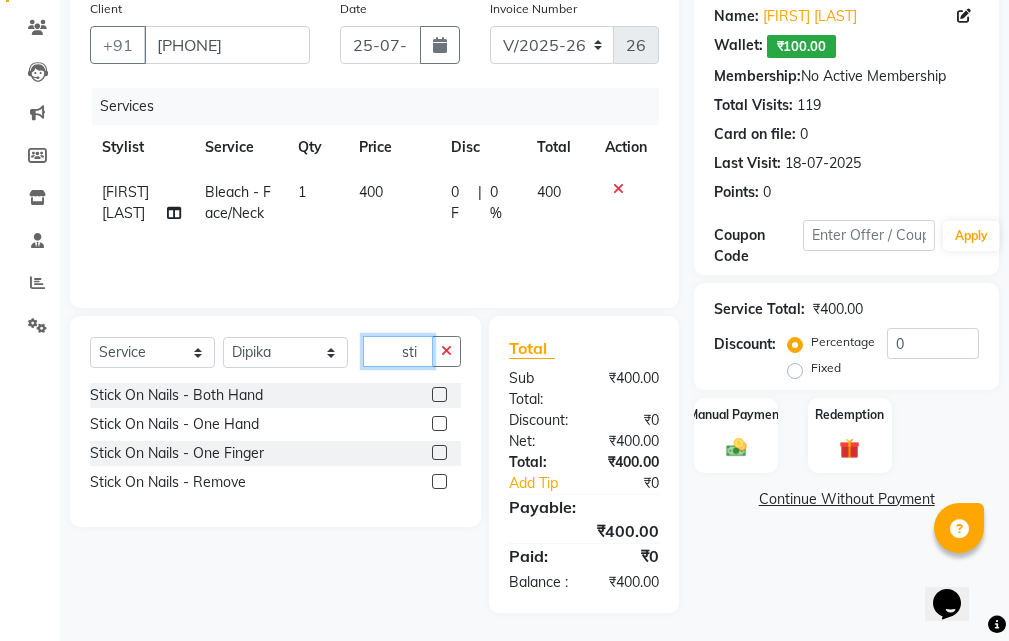 type on "sti" 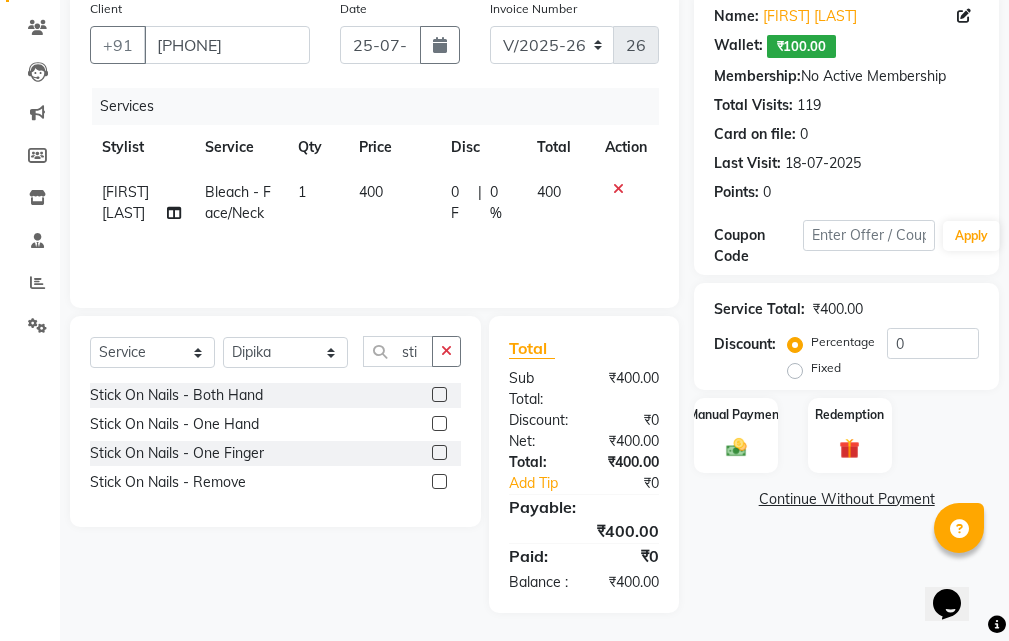 click 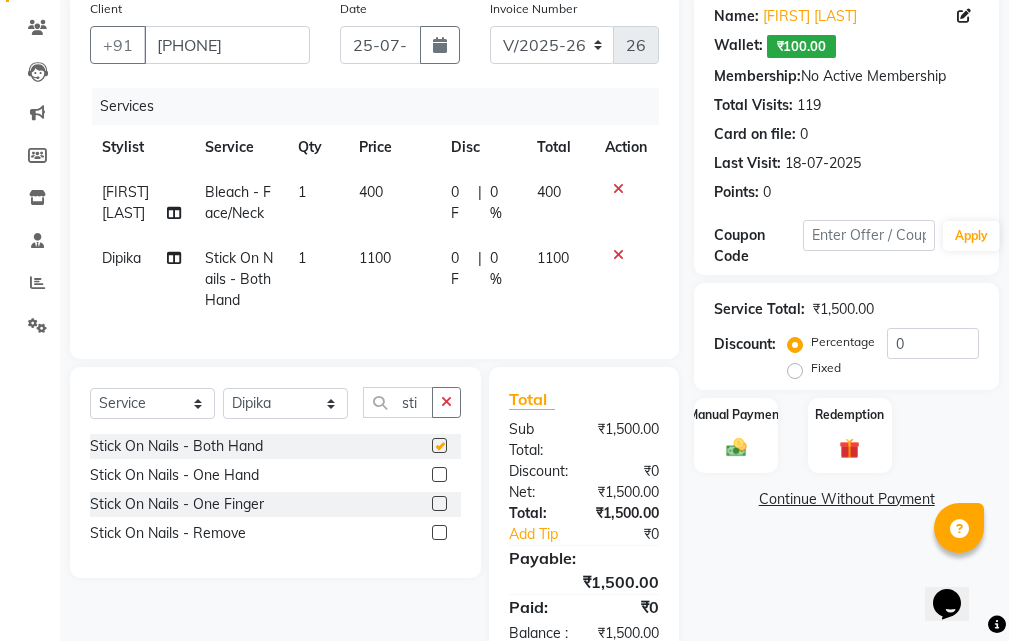 checkbox on "false" 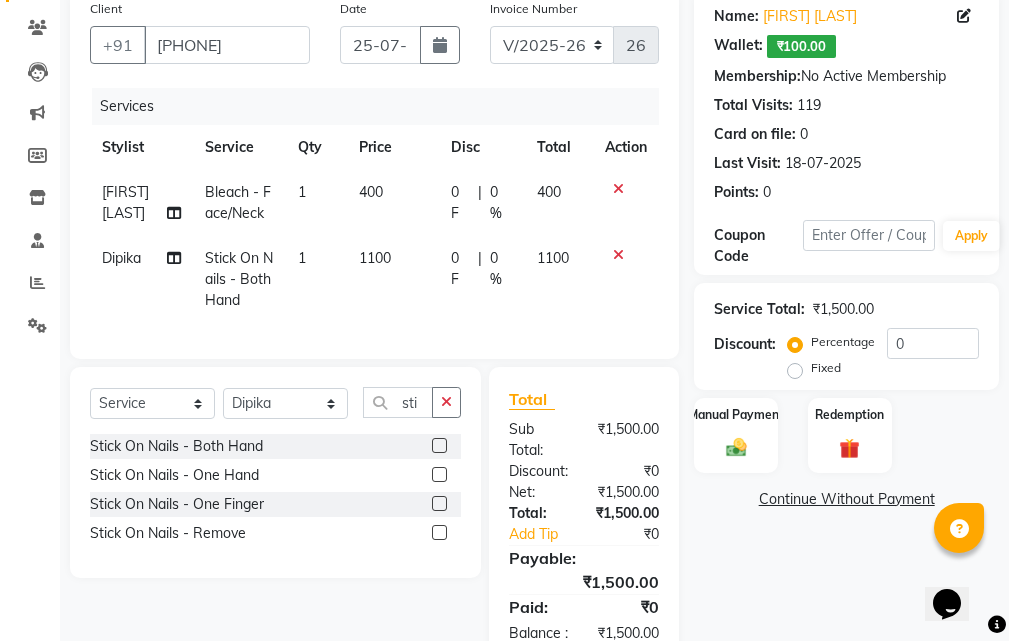 click on "1100" 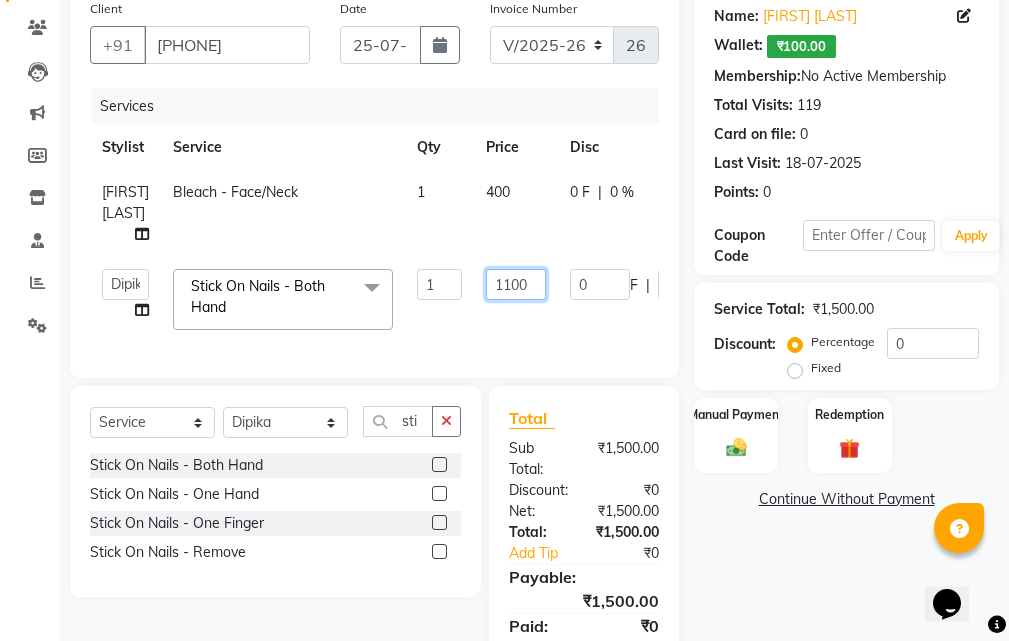 click on "1100" 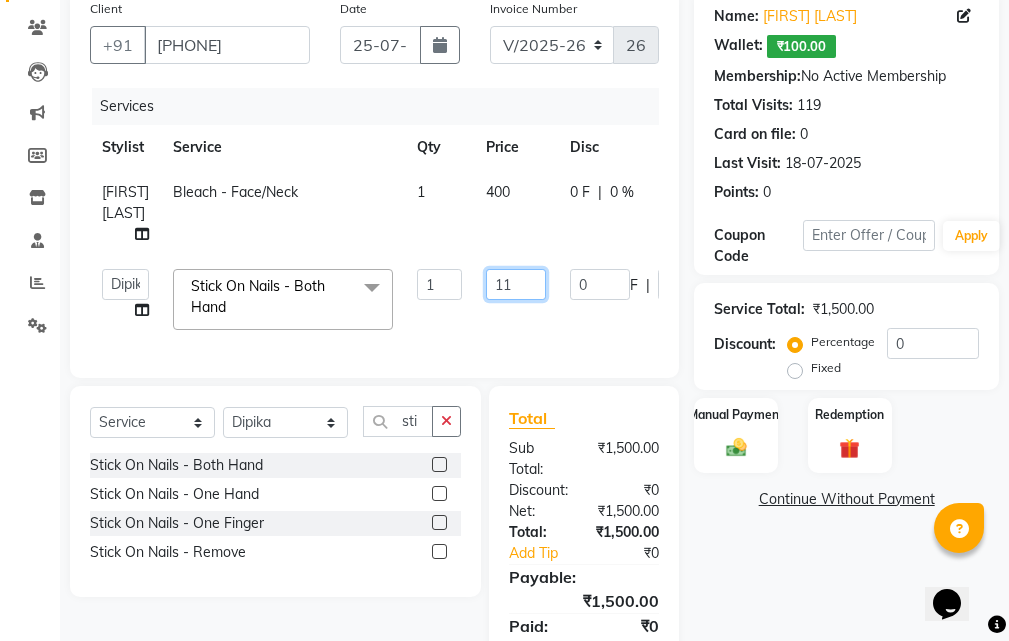 type on "1" 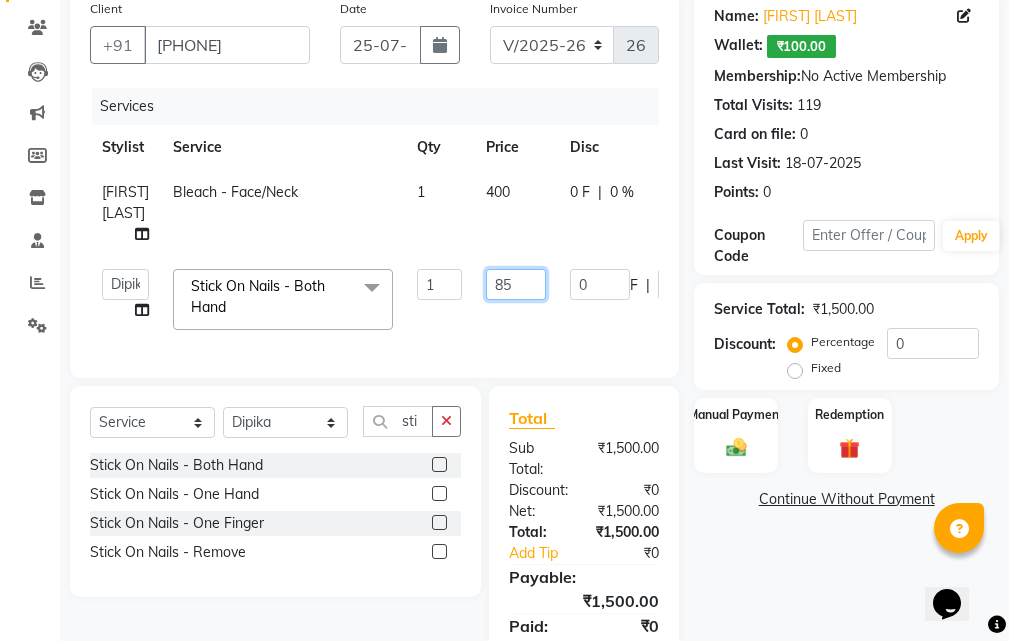 type on "850" 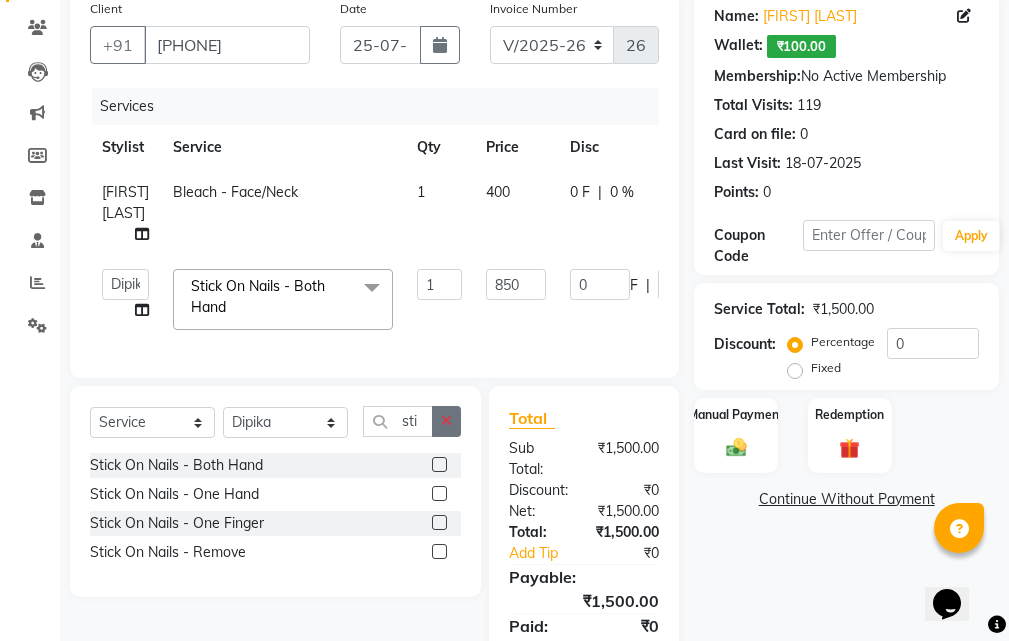 click 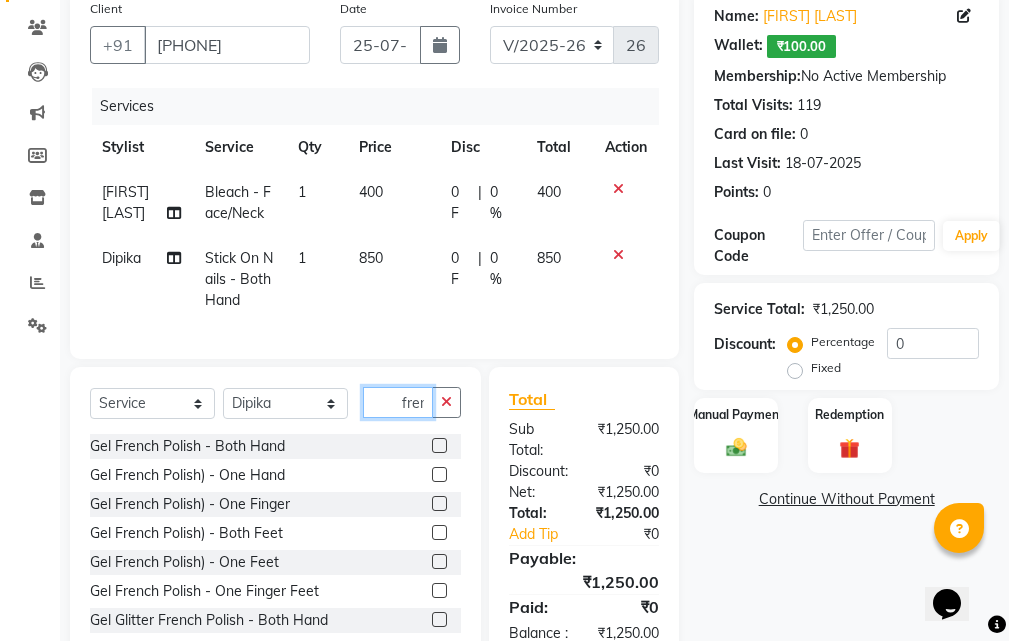 scroll, scrollTop: 0, scrollLeft: 2, axis: horizontal 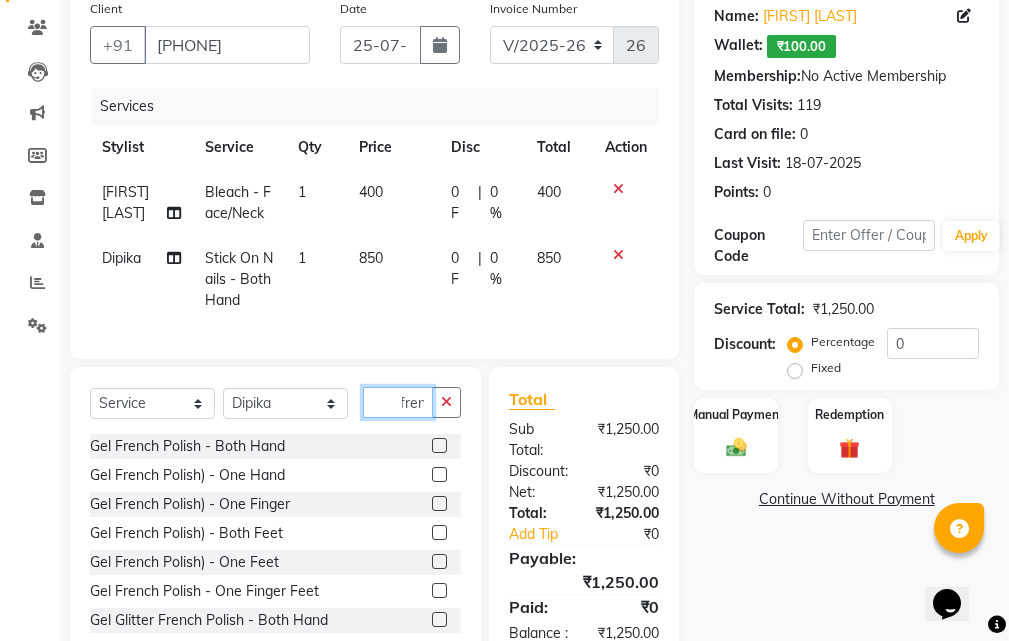 type on "fren" 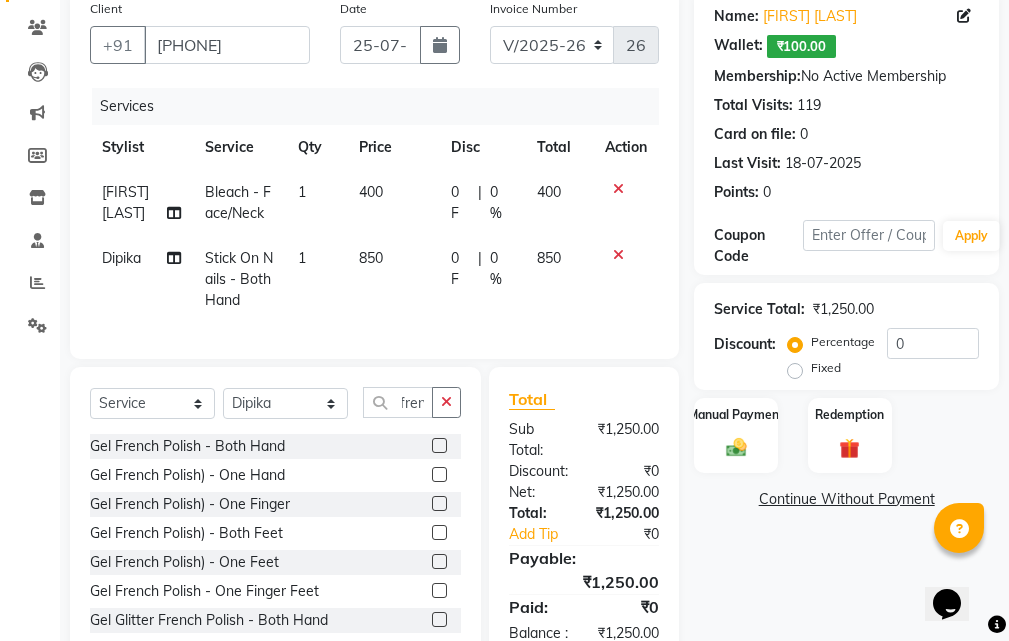 scroll, scrollTop: 0, scrollLeft: 0, axis: both 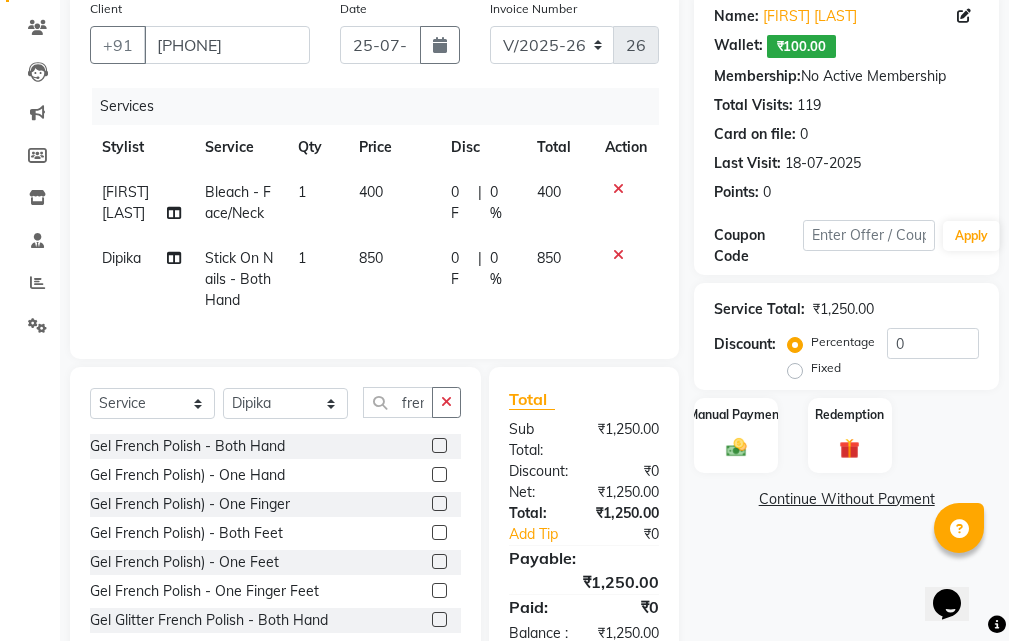 click 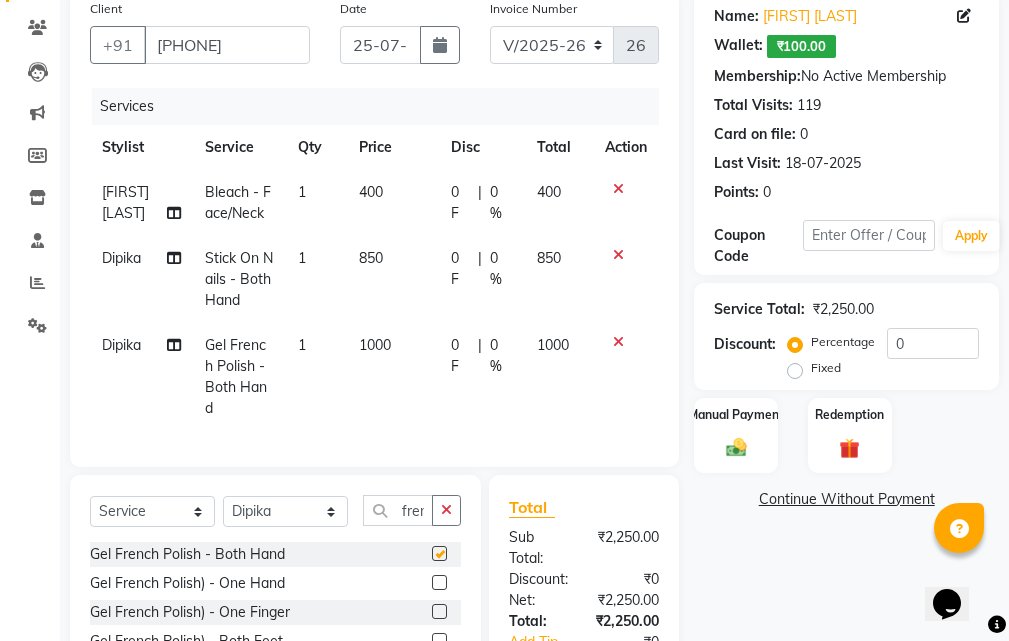 checkbox on "false" 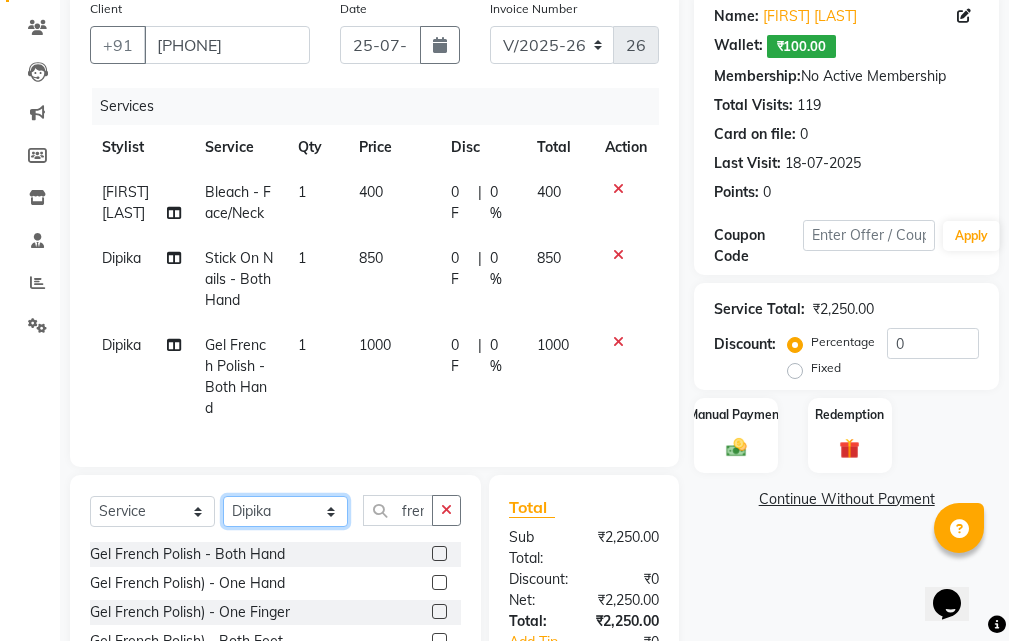 click on "Select Stylist Arjun Sir Dipesh Dipika Himanshu Patel kabir uddin Kajal Mam Mahesh Manager pratiksha bomble Priyanka Navnath Ghayal Ravina Gouri Rupa Kashyap Samta Gouri sandy Shreya Thadeshwar  Taj Ahamad Umesh" 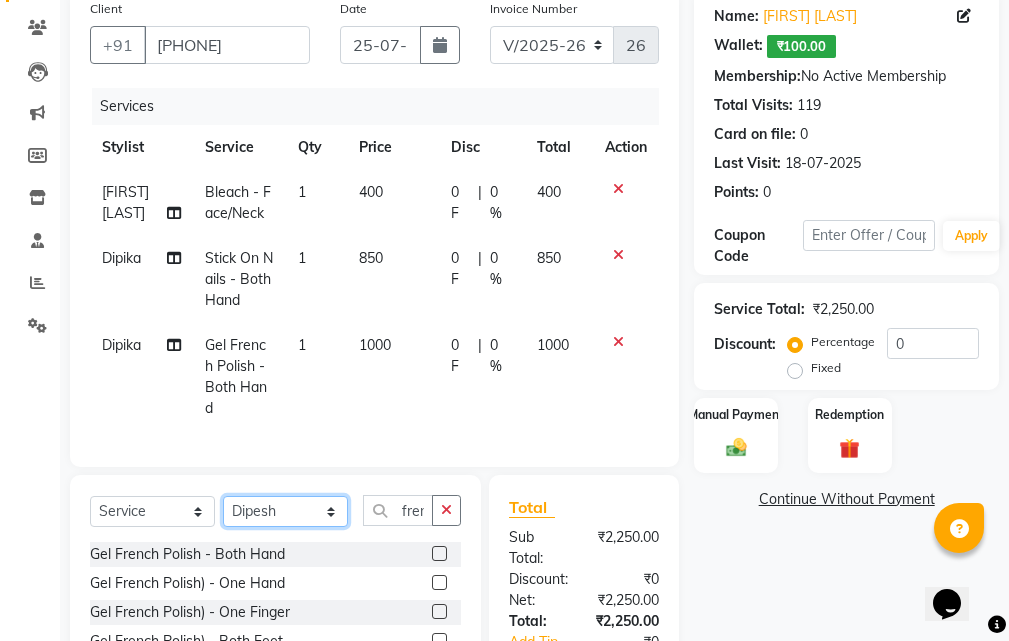 click on "Select Stylist Arjun Sir Dipesh Dipika Himanshu Patel kabir uddin Kajal Mam Mahesh Manager pratiksha bomble Priyanka Navnath Ghayal Ravina Gouri Rupa Kashyap Samta Gouri sandy Shreya Thadeshwar  Taj Ahamad Umesh" 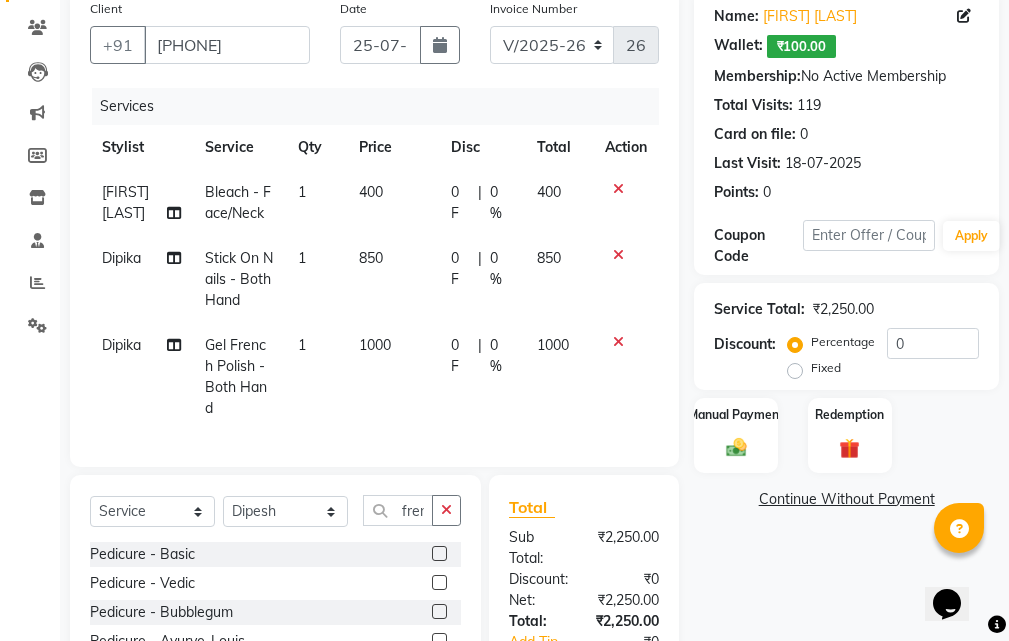 click 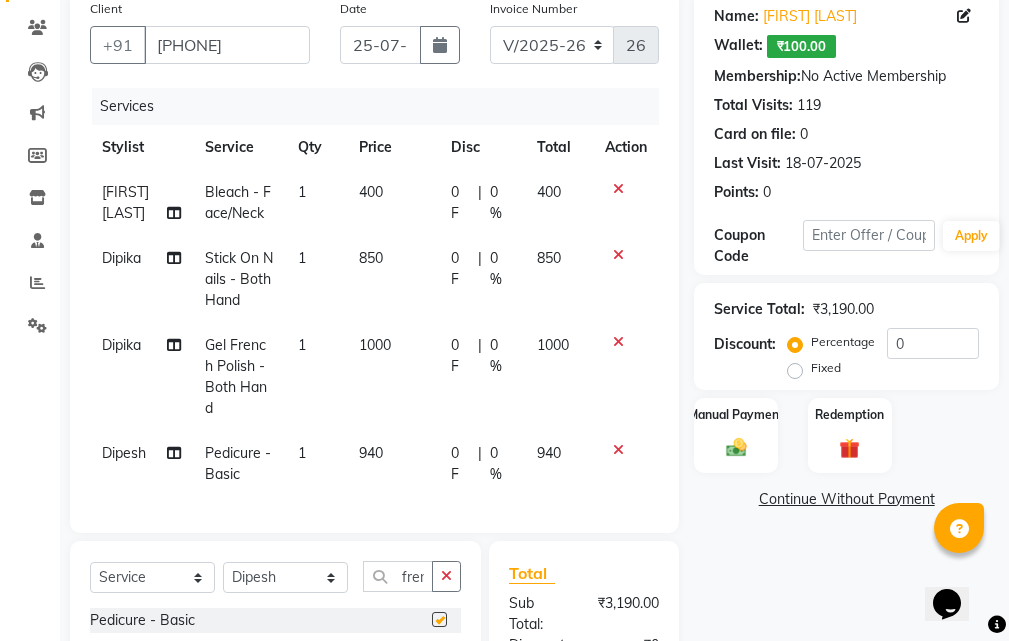 checkbox on "false" 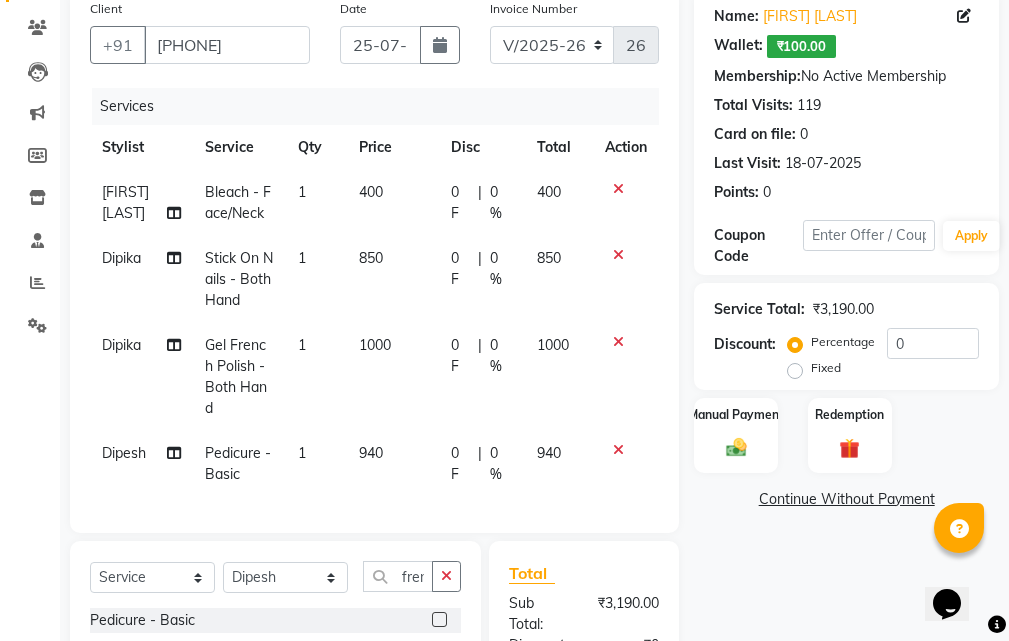 click on "940" 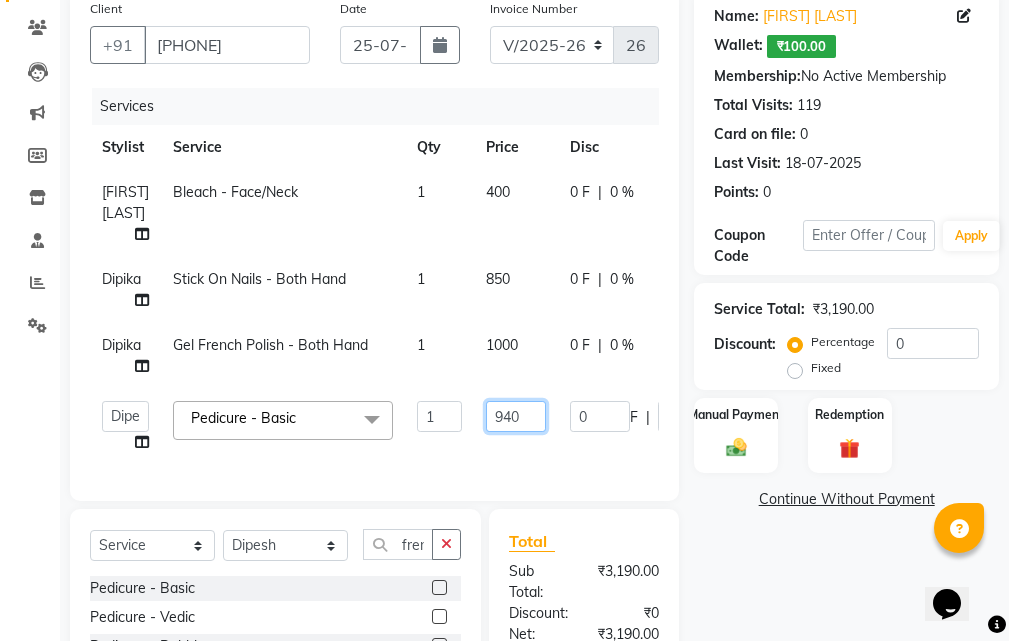 click on "940" 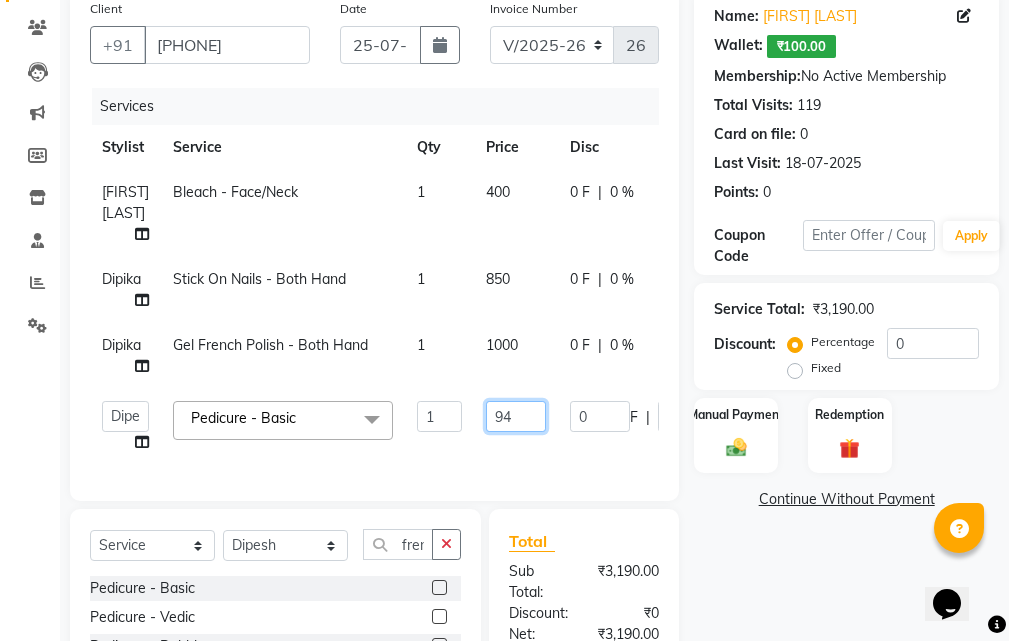 type on "9" 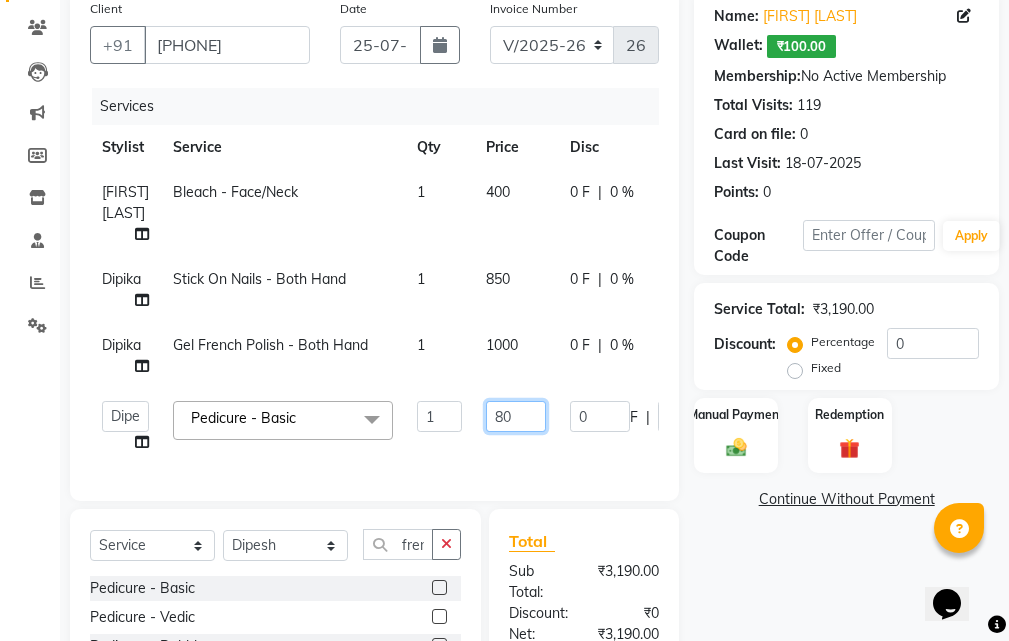 type on "800" 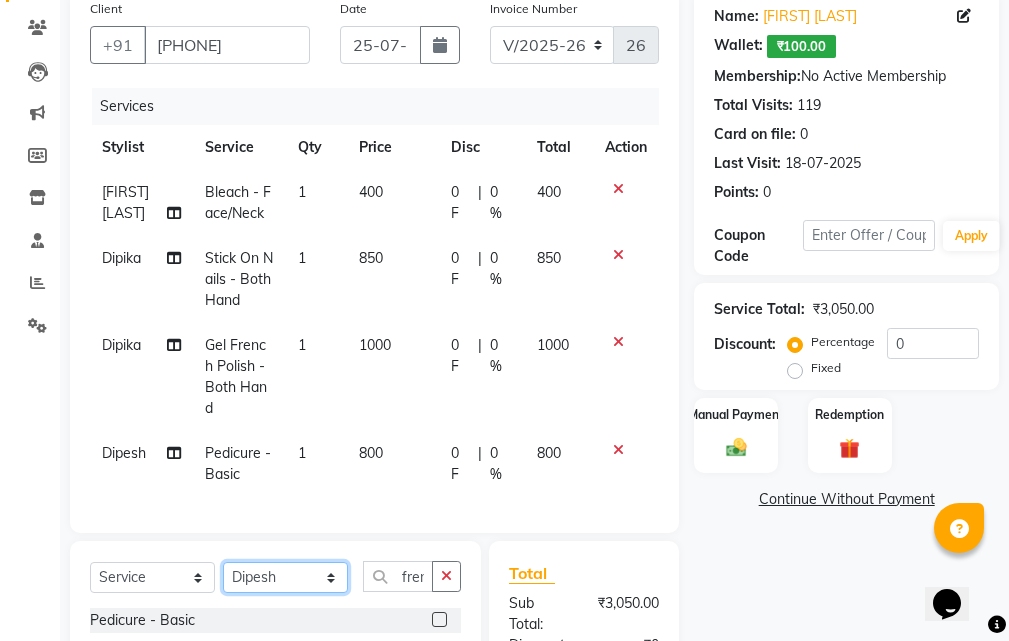 click on "Client +[COUNTRYCODE] [PHONE] Date [DATE] Invoice Number V/2025 V/2025-26 2658 Services Stylist Service Qty Price Disc Total Action [FIRST] [LAST]  Bleach - Face/Neck 1 400 0 F | 0 % 400 [FIRST] Stick On Nails - Both Hand 1 850 0 F | 0 % 850 [FIRST] Gel French Polish - Both Hand 1 1000 0 F | 0 % 1000 [FIRST] Pedicure - Basic 1 800 0 F | 0 % 800 [FIRST] Majirel 1 Inch 1 1200 0 F | 0 % 1200 Select  Service  Product  Membership  Package Voucher Prepaid Gift Card  Select Stylist [FIRST] Sir [FIRST] [FIRST] [FIRST] [LAST] [FIRST] [LAST] [FIRST] Mam [FIRST] Manager [FIRST] [LAST] [FIRST] [LAST] [FIRST] [LAST] [FIRST] [LAST] [FIRST] [LAST] [FIRST] [FIRST] [FIRST] [LAST] fren Pedicure - Basic  Pedicure - Vedic   Pedicure - Bubblegum  Pedicure - Ayurve-Louis  Pedicure - Remy Laure  parafin wax   Pedicure - anita's auromatic  Manicure - Basic  Manicure - Vedic  Manicure - Bubblegum  Manicure - Ayurve-Louis  Manicure - Remy Laure  heel peel  Manicure - Anitas Aromatic  Shampoo With Conditioner - Upto Shoulder  Shampoo With Conditioner - Below Shoulder  scraping" 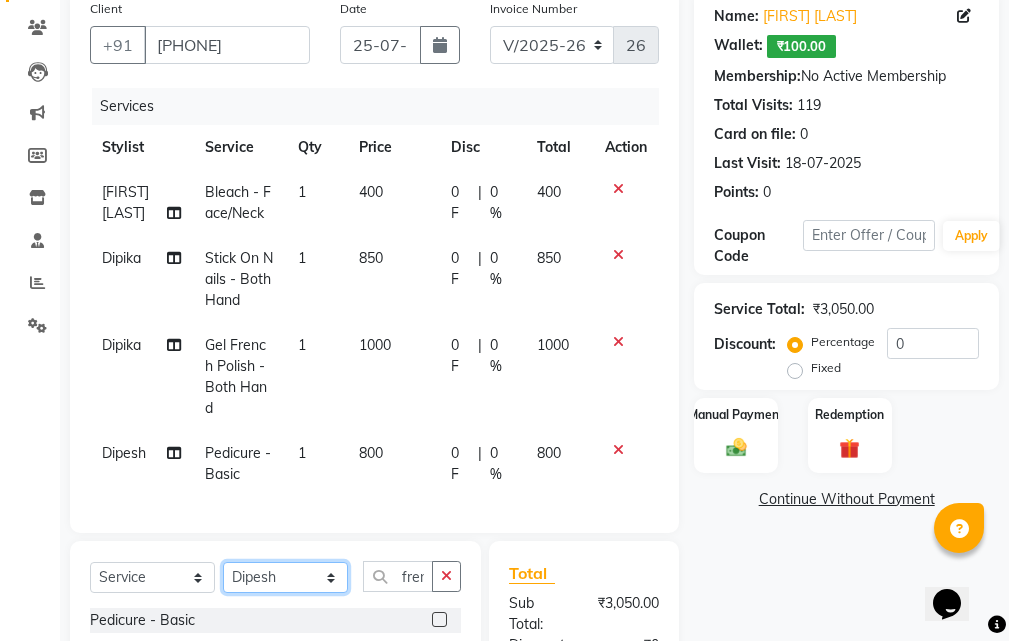 select on "10302" 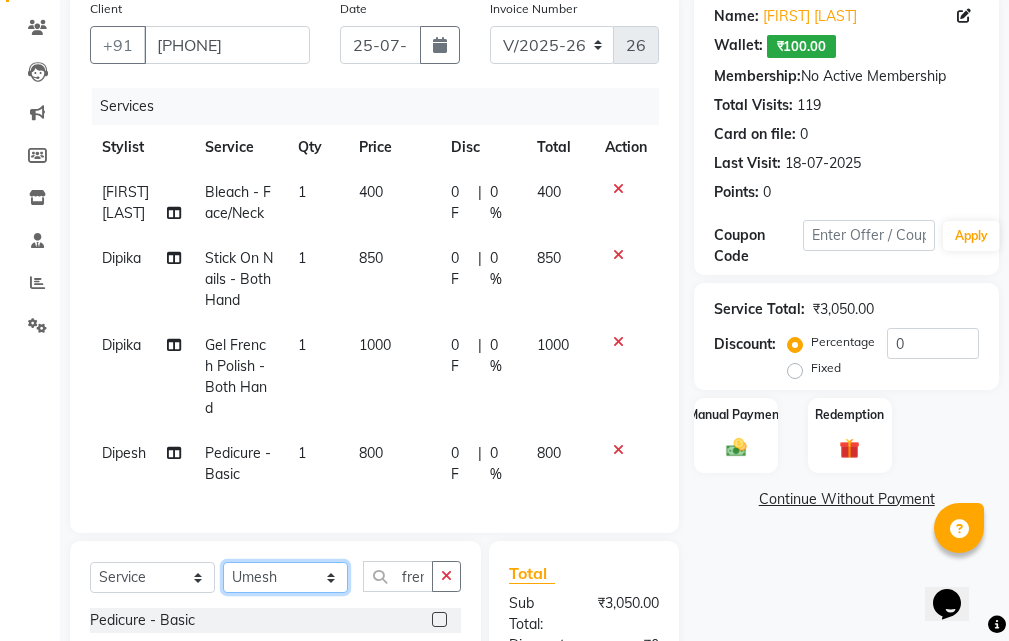 click on "Select Stylist Arjun Sir Dipesh Dipika Himanshu Patel kabir uddin Kajal Mam Mahesh Manager pratiksha bomble Priyanka Navnath Ghayal Ravina Gouri Rupa Kashyap Samta Gouri sandy Shreya Thadeshwar  Taj Ahamad Umesh" 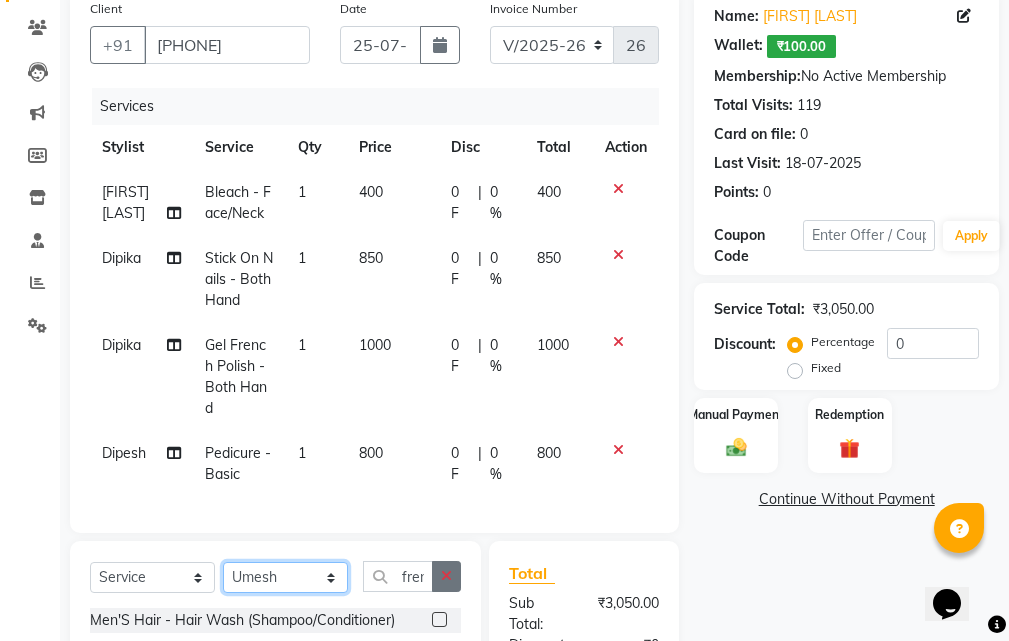 scroll, scrollTop: 471, scrollLeft: 0, axis: vertical 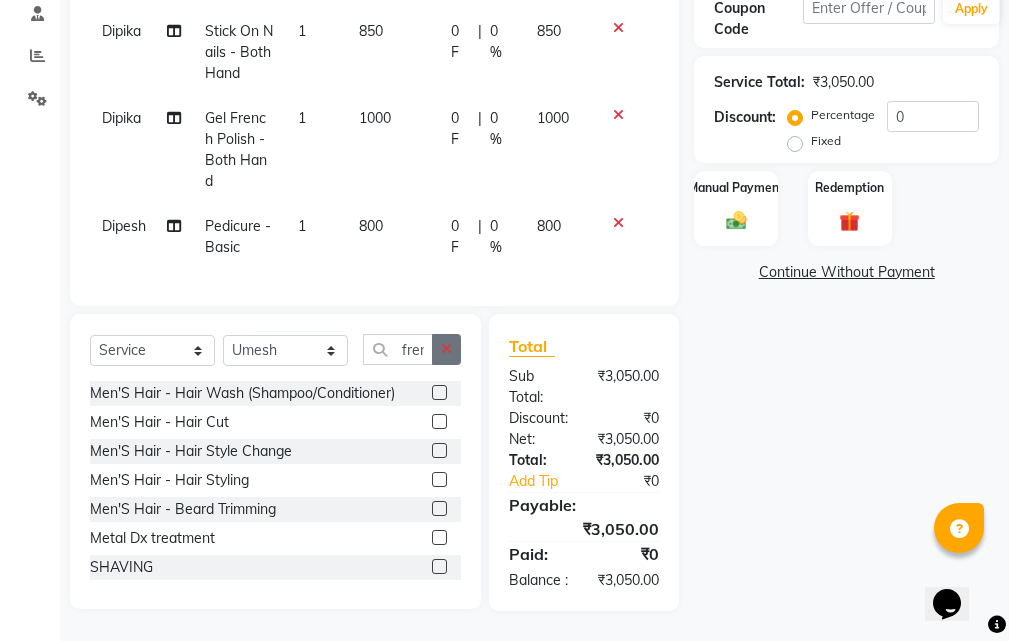 click 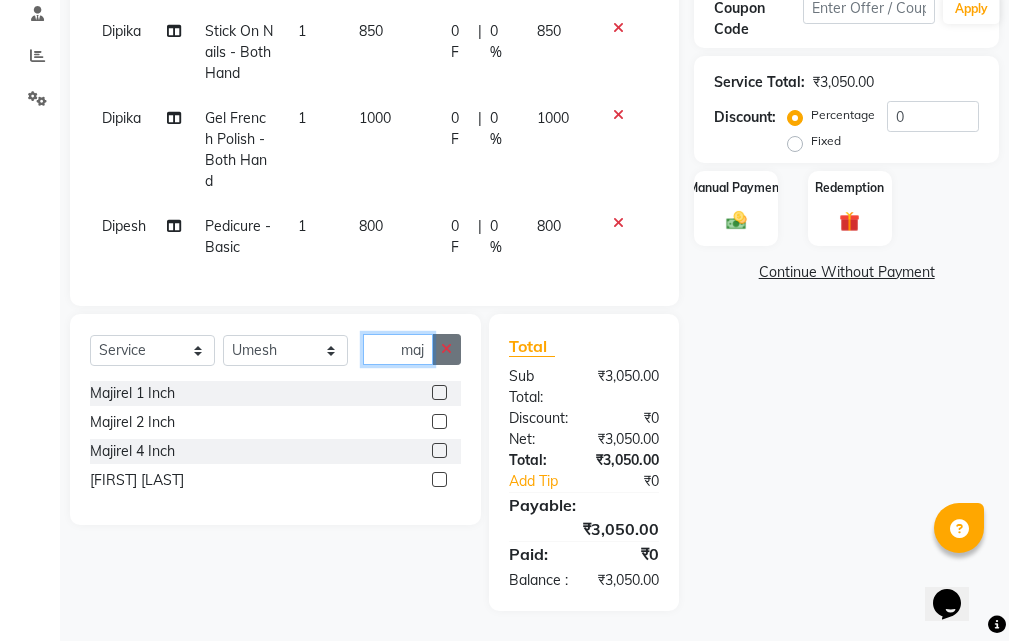 scroll, scrollTop: 0, scrollLeft: 4, axis: horizontal 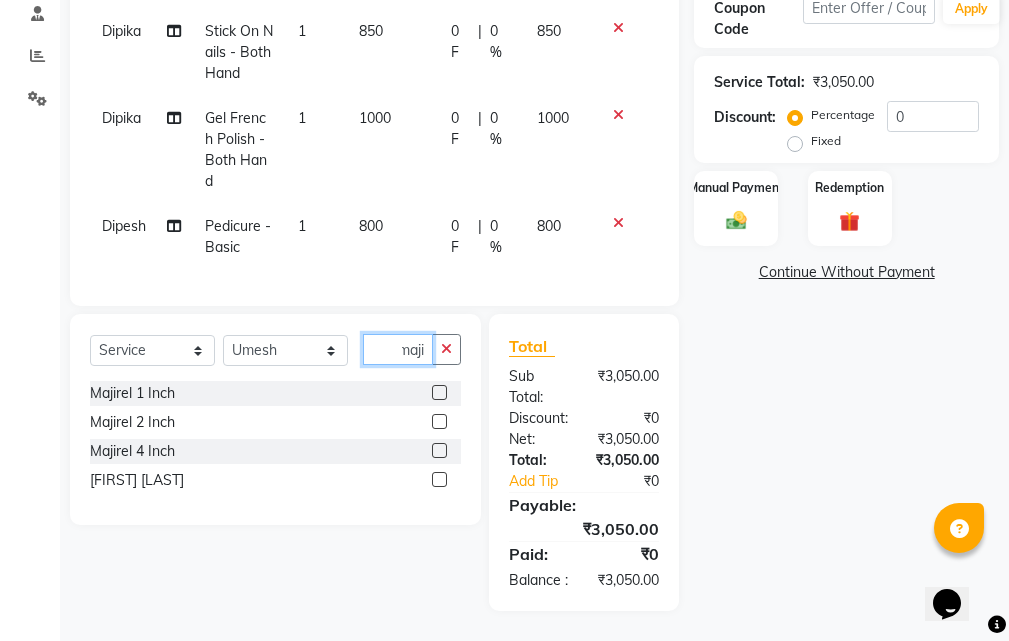 type on "maji" 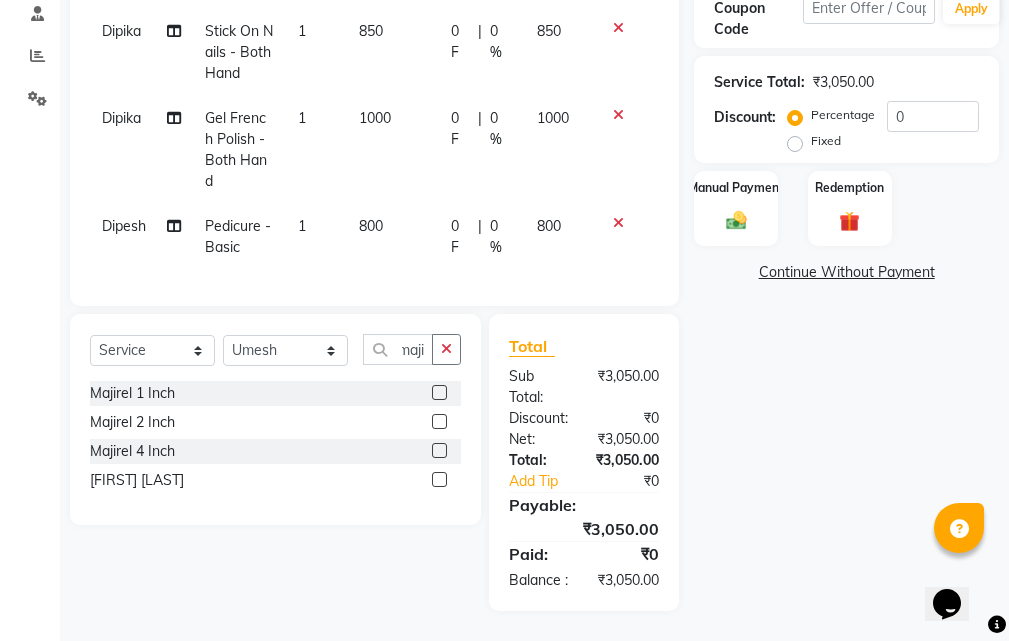 scroll, scrollTop: 0, scrollLeft: 0, axis: both 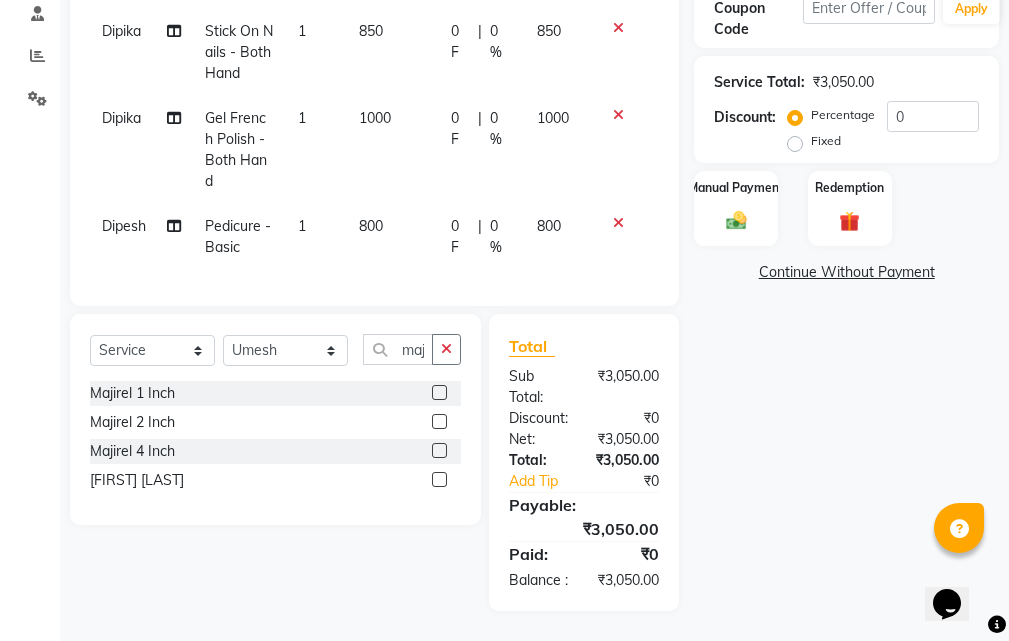 click 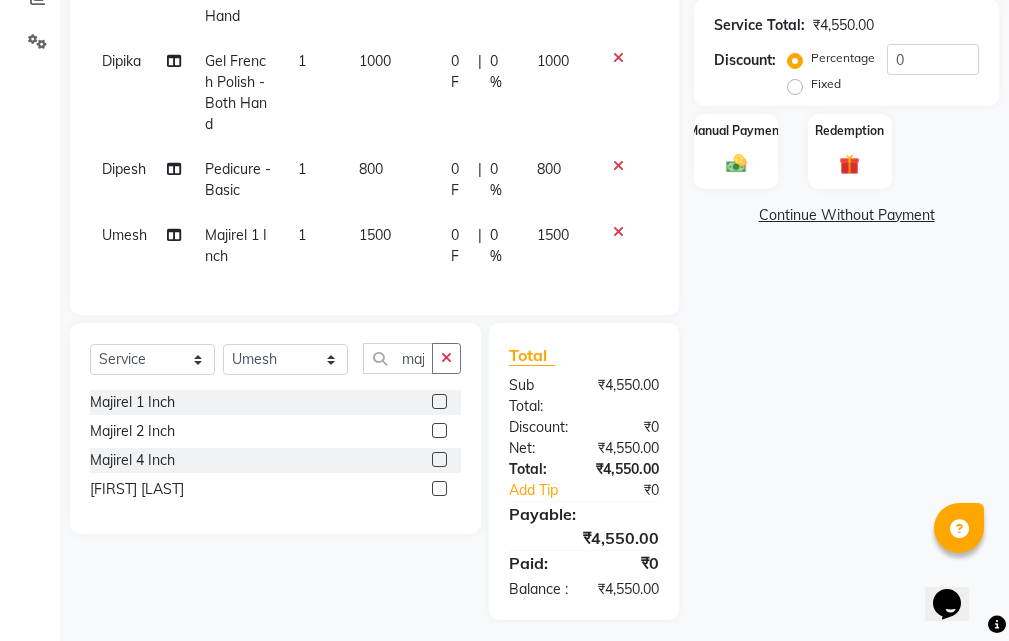click 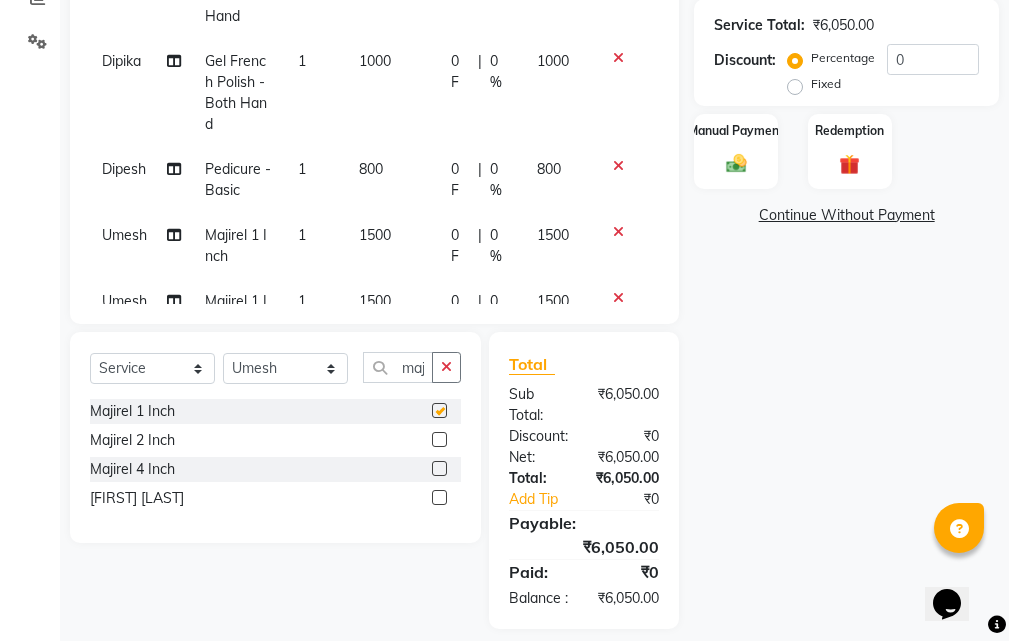 checkbox on "false" 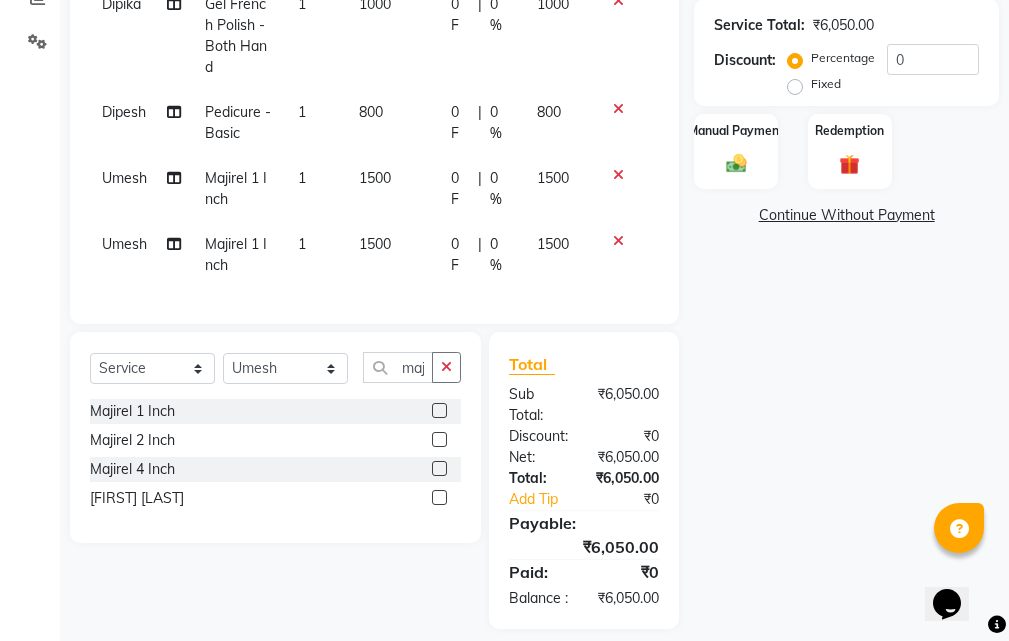 scroll, scrollTop: 93, scrollLeft: 0, axis: vertical 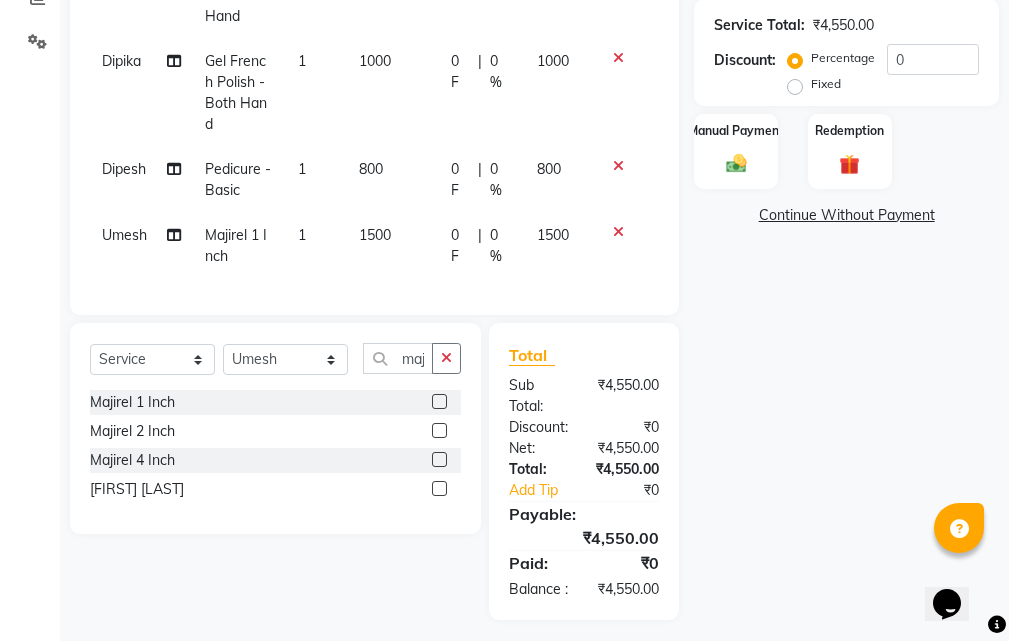 click on "1500" 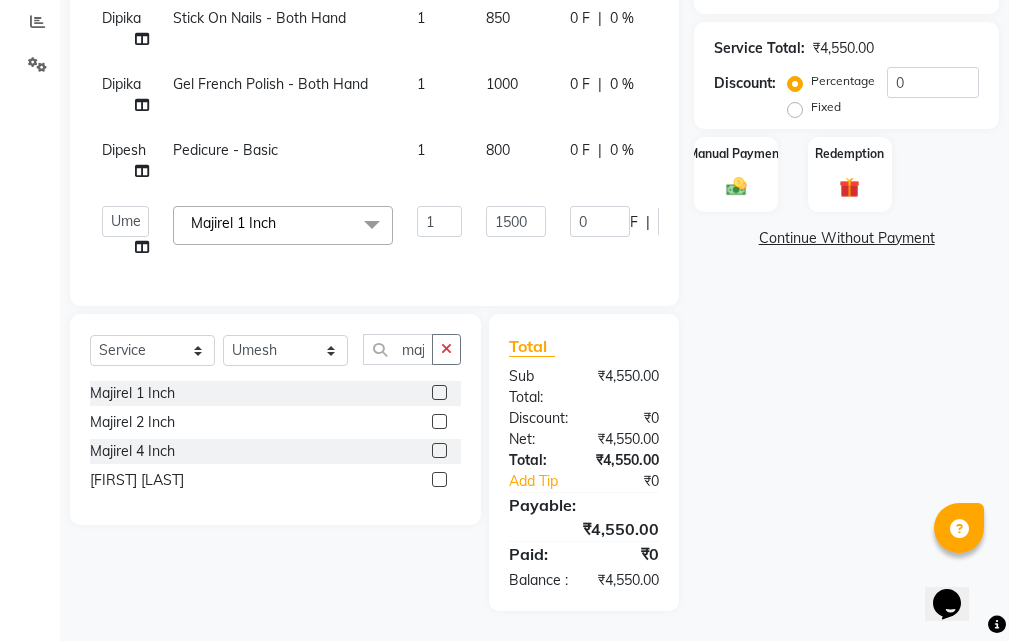 scroll, scrollTop: 421, scrollLeft: 0, axis: vertical 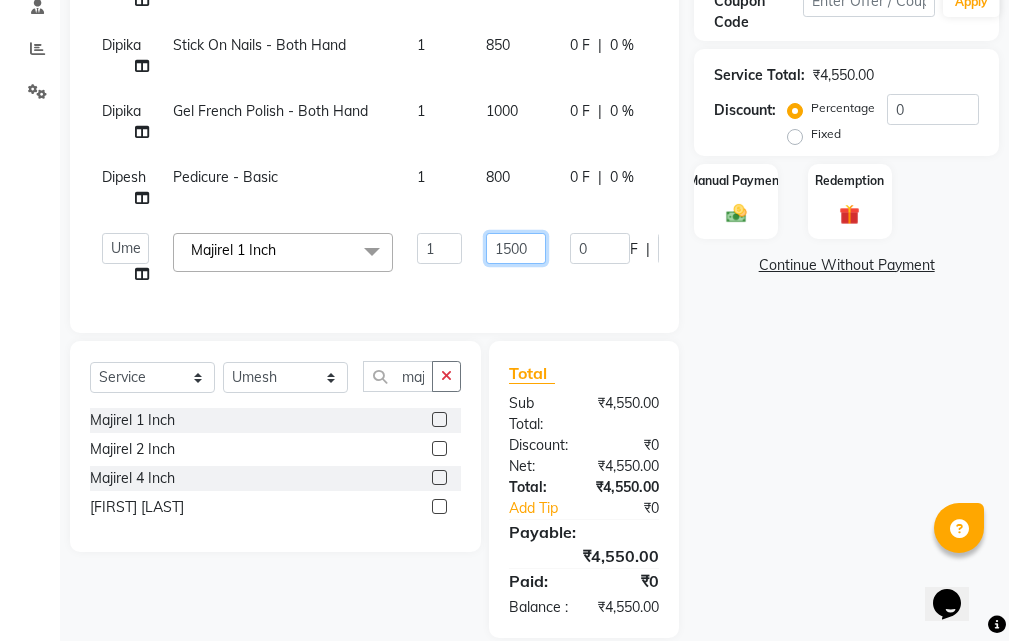 click on "1500" 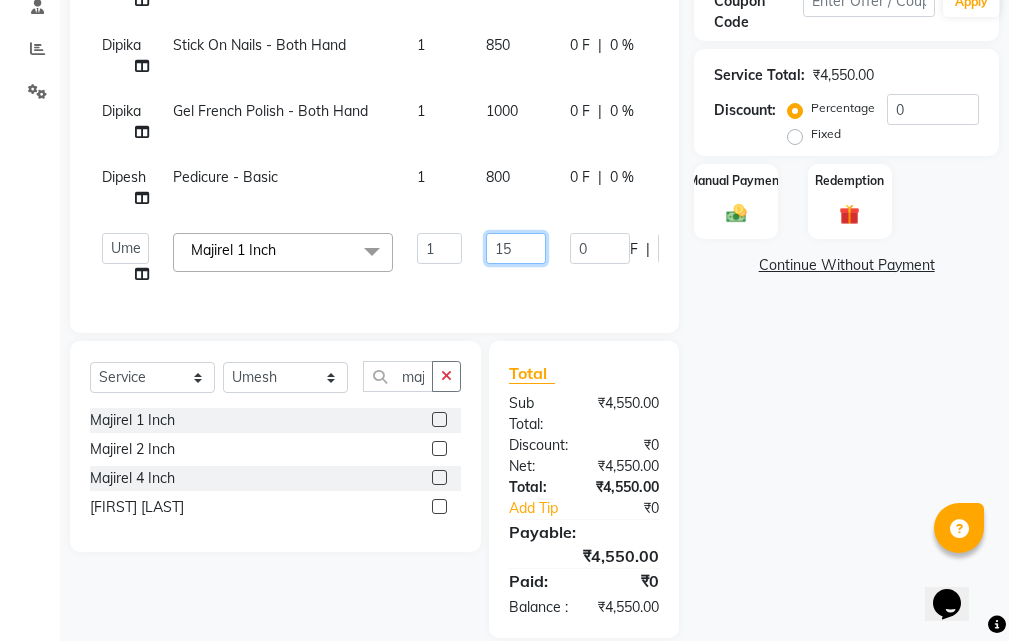 type on "1" 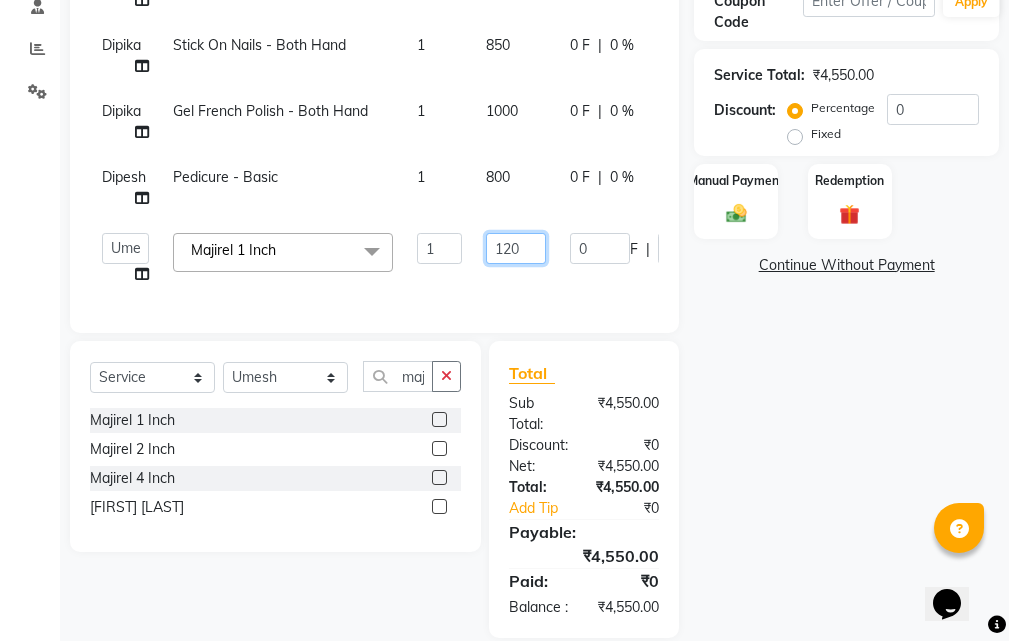 type on "1200" 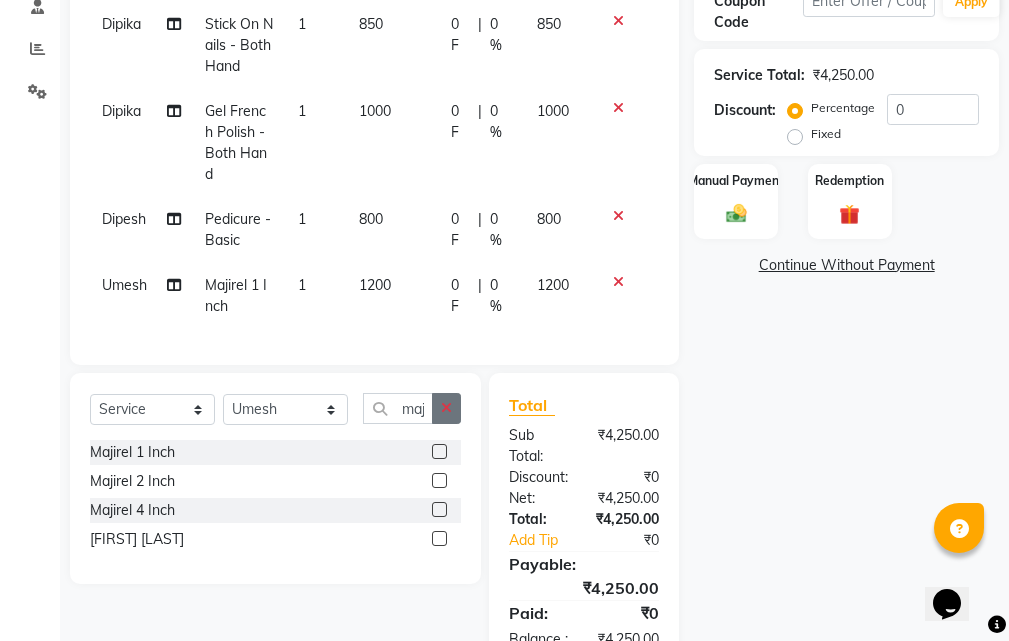 click on "Client +[COUNTRYCODE] [PHONE] Date [DATE] Invoice Number V/2025 V/2025-26 2658 Services Stylist Service Qty Price Disc Total Action [FIRST] [LAST]  Bleach - Face/Neck 1 400 0 F | 0 % 400 [FIRST] Stick On Nails - Both Hand 1 850 0 F | 0 % 850 [FIRST] Gel French Polish - Both Hand 1 1000 0 F | 0 % 1000 [FIRST] Pedicure - Basic 1 800 0 F | 0 % 800 [FIRST] Majirel 1 Inch 1 1200 0 F | 0 % 1200 Select  Service  Product  Membership  Package Voucher Prepaid Gift Card  Select Stylist [FIRST] Sir [FIRST] [FIRST] [FIRST] [LAST] [FIRST] [LAST] [FIRST] Mam [FIRST] Manager [FIRST] [LAST] [FIRST] [LAST] [FIRST] [LAST] [FIRST] [LAST] [FIRST] [LAST] [FIRST] [FIRST] [FIRST] [LAST] maji Majirel 1 Inch  Majirel 2 Inch  Majirel 4 Inch  [FIRST] Maji  Total Sub Total: ₹4,250.00 Discount: ₹0 Net: ₹4,250.00 Total: ₹4,250.00 Add Tip ₹0 Payable: ₹4,250.00 Paid: ₹0 Balance   : ₹4,250.00" 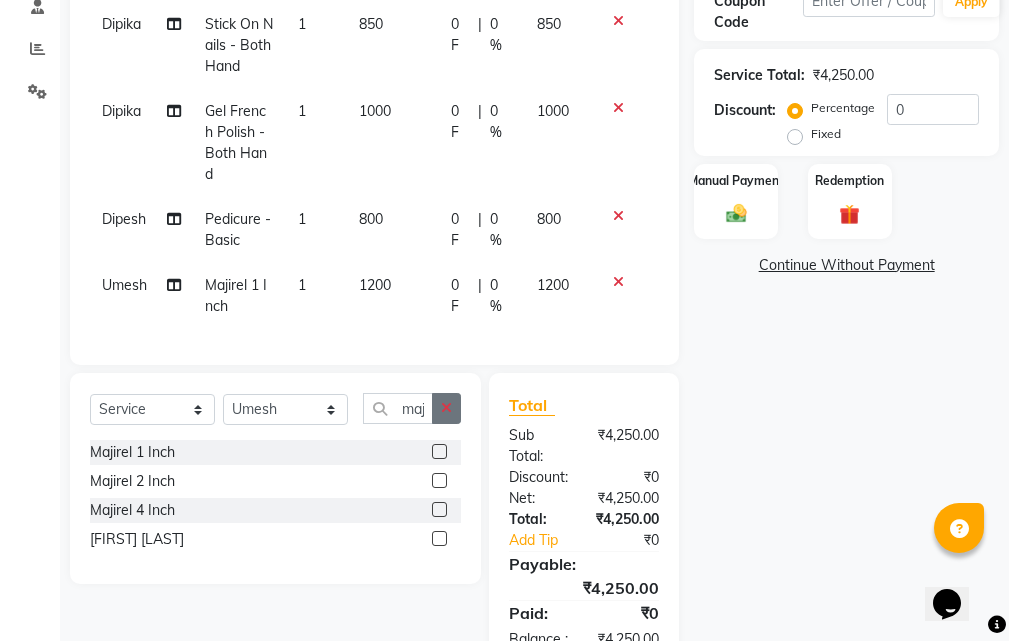click 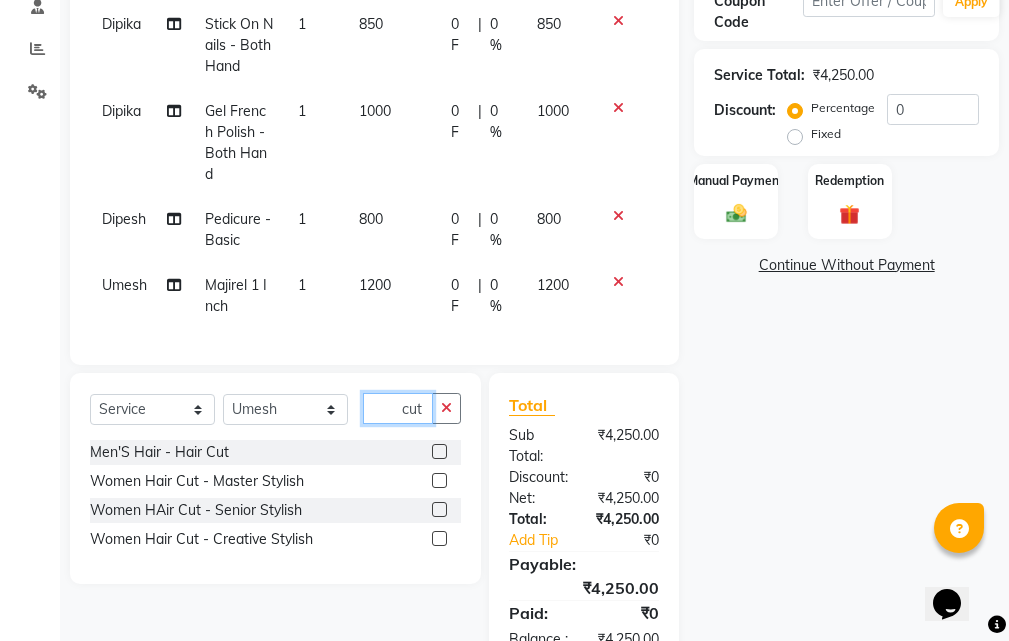 type on "cut" 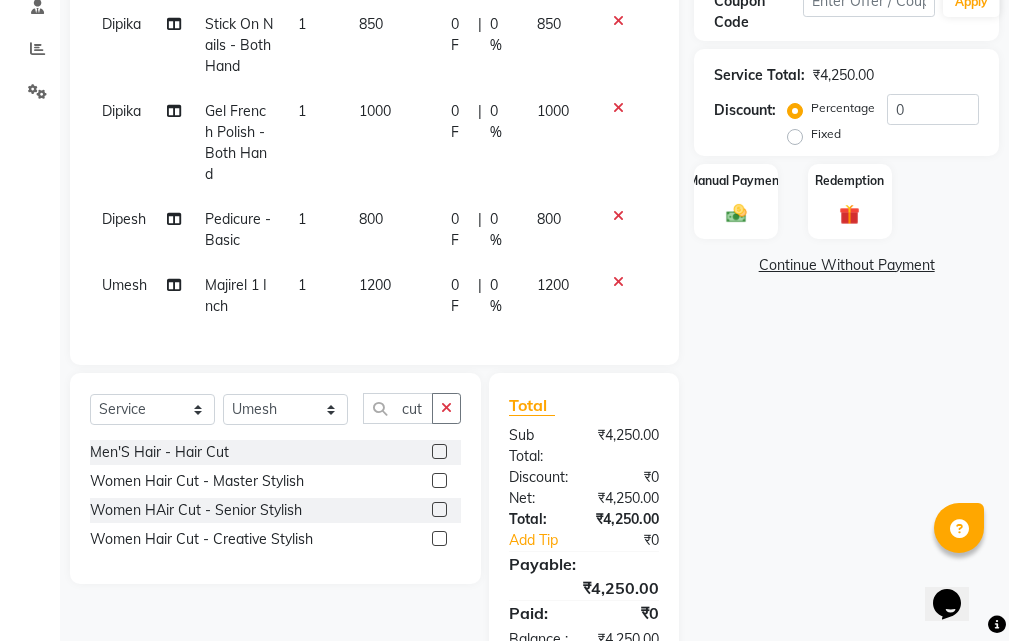 click 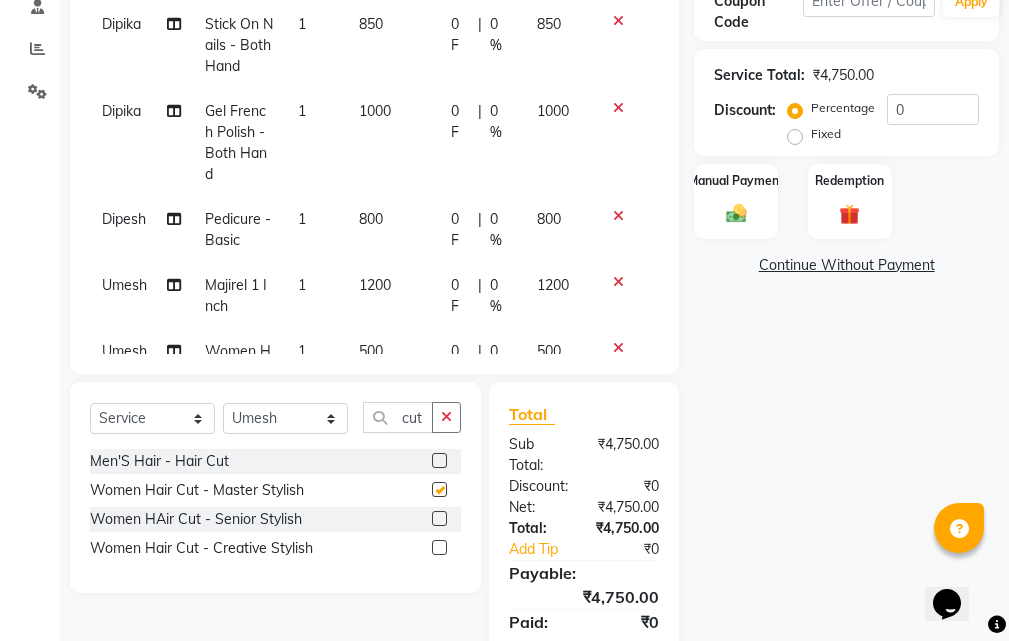 checkbox on "false" 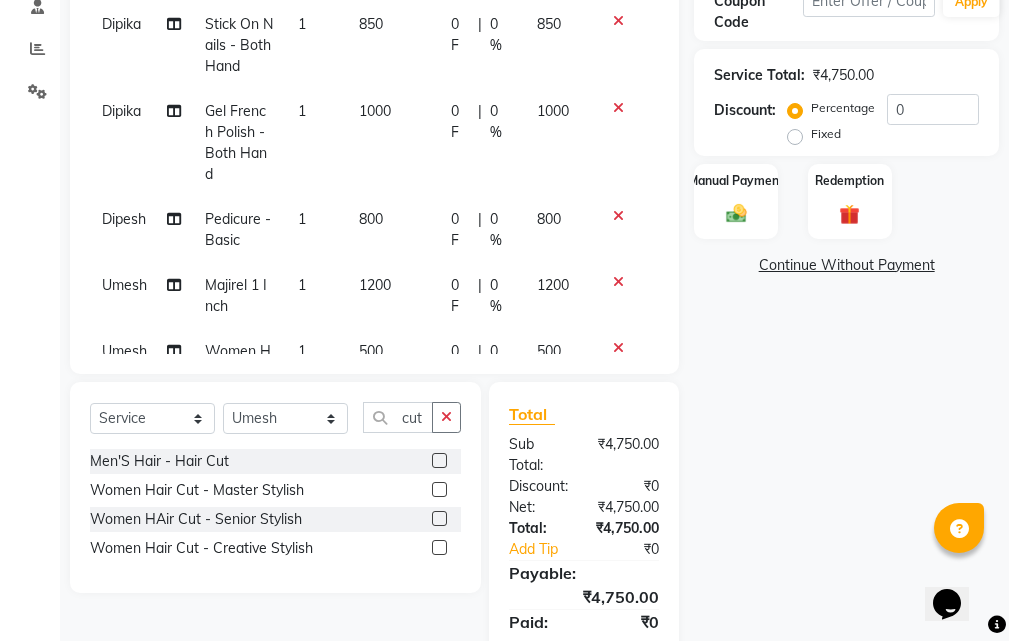 scroll, scrollTop: 510, scrollLeft: 0, axis: vertical 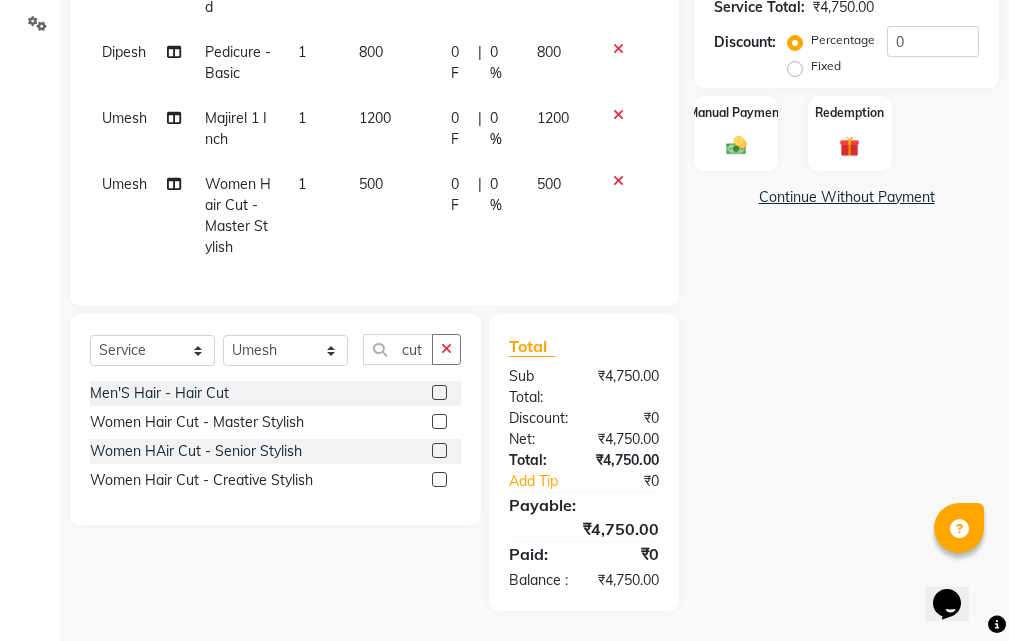 click on "500" 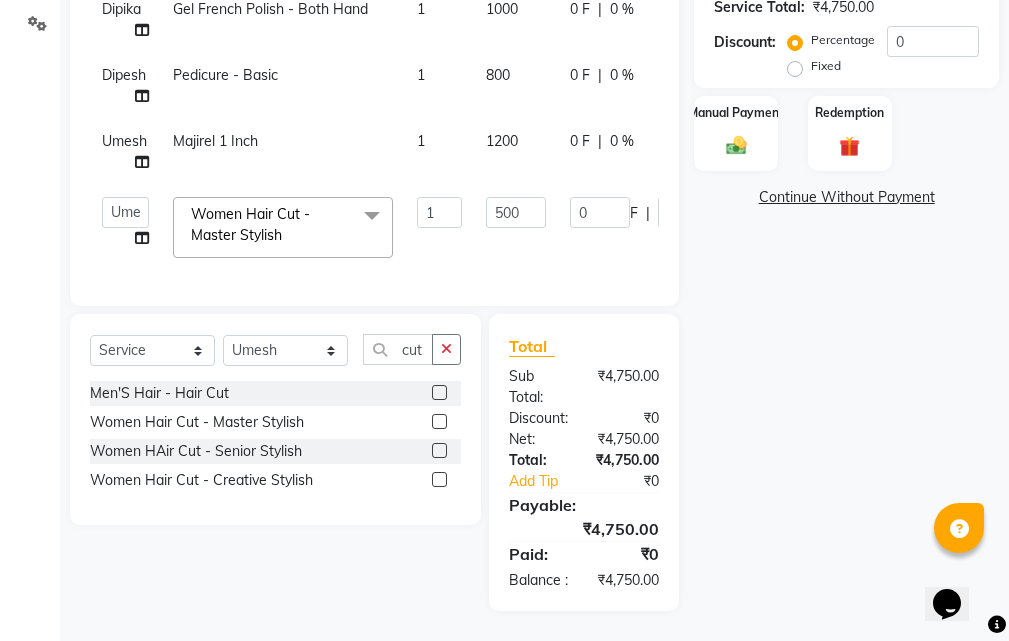 scroll, scrollTop: 475, scrollLeft: 0, axis: vertical 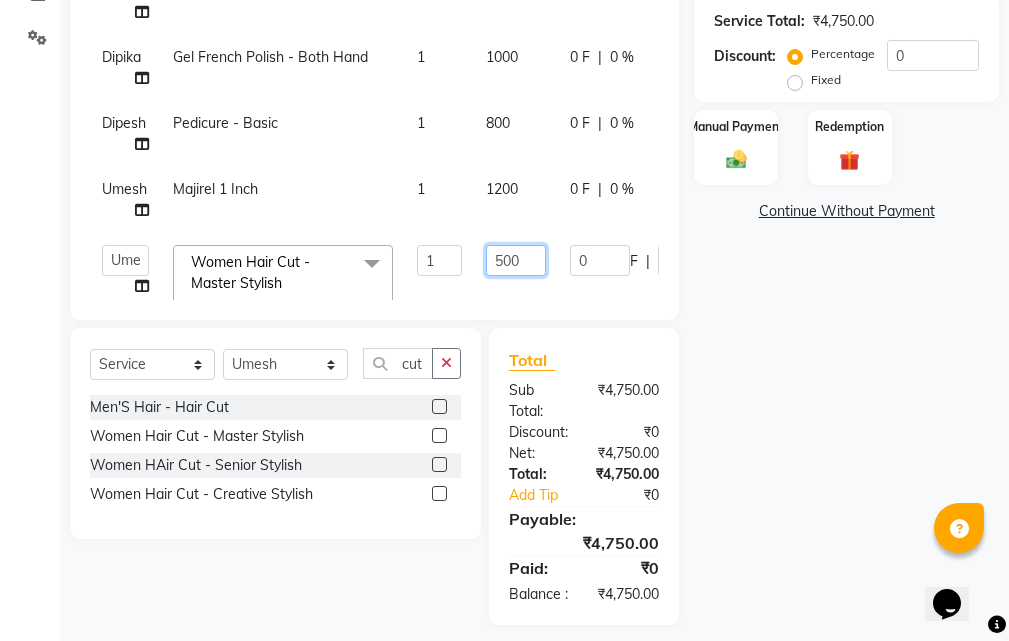 click on "500" 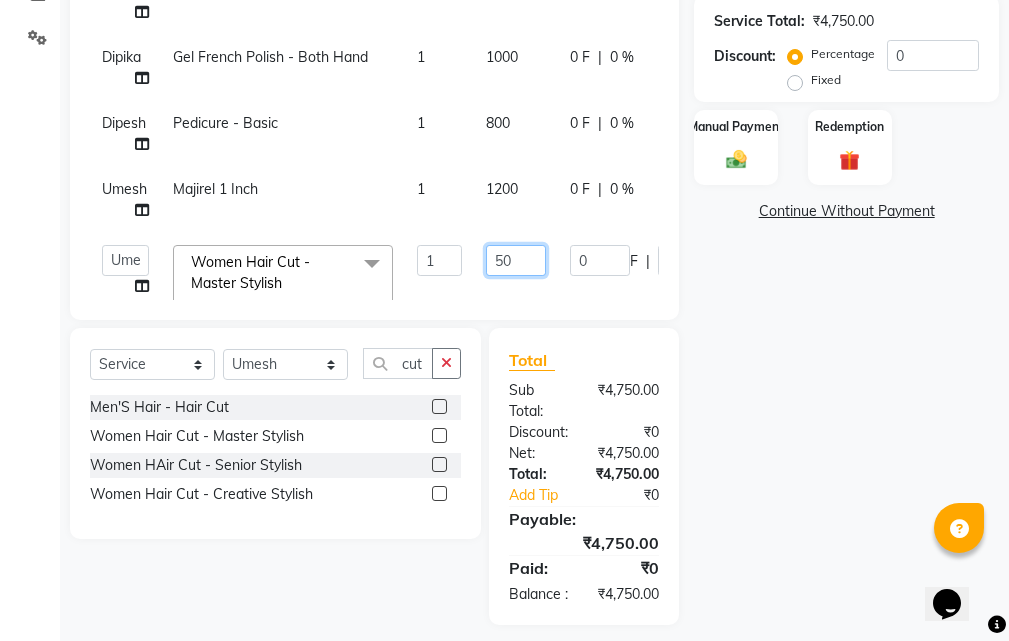 type on "5" 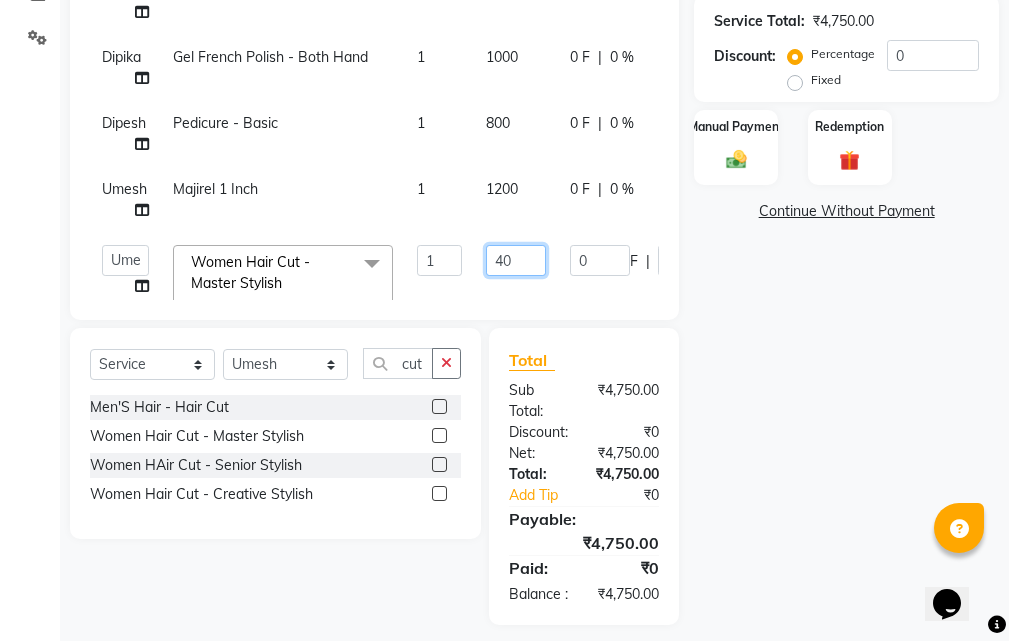 type on "400" 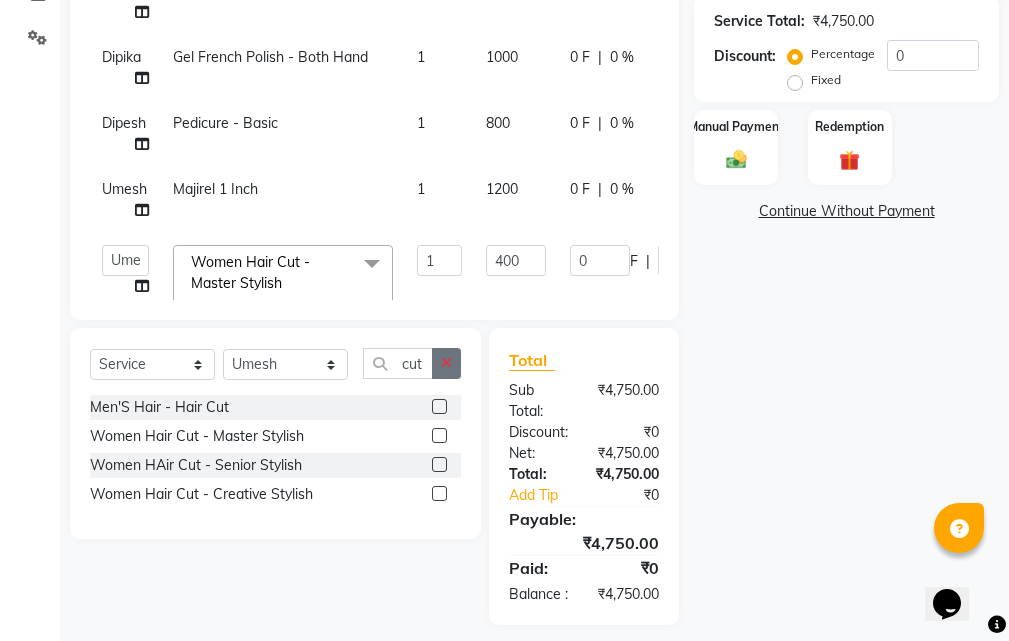 click on "Select  Service  Product  Membership  Package Voucher Prepaid Gift Card  Select Stylist [FIRST] Sir [FIRST] [FIRST] [FIRST] [LAST] [FIRST] [LAST] [FIRST] Mam [FIRST] Manager [FIRST] [LAST] [FIRST] [LAST] [FIRST] [LAST] [FIRST] [LAST] [FIRST] [LAST] [FIRST] [FIRST] [FIRST] [LAST] cut Men'S Hair - Hair Cut  Women Hair Cut - Master Stylish  Women HAir Cut - Senior Stylish  Women Hair Cut - Creative Stylish" 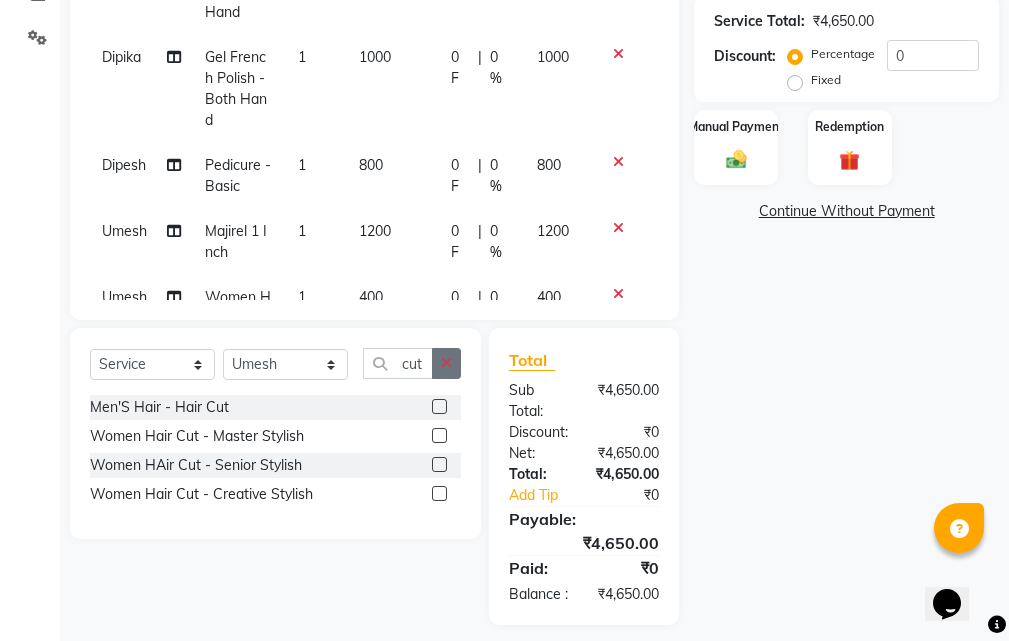 click 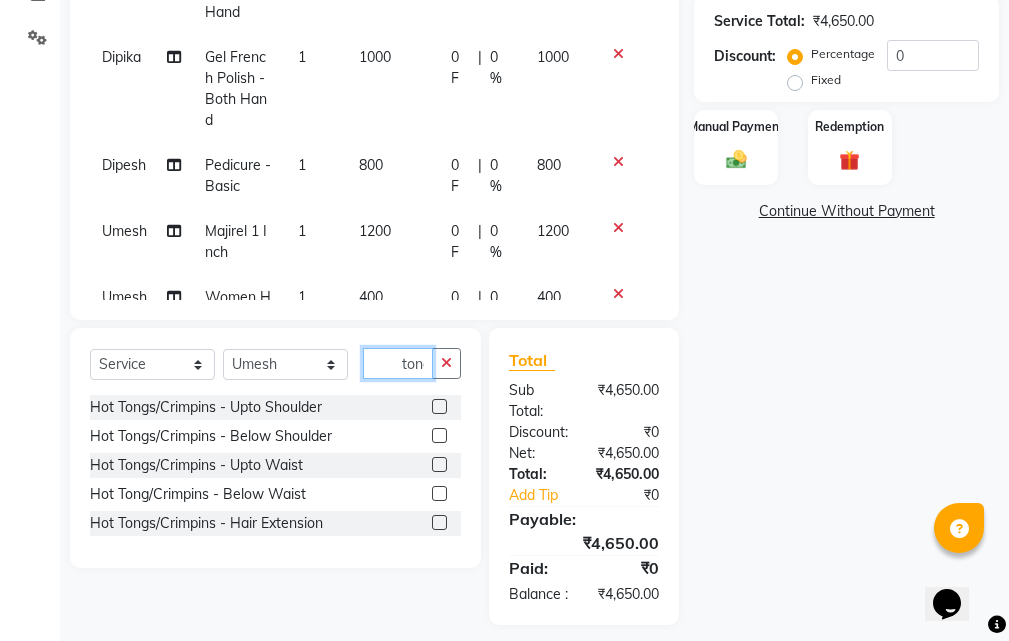 scroll, scrollTop: 0, scrollLeft: 6, axis: horizontal 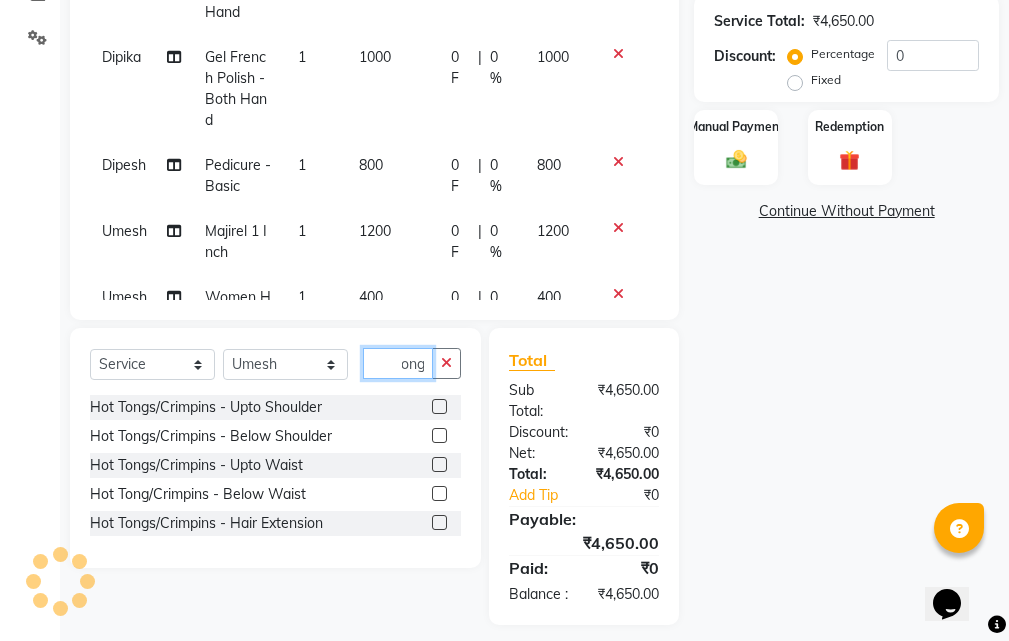 type on "tong" 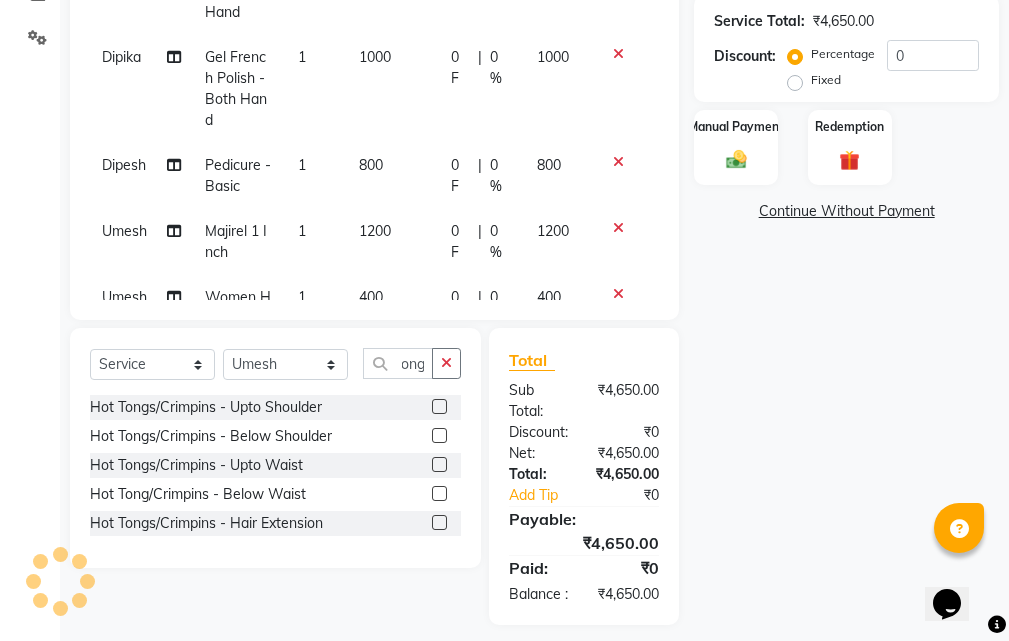 scroll, scrollTop: 0, scrollLeft: 0, axis: both 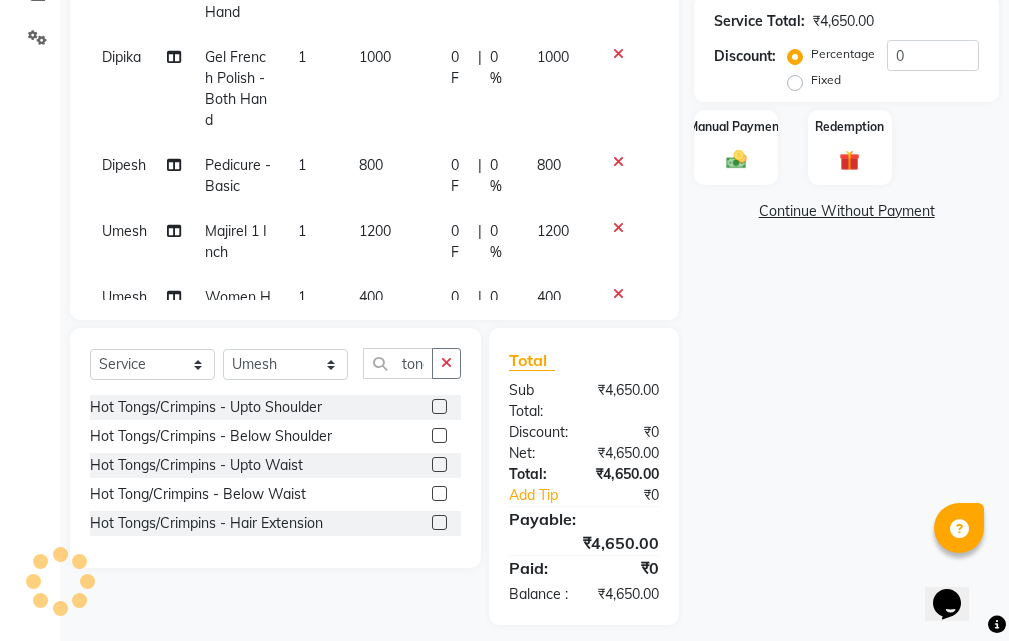click 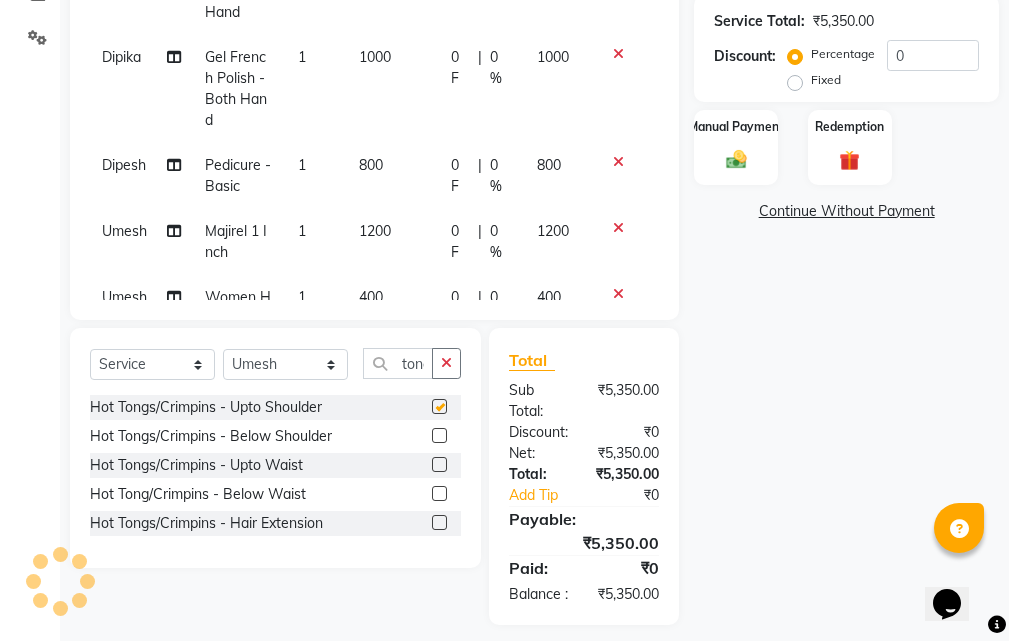 checkbox on "false" 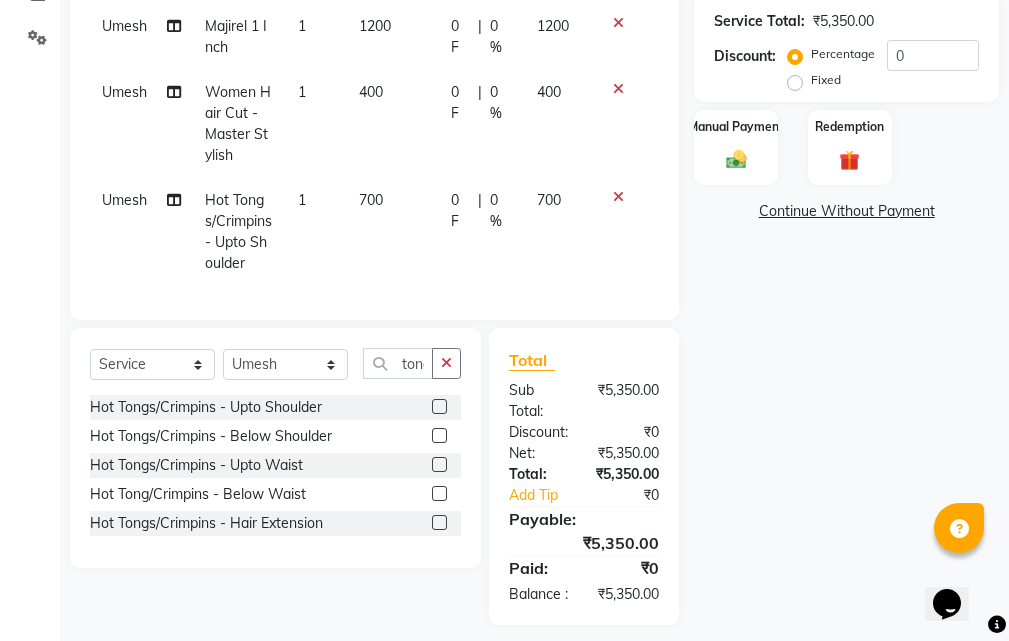 scroll, scrollTop: 243, scrollLeft: 0, axis: vertical 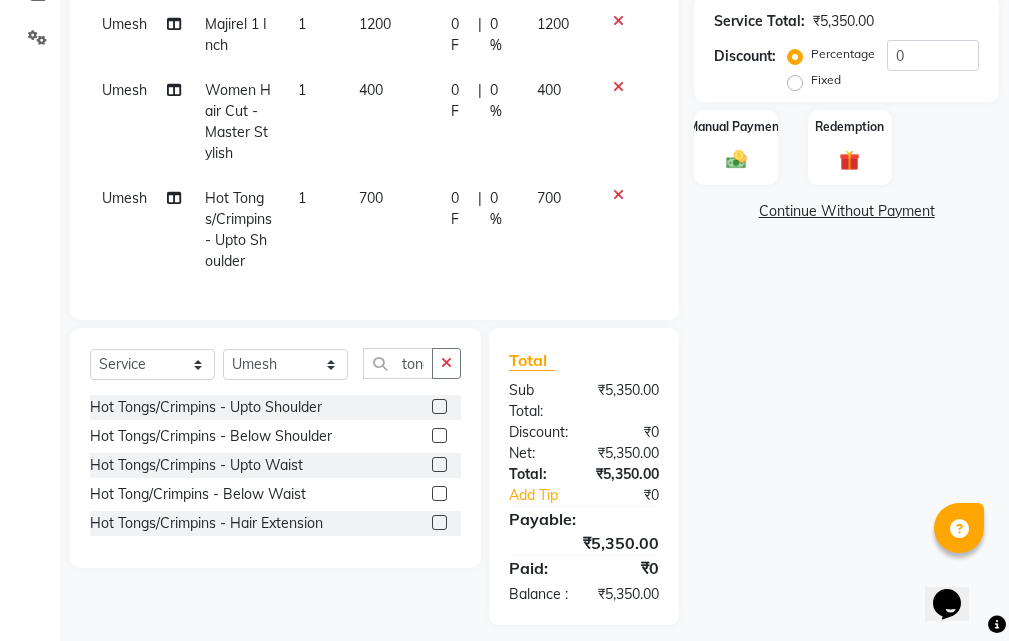 click on "700" 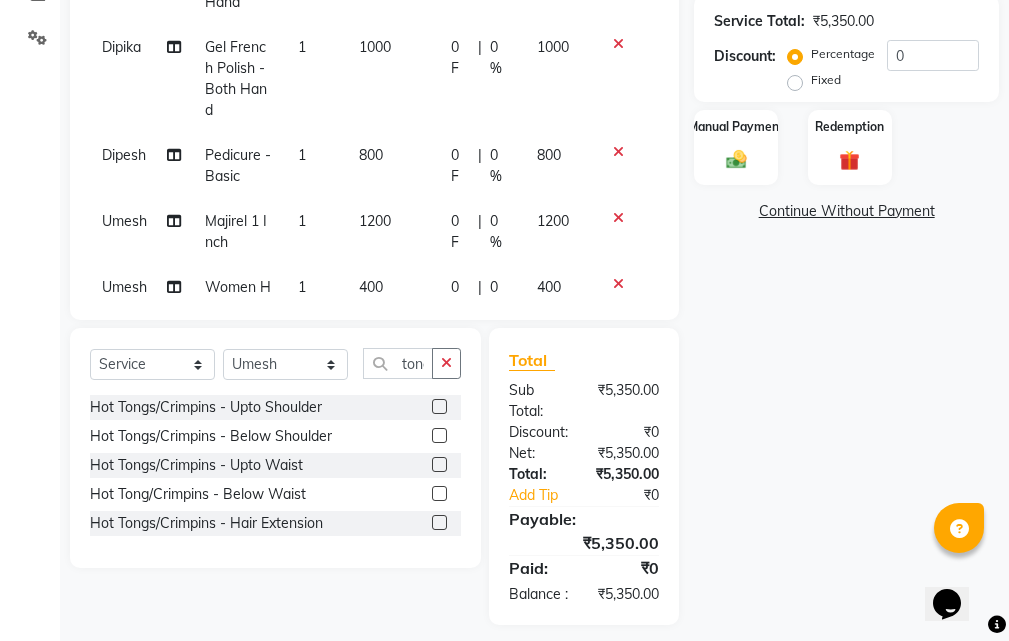 select on "10302" 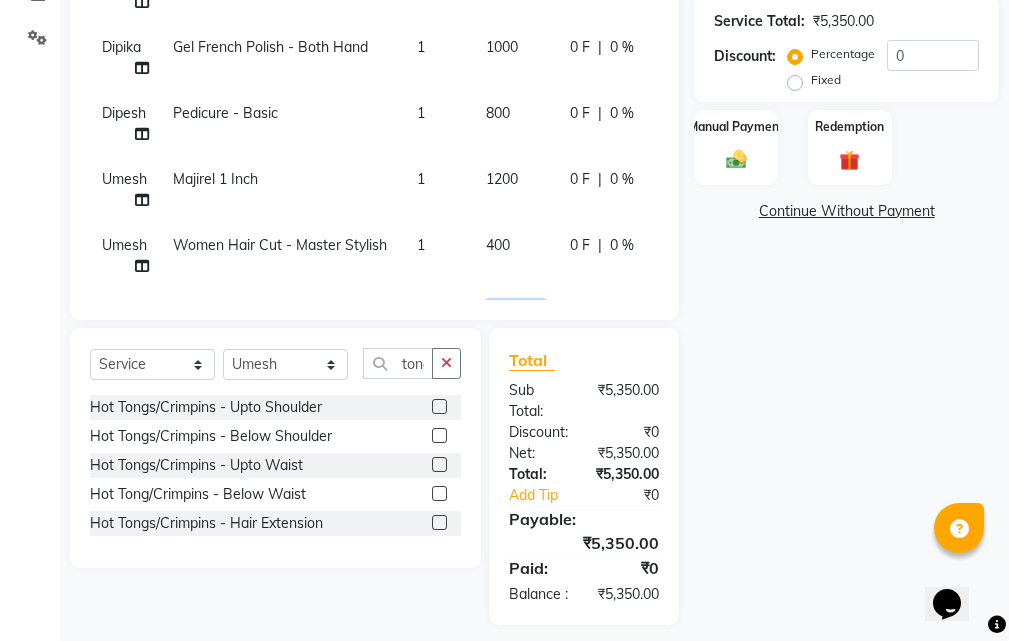 click on "700" 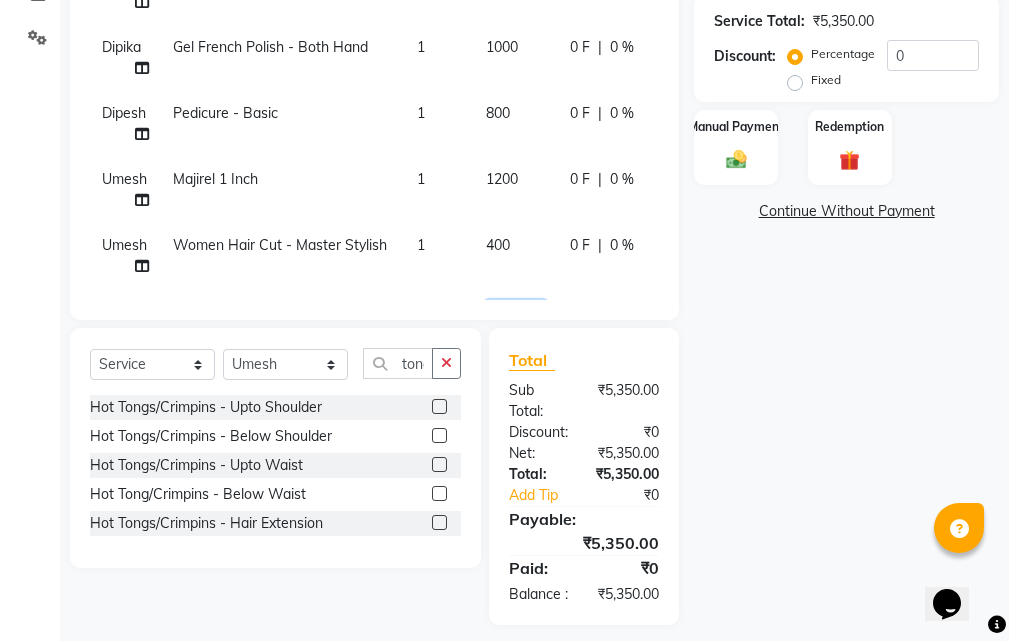 type on "600" 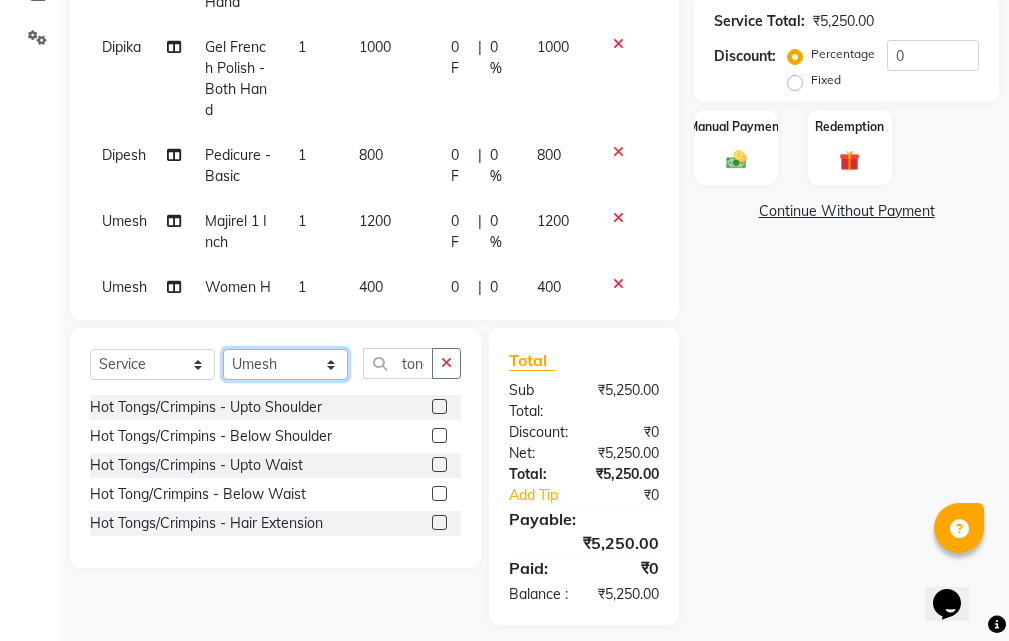 click on "Select Stylist Arjun Sir Dipesh Dipika Himanshu Patel kabir uddin Kajal Mam Mahesh Manager pratiksha bomble Priyanka Navnath Ghayal Ravina Gouri Rupa Kashyap Samta Gouri sandy Shreya Thadeshwar  Taj Ahamad Umesh" 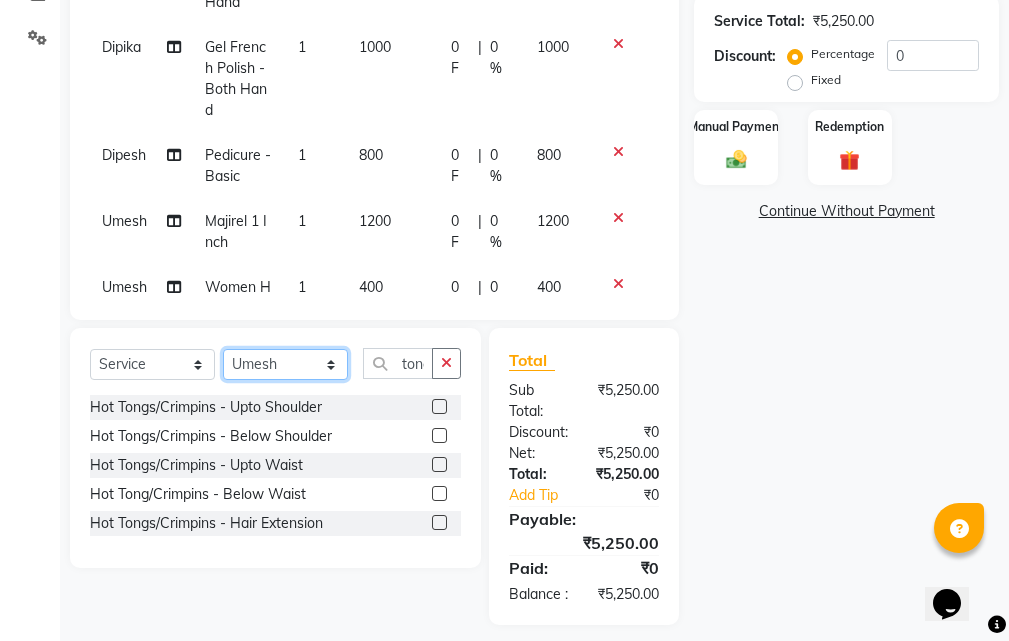 select on "72745" 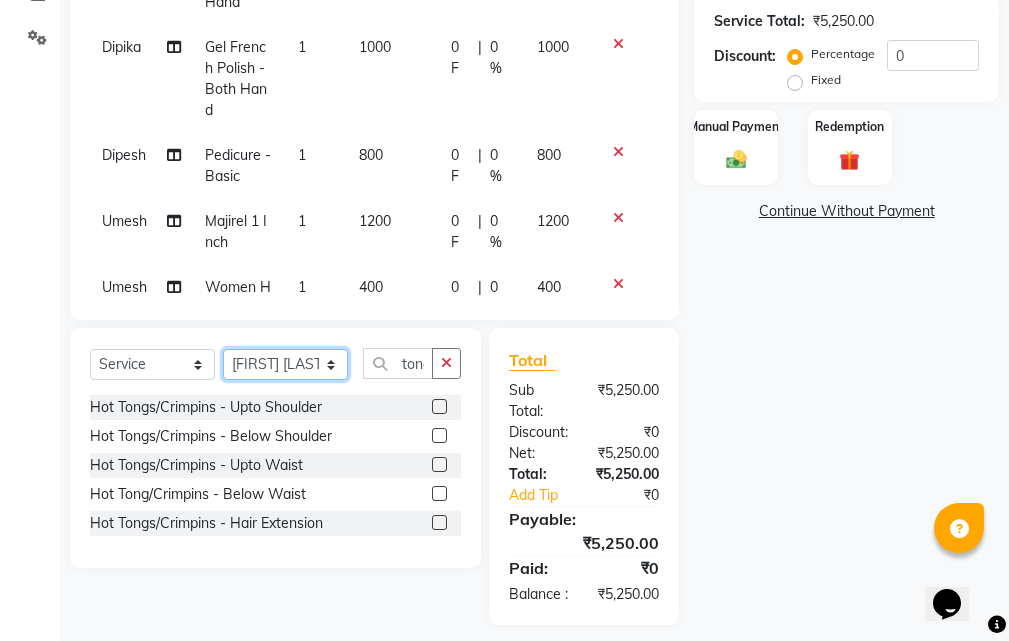 click on "Select Stylist Arjun Sir Dipesh Dipika Himanshu Patel kabir uddin Kajal Mam Mahesh Manager pratiksha bomble Priyanka Navnath Ghayal Ravina Gouri Rupa Kashyap Samta Gouri sandy Shreya Thadeshwar  Taj Ahamad Umesh" 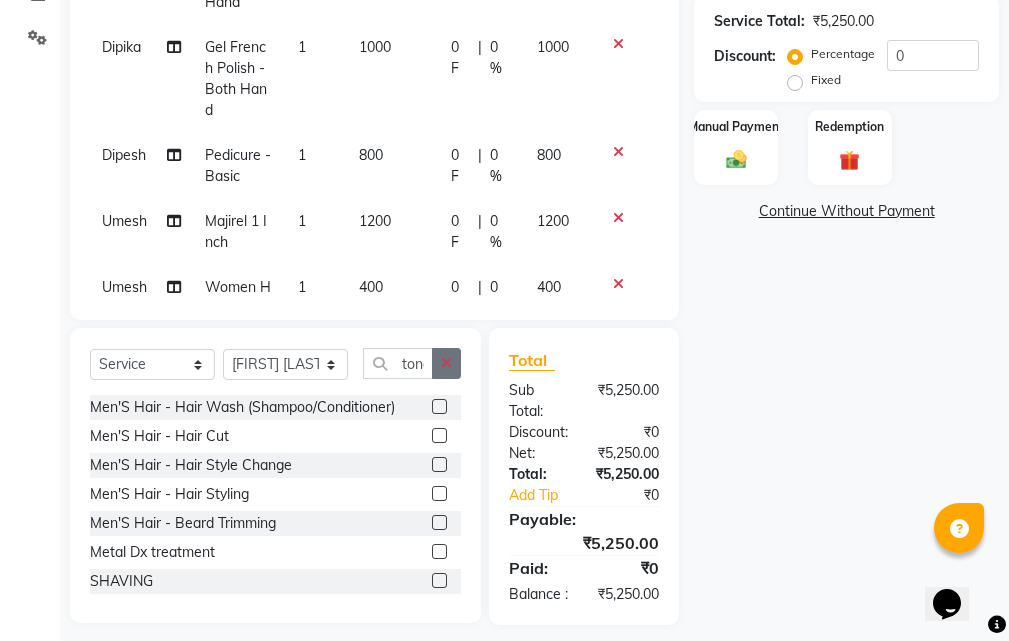 click 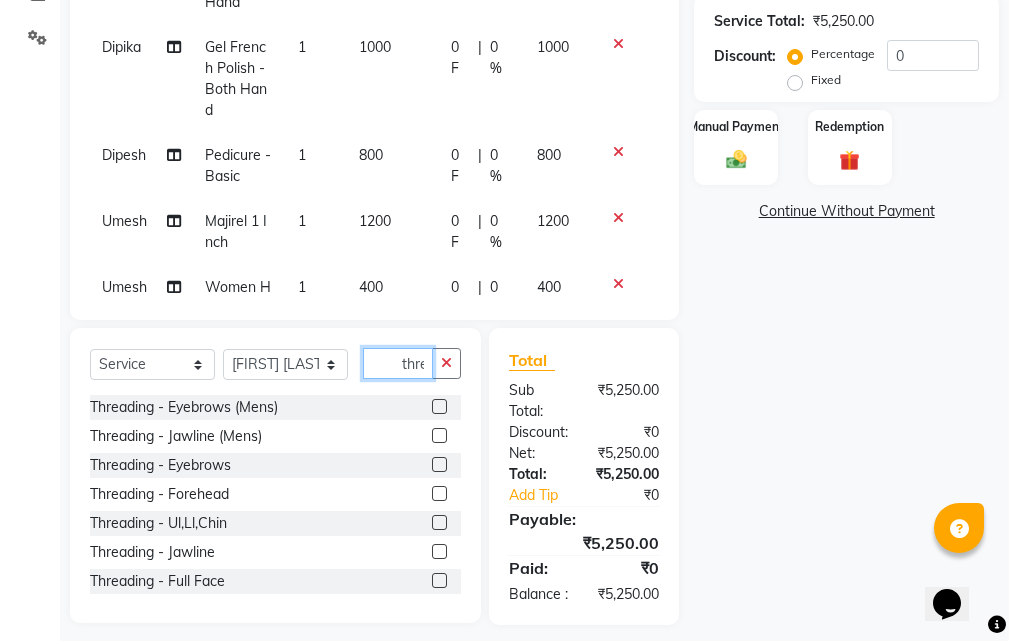 scroll, scrollTop: 0, scrollLeft: 2, axis: horizontal 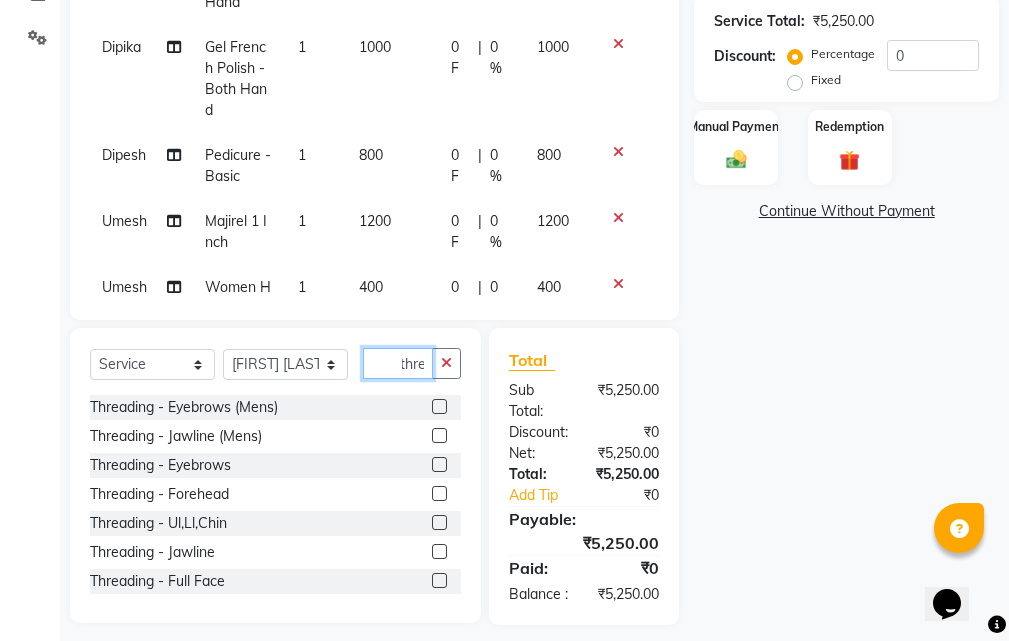 type on "thre" 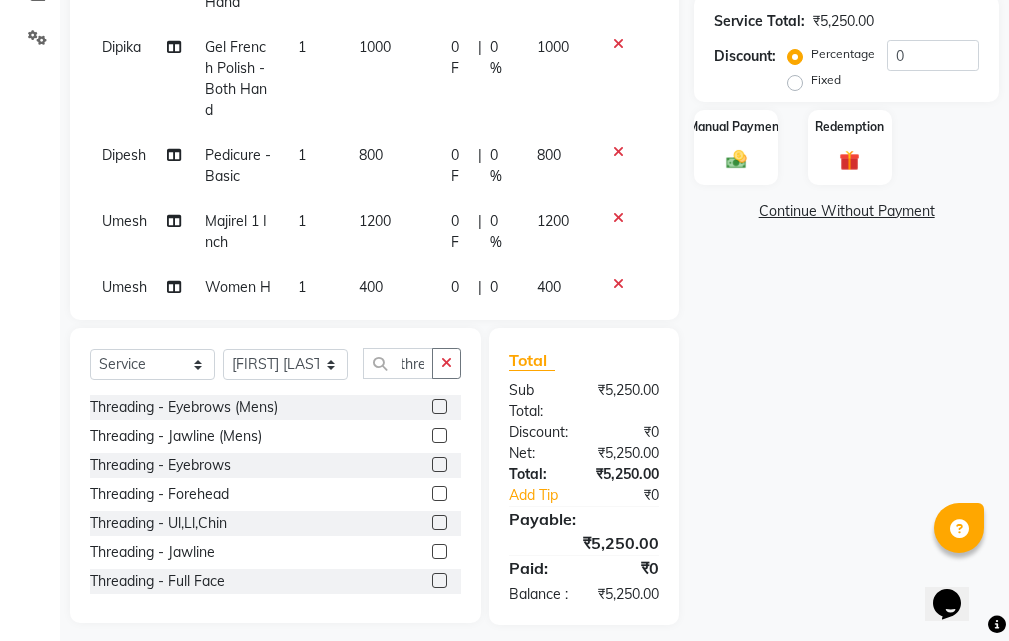 scroll, scrollTop: 0, scrollLeft: 0, axis: both 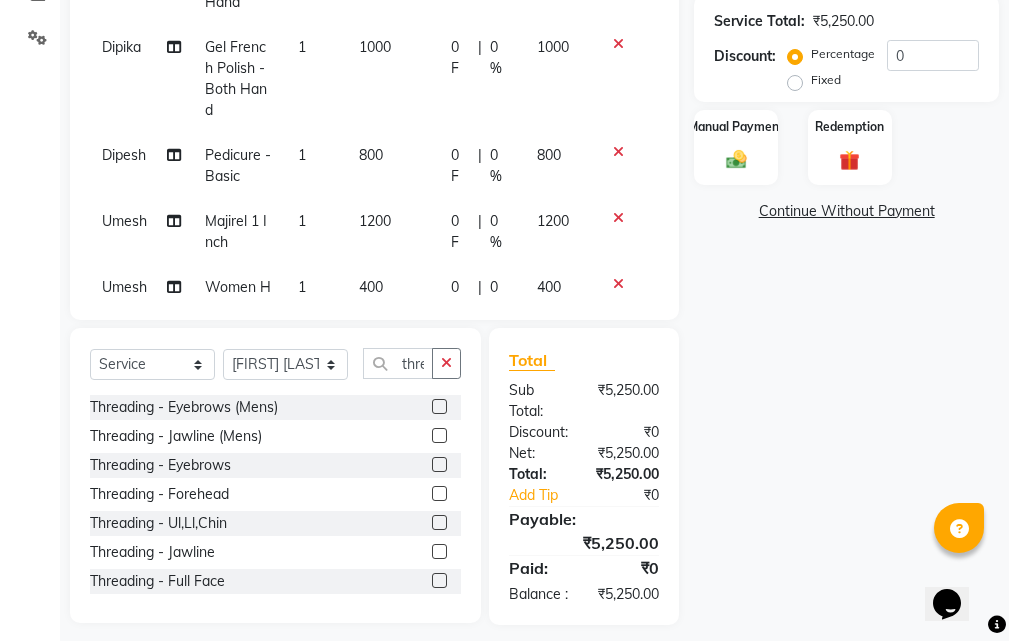 click 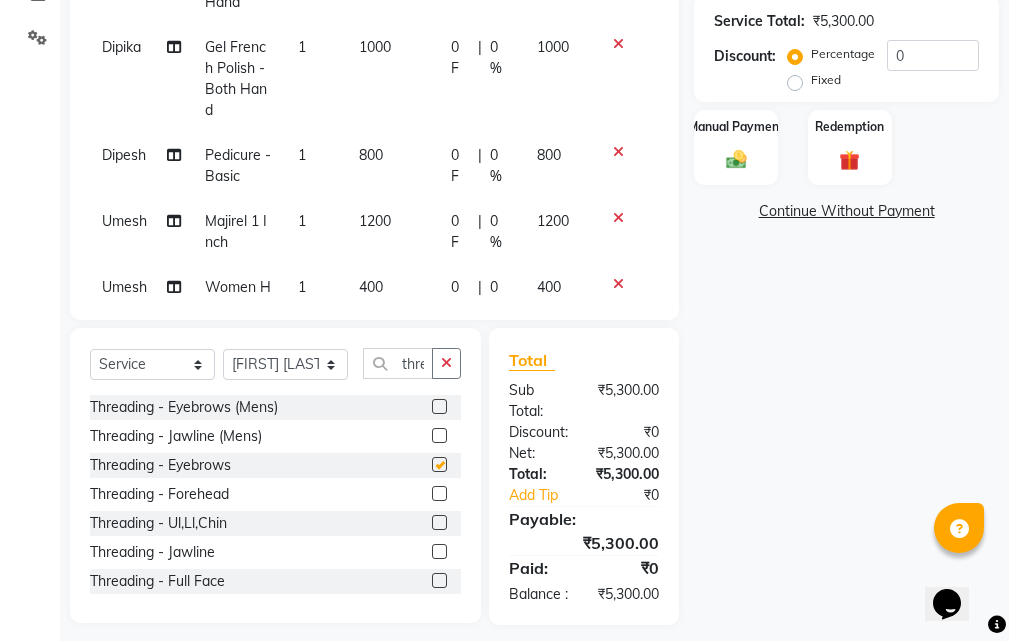 checkbox on "false" 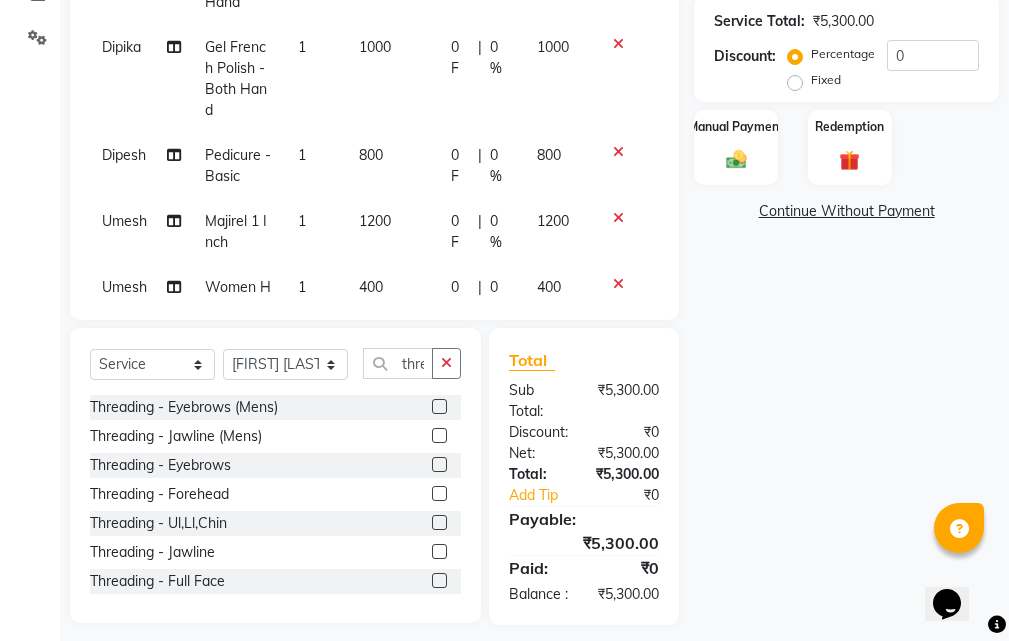 click 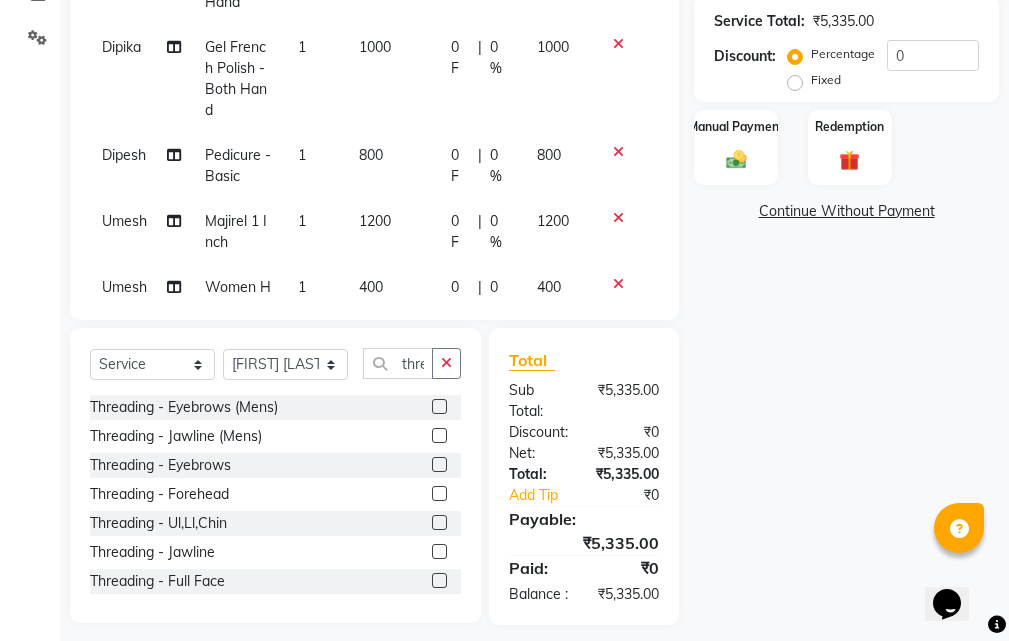 click 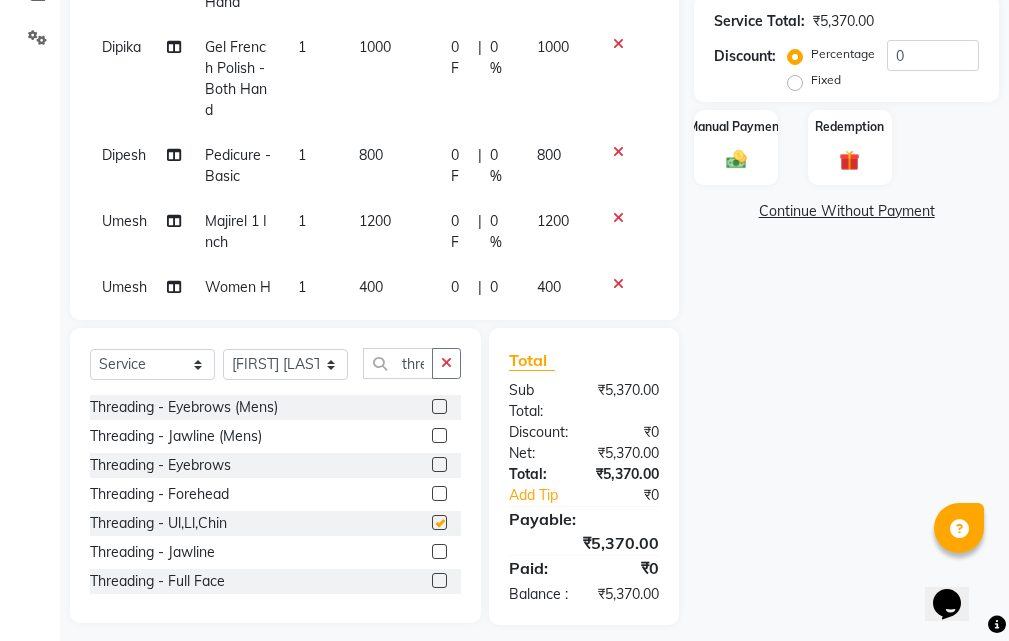 checkbox on "false" 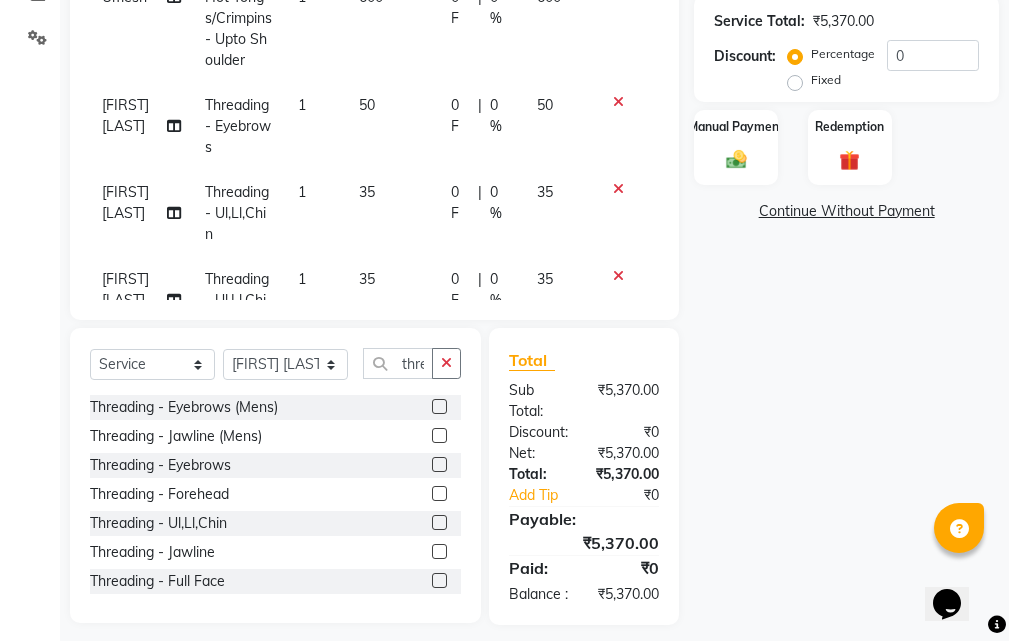 scroll, scrollTop: 504, scrollLeft: 0, axis: vertical 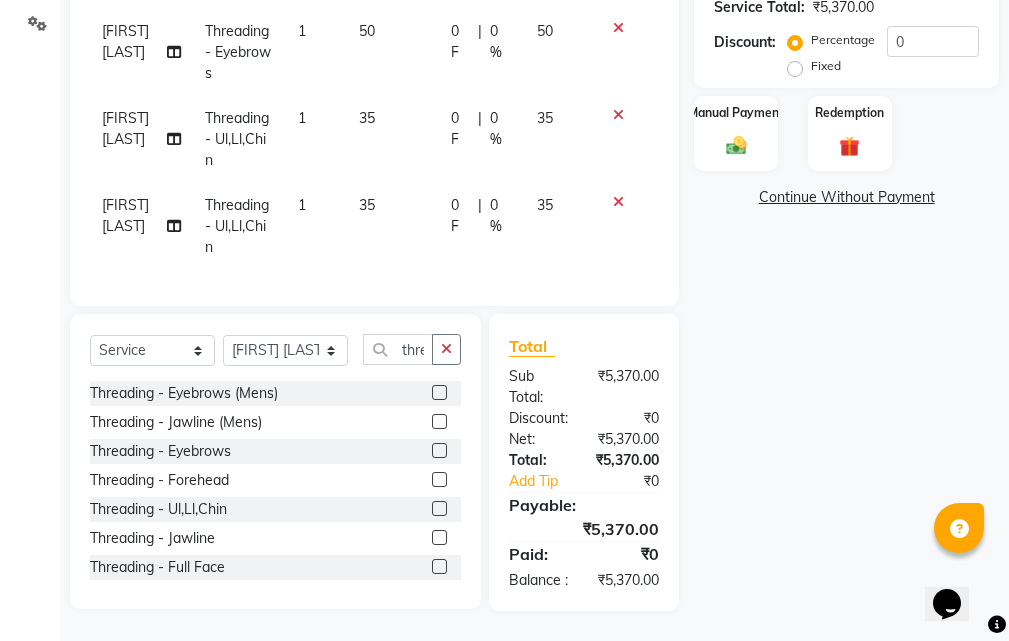 click on "35" 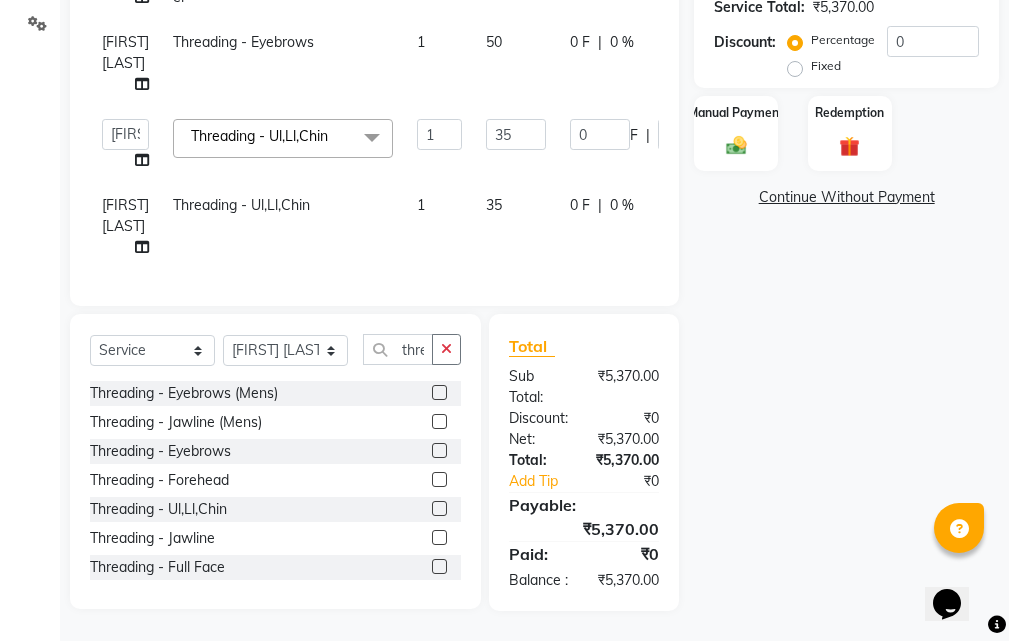 scroll, scrollTop: 241, scrollLeft: 0, axis: vertical 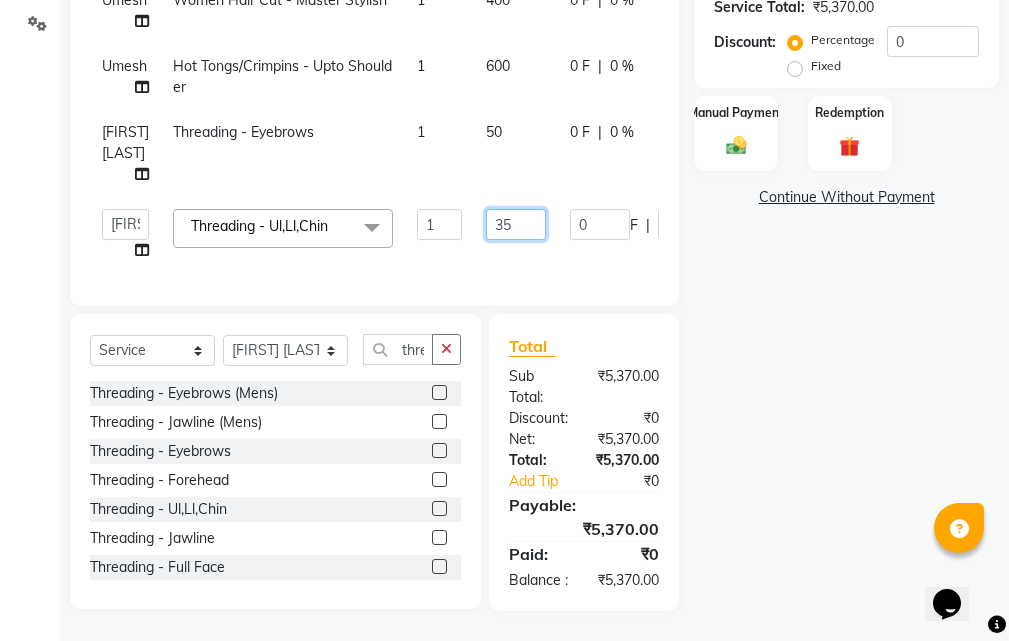 click on "35" 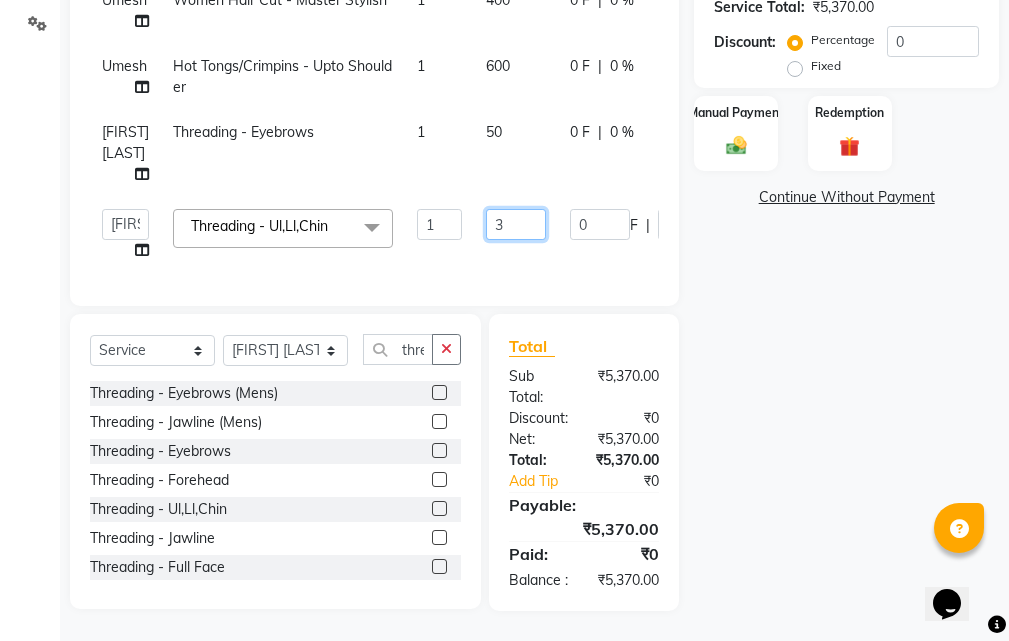type on "30" 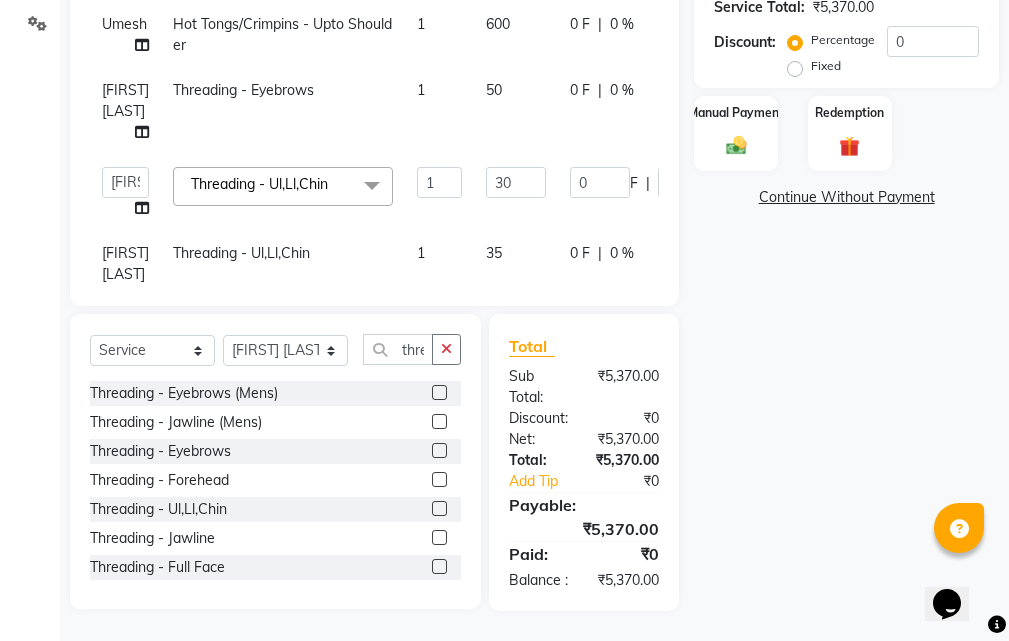 click on "Shreya Thadeshwar  Bleach - Face/Neck 1 400 0 F | 0 % 400 Dipika Stick On Nails - Both Hand 1 850 0 F | 0 % 850 Dipika Gel French Polish - Both Hand 1 1000 0 F | 0 % 1000 Dipesh Pedicure - Basic 1 800 0 F | 0 % 800 Umesh Majirel 1 Inch 1 1200 0 F | 0 % 1200 Umesh Women Hair Cut - Master Stylish 1 400 0 F | 0 % 400 Umesh Hot Tongs/Crimpins - Upto Shoulder 1 600 0 F | 0 % 600 Shreya Thadeshwar  Threading - Eyebrows 1 50 0 F | 0 % 50  Arjun Sir   Dipesh   Dipika   Himanshu Patel   kabir uddin   Kajal Mam   Mahesh   Manager   pratiksha bomble   Priyanka Navnath Ghayal   Ravina Gouri   Rupa Kashyap   Samta Gouri   sandy   Shreya Thadeshwar    Taj Ahamad   Umesh  Threading - Ul,Ll,Chin  x Men'S Hair - Hair Wash (Shampoo/Conditioner) Men'S Hair - Hair Cut Men'S Hair - Hair Style Change Men'S Hair - Hair Styling Men'S Hair - Beard Trimming Metal Dx treatment SHAVING  Threading - Eyebrows (Mens) Threading - Jawline (Mens) Threading - Eyebrows Threading - Forehead Threading - Ul,Ll,Chin Threading - Jawline parafin wax" 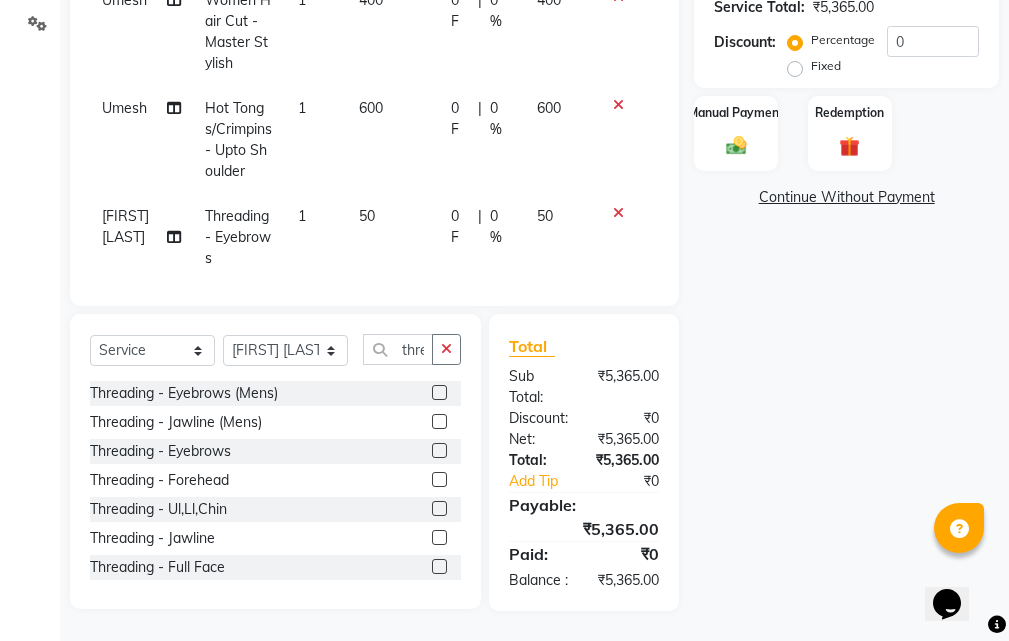 click on "600" 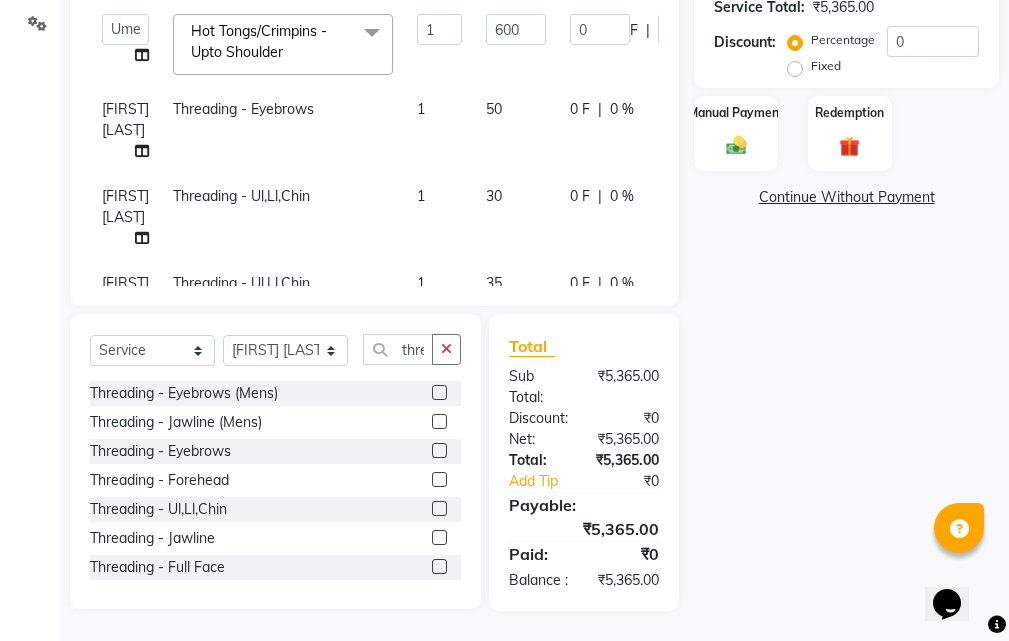 scroll, scrollTop: 241, scrollLeft: 0, axis: vertical 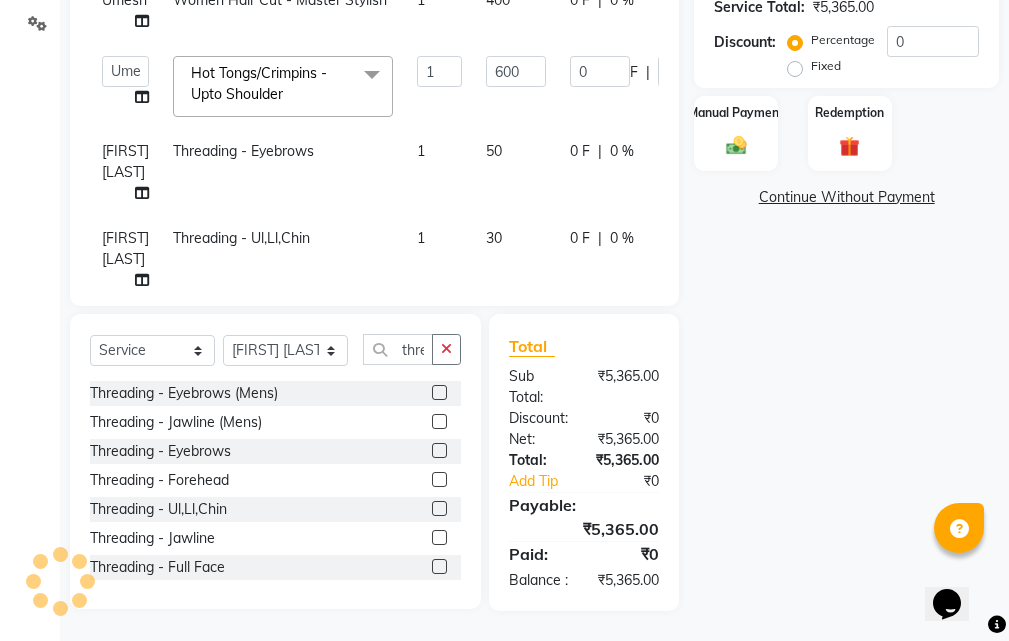 click on "35" 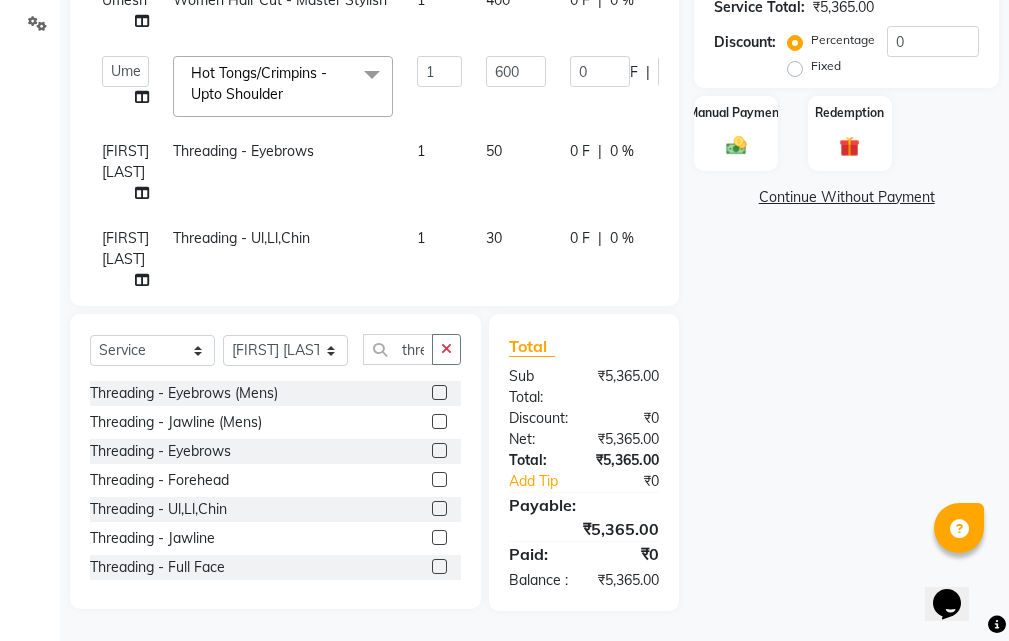 click on "35" 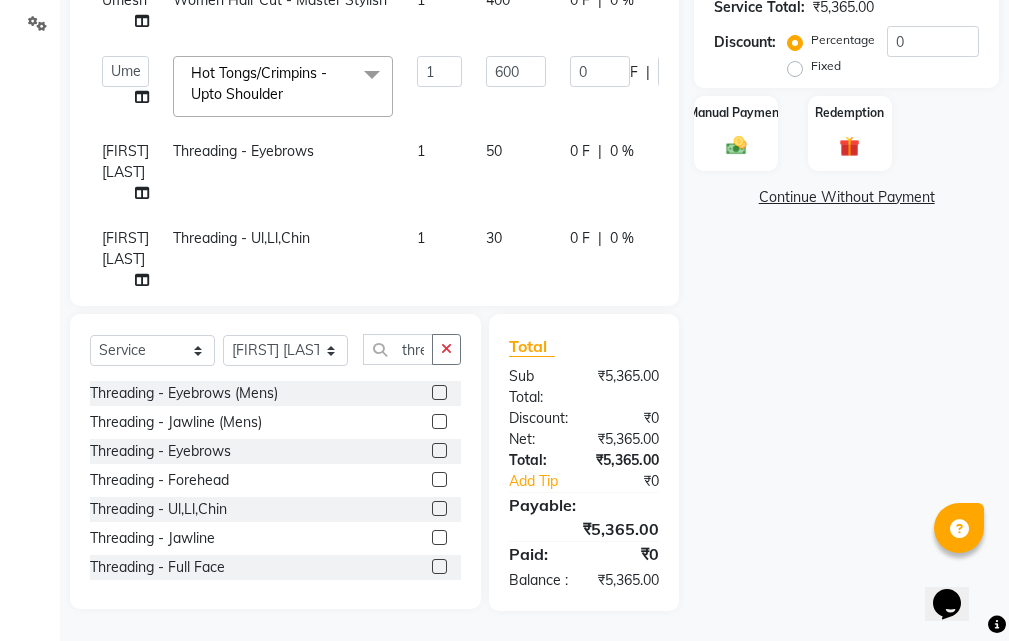 type on "3" 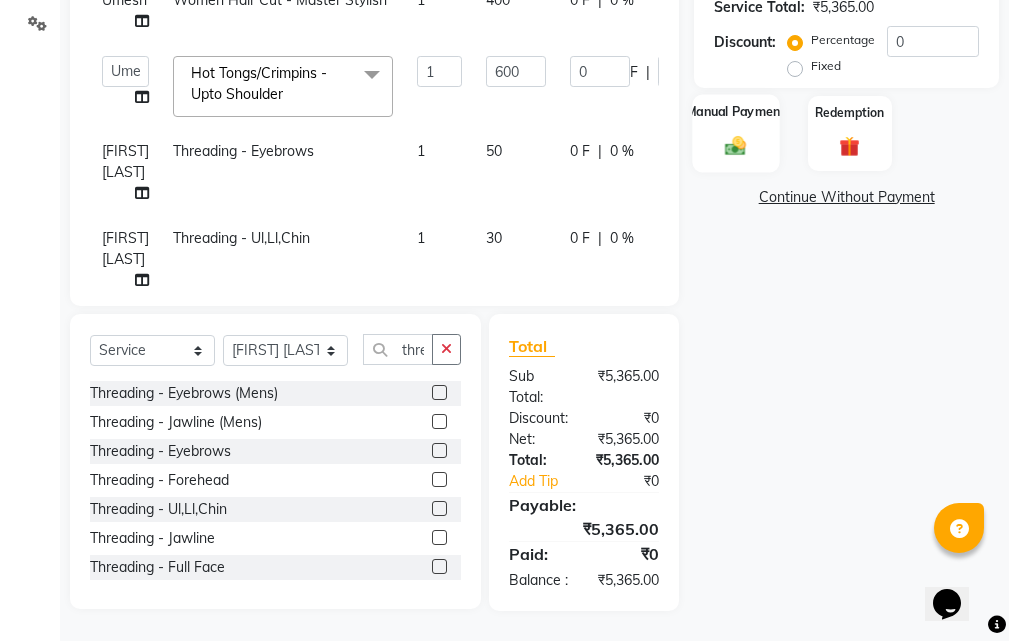 click on "Manual Payment" 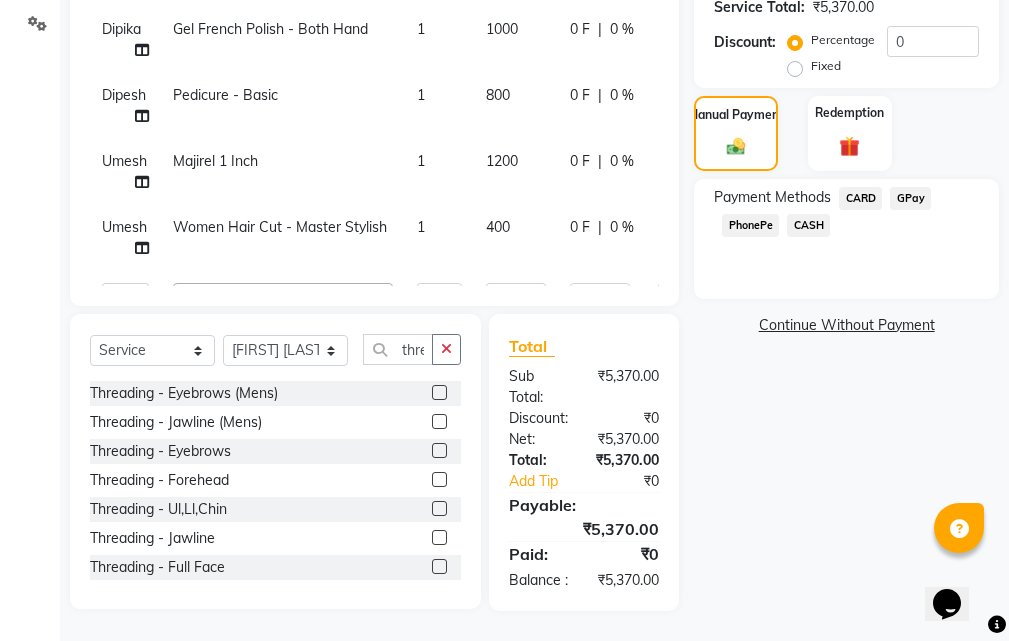 scroll, scrollTop: 0, scrollLeft: 0, axis: both 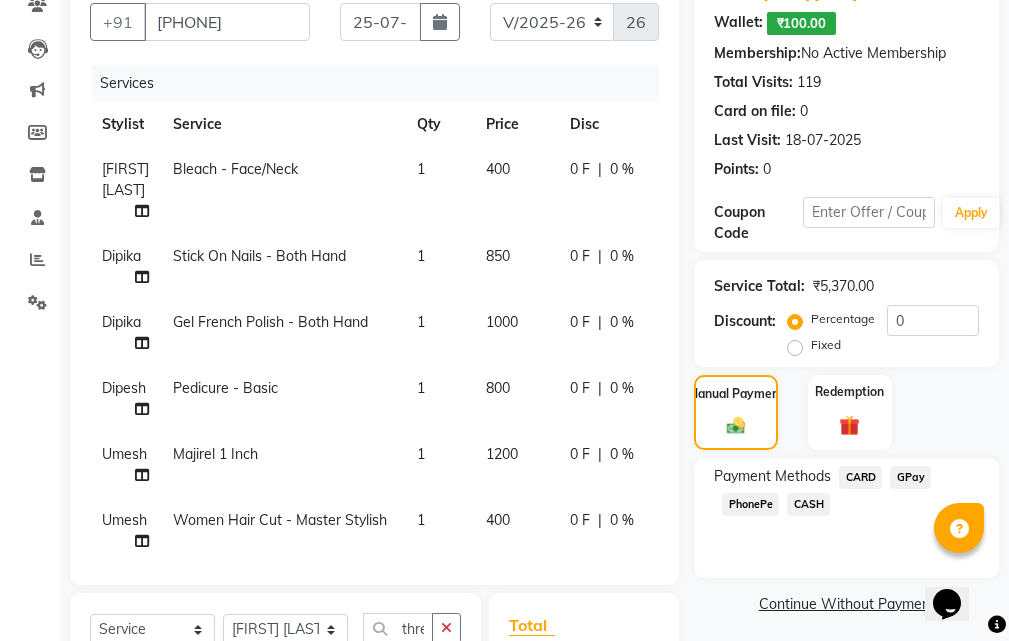 click on "850" 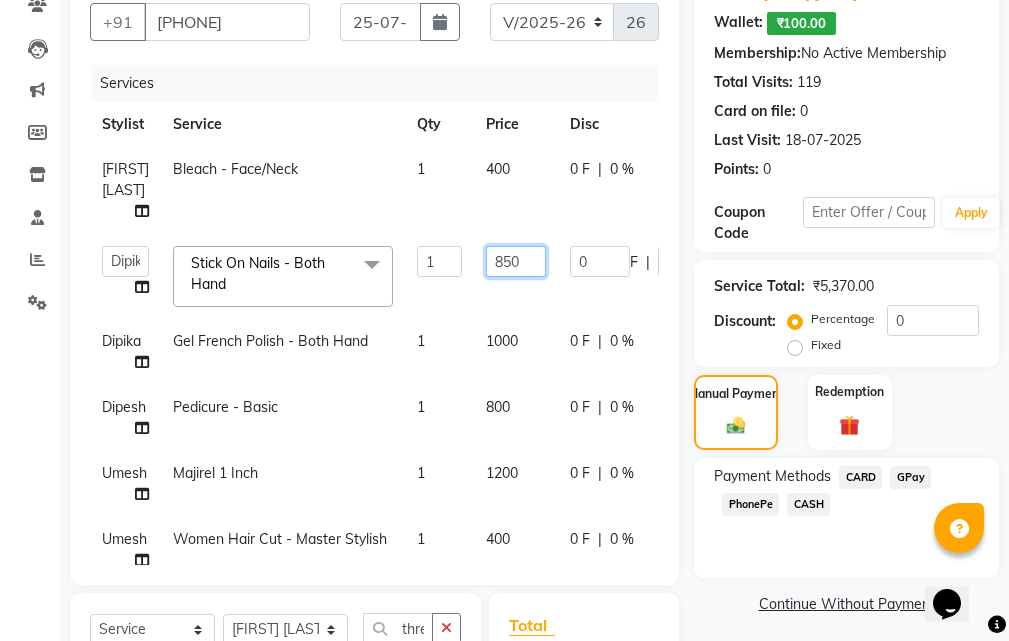 click on "850" 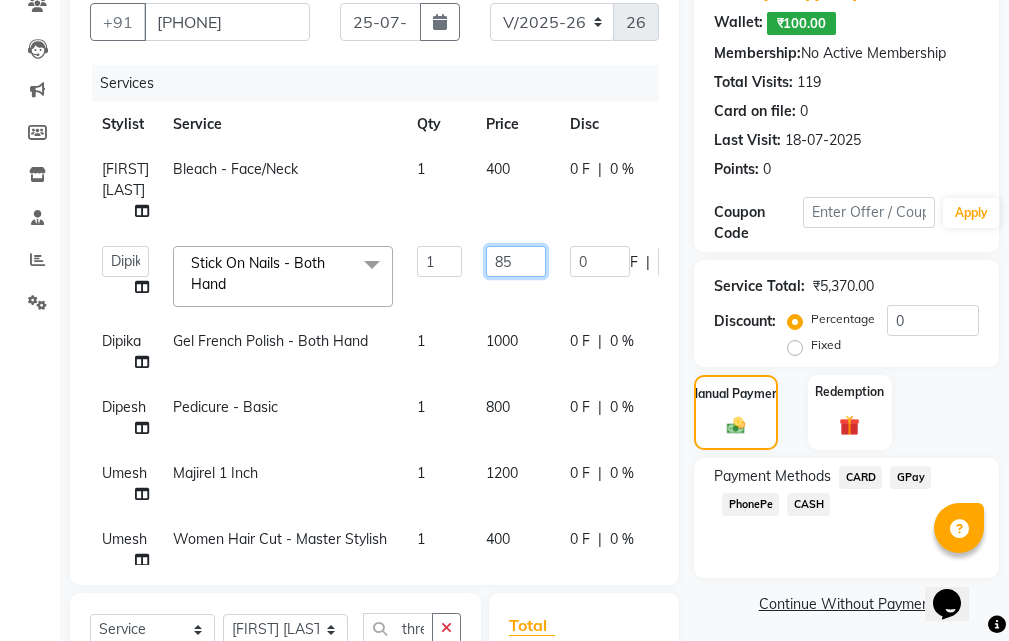 type on "8" 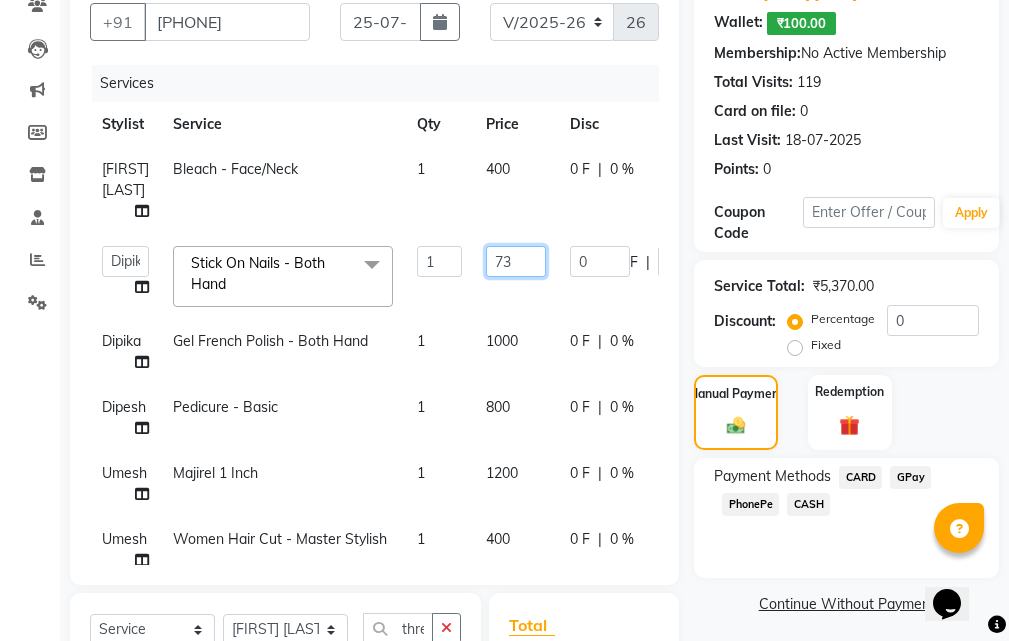 type on "735" 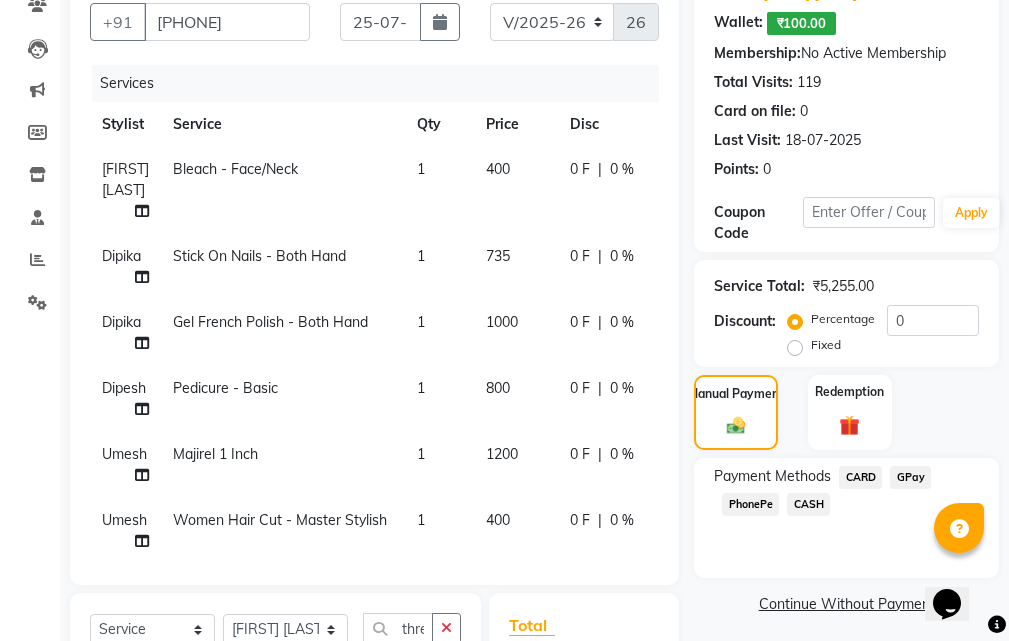 click on "[FIRST] [LAST] Bleach - Face/Neck 1 400 0 F | 0 % 400 [FIRST] Stick On Nails - Both Hand 1 735 0 F | 0 % 735 [FIRST] Gel French Polish - Both Hand 1 1000 0 F | 0 % 1000 [FIRST] Pedicure - Basic 1 800 0 F | 0 % 800 [FIRST] Majirel 1 Inch 1 1200 0 F | 0 % 1200 [FIRST] Women Hair Cut - Master Stylish 1 400 0 F | 0 % 400  [FIRST] Sir   [FIRST]   [FIRST]   [FIRST] [LAST]   [FIRST] [LAST]   [FIRST] Mam   [FIRST]   Manager   [FIRST] [LAST]   [FIRST] [LAST]   [FIRST] [LAST]   [FIRST] [LAST]   [FIRST] [LAST]   [FIRST]   [FIRST] [LAST]    [FIRST] [LAST]   [FIRST] Hot Tongs/Crimpins - Upto Shoulder  x Men'S Hair - Hair Wash (Shampoo/Conditioner) Men'S Hair - Hair Cut Men'S Hair - Hair Style Change Men'S Hair - Hair Styling Men'S Hair - Beard Trimming Metal Dx treatment SHAVING  Hair Colour - Global Colour (Mens) Hair Colour - Global Inoa (Mens) Hair Colour - Highlight (Mens) Hair Colour - Hair Spa (Mens) Hair Colour - Keratin (Mens) Hair Treatment - BOTOX (Mens) CLEAR TREATMENT Hair Smoothening - Medium Length Kids Below 12yrs 1 0" 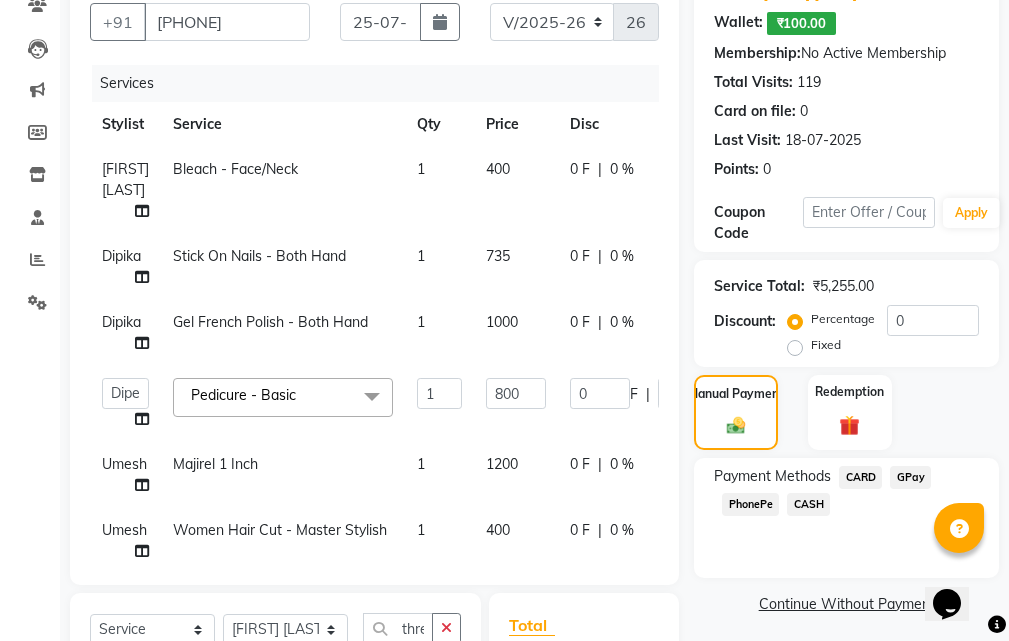 click on "1000" 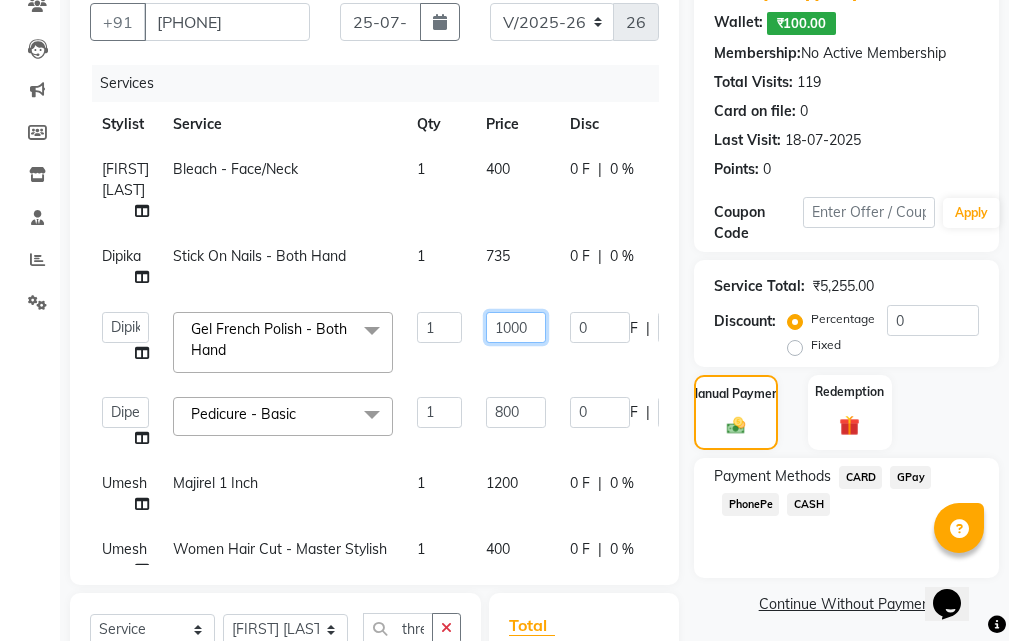 click on "1000" 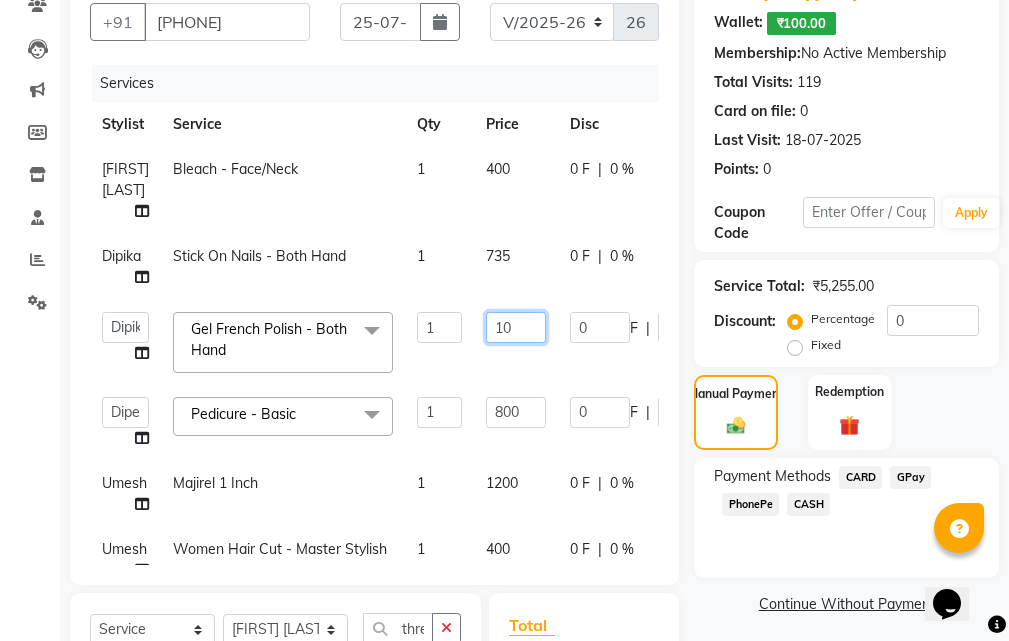 type on "1" 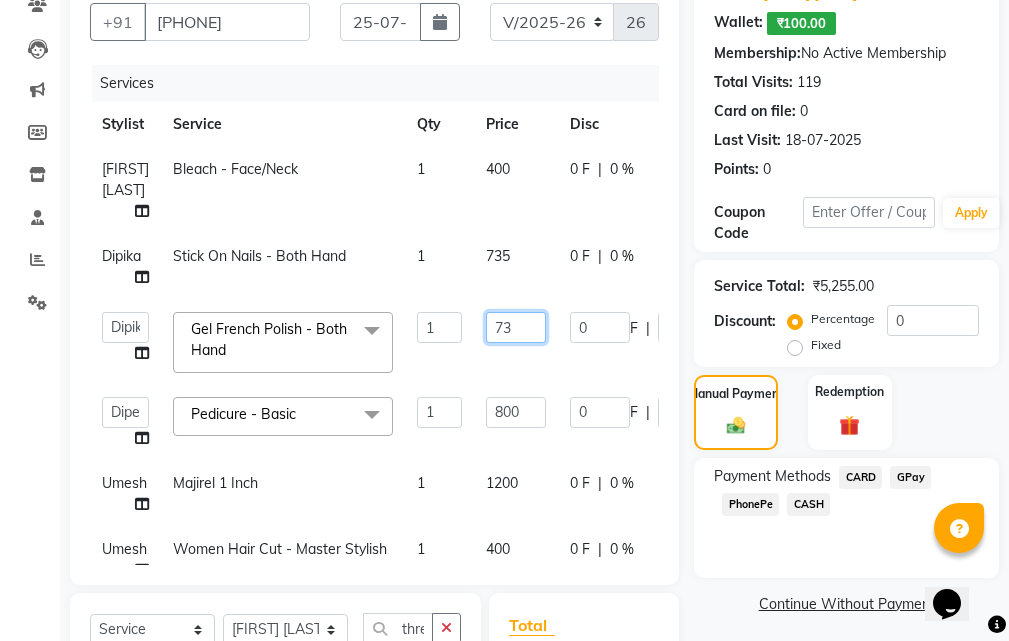 type on "735" 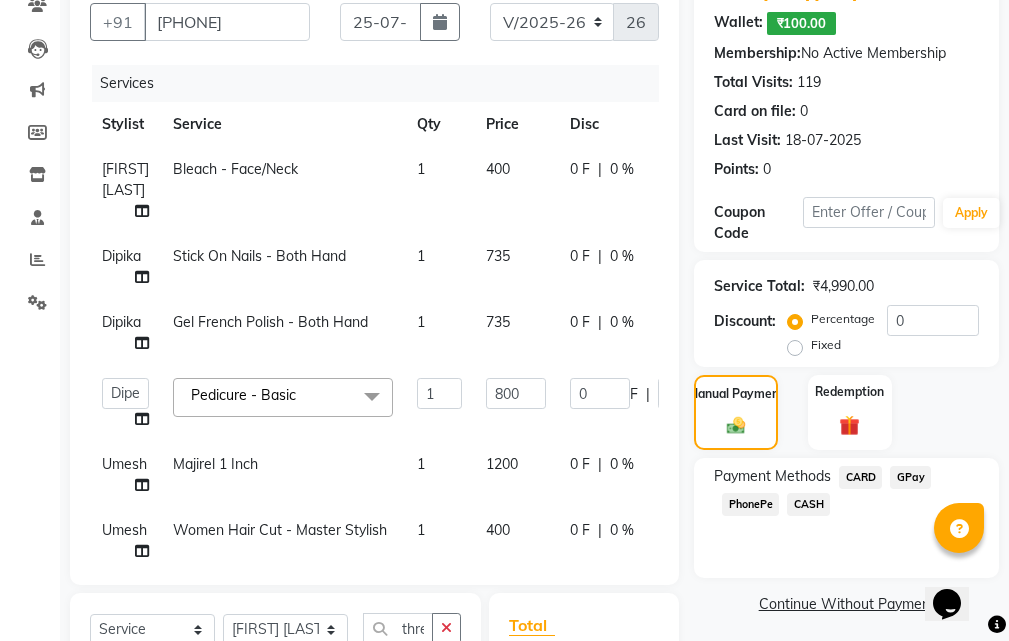 click on "735" 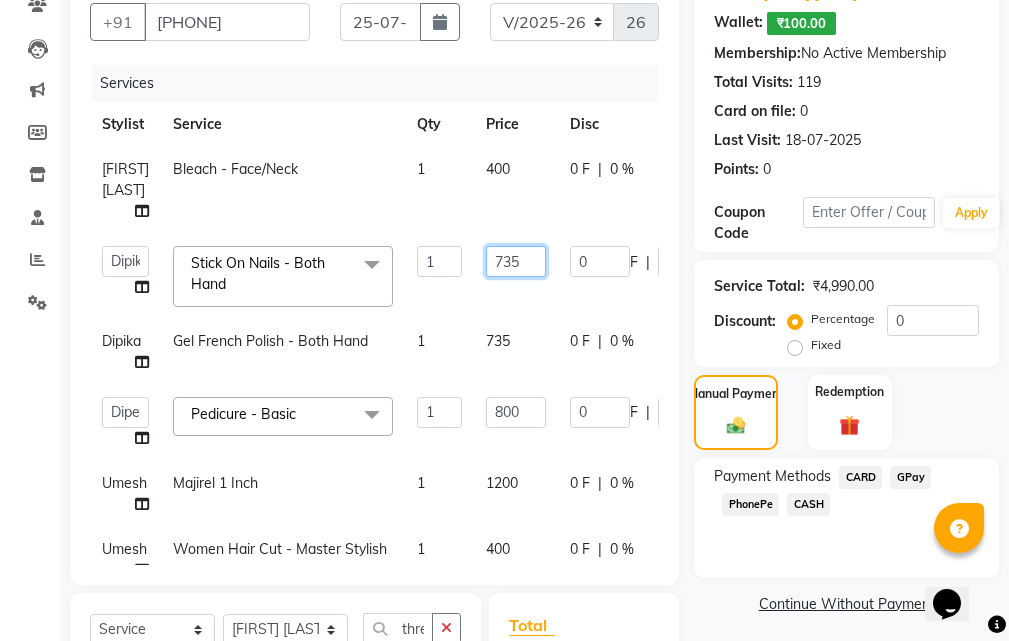 click on "735" 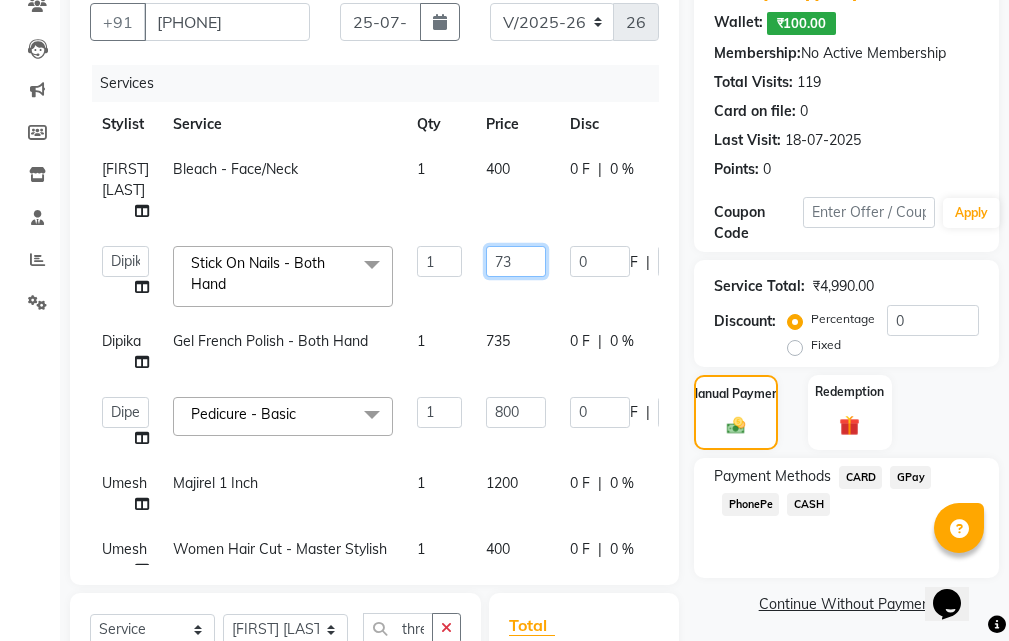 type on "7" 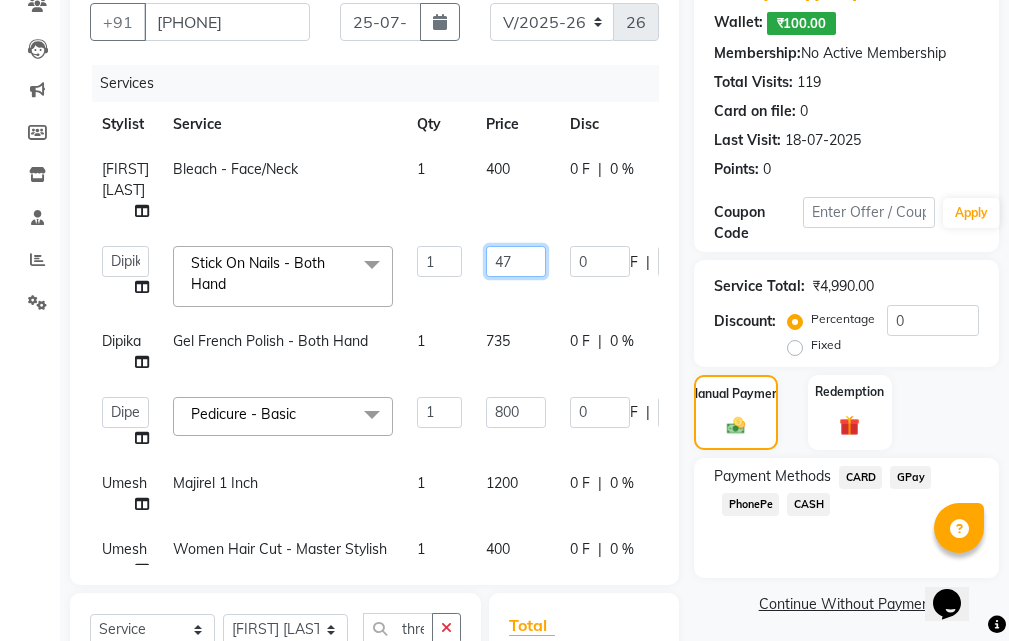 type on "4" 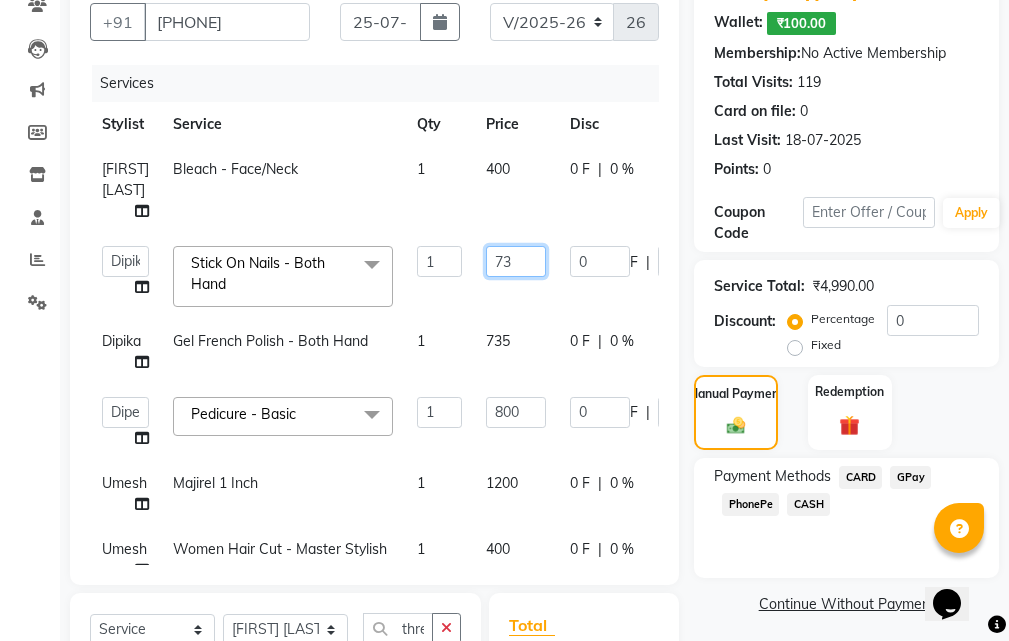 type on "735" 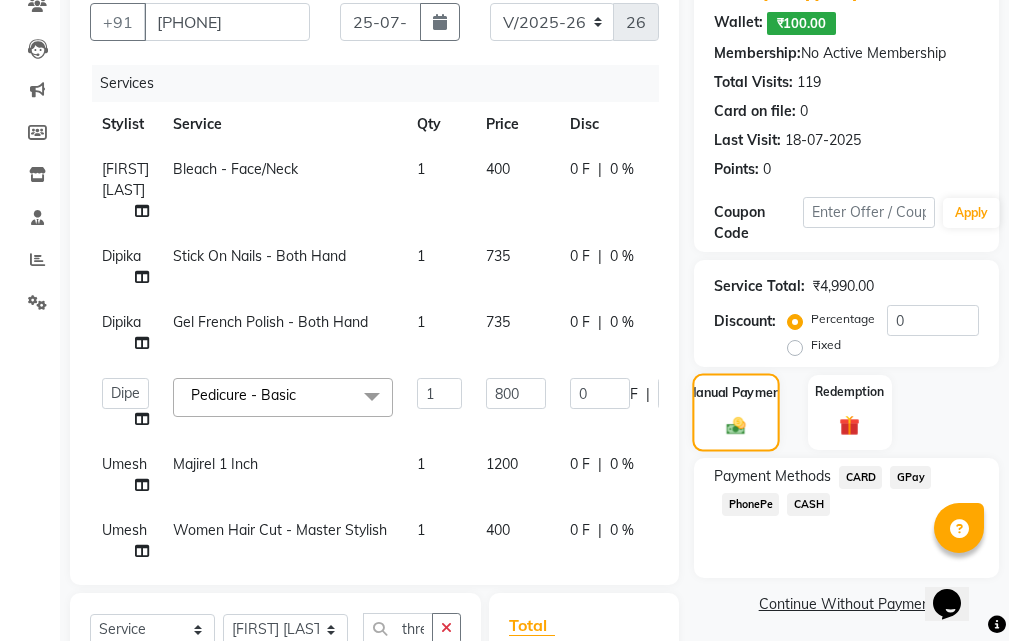 click on "Manual Payment" 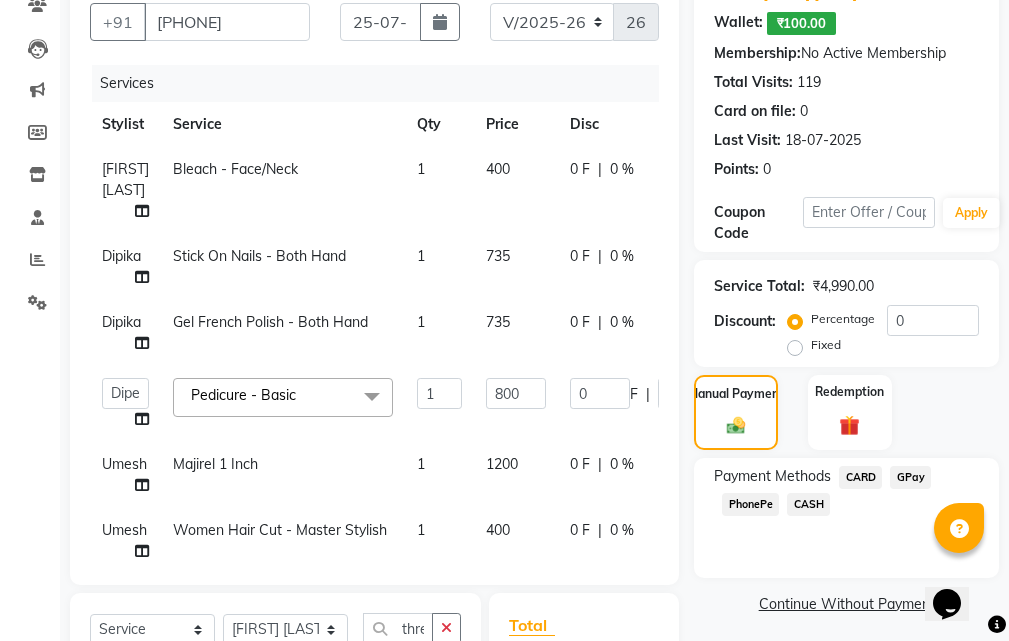 scroll, scrollTop: 510, scrollLeft: 0, axis: vertical 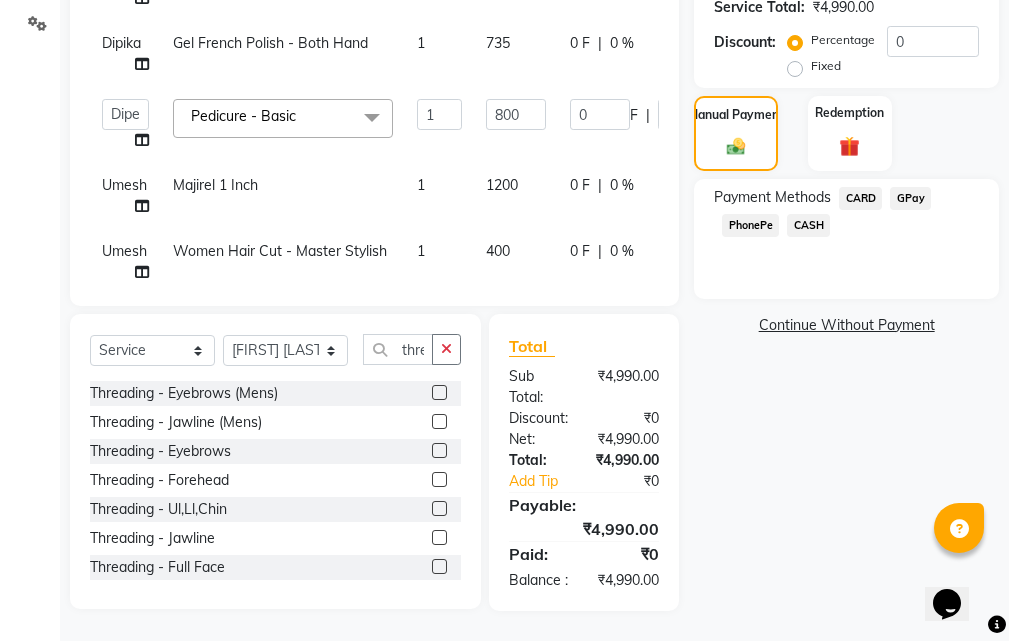 click on "CASH" 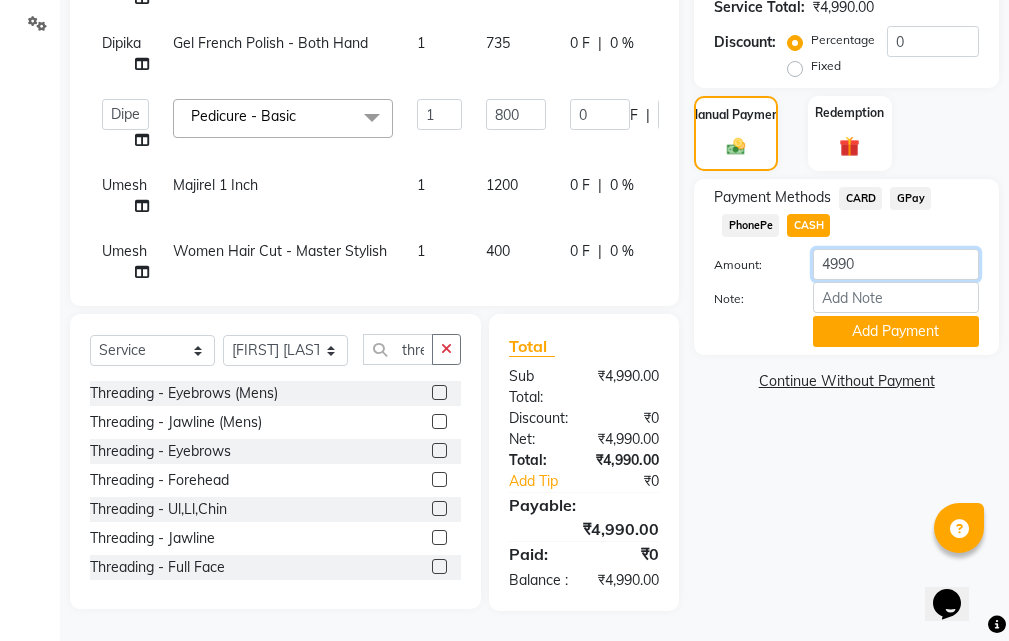 click on "4990" 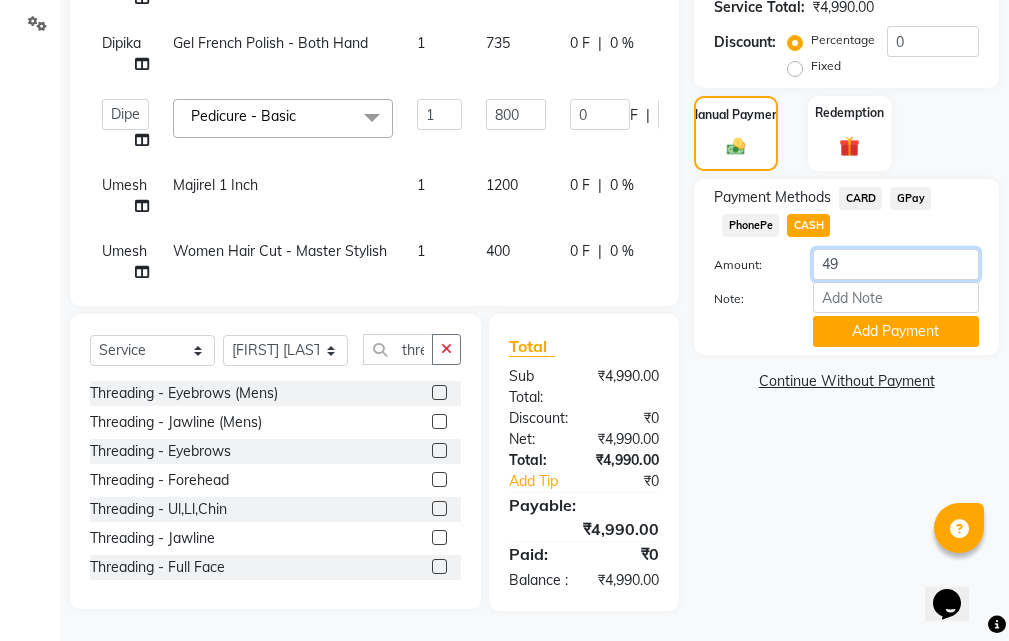type on "4" 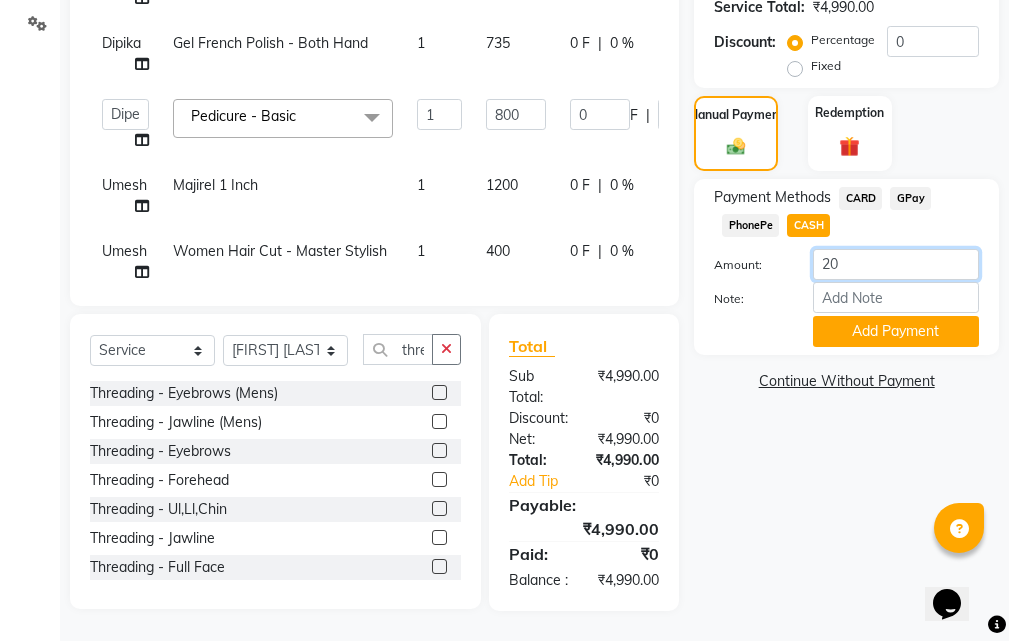 type on "2" 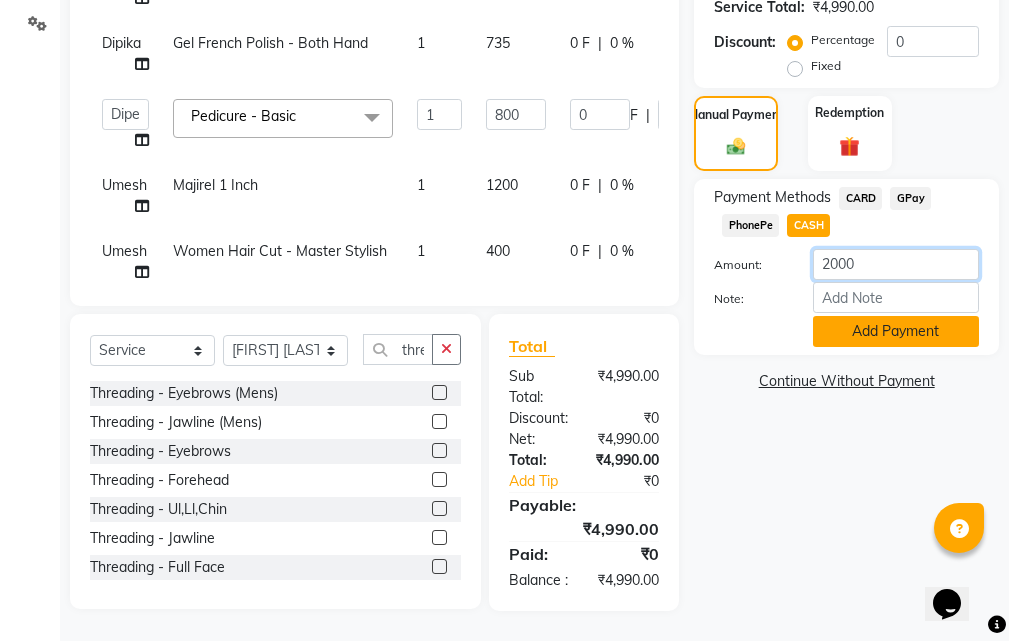 type on "2000" 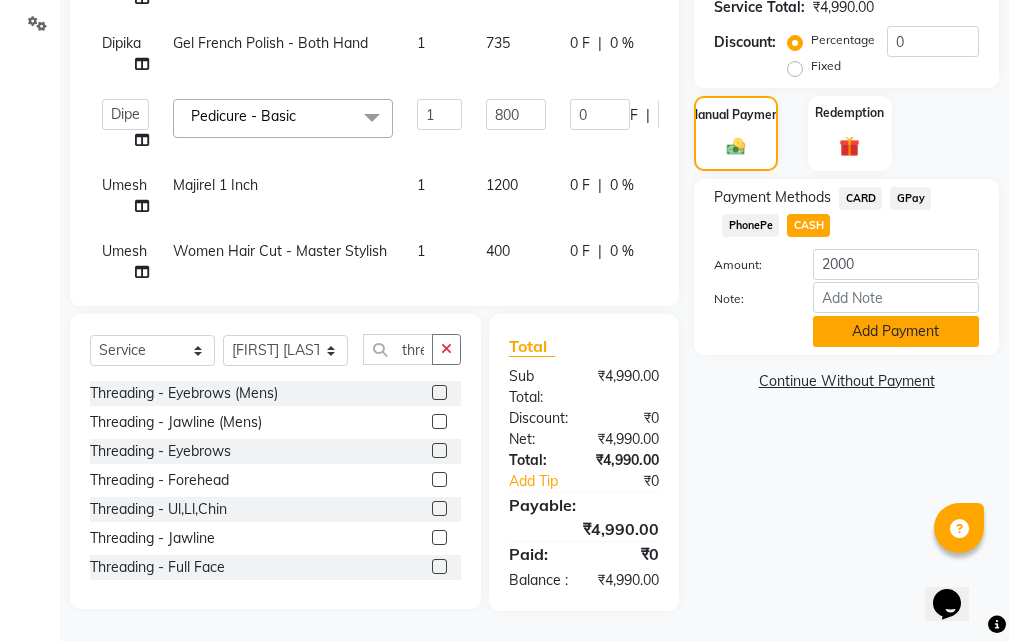 click on "Add Payment" 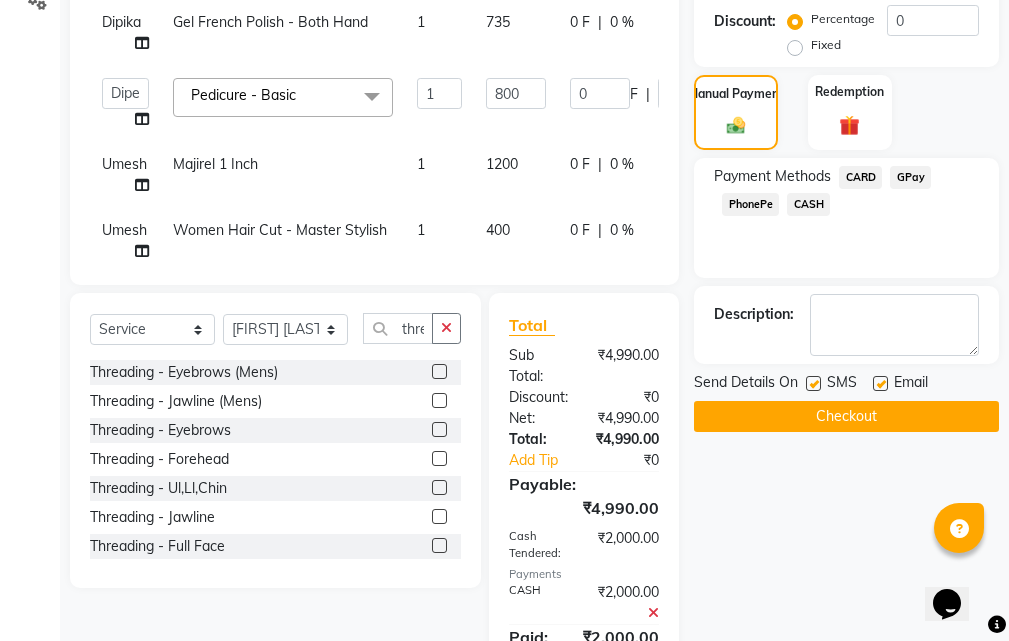 click on "CARD" 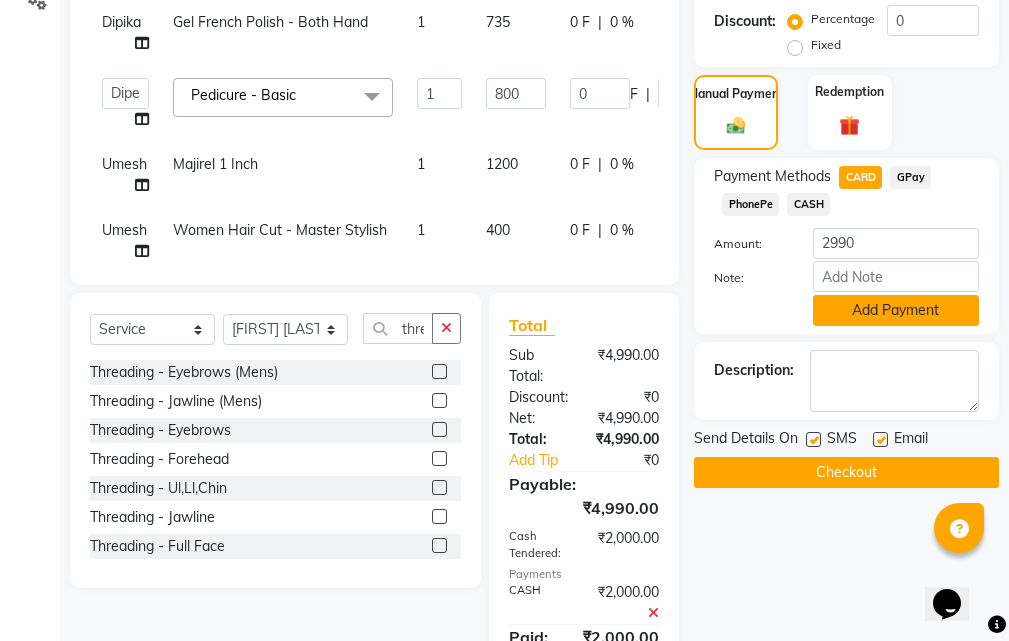 drag, startPoint x: 861, startPoint y: 305, endPoint x: 861, endPoint y: 322, distance: 17 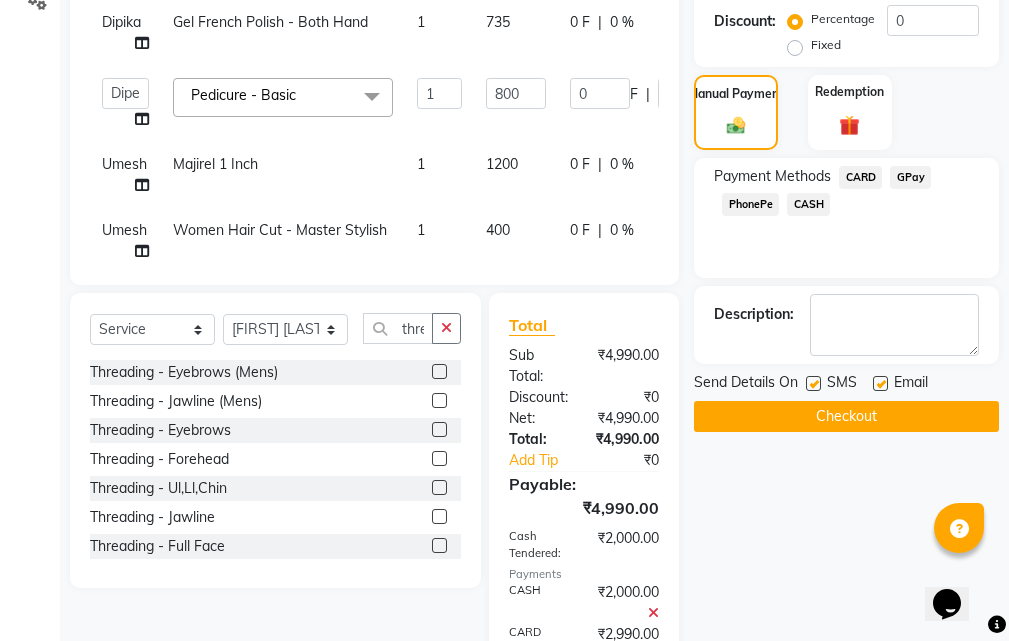 click 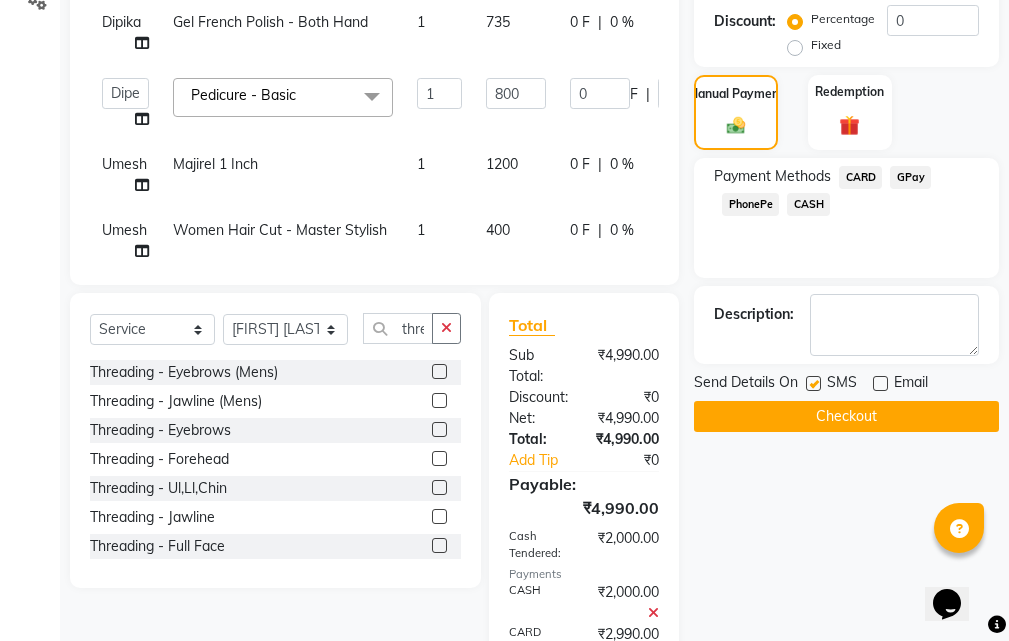 drag, startPoint x: 814, startPoint y: 381, endPoint x: 826, endPoint y: 412, distance: 33.24154 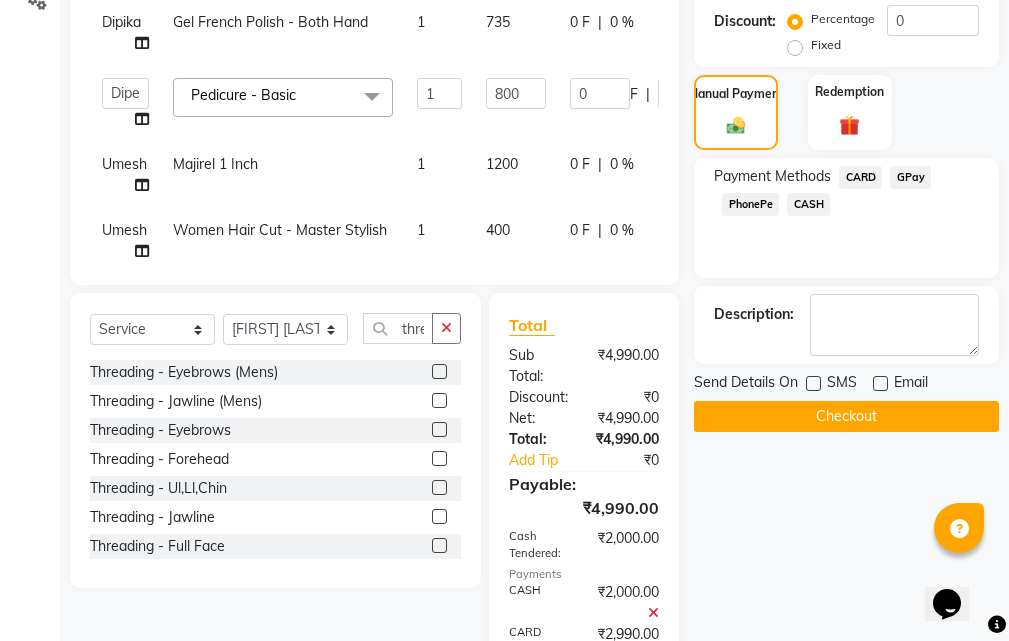 click on "Checkout" 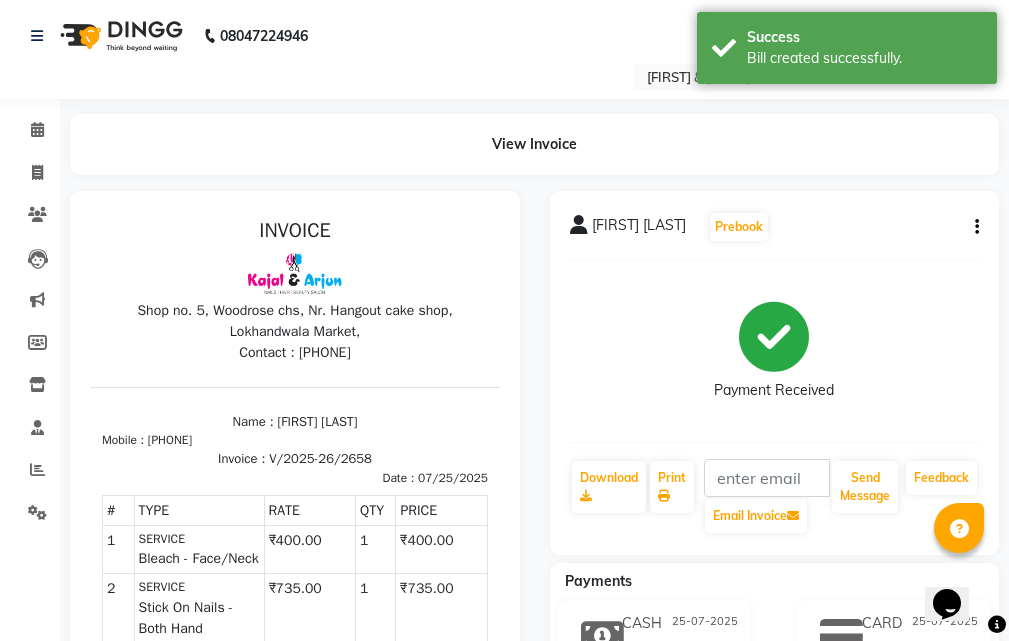 scroll, scrollTop: 0, scrollLeft: 0, axis: both 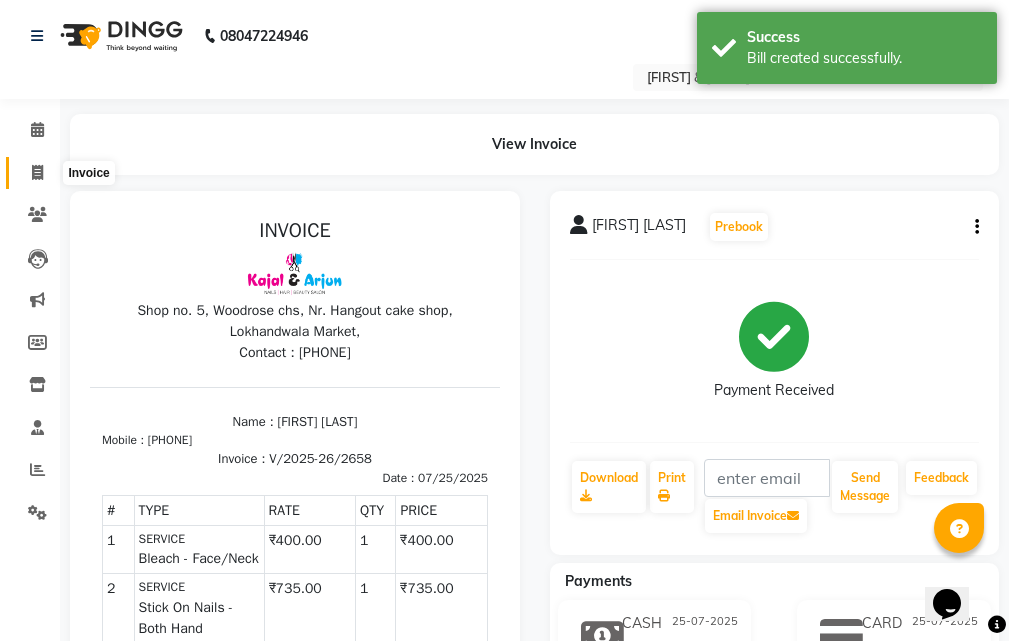 click 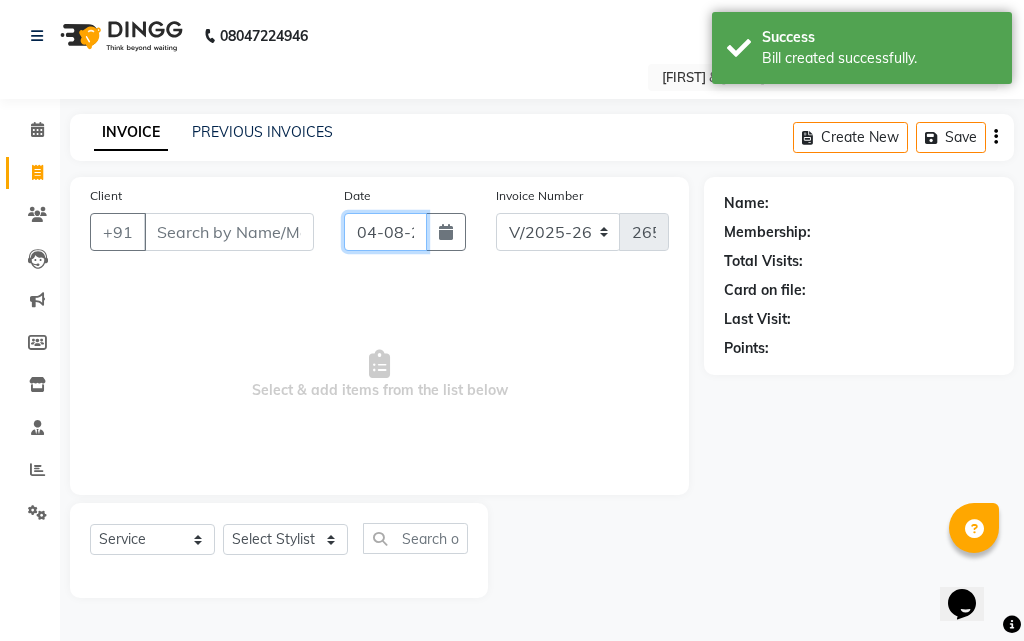 click on "04-08-2025" 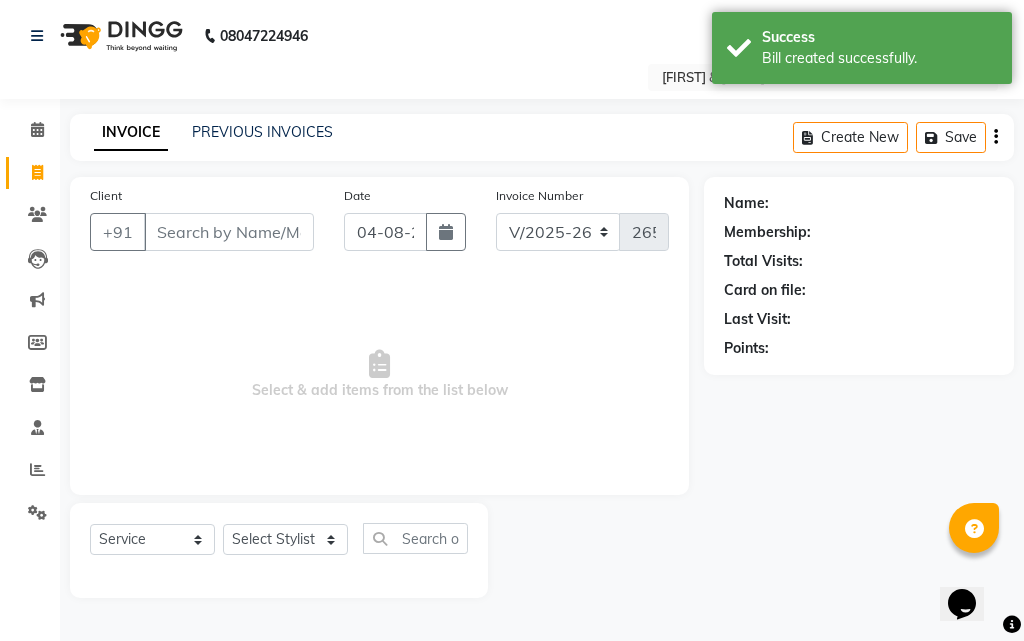 select on "8" 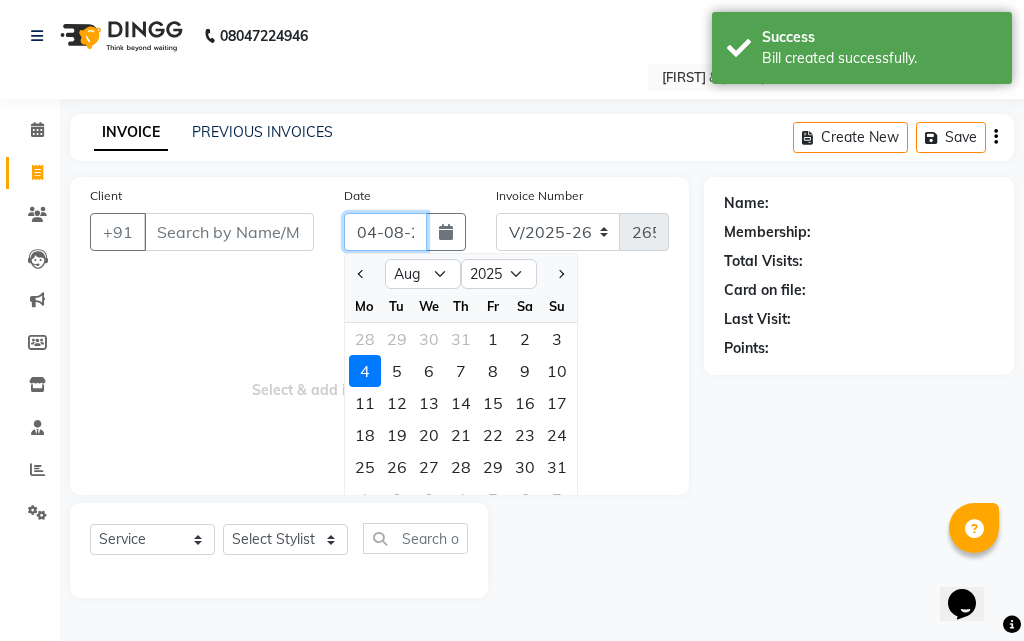 click on "04-08-2025" 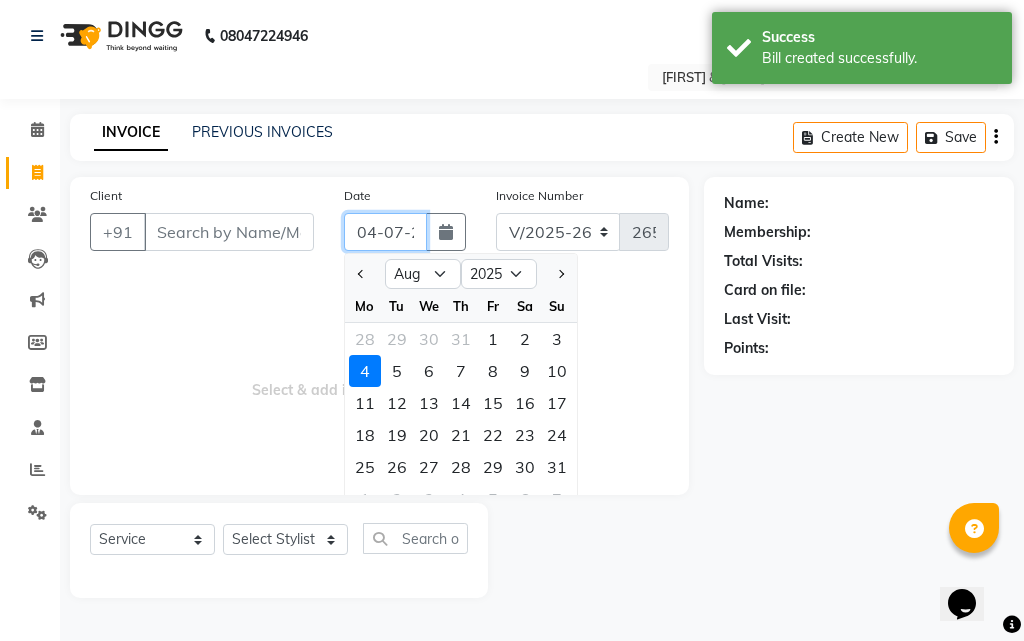click on "04-07-2025" 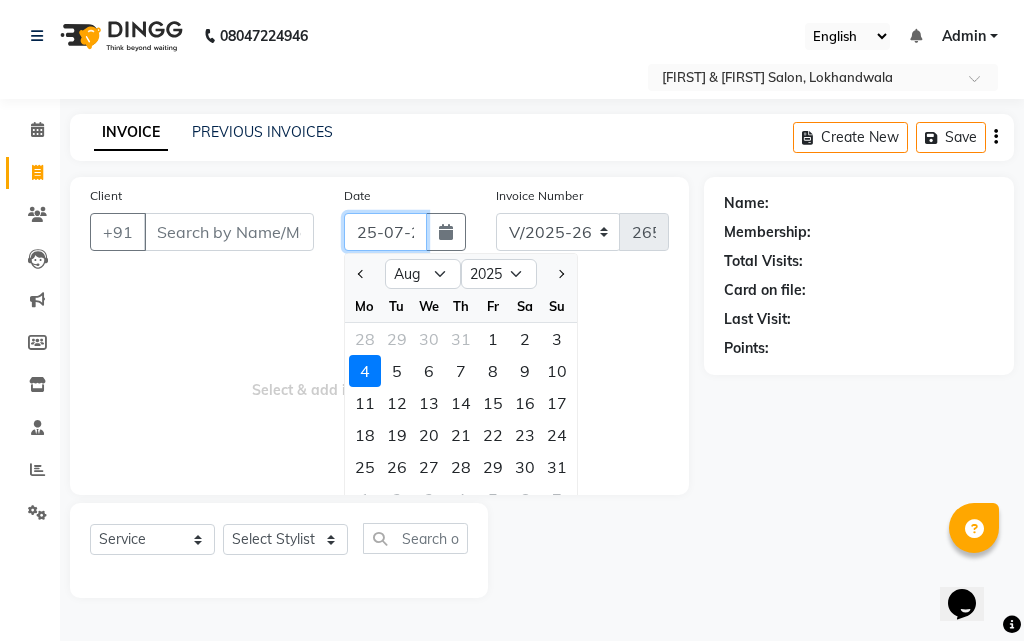 type on "25-07-2025" 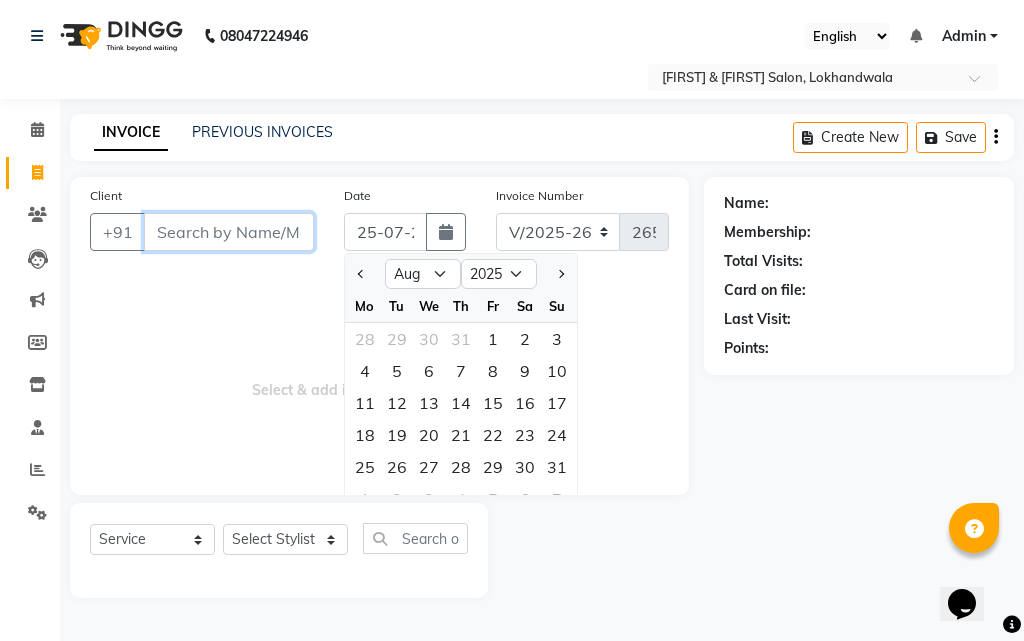click on "Client" at bounding box center (229, 232) 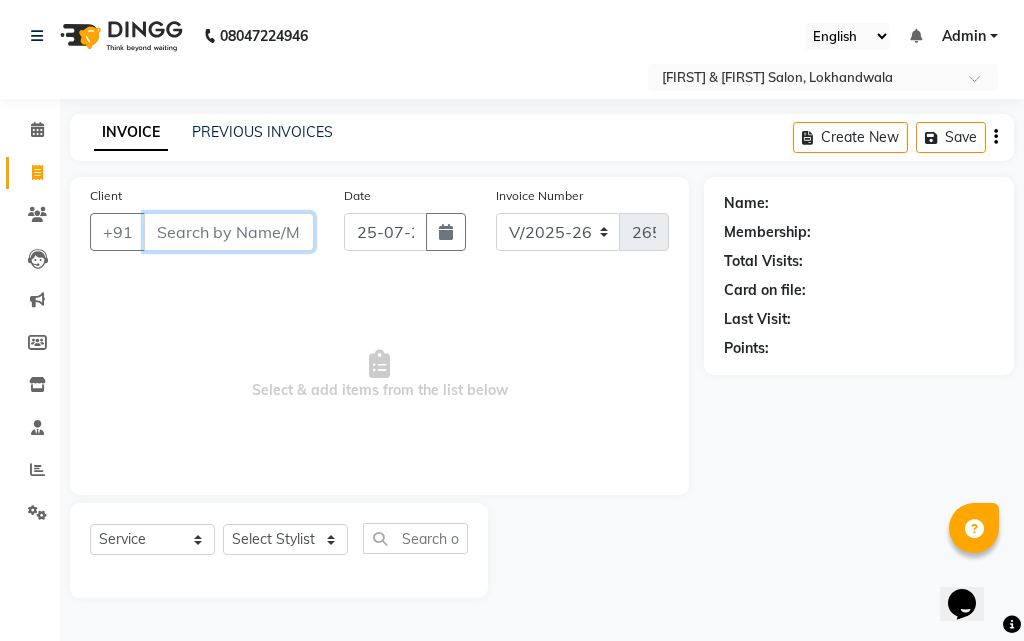 click on "Client" at bounding box center (229, 232) 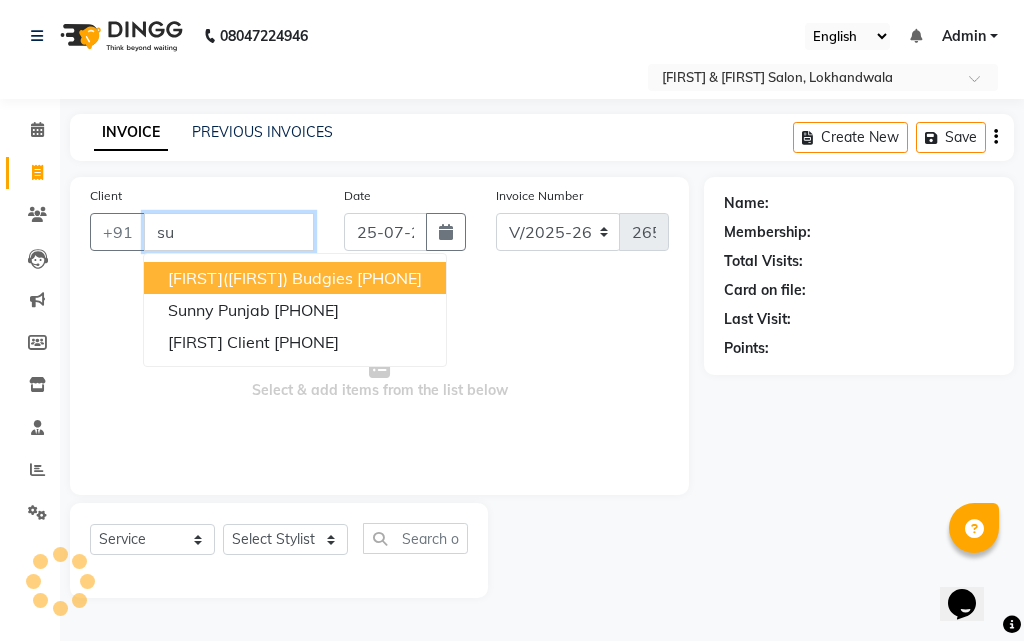 type on "s" 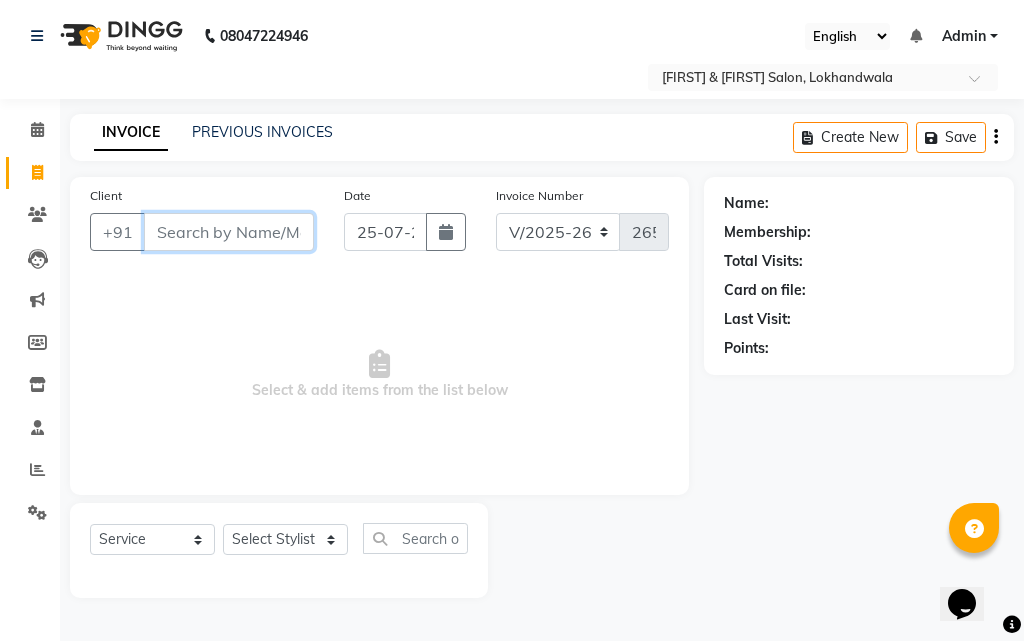 type on "s" 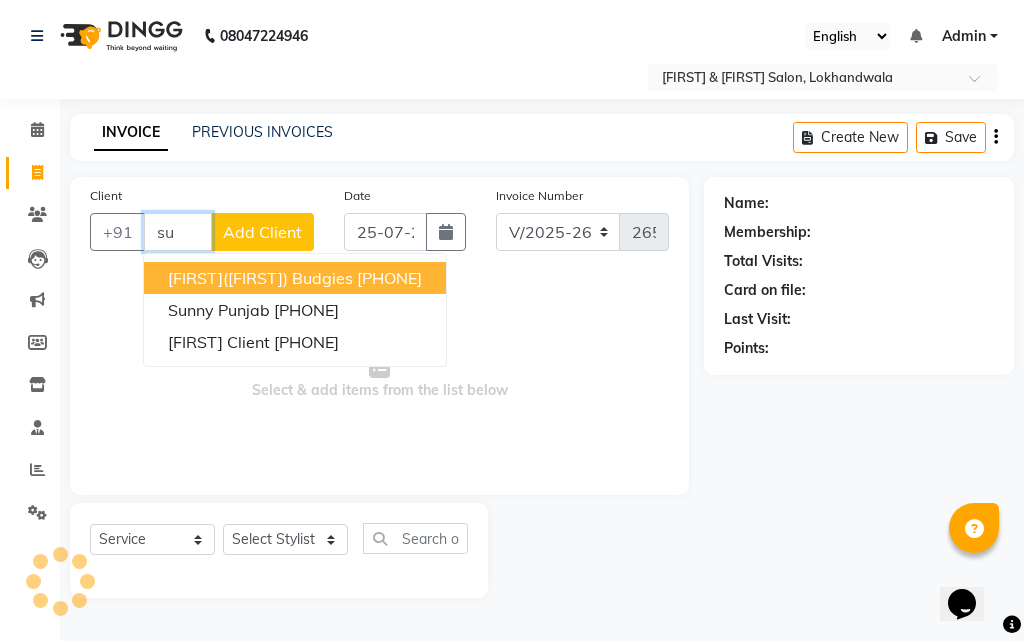 type on "s" 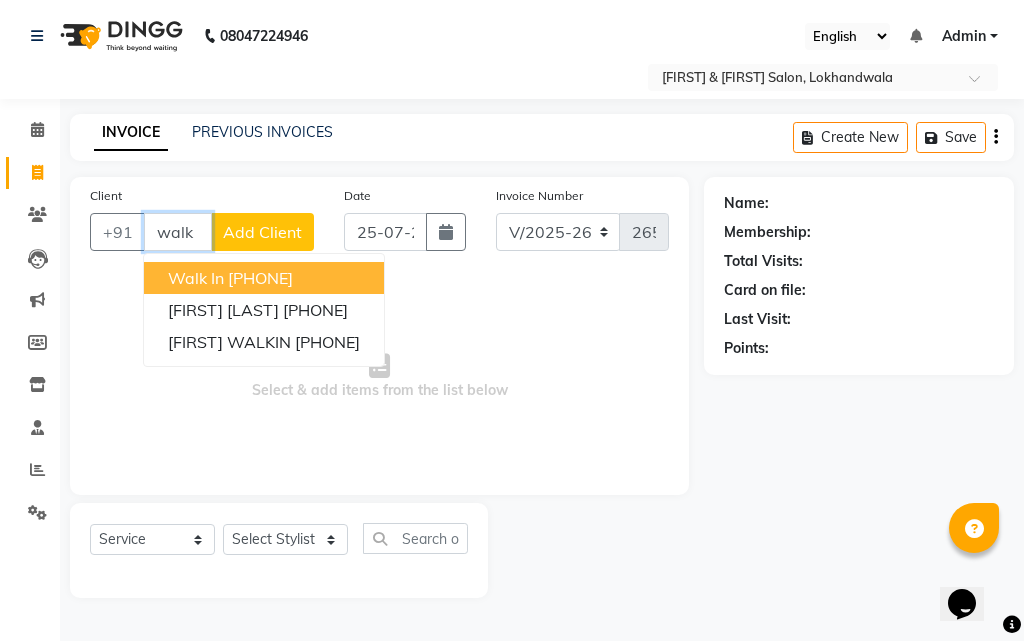 click on "[PHONE]" at bounding box center [260, 278] 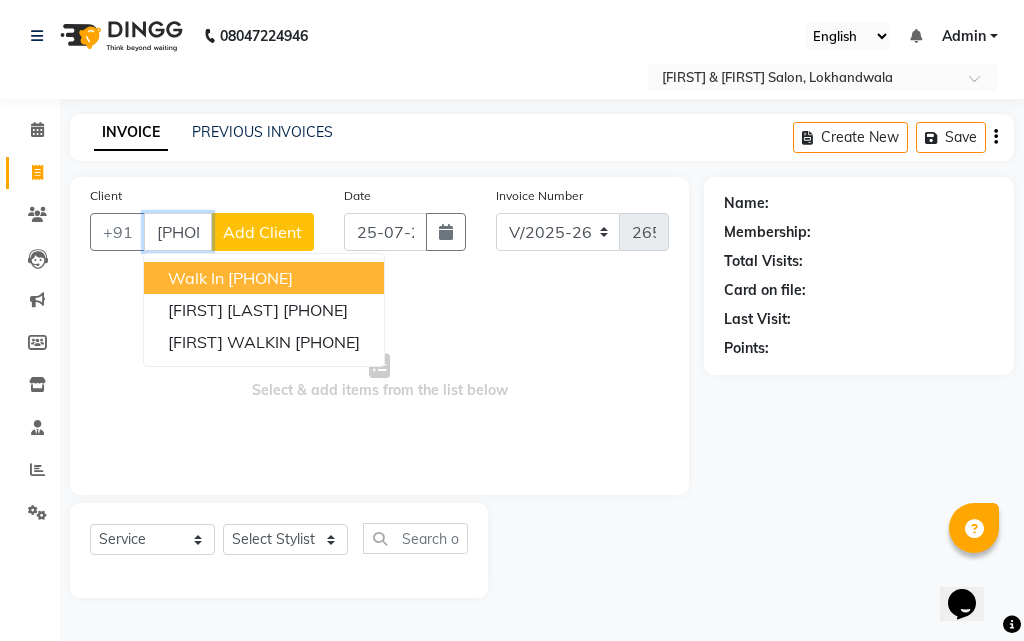 type on "[PHONE]" 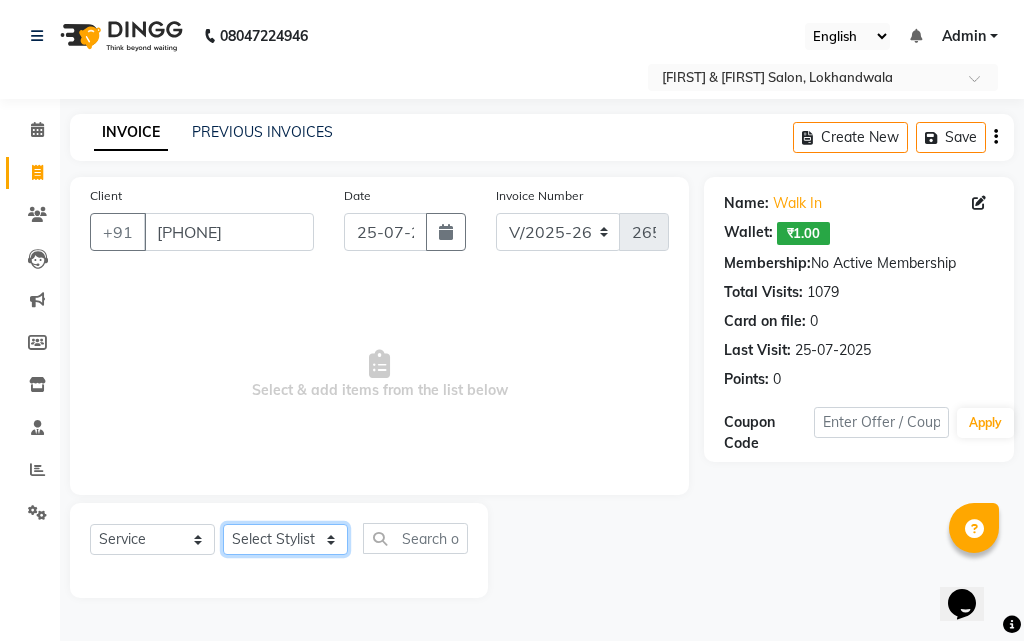 click on "Select Stylist Arjun Sir Dipesh Dipika Himanshu Patel kabir uddin Kajal Mam Mahesh Manager pratiksha bomble Priyanka Navnath Ghayal Ravina Gouri Rupa Kashyap Samta Gouri sandy Shreya Thadeshwar  Taj Ahamad Umesh" 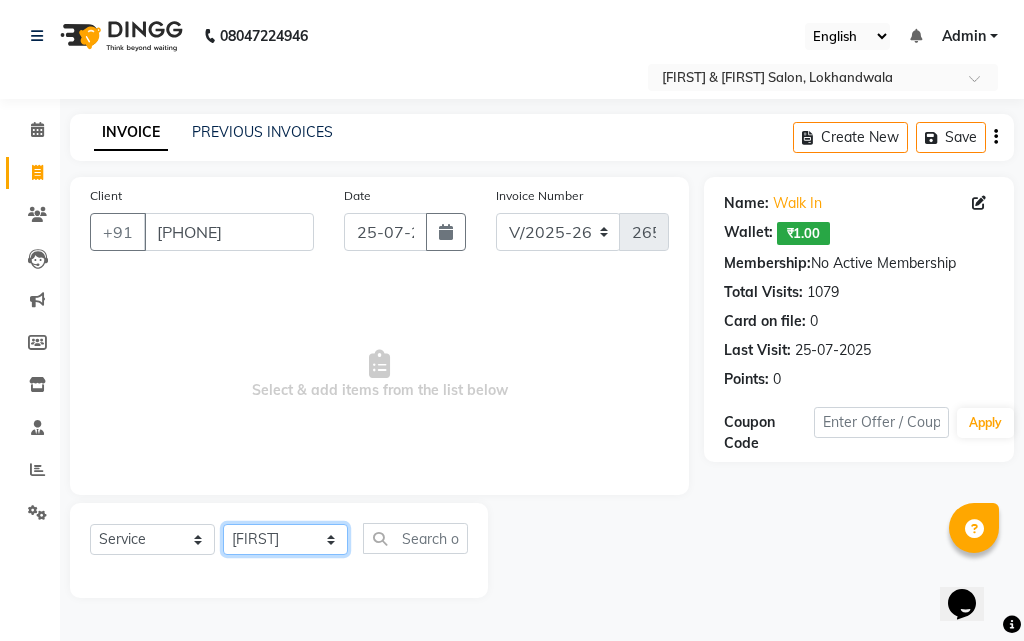 click on "Select Stylist Arjun Sir Dipesh Dipika Himanshu Patel kabir uddin Kajal Mam Mahesh Manager pratiksha bomble Priyanka Navnath Ghayal Ravina Gouri Rupa Kashyap Samta Gouri sandy Shreya Thadeshwar  Taj Ahamad Umesh" 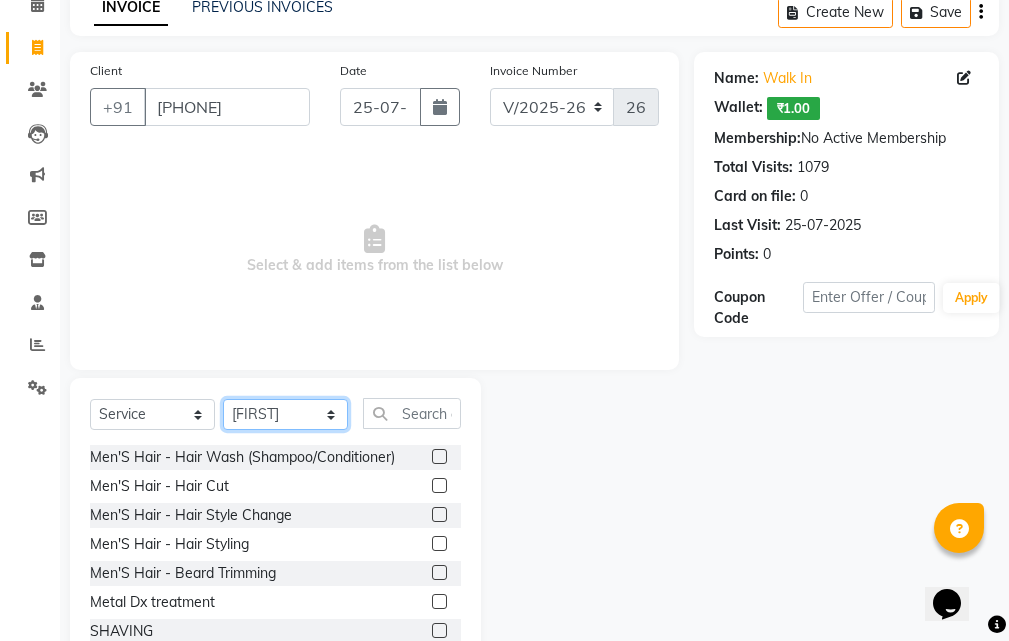 scroll, scrollTop: 187, scrollLeft: 0, axis: vertical 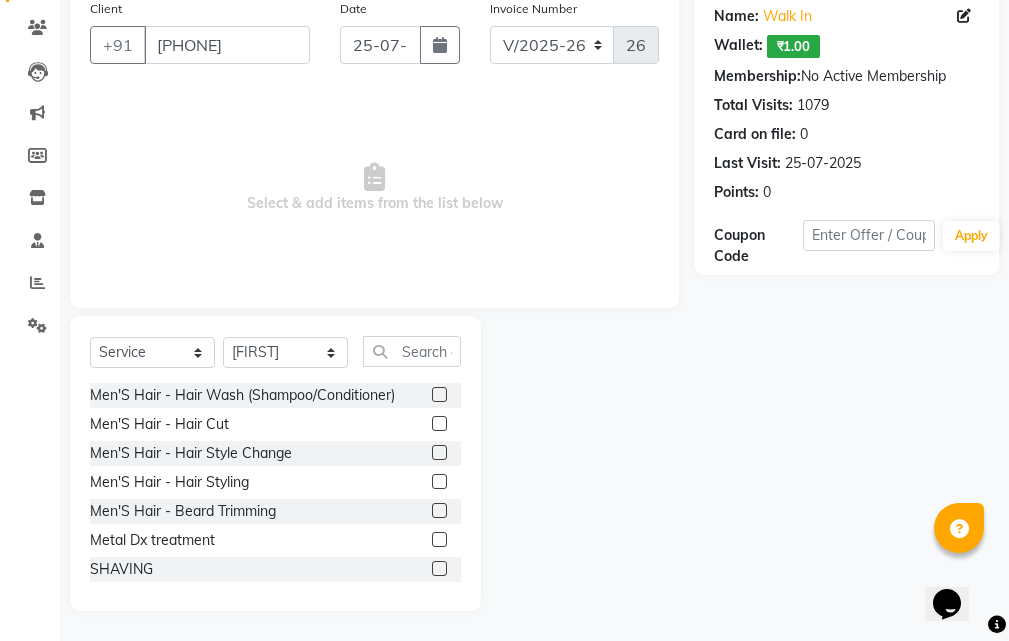 click 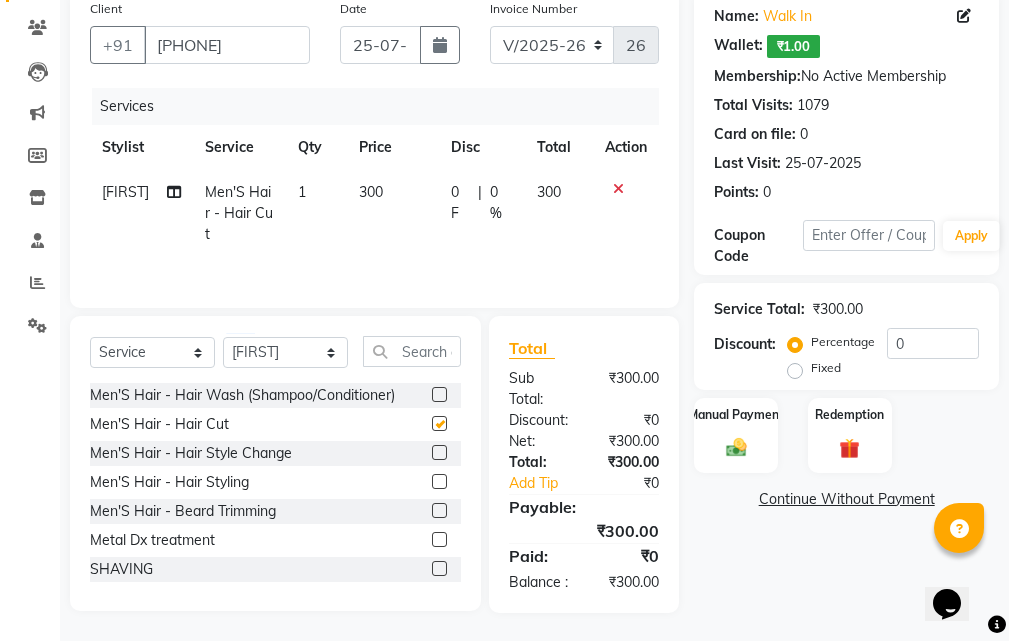 checkbox on "false" 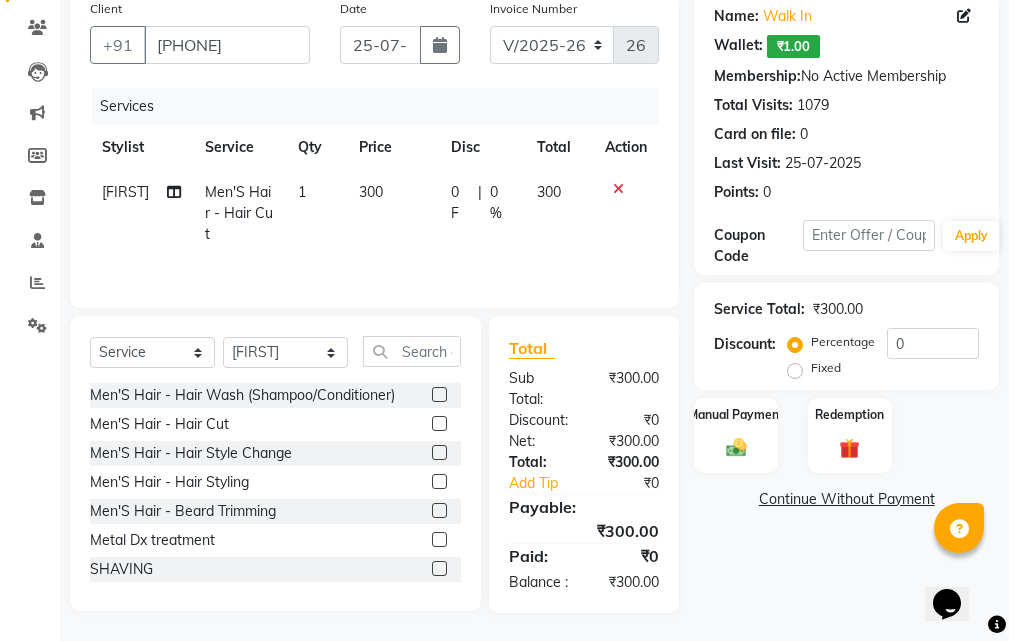 click on "300" 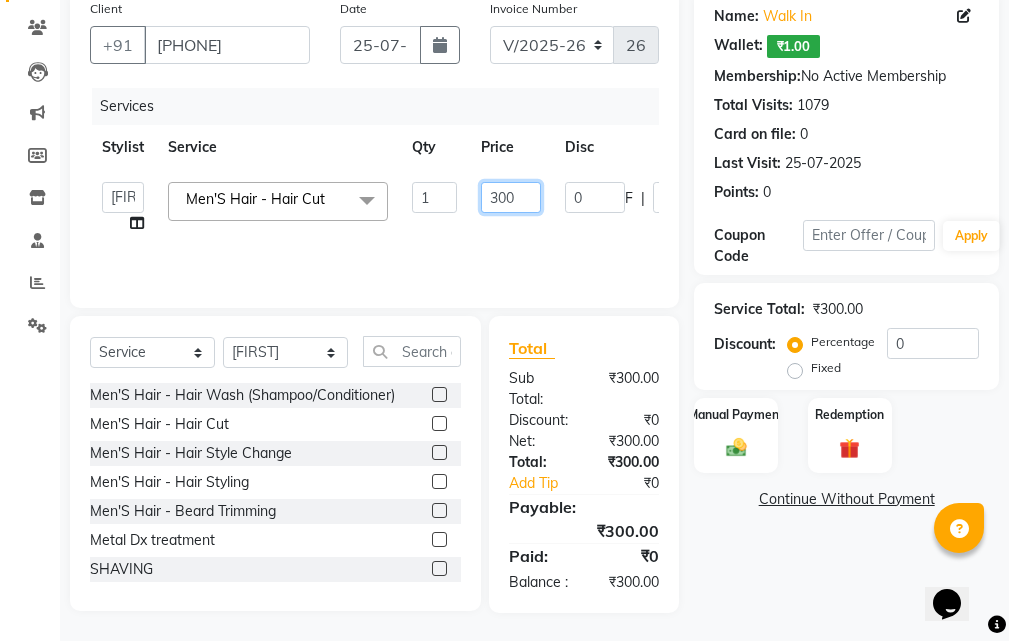 click on "300" 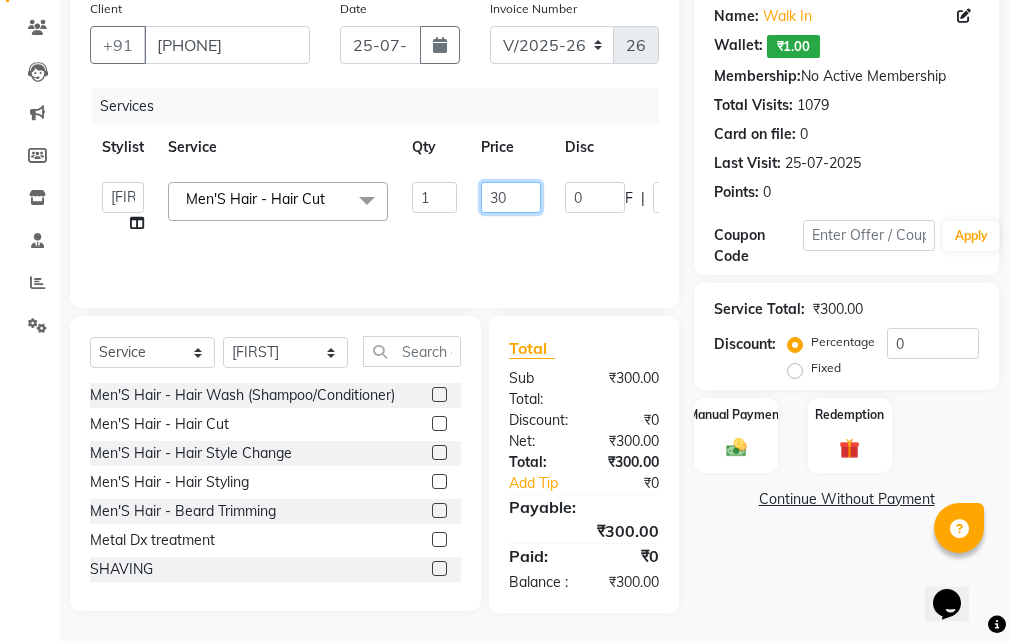 type on "3" 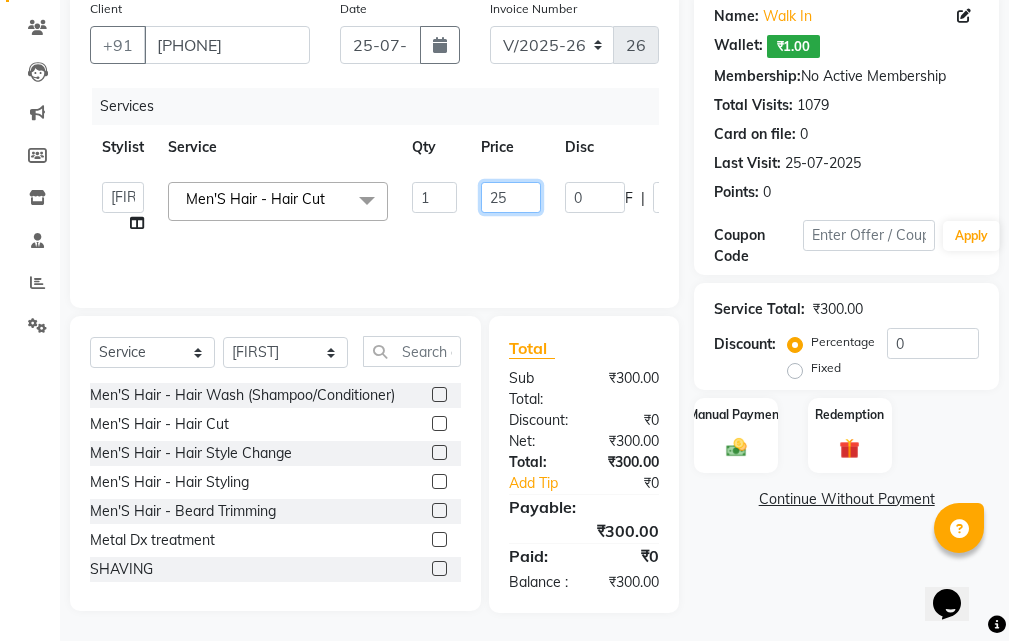 type on "250" 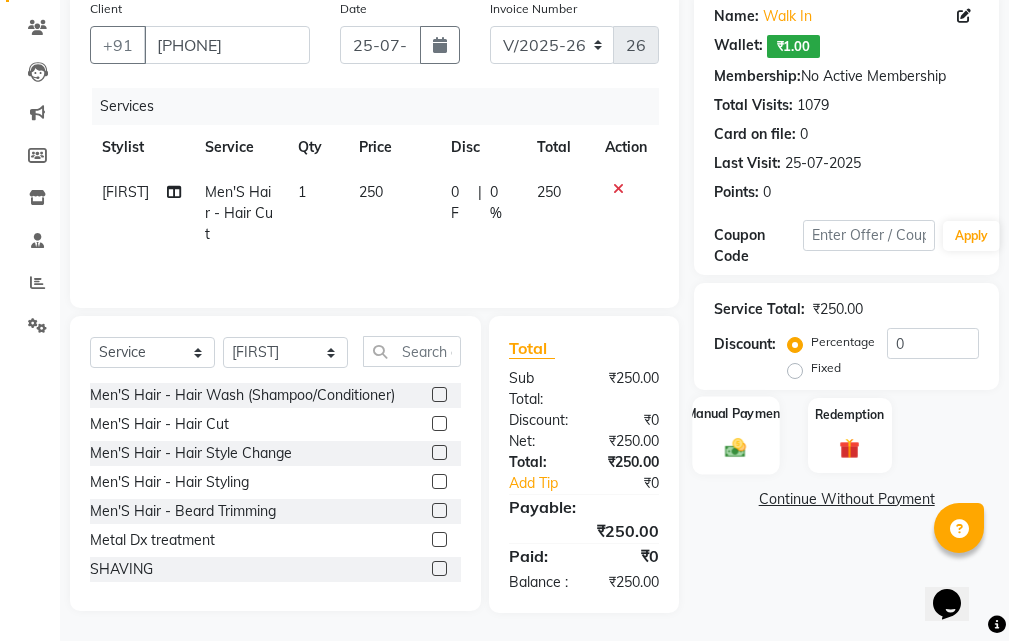 click on "Manual Payment" 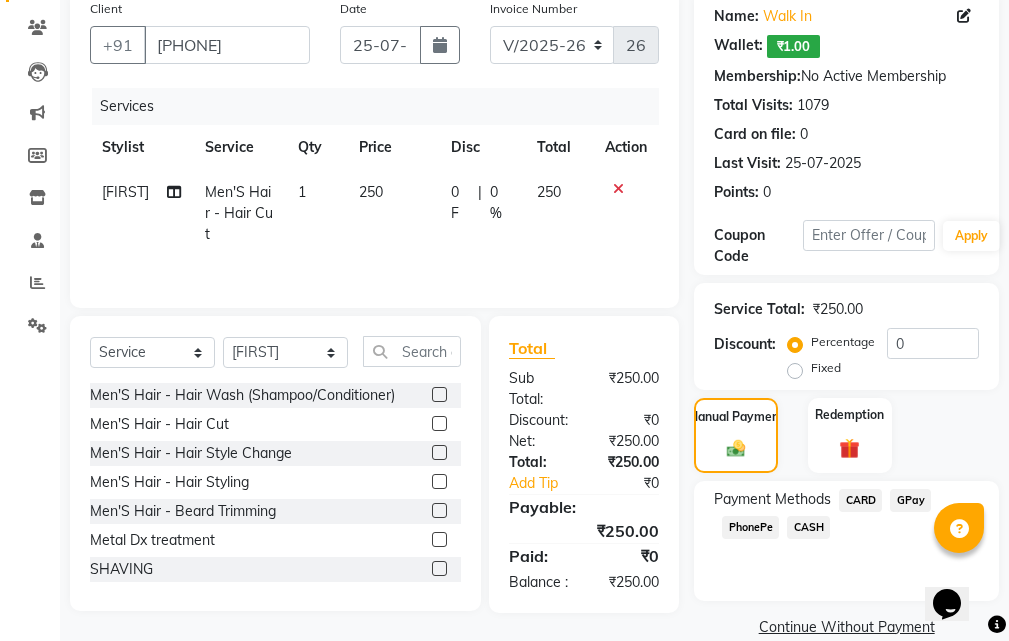 scroll, scrollTop: 218, scrollLeft: 0, axis: vertical 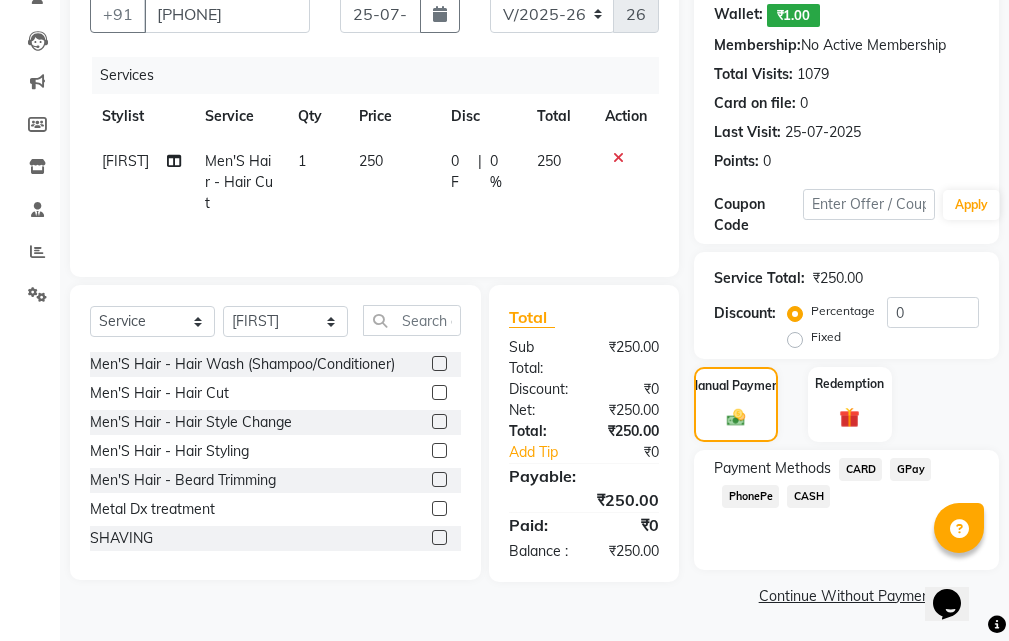 click on "GPay" 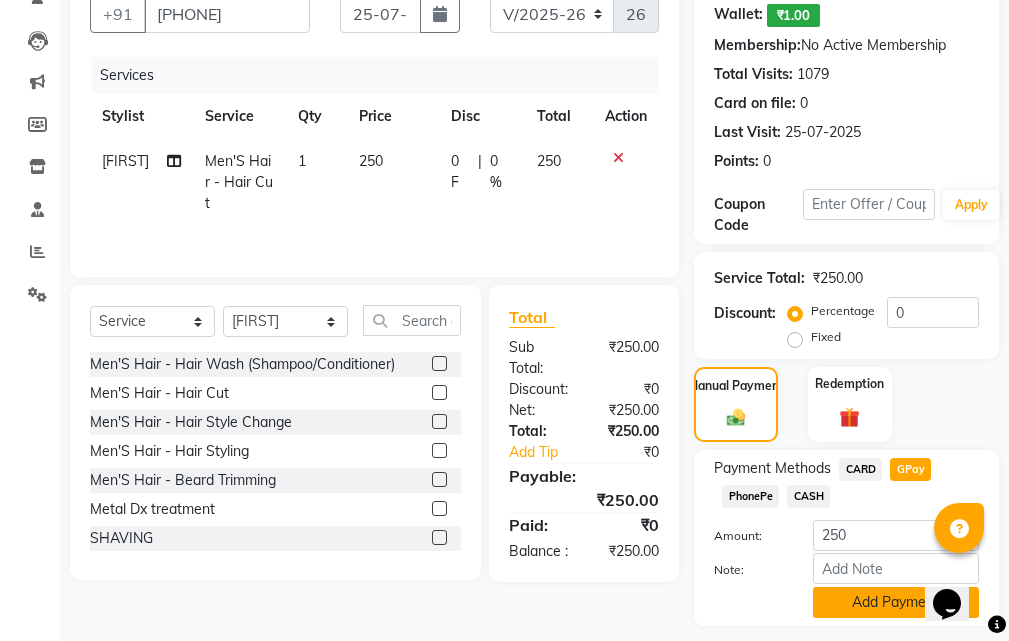 click on "Add Payment" 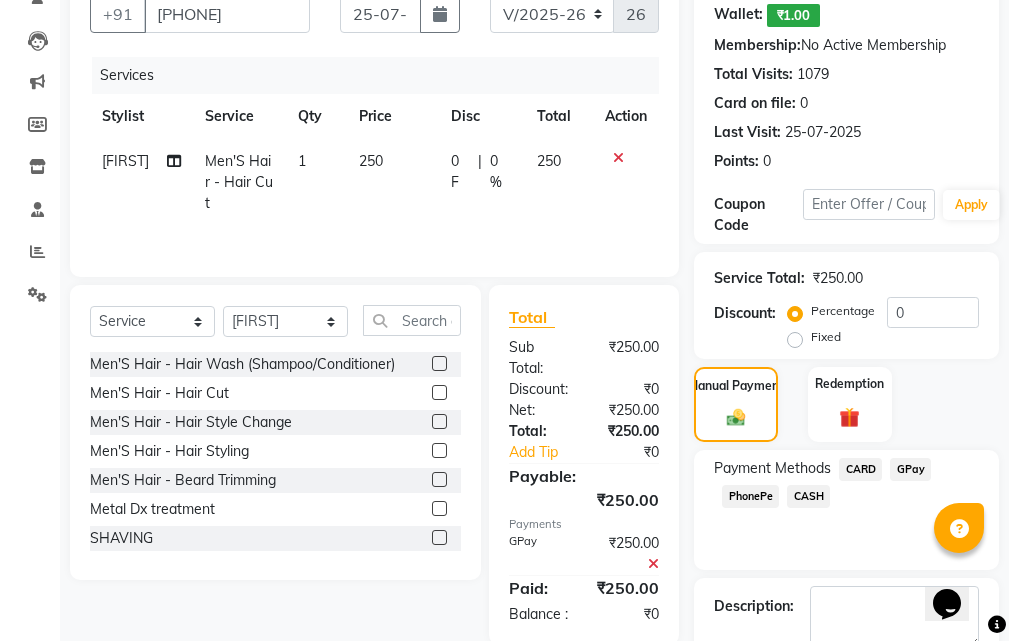 scroll, scrollTop: 331, scrollLeft: 0, axis: vertical 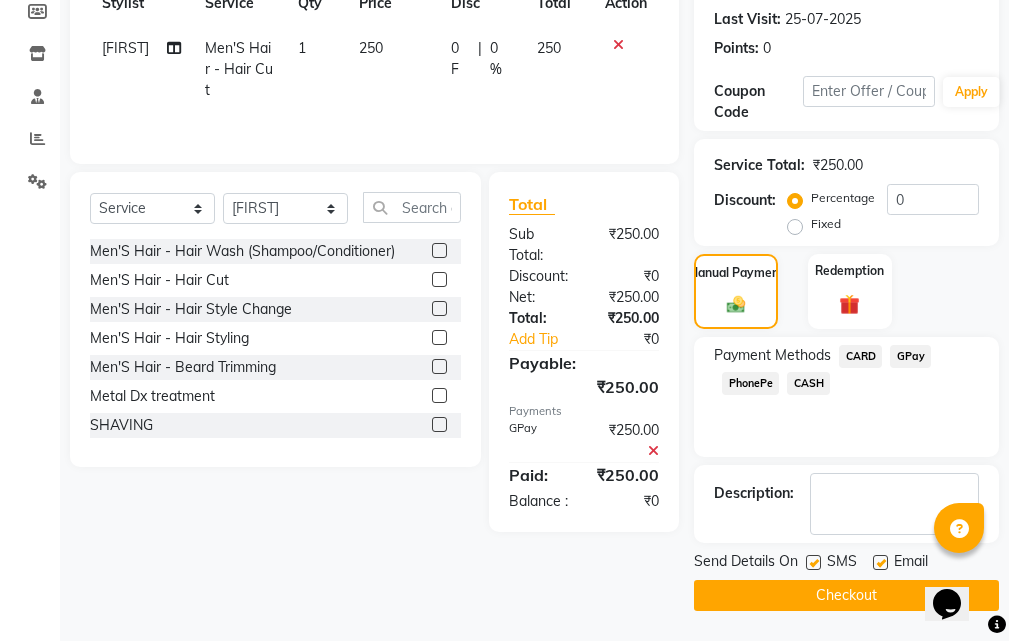 click 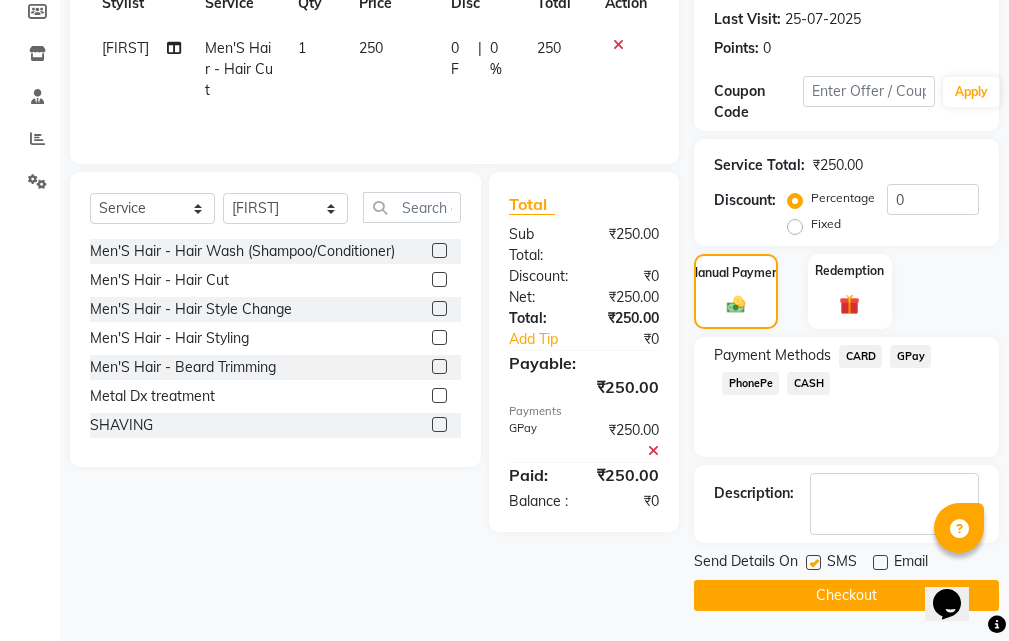 click 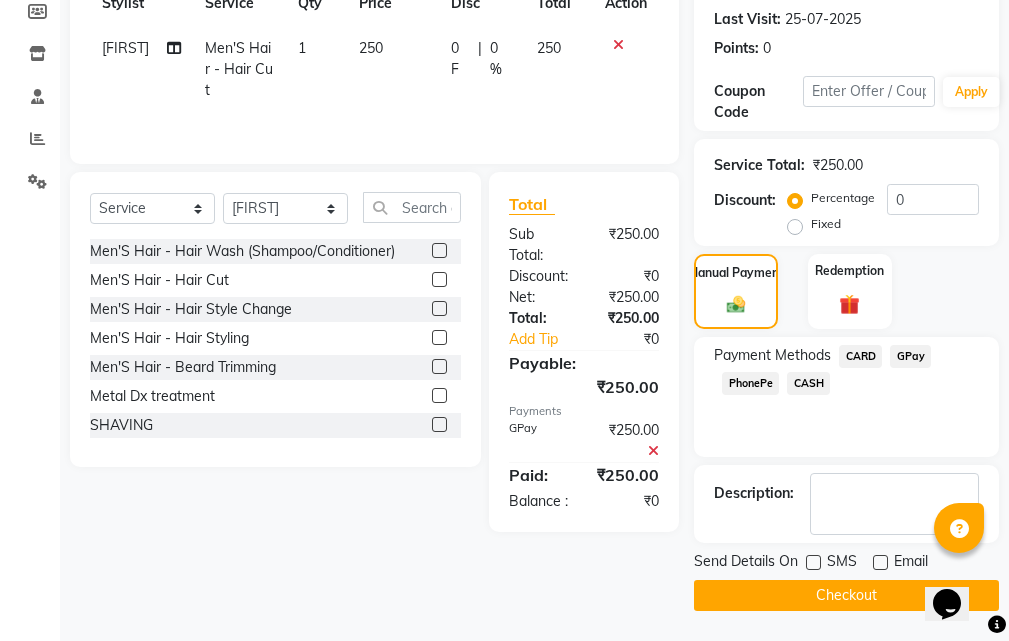 click on "Checkout" 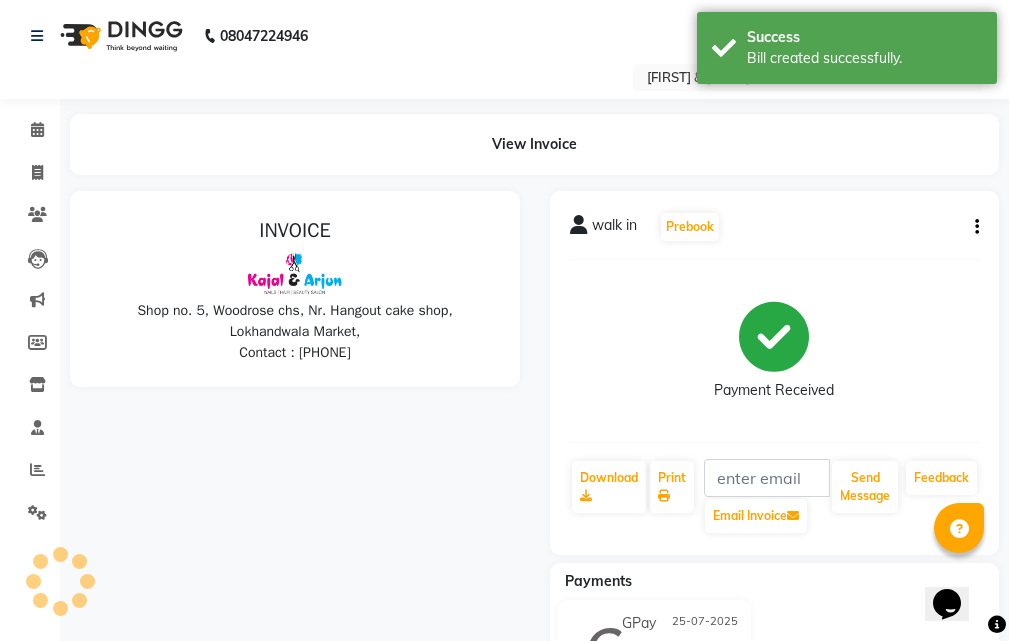 scroll, scrollTop: 0, scrollLeft: 0, axis: both 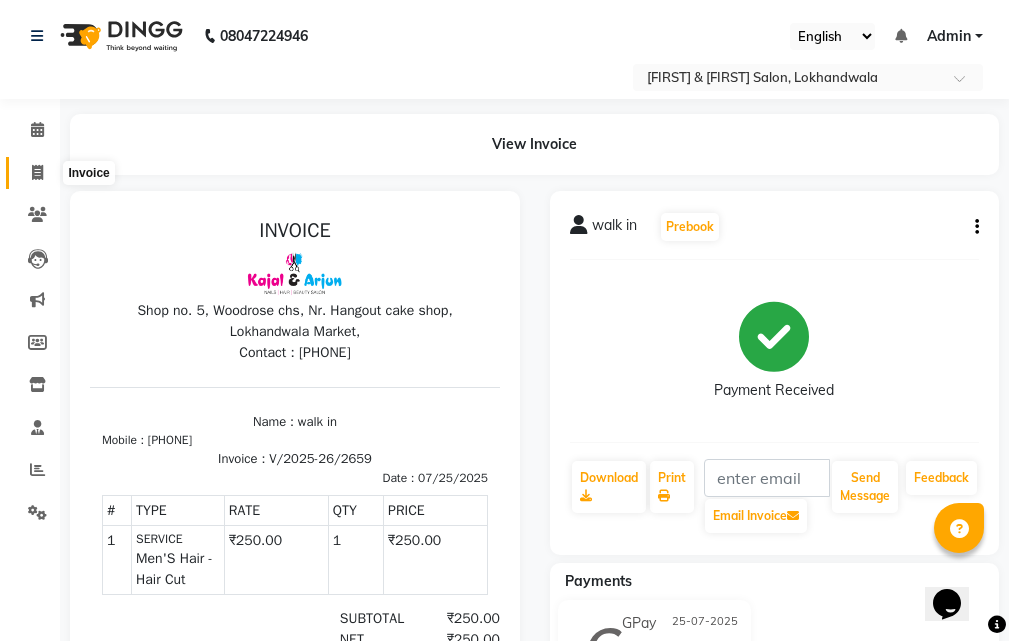 click 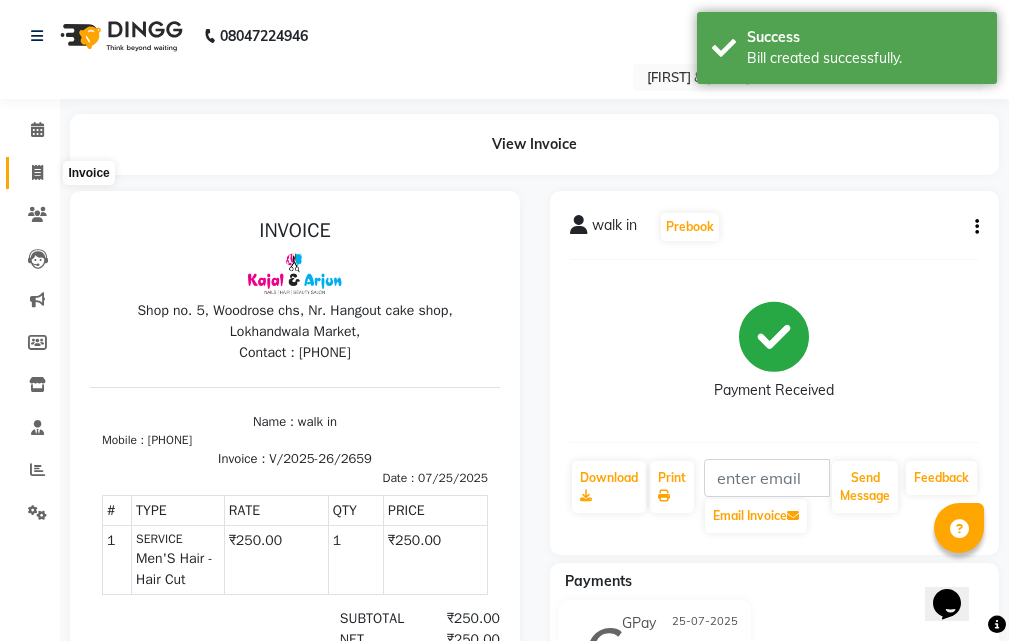 select on "541" 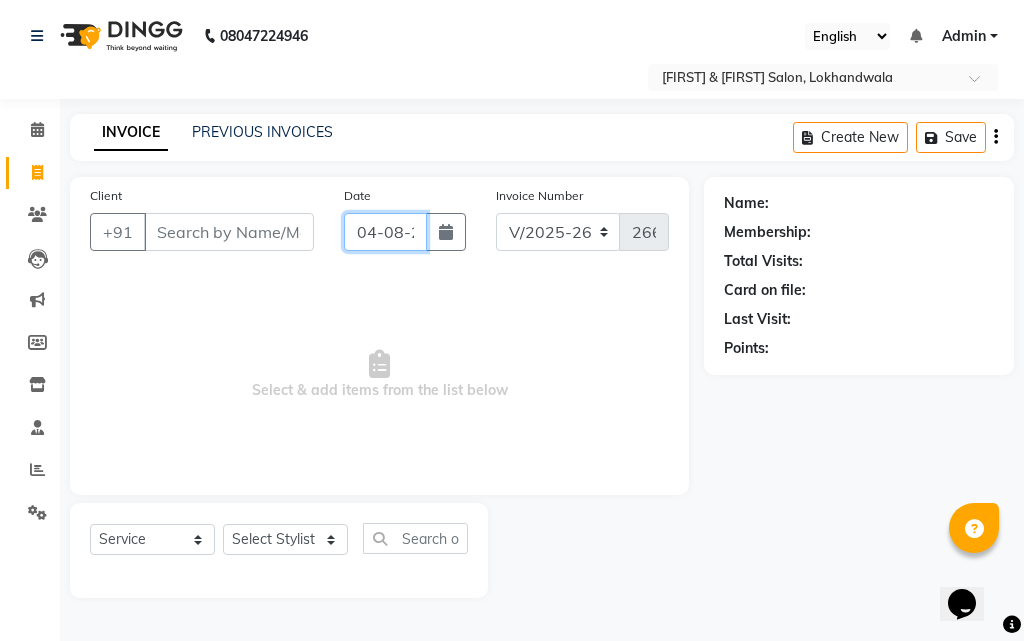 click on "04-08-2025" 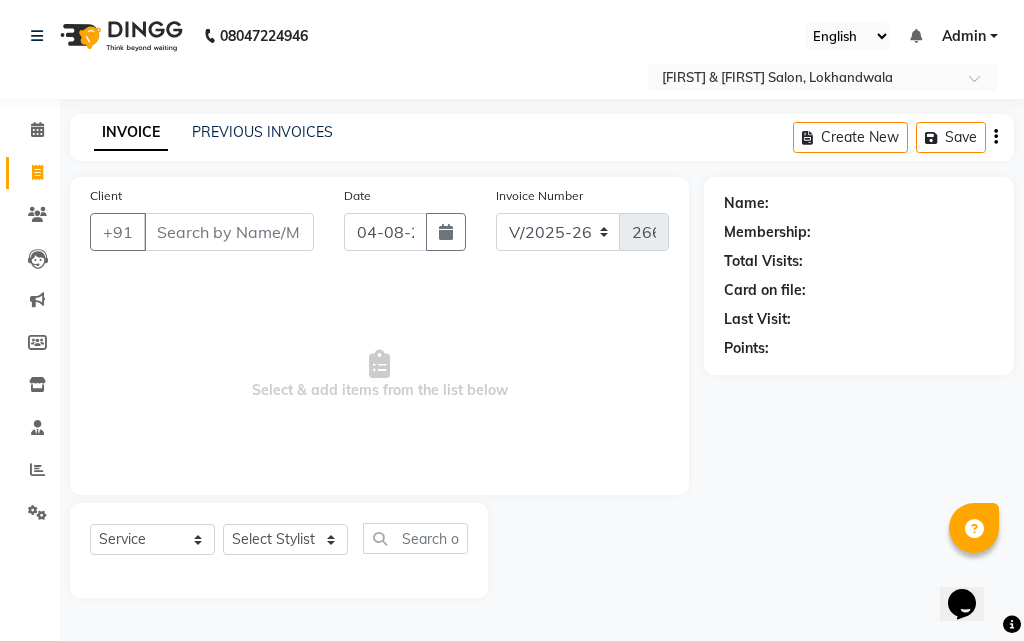 select on "8" 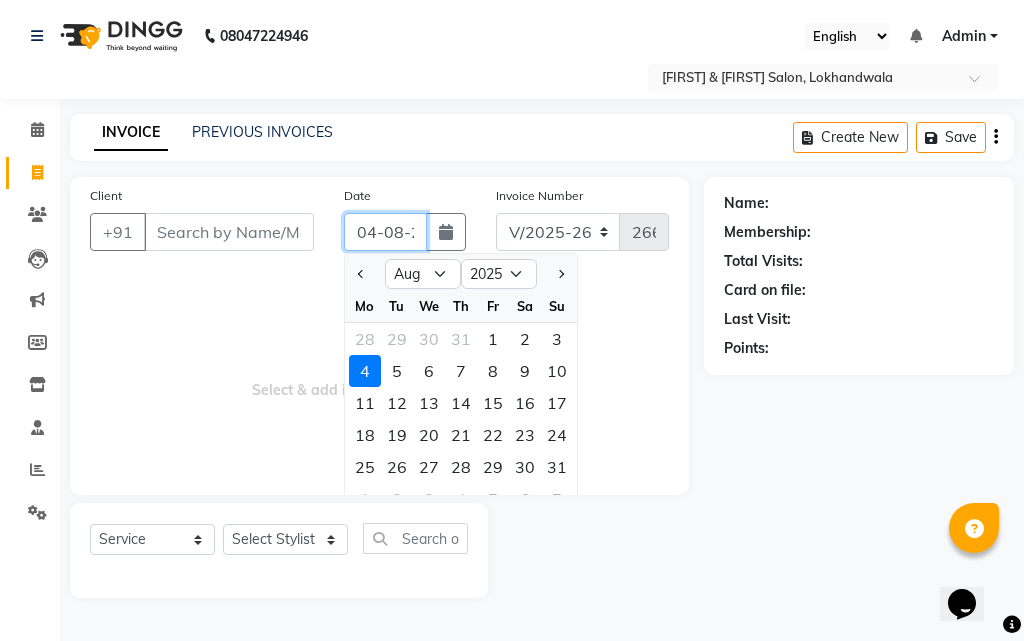click on "04-08-2025" 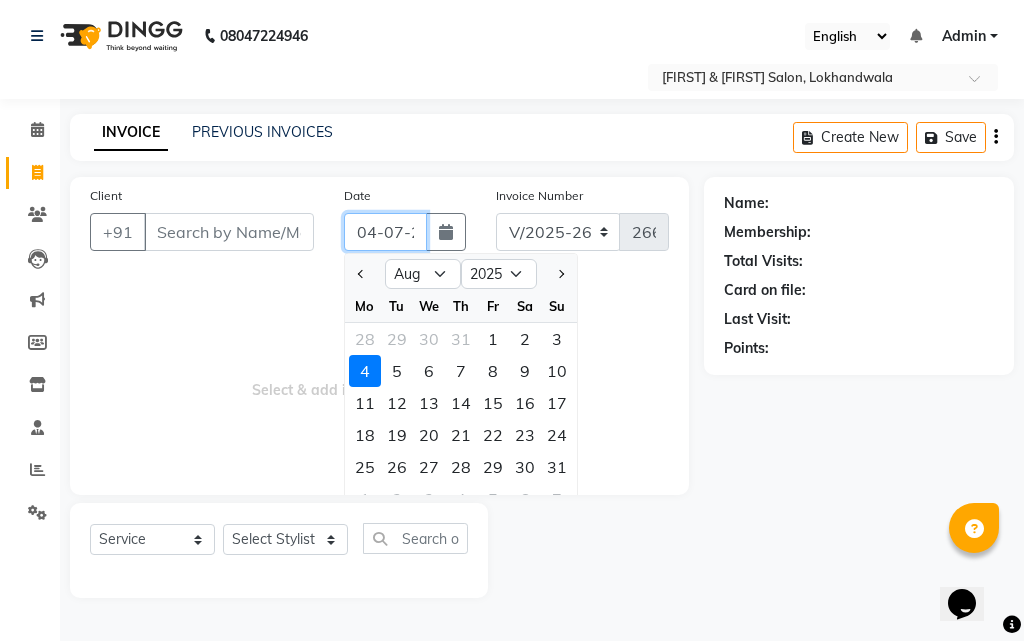 click on "04-07-2025" 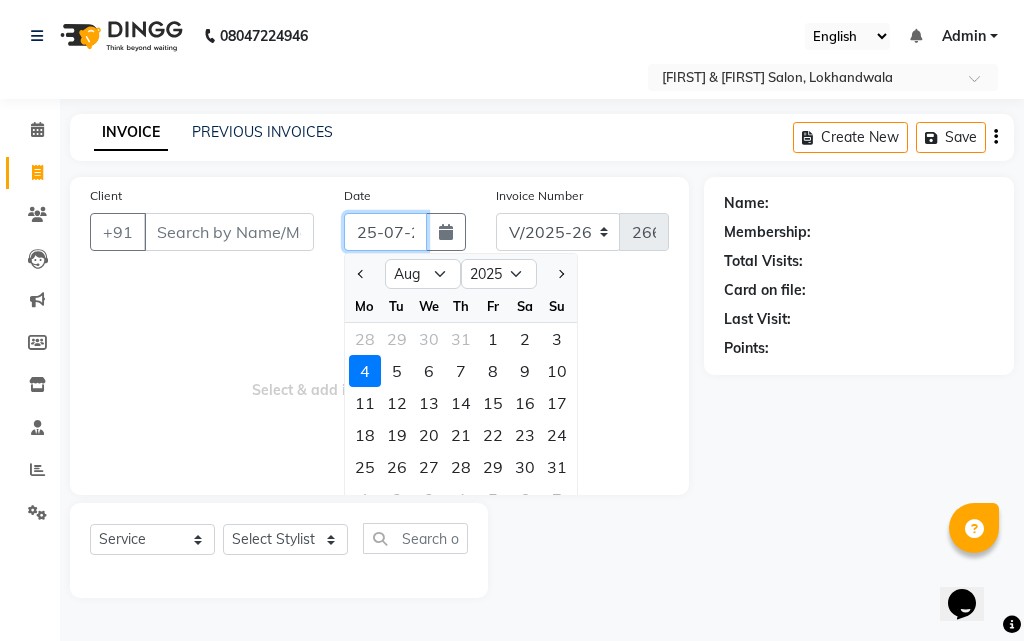 type on "25-07-2025" 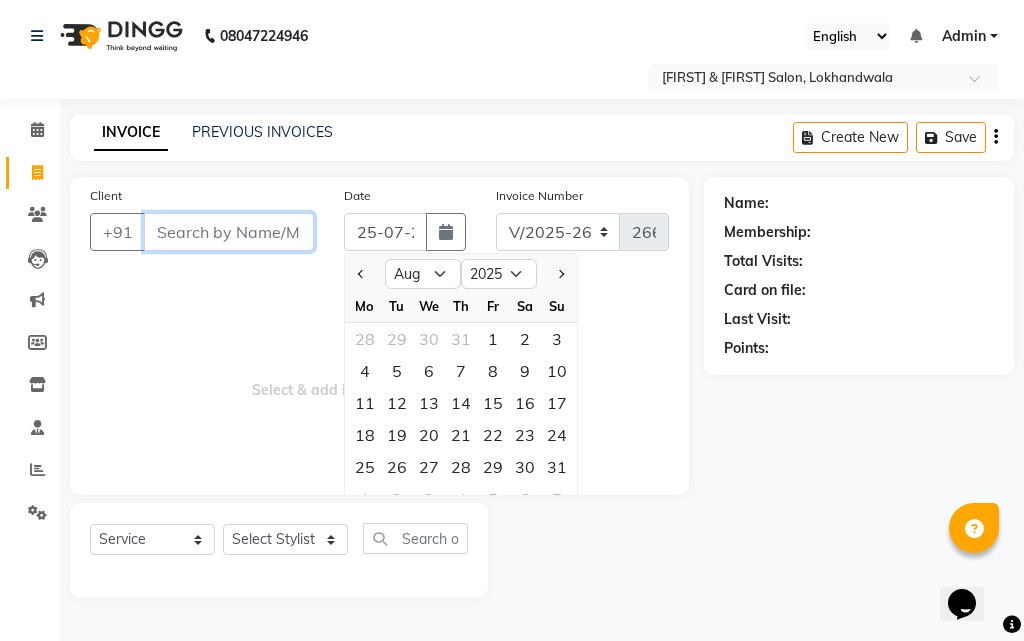click on "Client" at bounding box center [229, 232] 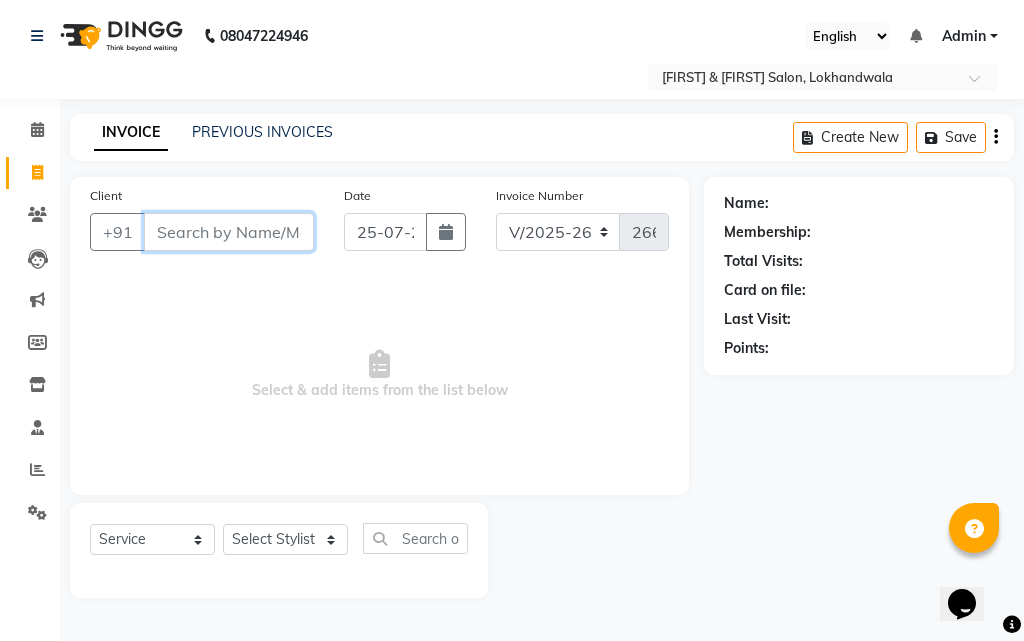 click on "Client" at bounding box center [229, 232] 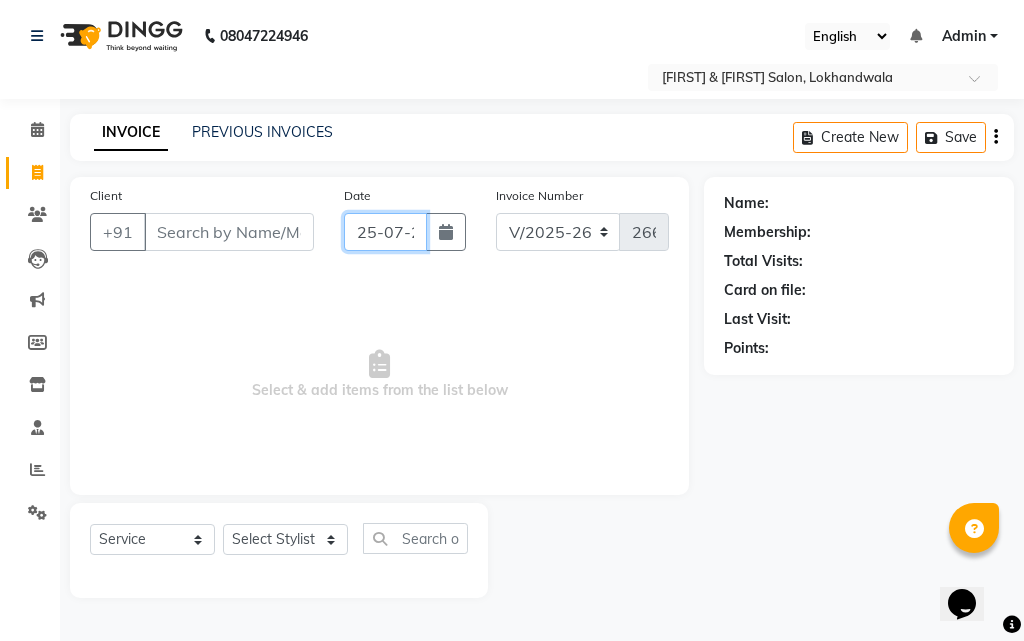 click on "25-07-2025" 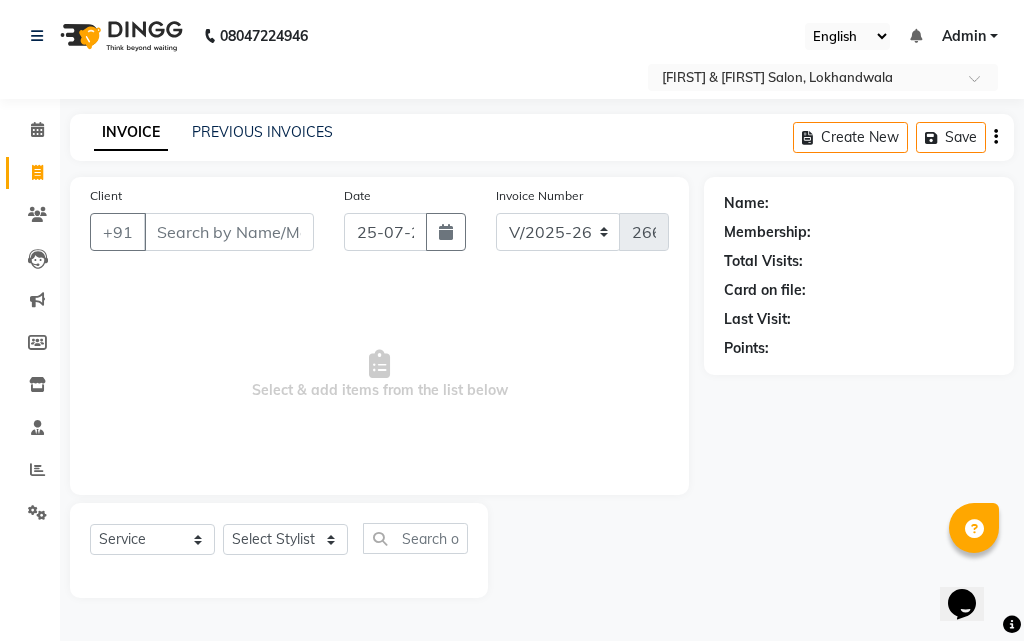 select on "7" 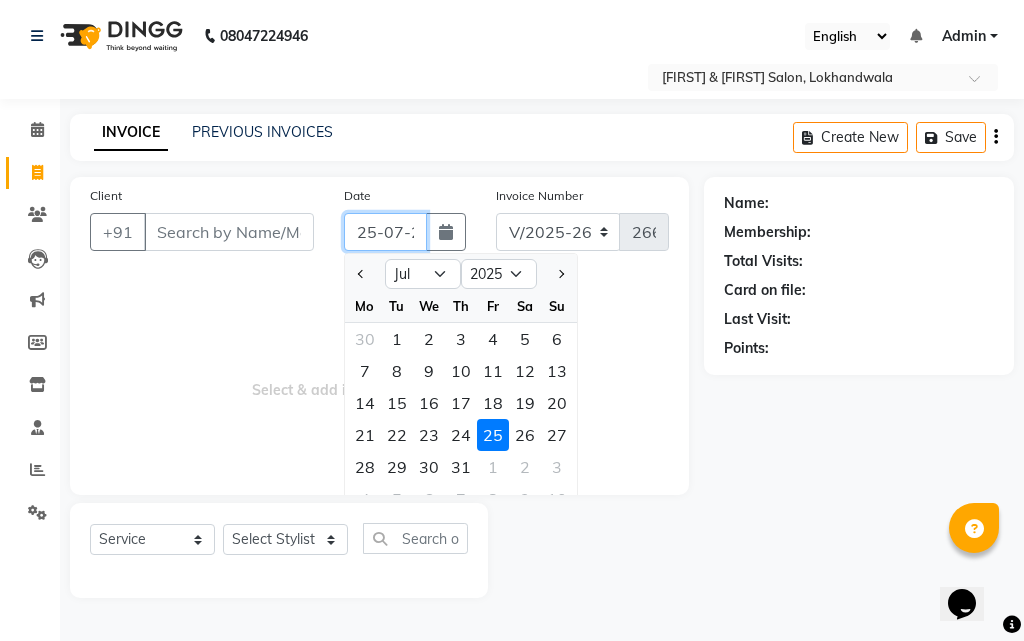 click on "25-07-2025" 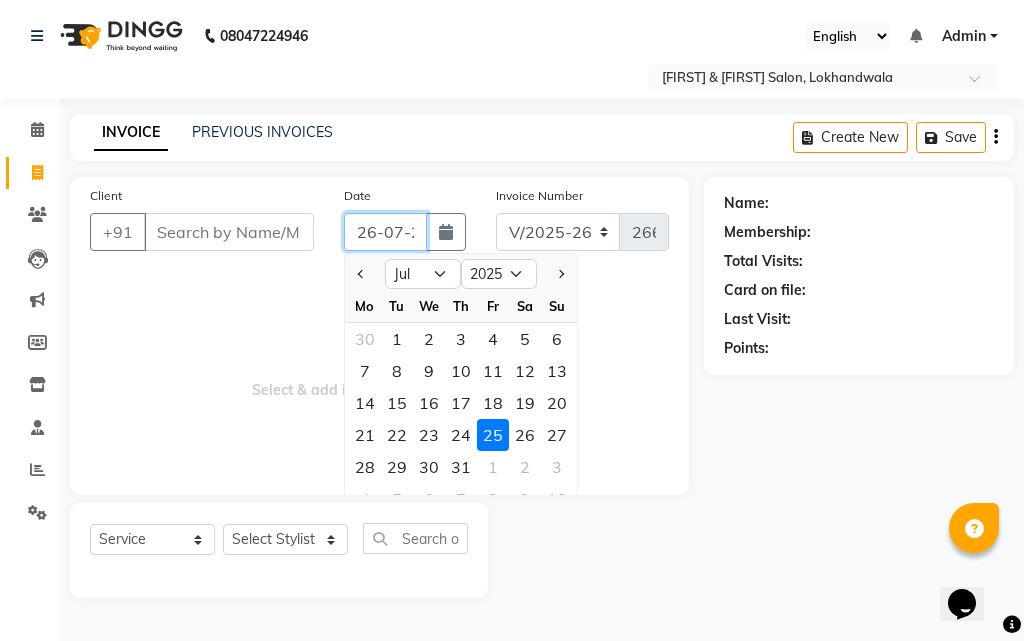 type on "26-07-2025" 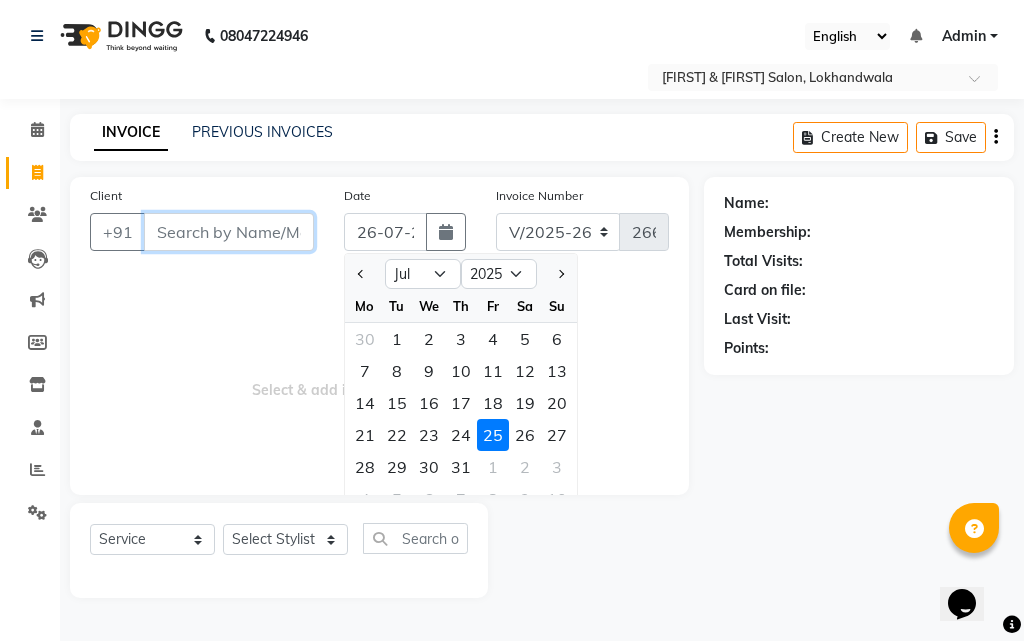 click on "Client" at bounding box center [229, 232] 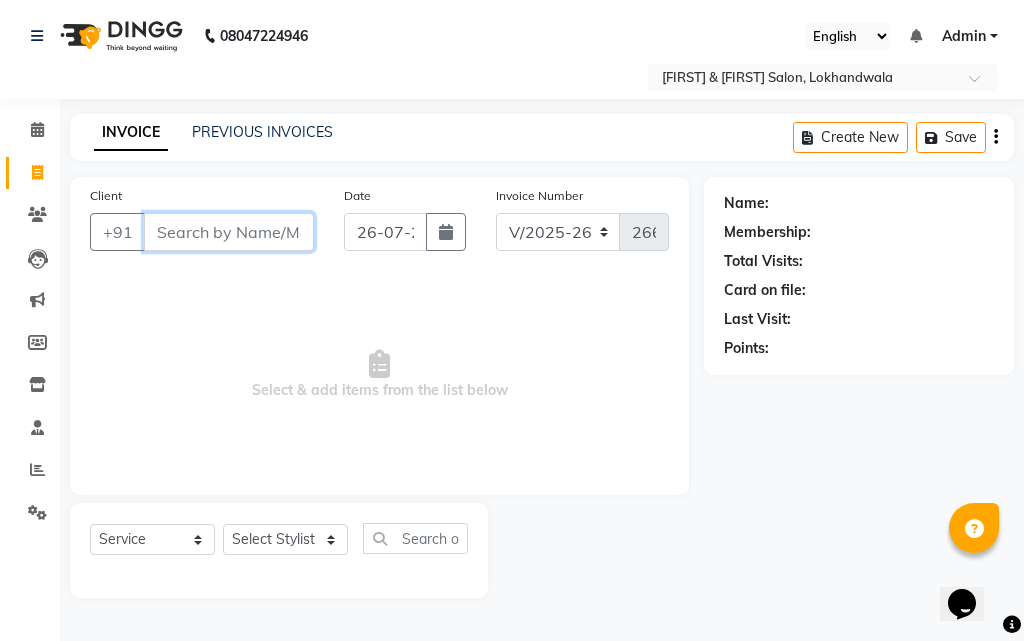 click on "Client" at bounding box center [229, 232] 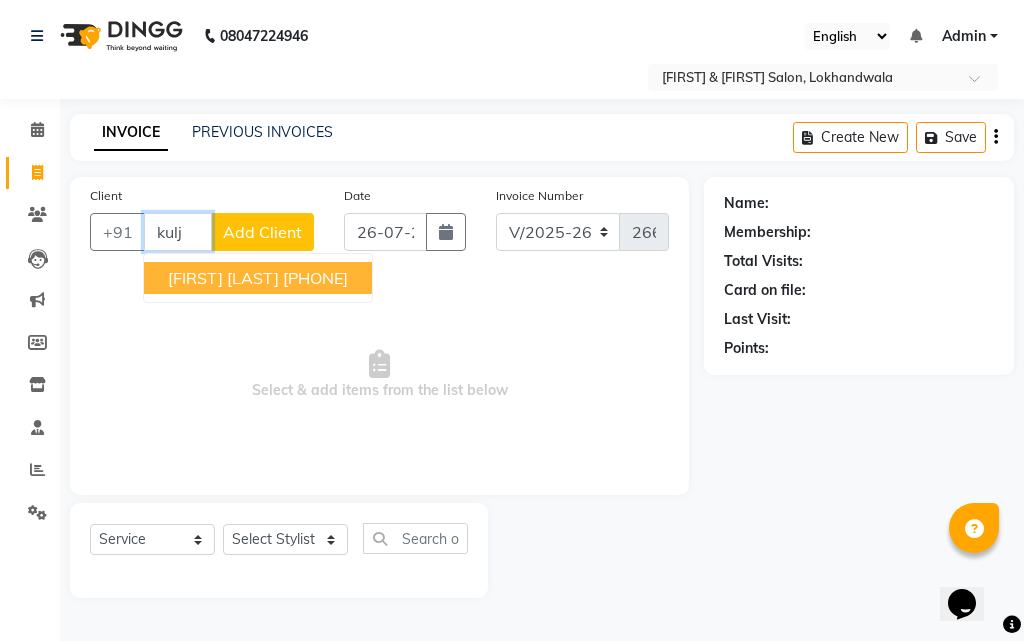 click on "[FIRST] [LAST]" at bounding box center [223, 278] 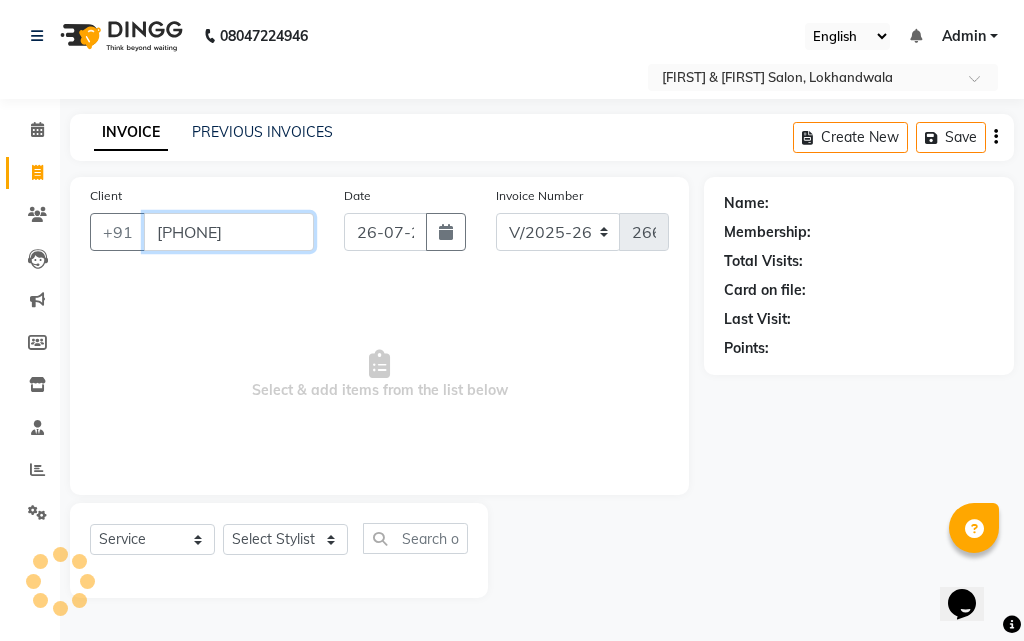 type on "[PHONE]" 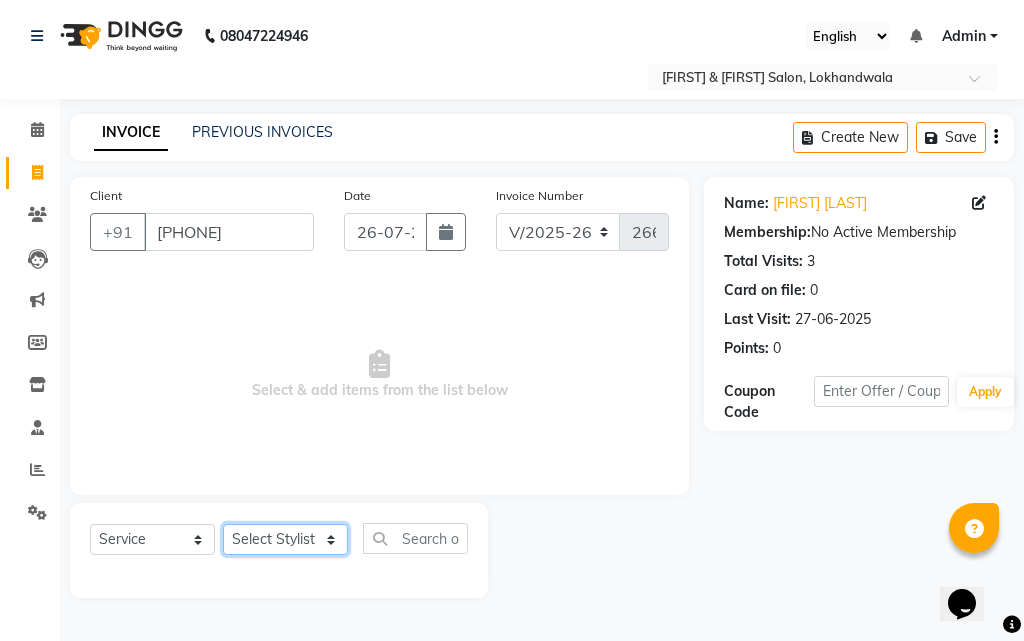 click on "Select Stylist Arjun Sir Dipesh Dipika Himanshu Patel kabir uddin Kajal Mam Mahesh Manager pratiksha bomble Priyanka Navnath Ghayal Ravina Gouri Rupa Kashyap Samta Gouri sandy Shreya Thadeshwar  Taj Ahamad Umesh" 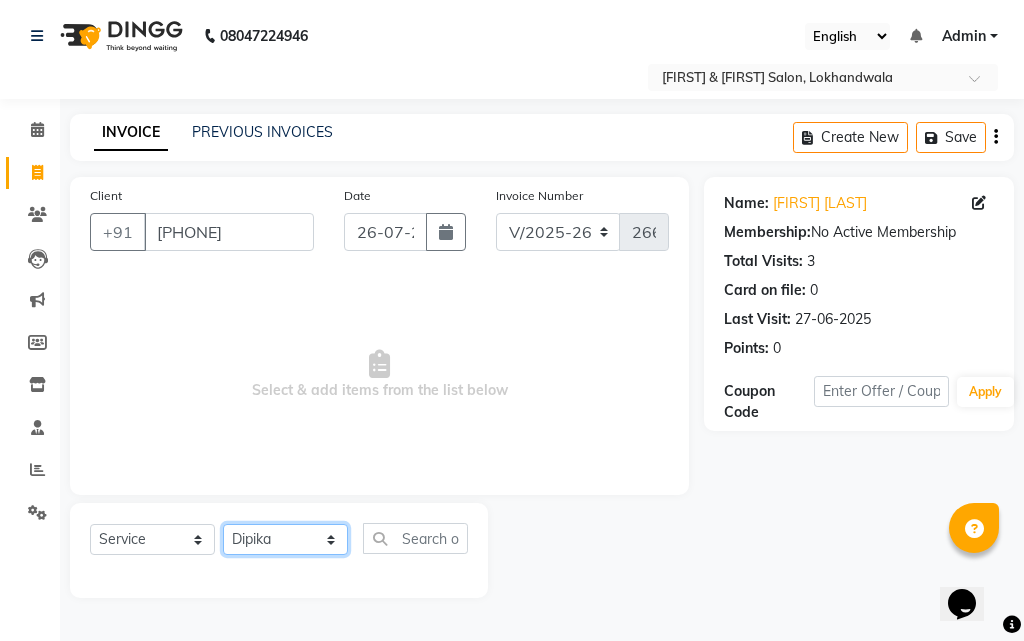 click on "Select Stylist Arjun Sir Dipesh Dipika Himanshu Patel kabir uddin Kajal Mam Mahesh Manager pratiksha bomble Priyanka Navnath Ghayal Ravina Gouri Rupa Kashyap Samta Gouri sandy Shreya Thadeshwar  Taj Ahamad Umesh" 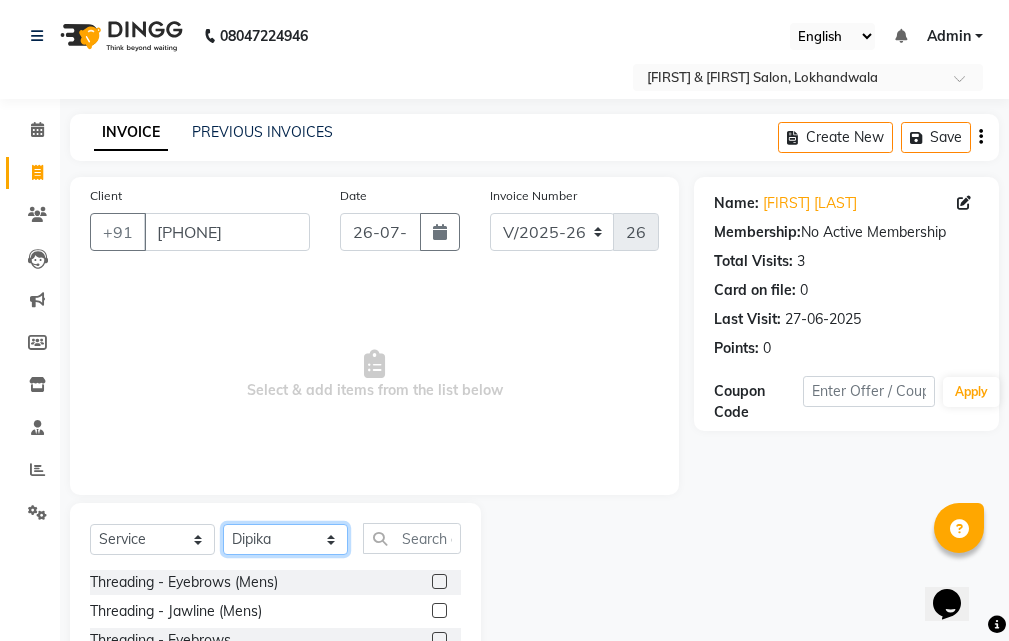 scroll, scrollTop: 187, scrollLeft: 0, axis: vertical 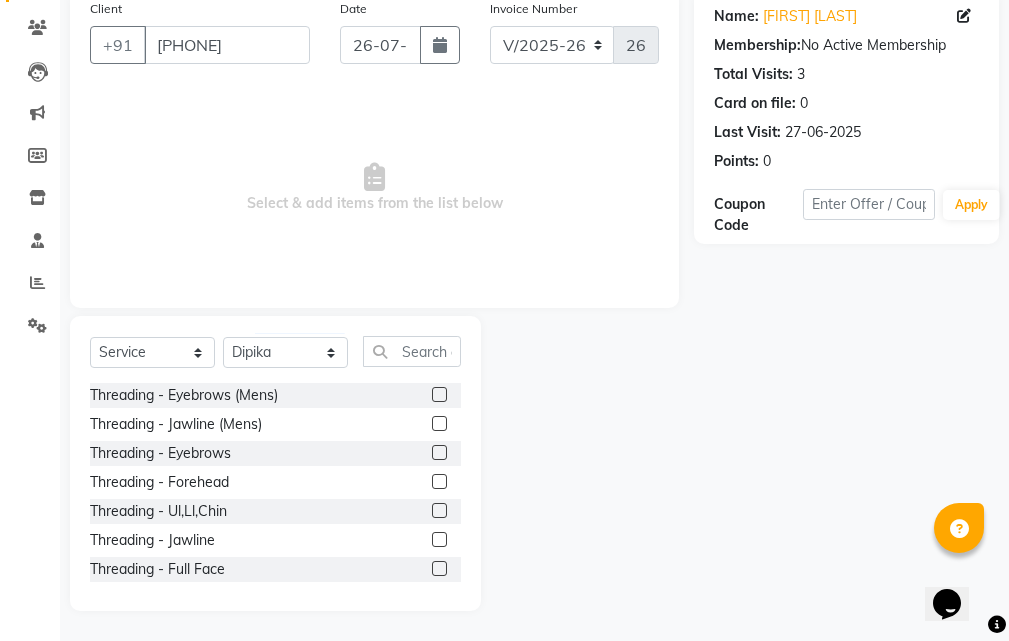 click 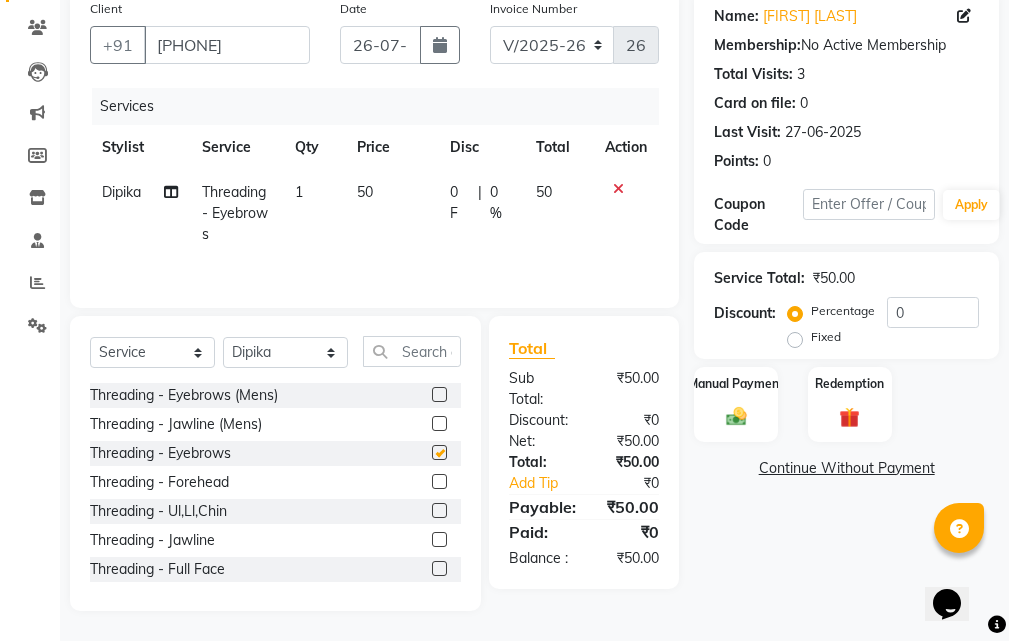 checkbox on "false" 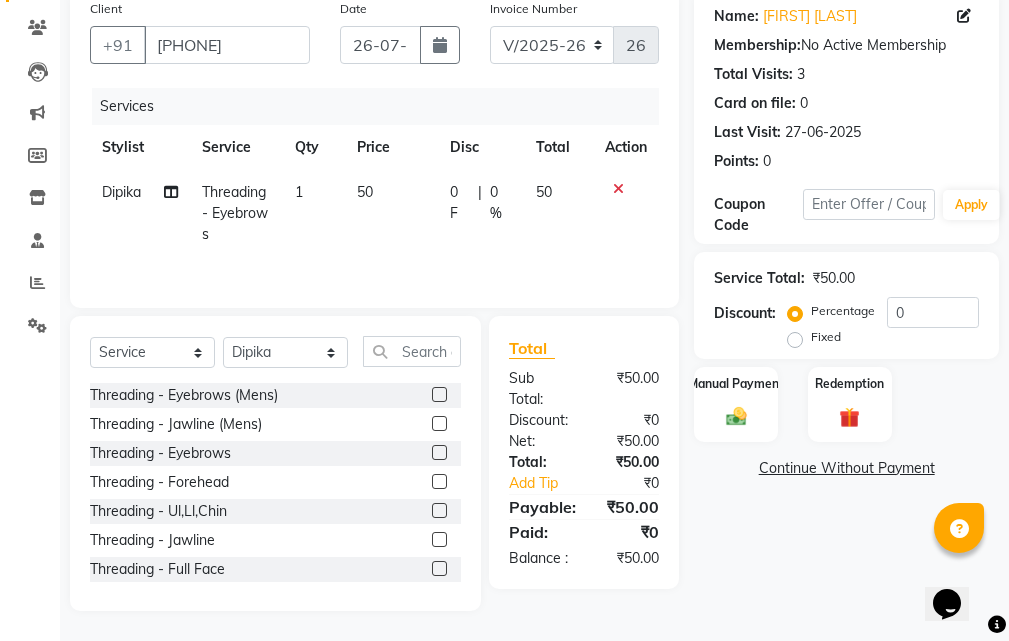 click 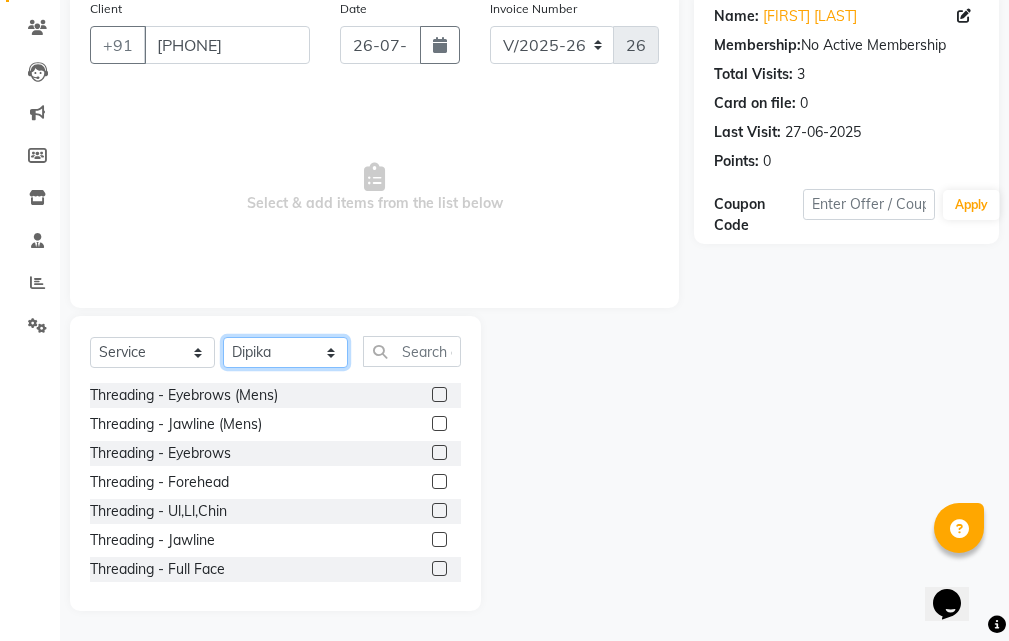 click on "Select Stylist Arjun Sir Dipesh Dipika Himanshu Patel kabir uddin Kajal Mam Mahesh Manager pratiksha bomble Priyanka Navnath Ghayal Ravina Gouri Rupa Kashyap Samta Gouri sandy Shreya Thadeshwar  Taj Ahamad Umesh" 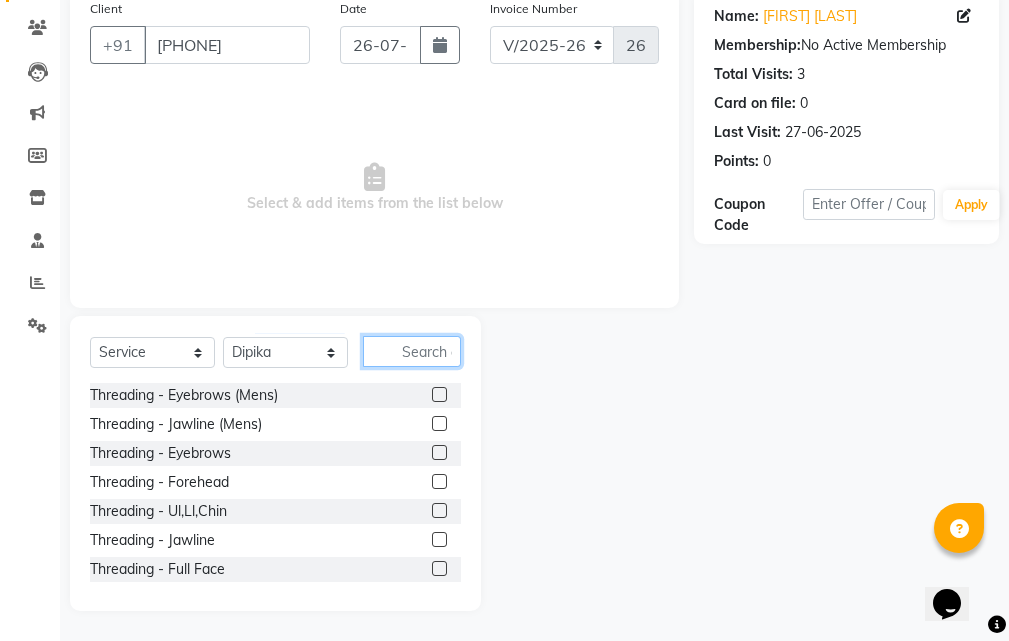 click 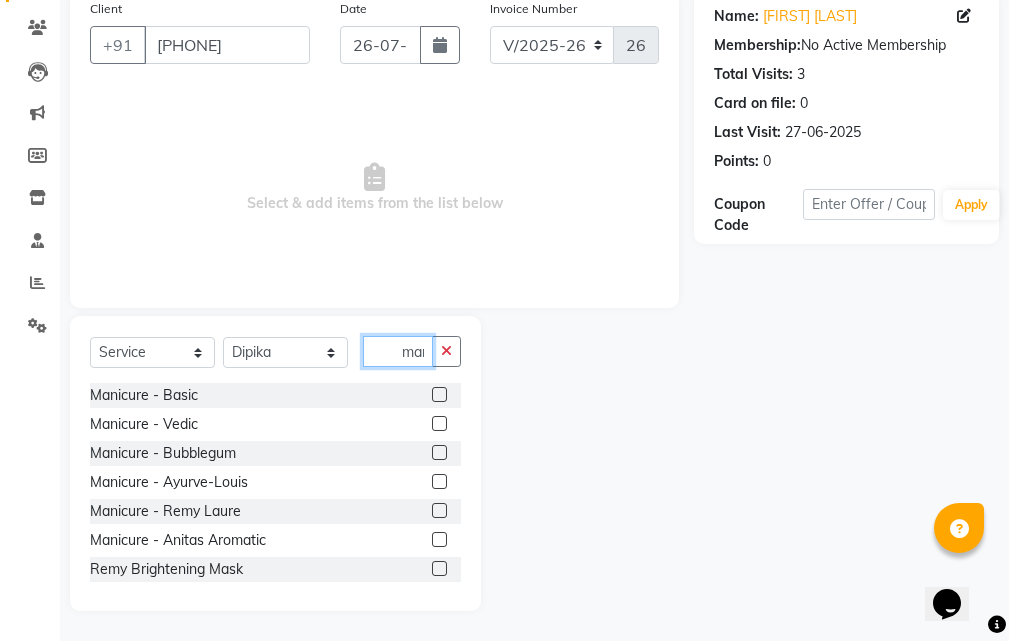 scroll, scrollTop: 0, scrollLeft: 5, axis: horizontal 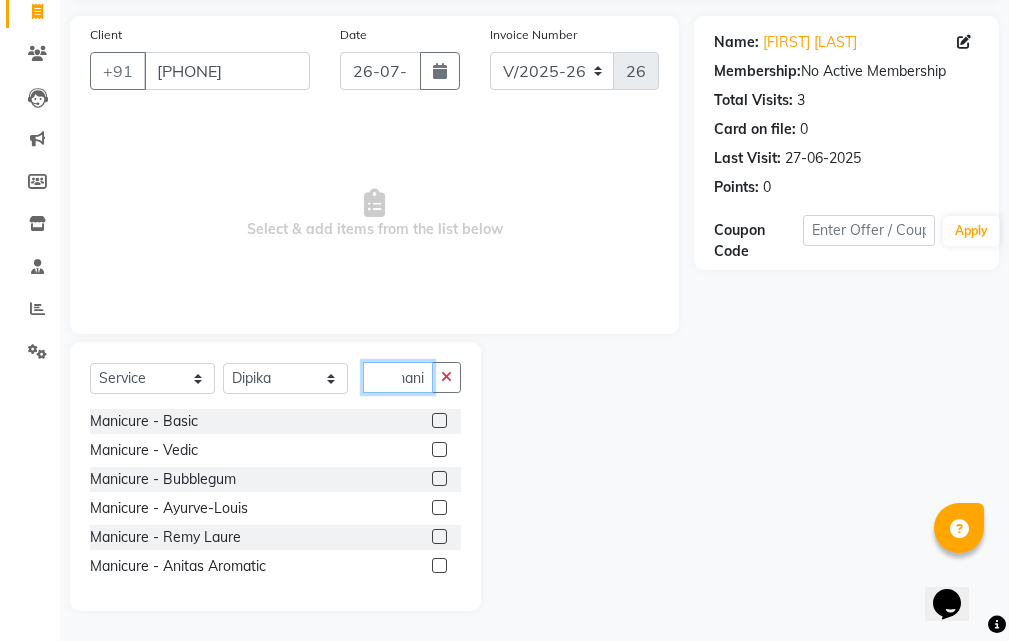 type on "mani" 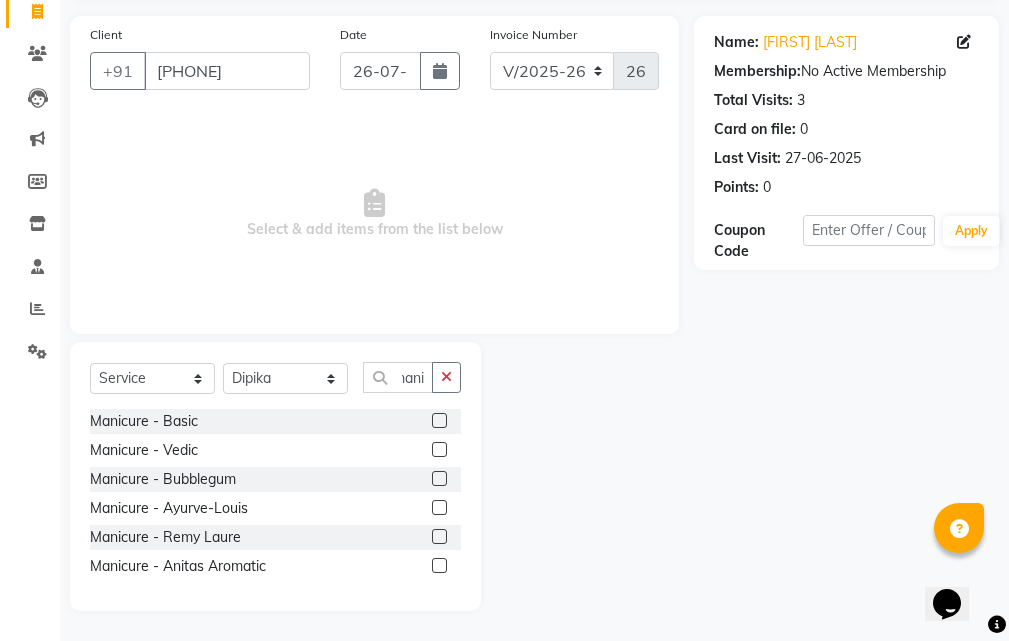 scroll, scrollTop: 0, scrollLeft: 0, axis: both 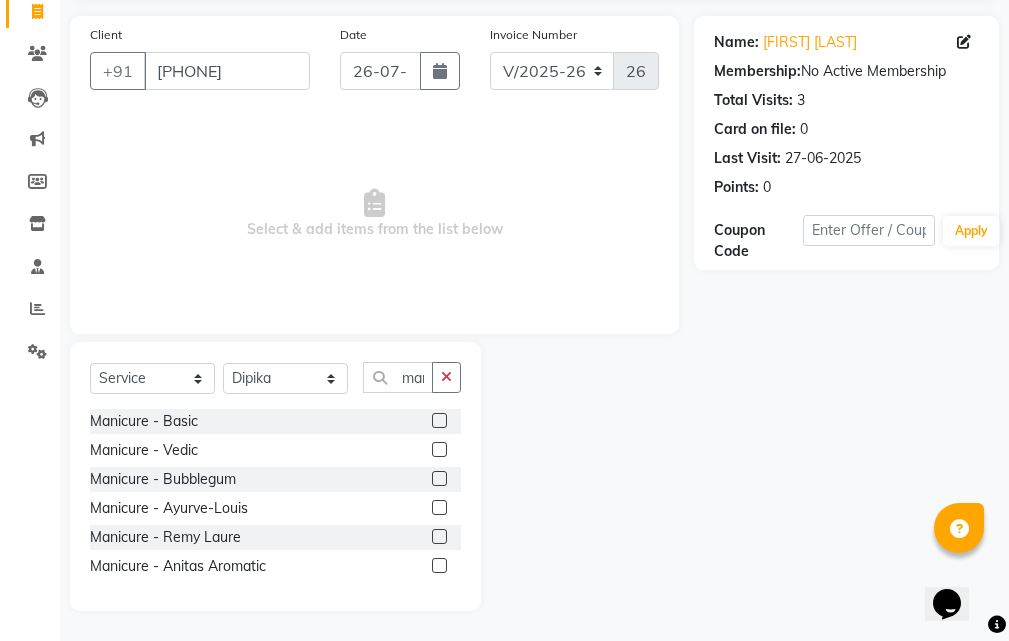 click 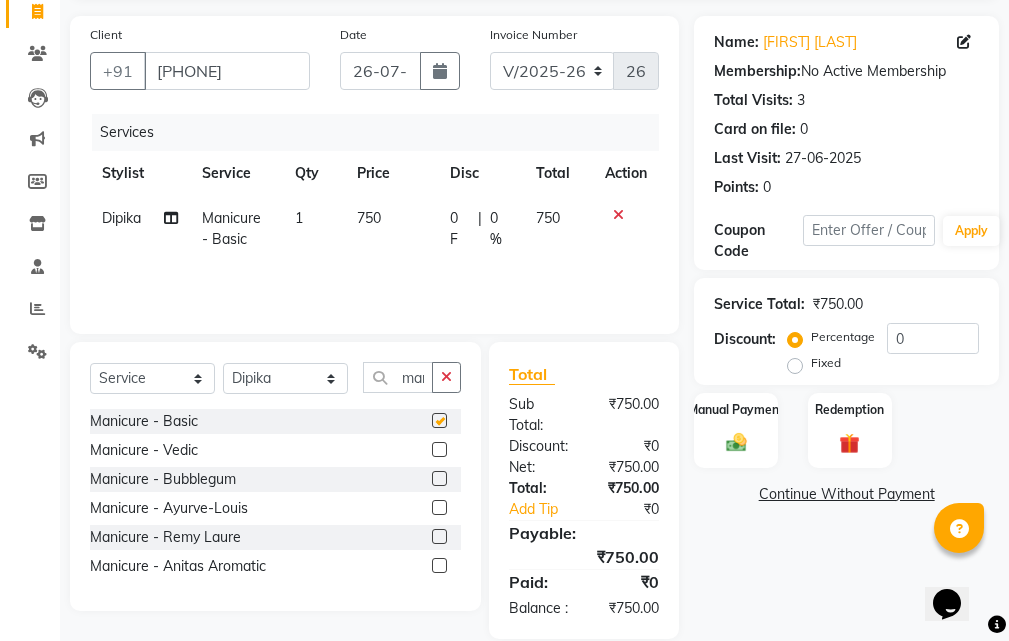 checkbox on "false" 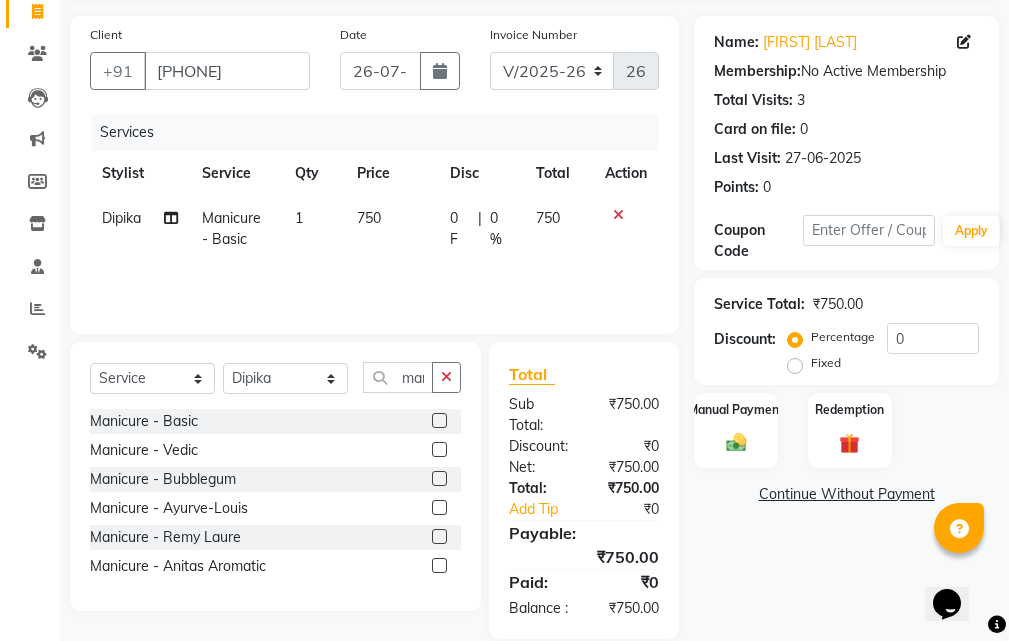 click on "750" 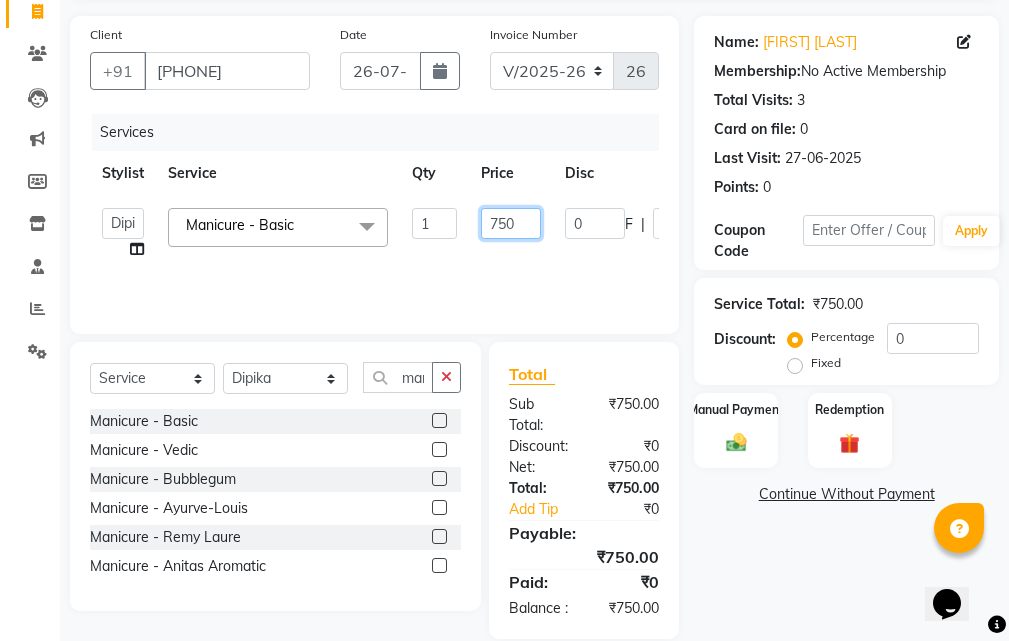 click on "750" 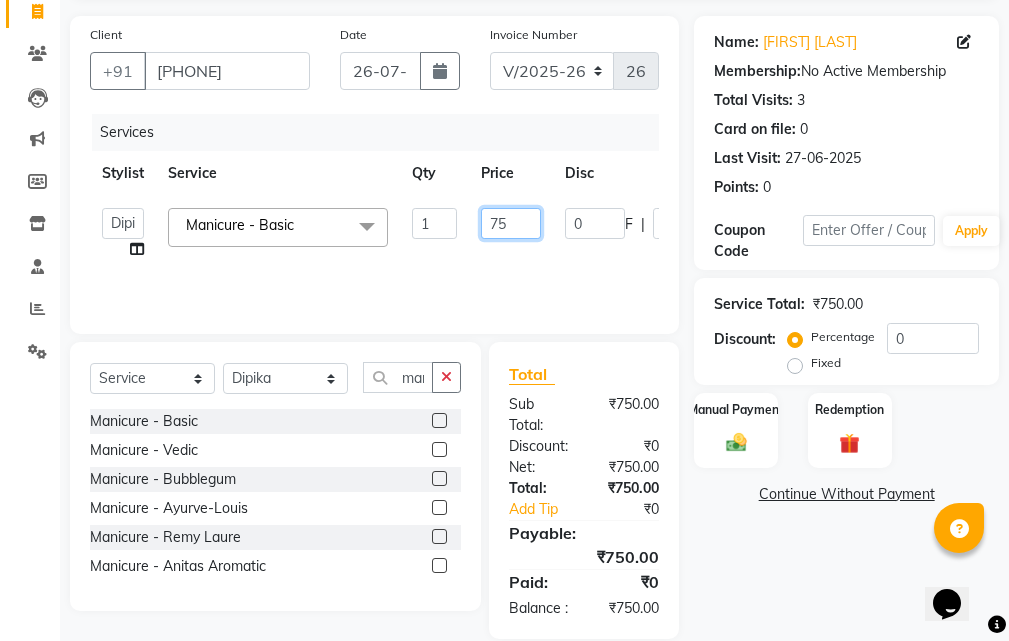 type on "7" 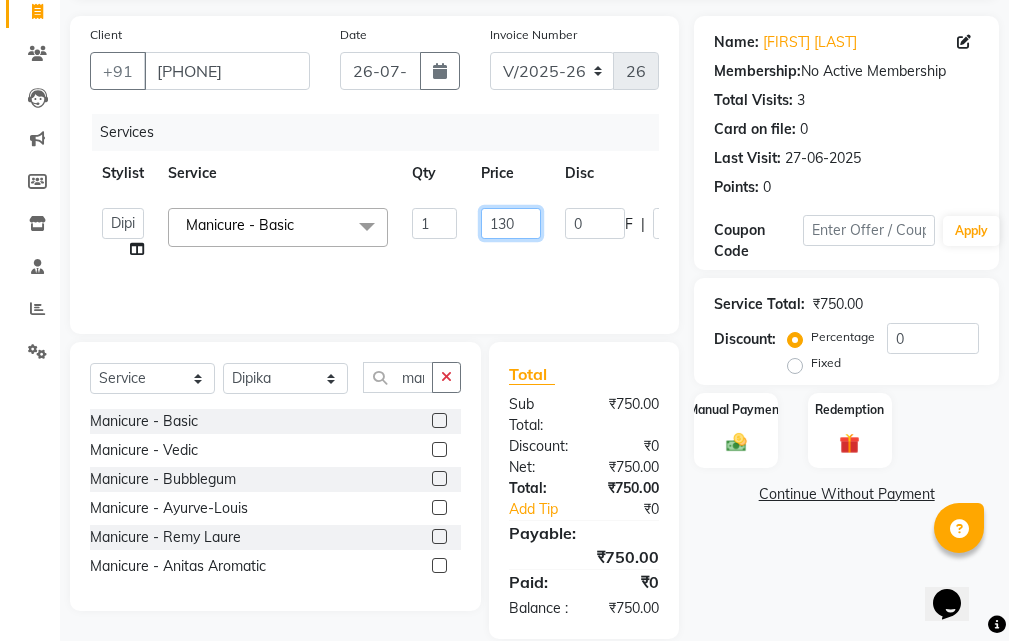 type on "1300" 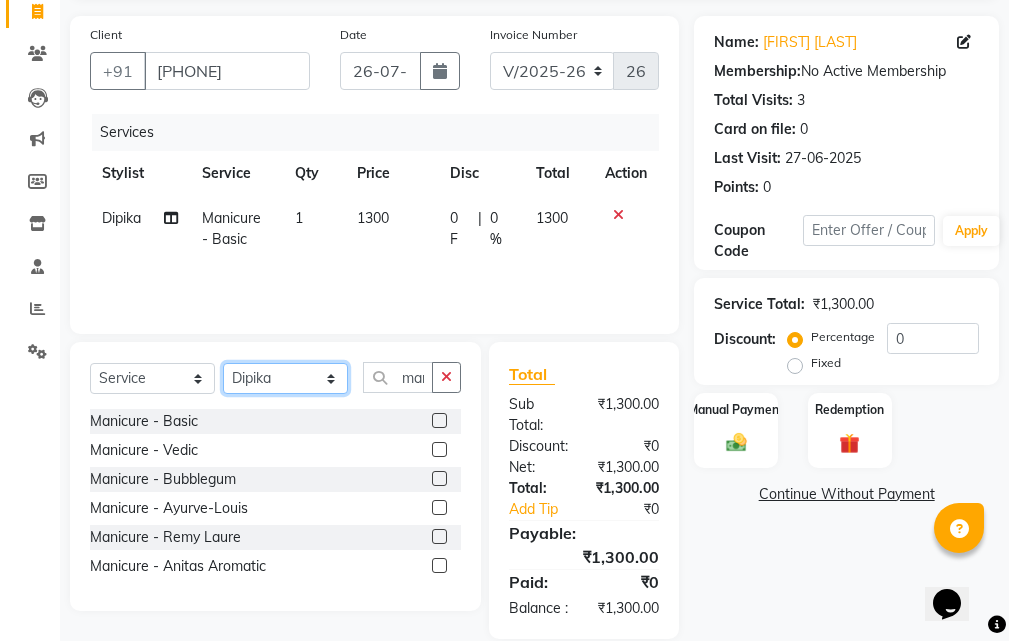 click on "Select Stylist Arjun Sir Dipesh Dipika Himanshu Patel kabir uddin Kajal Mam Mahesh Manager pratiksha bomble Priyanka Navnath Ghayal Ravina Gouri Rupa Kashyap Samta Gouri sandy Shreya Thadeshwar  Taj Ahamad Umesh" 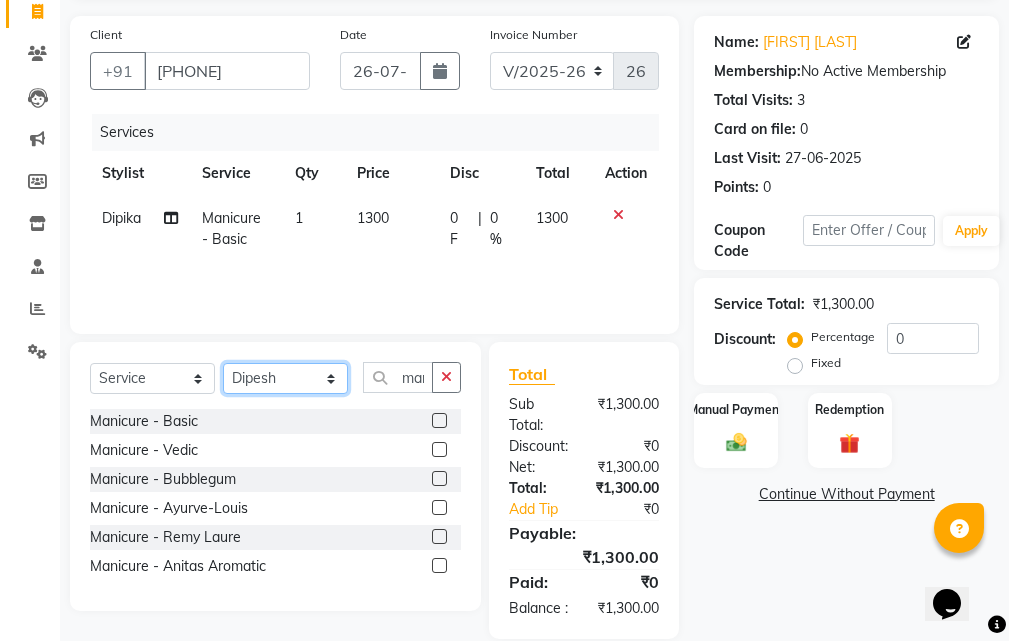 click on "Select Stylist Arjun Sir Dipesh Dipika Himanshu Patel kabir uddin Kajal Mam Mahesh Manager pratiksha bomble Priyanka Navnath Ghayal Ravina Gouri Rupa Kashyap Samta Gouri sandy Shreya Thadeshwar  Taj Ahamad Umesh" 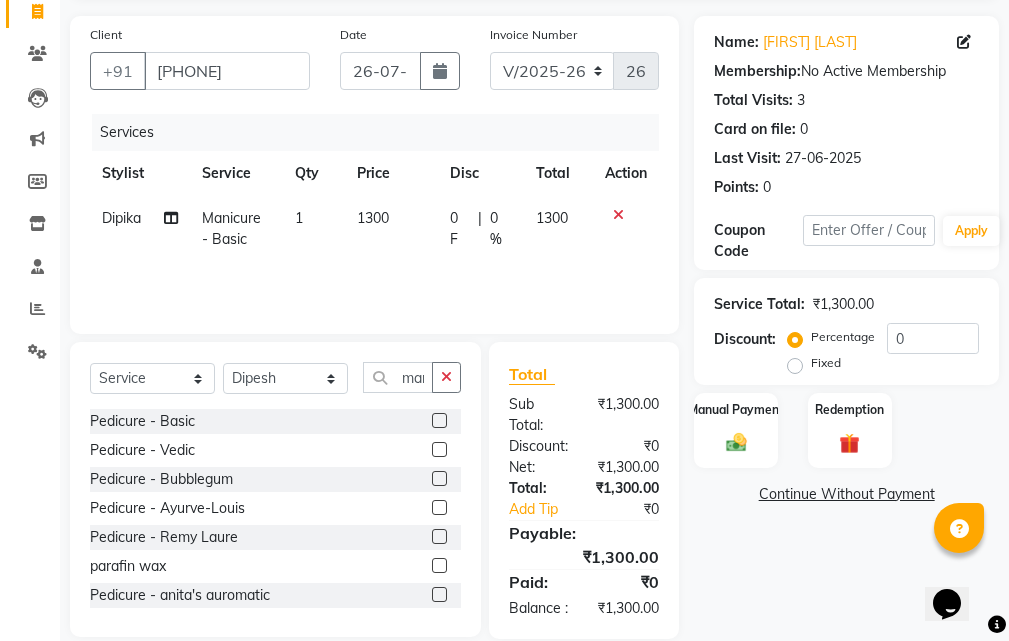 click 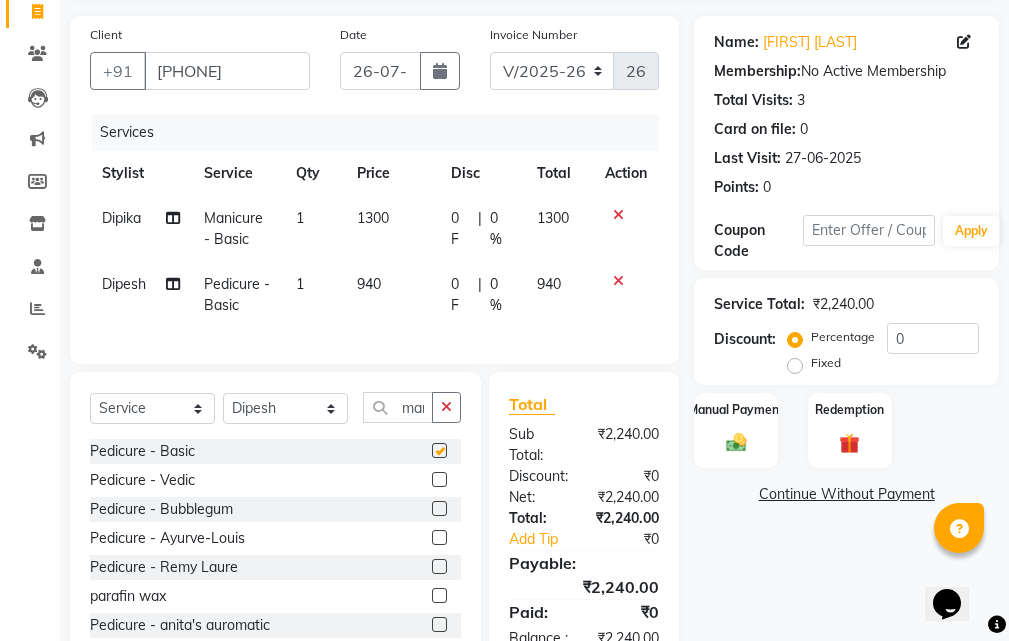 checkbox on "false" 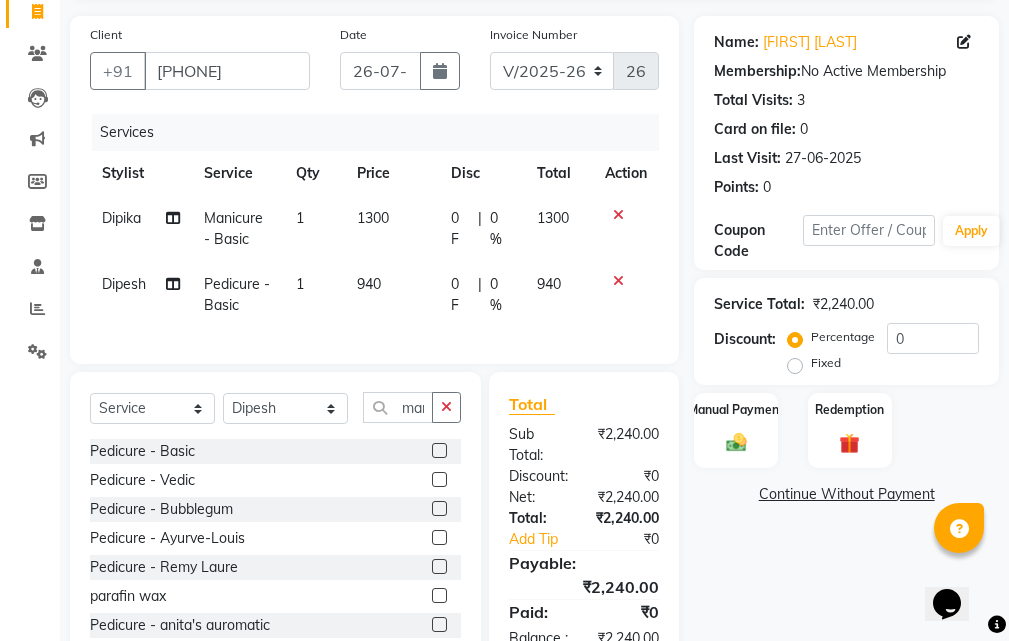 click on "940" 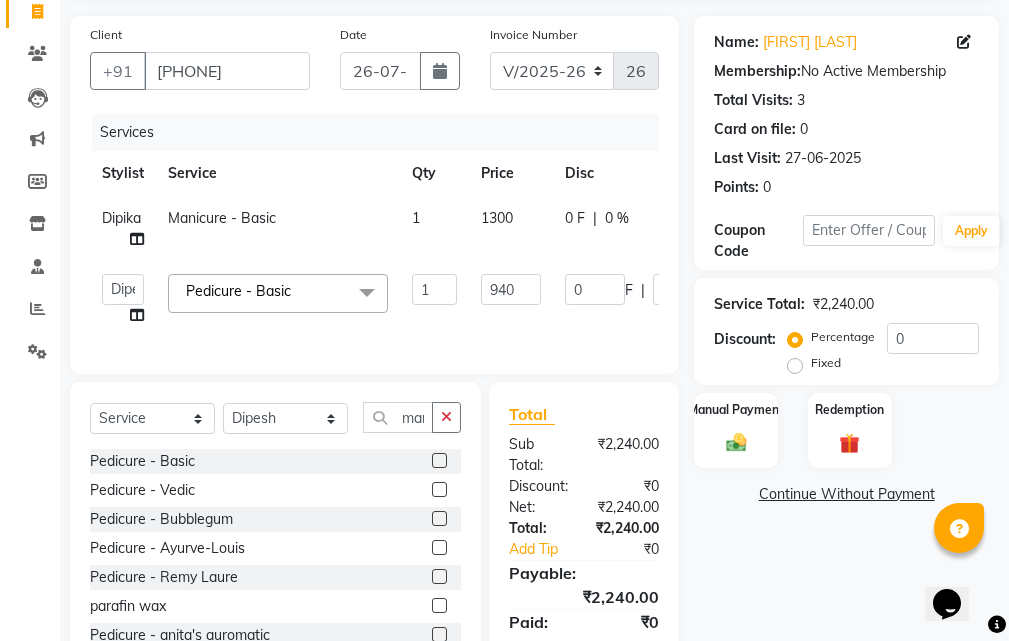 scroll, scrollTop: 0, scrollLeft: 202, axis: horizontal 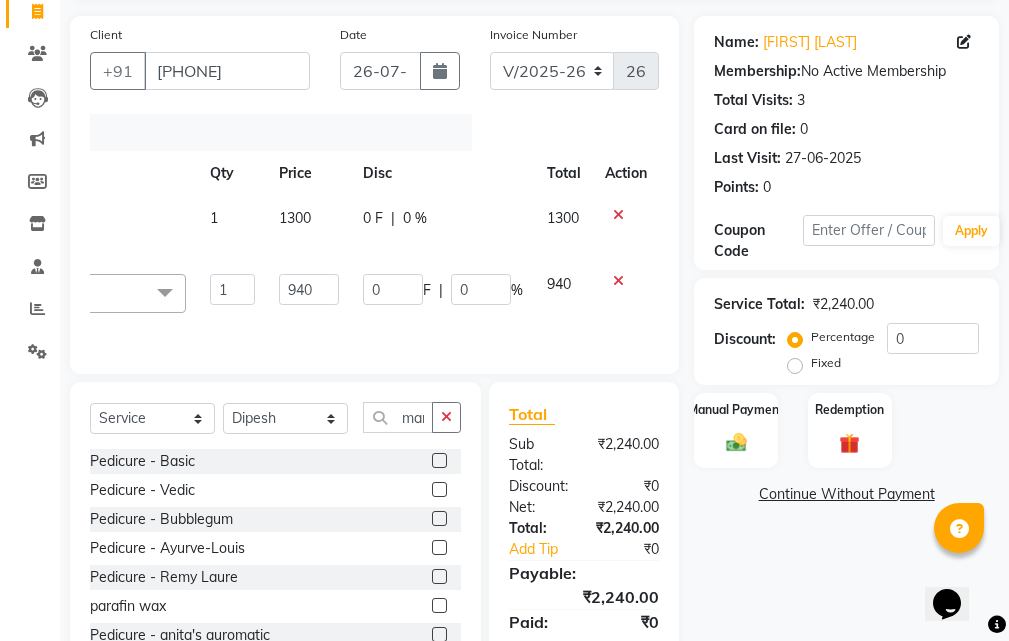click 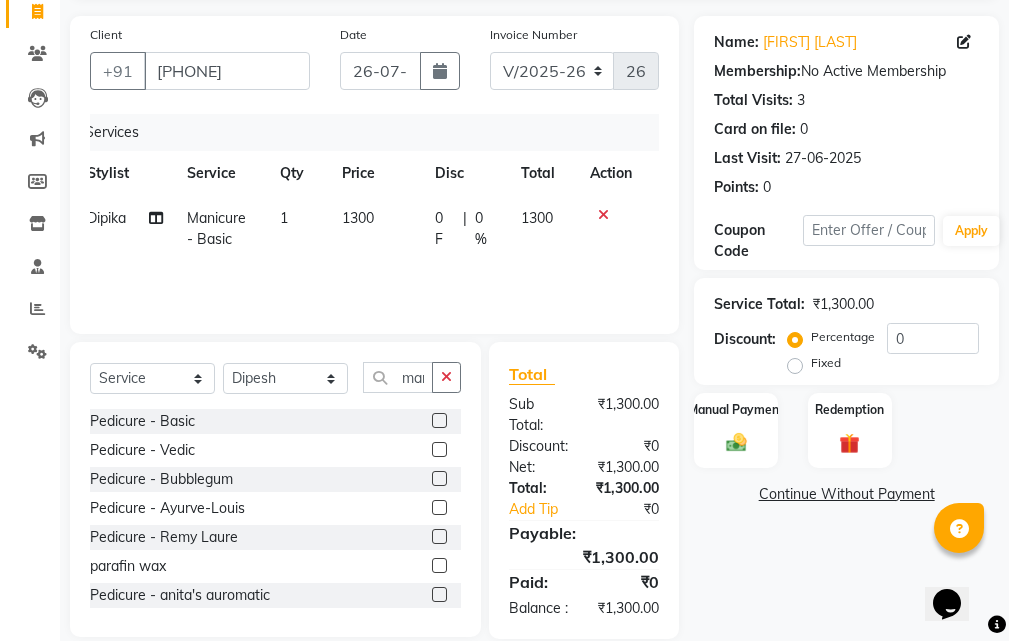 click 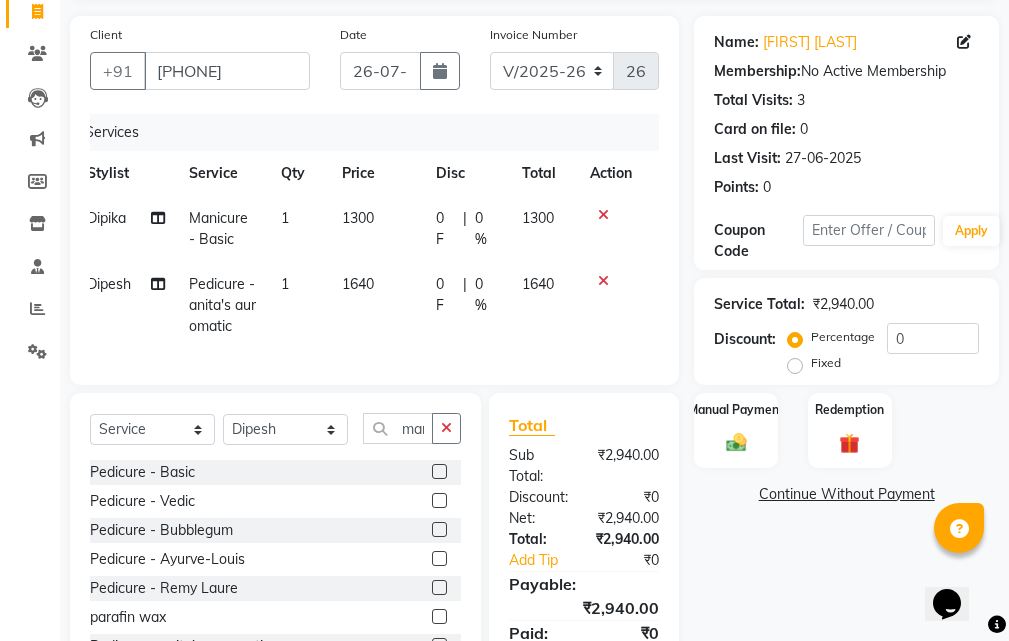 checkbox on "false" 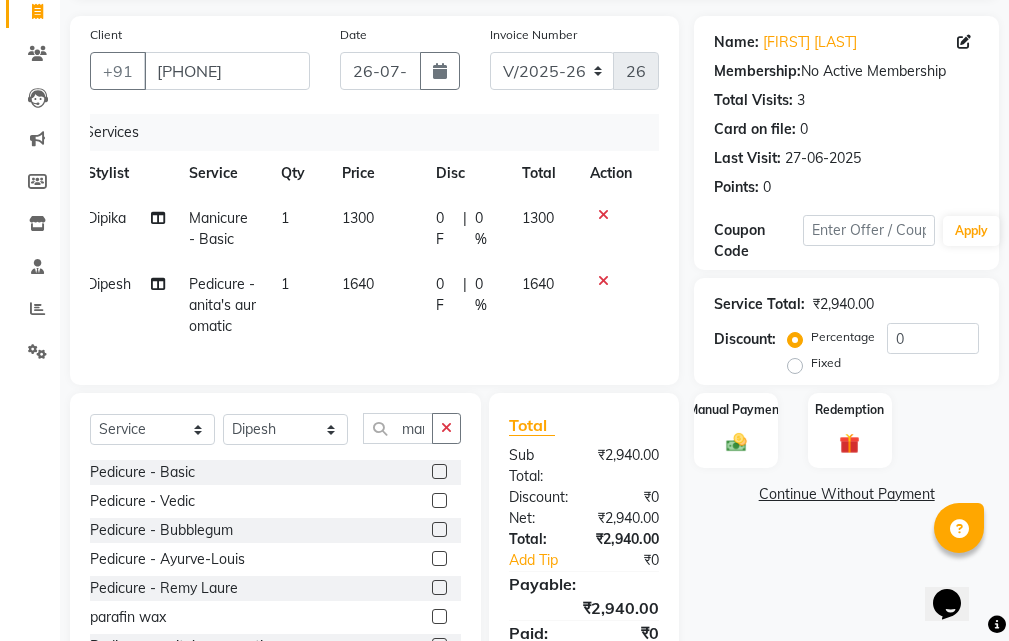 click on "1640" 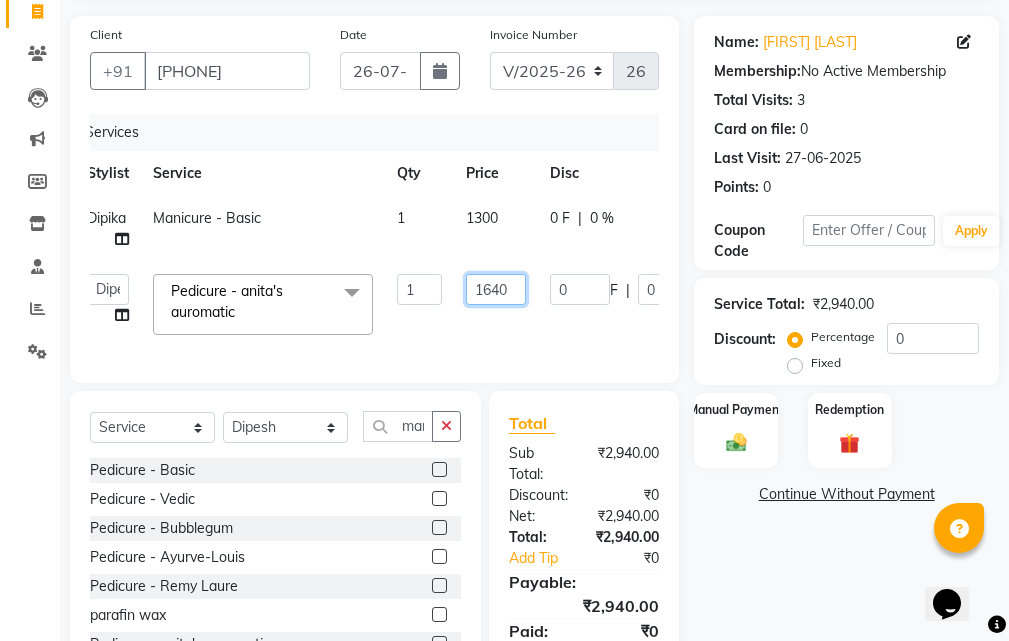 click on "1640" 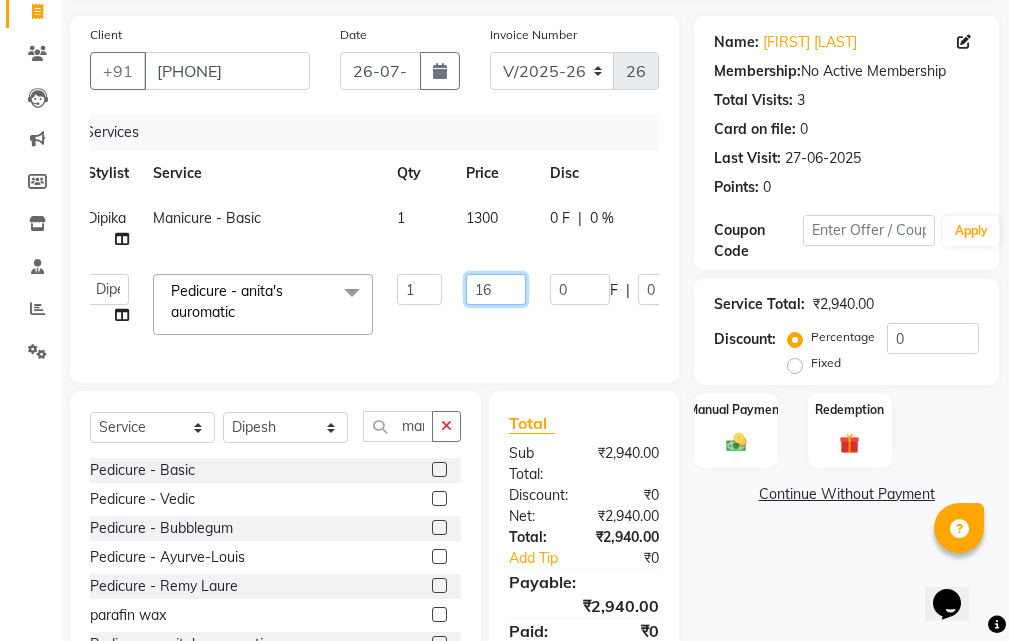 type on "1" 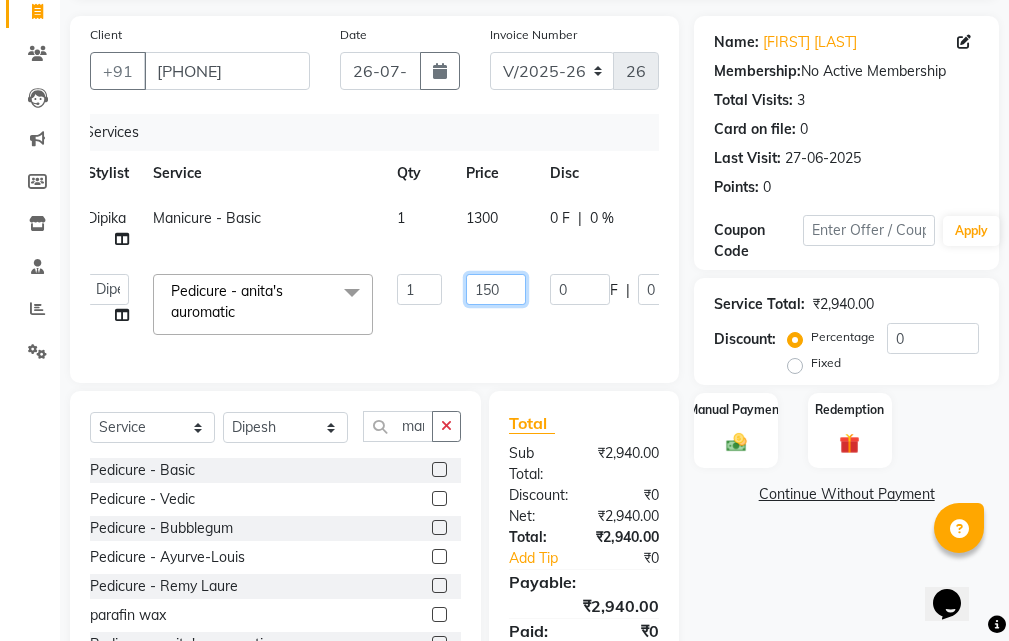 type on "1500" 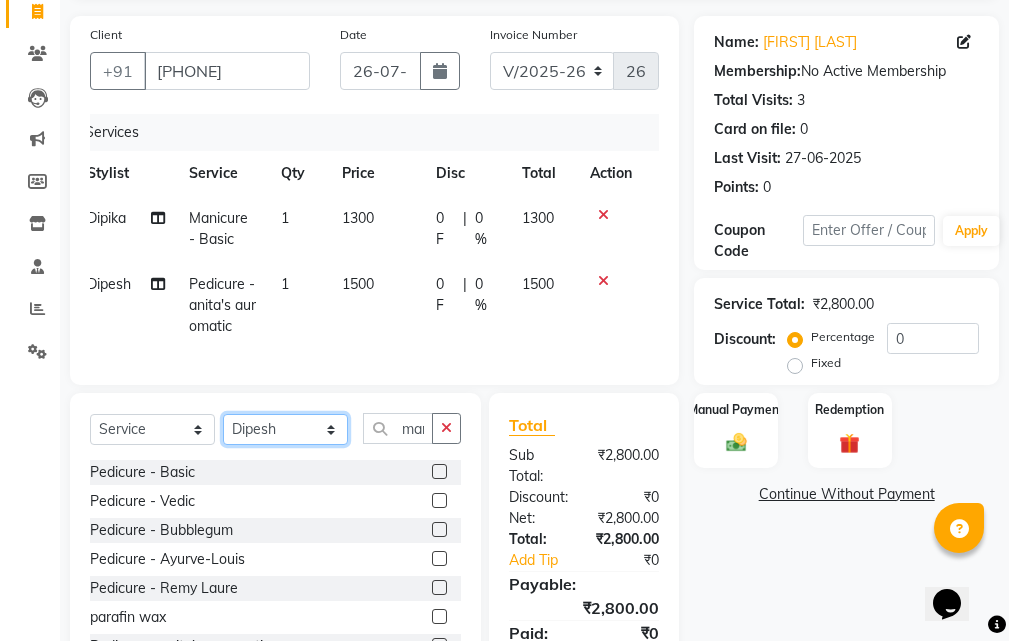click on "Select Stylist Arjun Sir Dipesh Dipika Himanshu Patel kabir uddin Kajal Mam Mahesh Manager pratiksha bomble Priyanka Navnath Ghayal Ravina Gouri Rupa Kashyap Samta Gouri sandy Shreya Thadeshwar  Taj Ahamad Umesh" 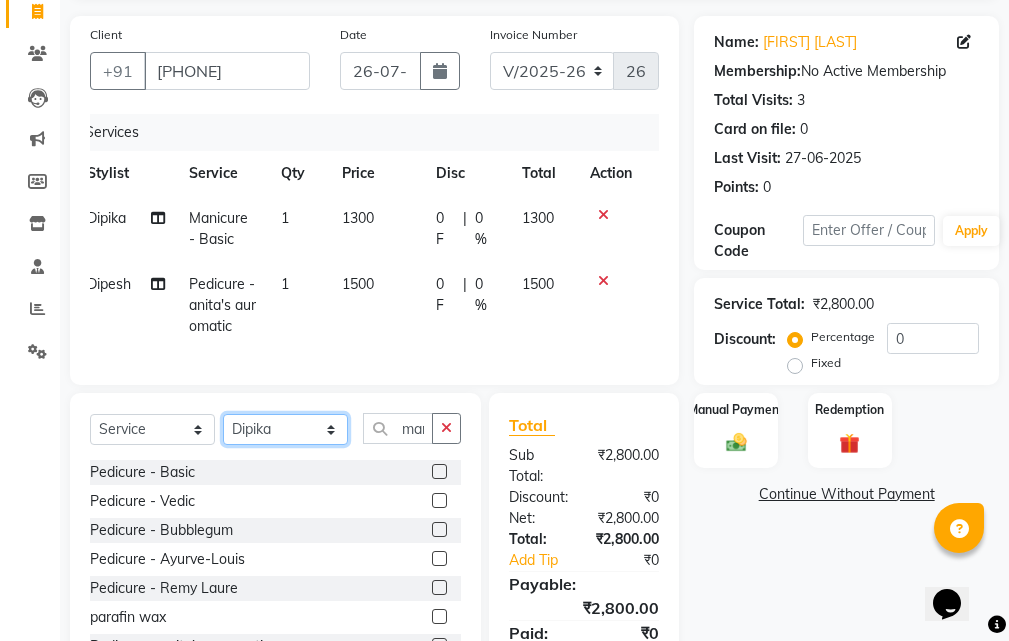 click on "Select Stylist Arjun Sir Dipesh Dipika Himanshu Patel kabir uddin Kajal Mam Mahesh Manager pratiksha bomble Priyanka Navnath Ghayal Ravina Gouri Rupa Kashyap Samta Gouri sandy Shreya Thadeshwar  Taj Ahamad Umesh" 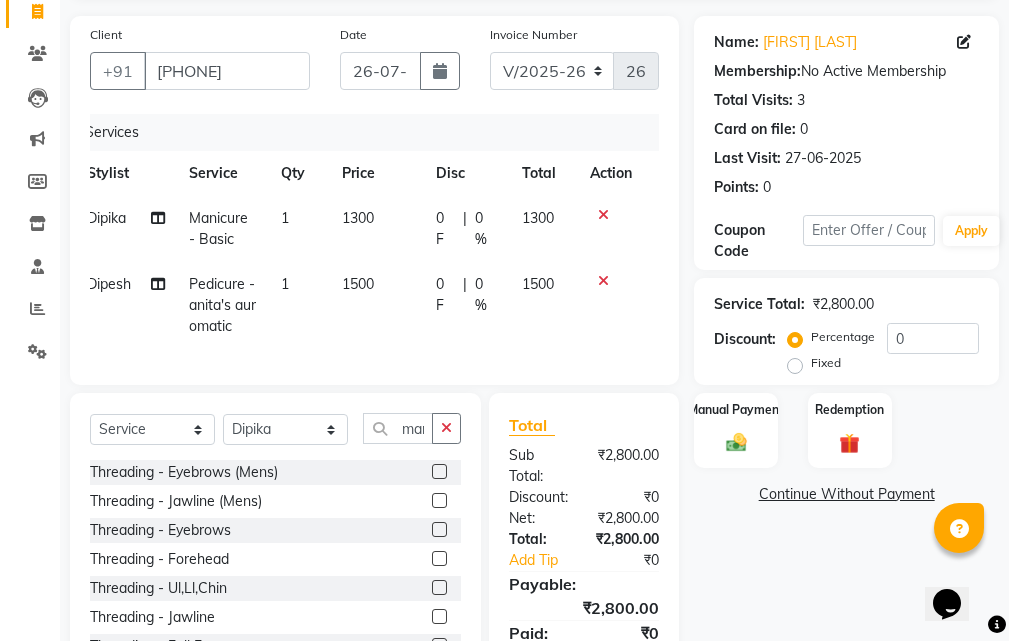 click 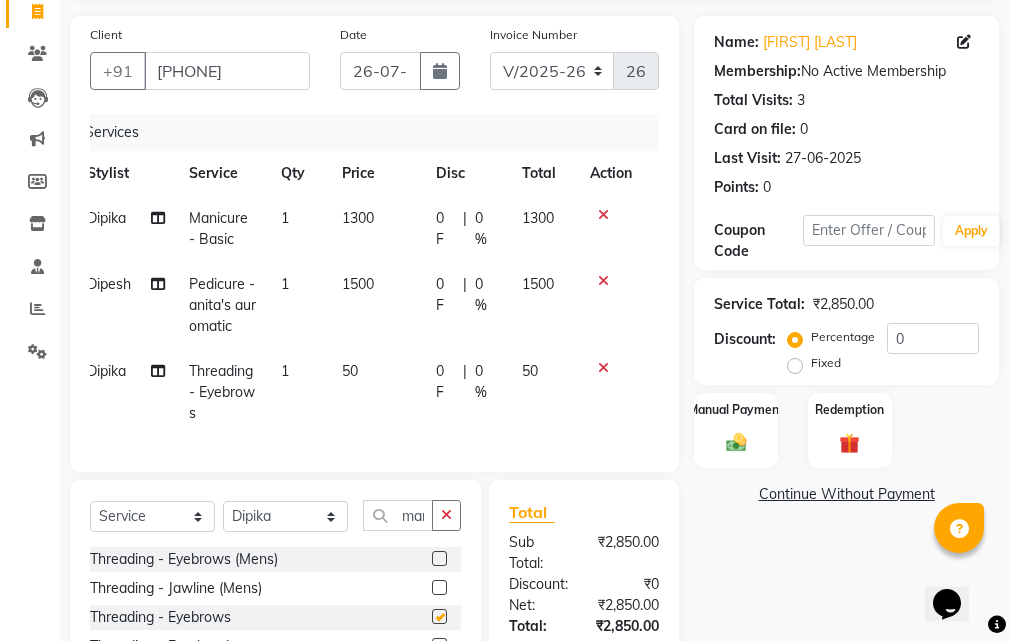 checkbox on "false" 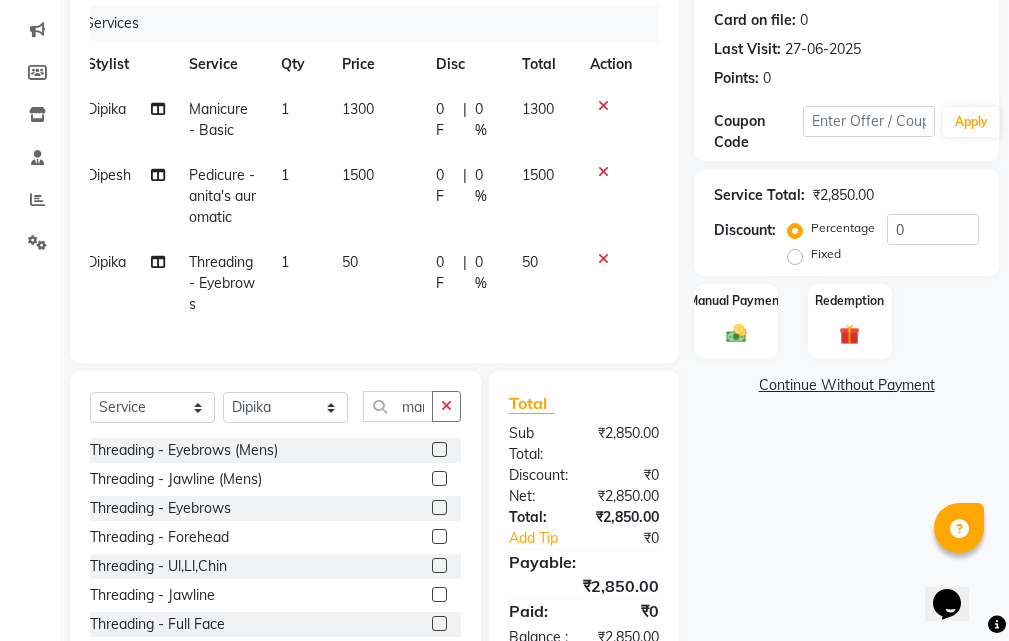 scroll, scrollTop: 361, scrollLeft: 0, axis: vertical 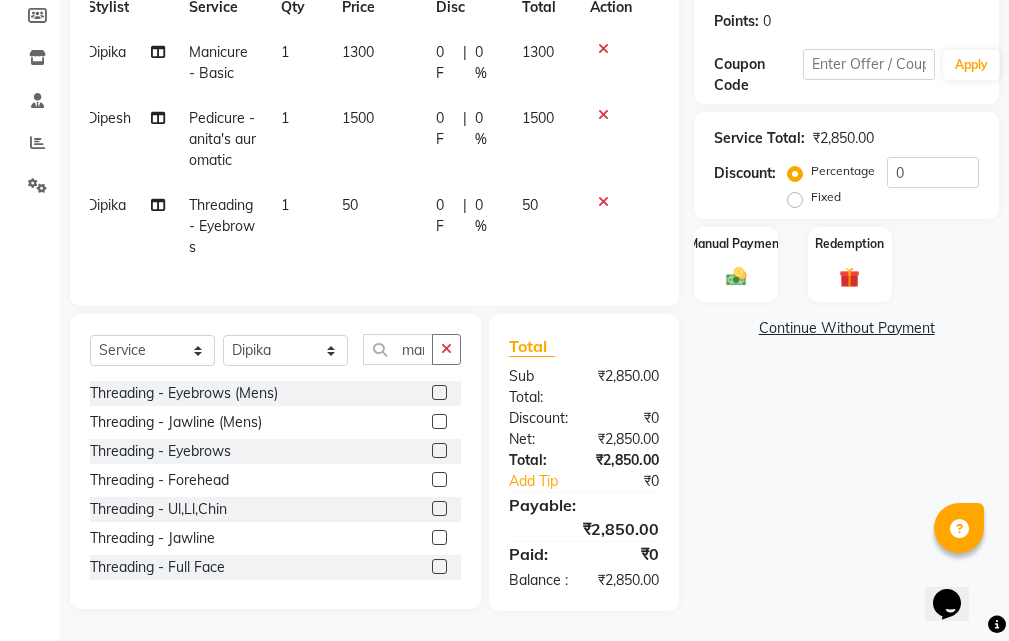click 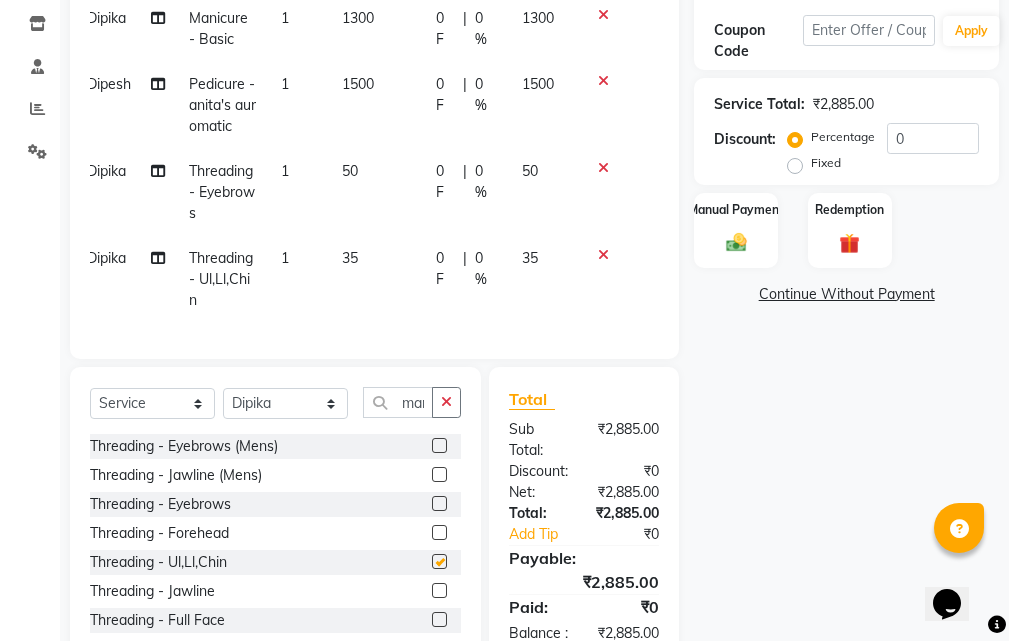 checkbox on "false" 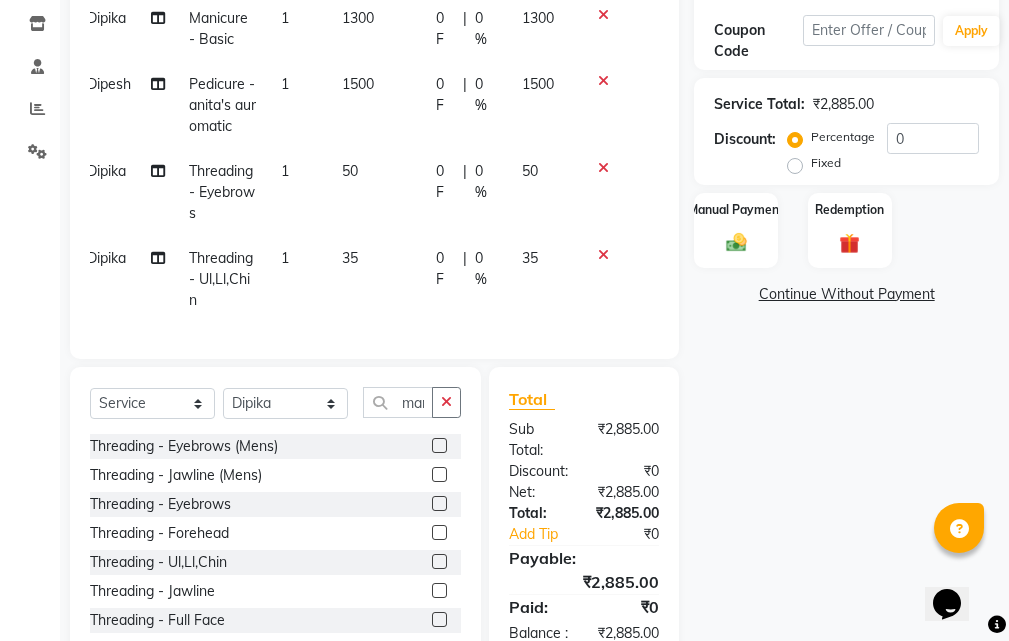 click on "35" 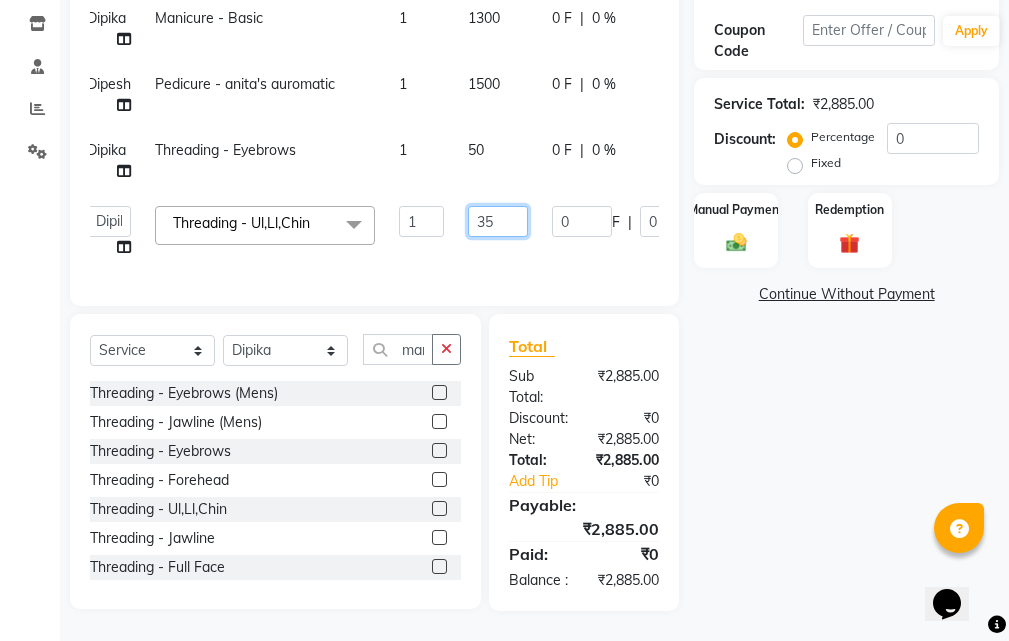 click on "35" 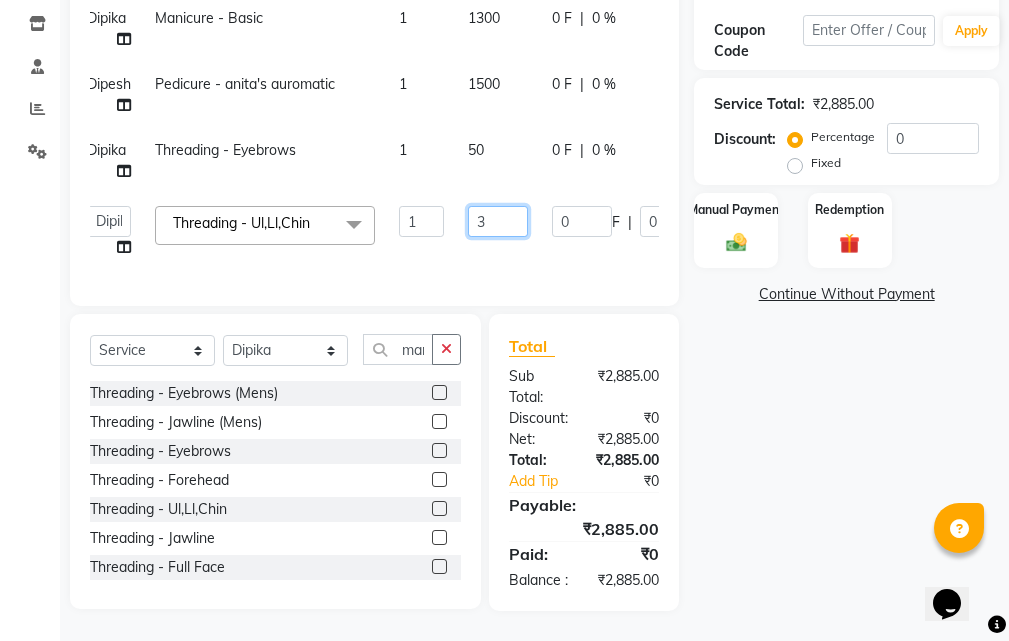 type on "30" 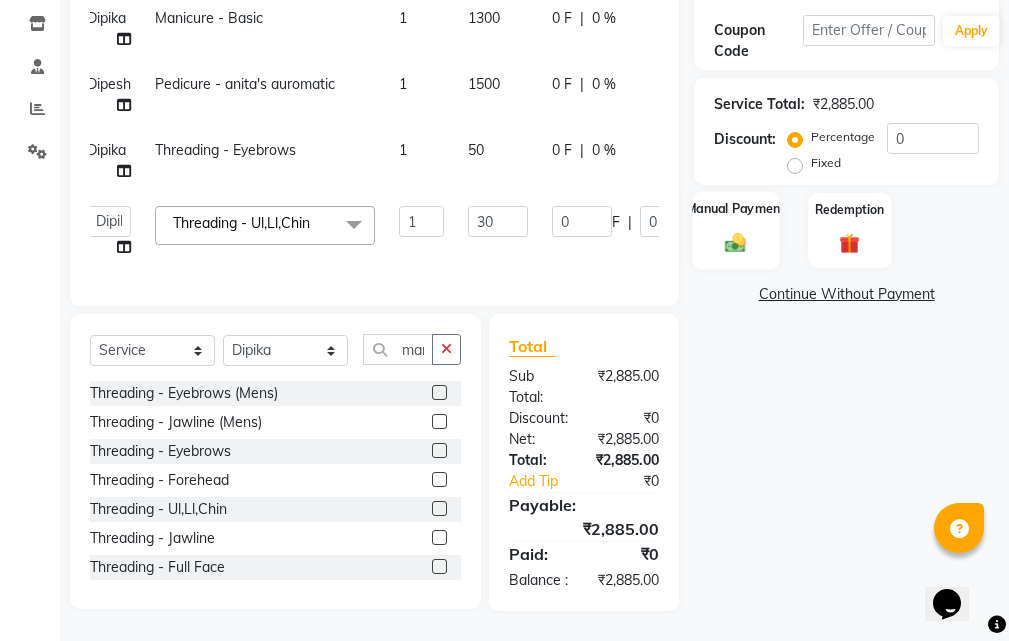 click on "Manual Payment" 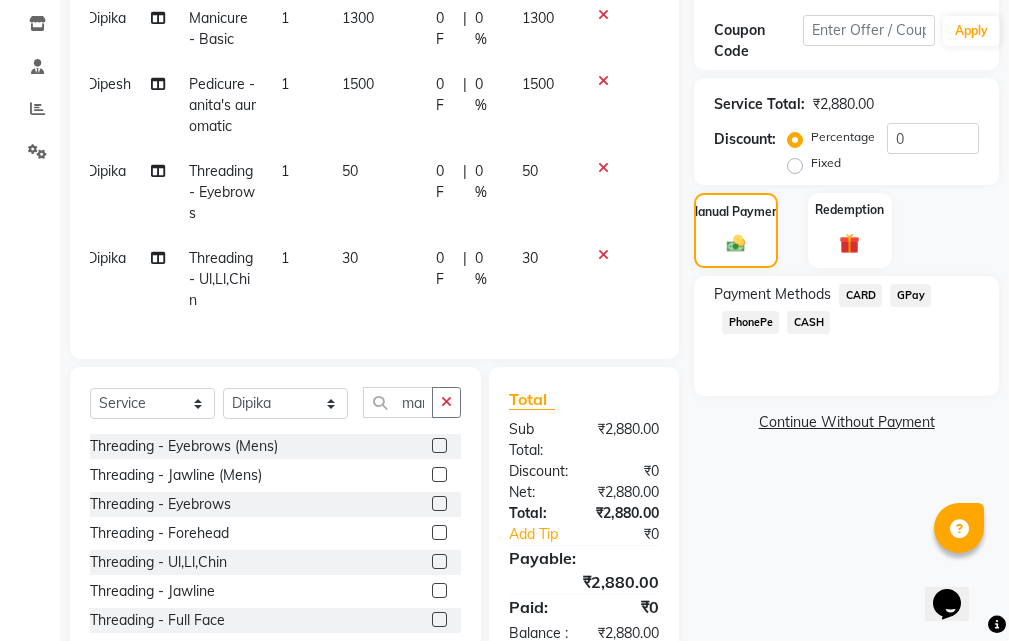 click on "CASH" 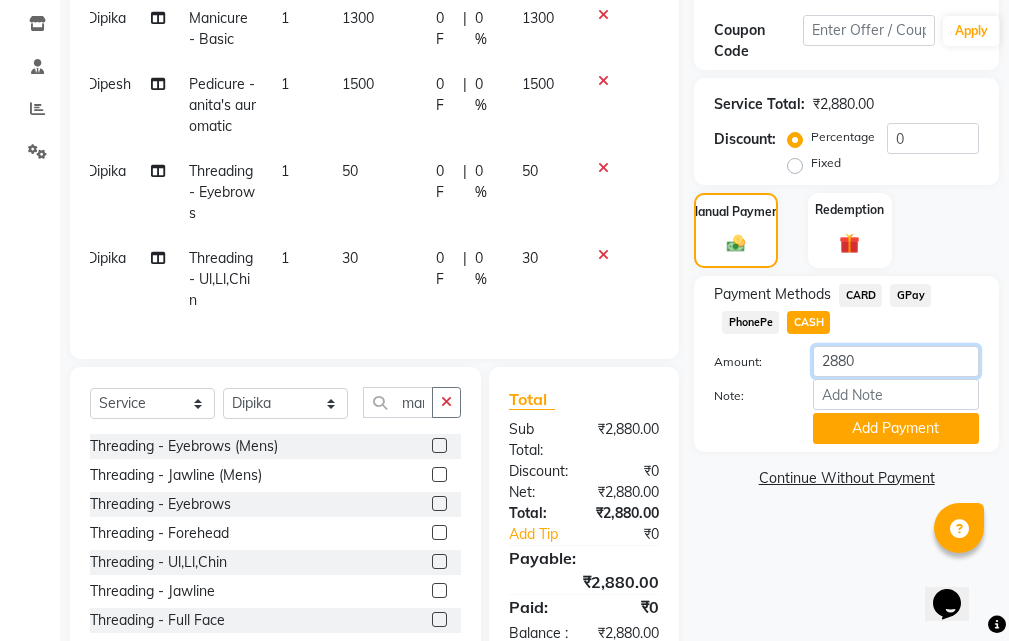 click on "2880" 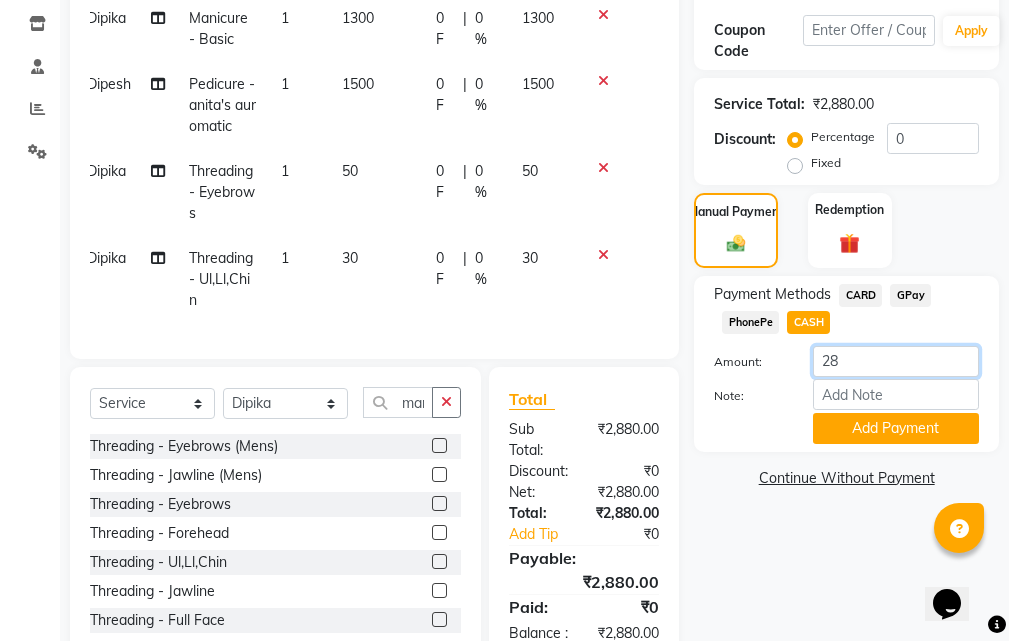 type on "2" 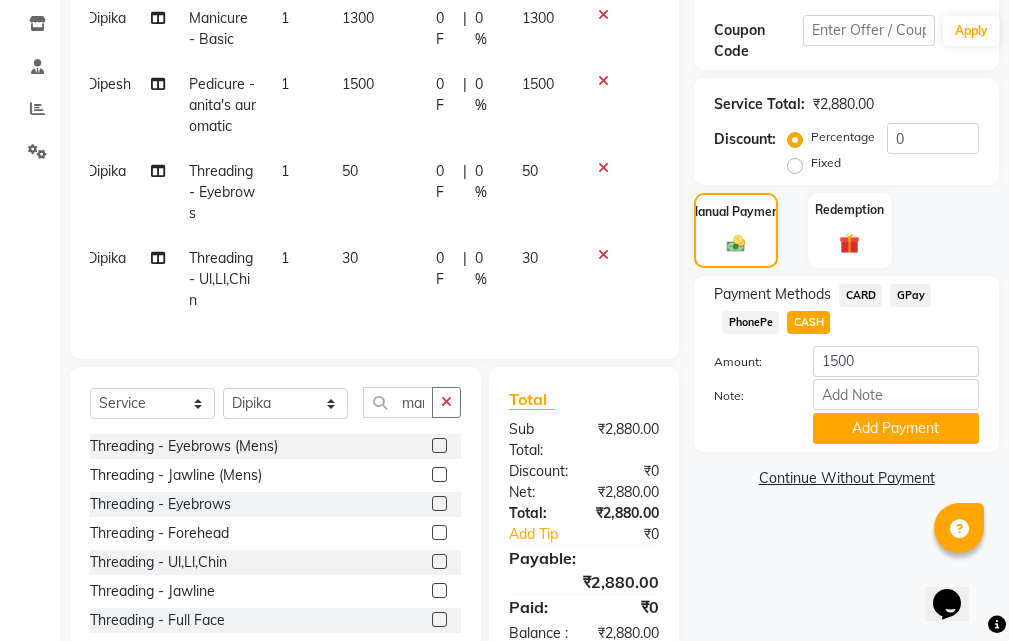 click on "CARD" 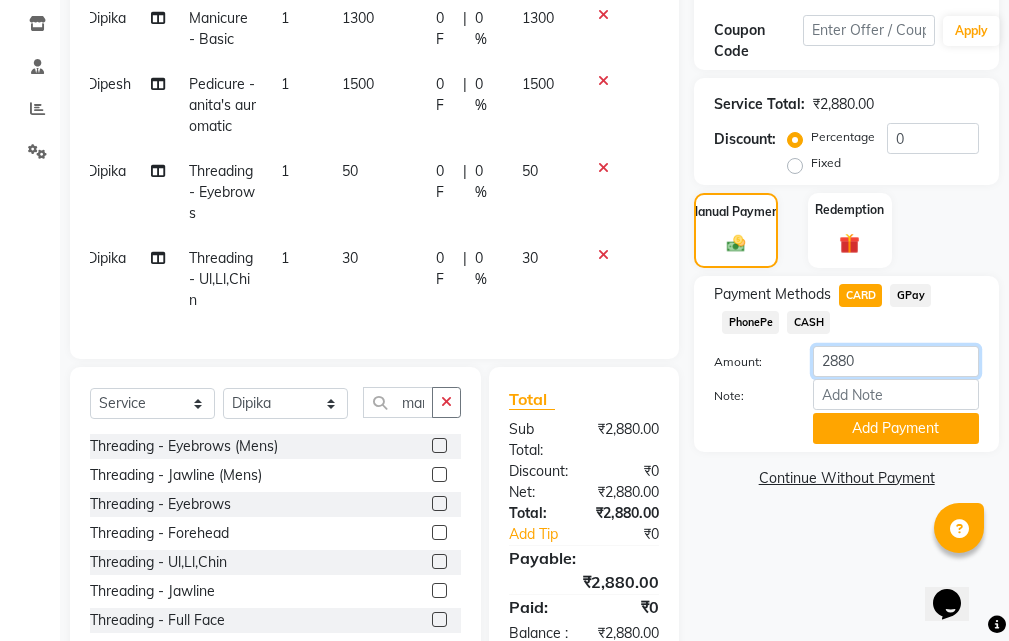 click on "2880" 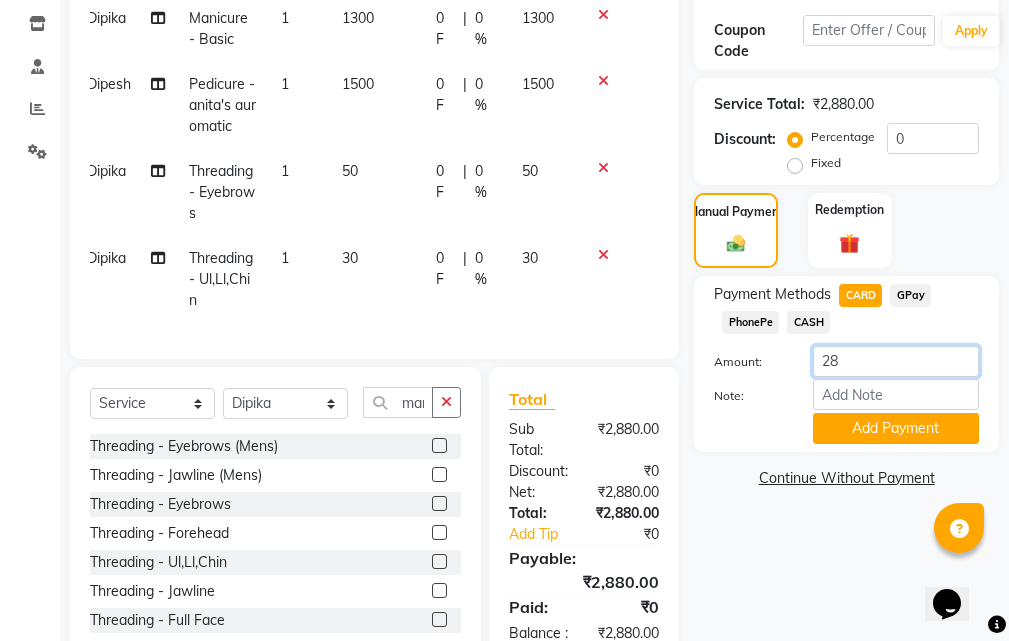 type on "2" 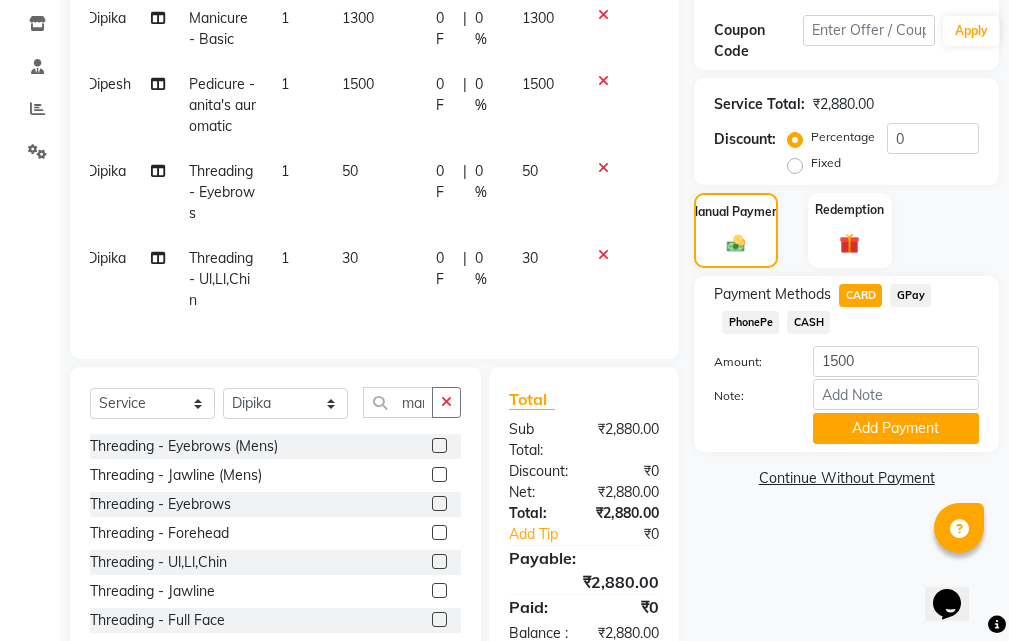 click on "CASH" 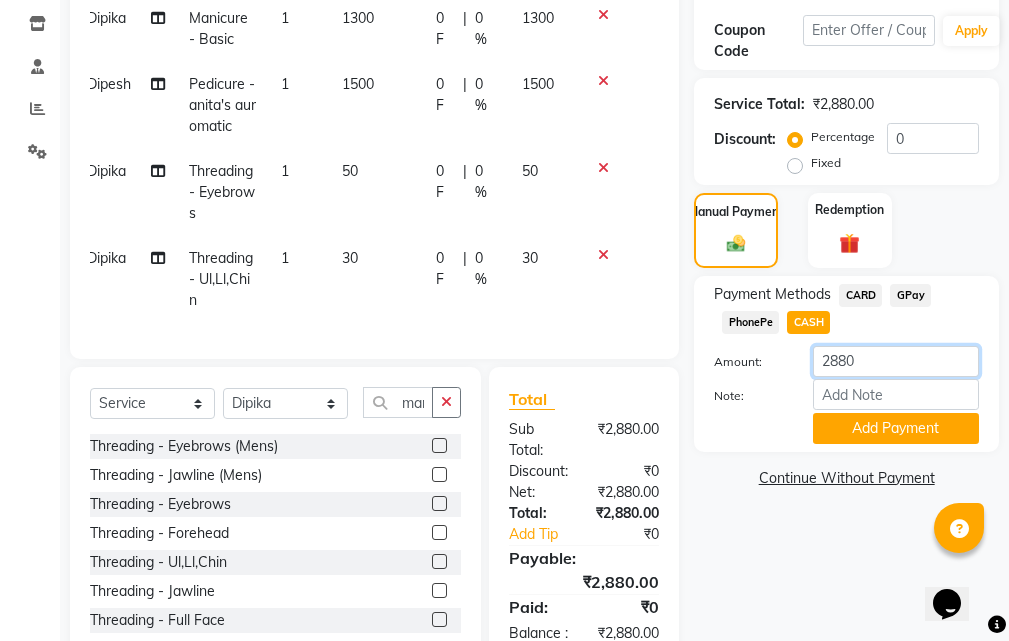 click on "2880" 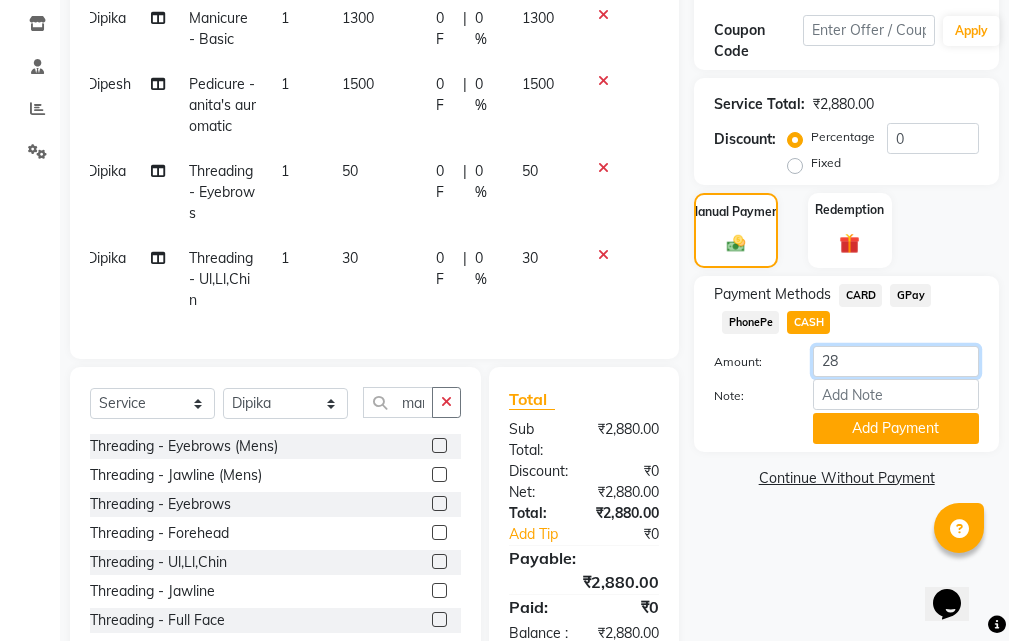 type 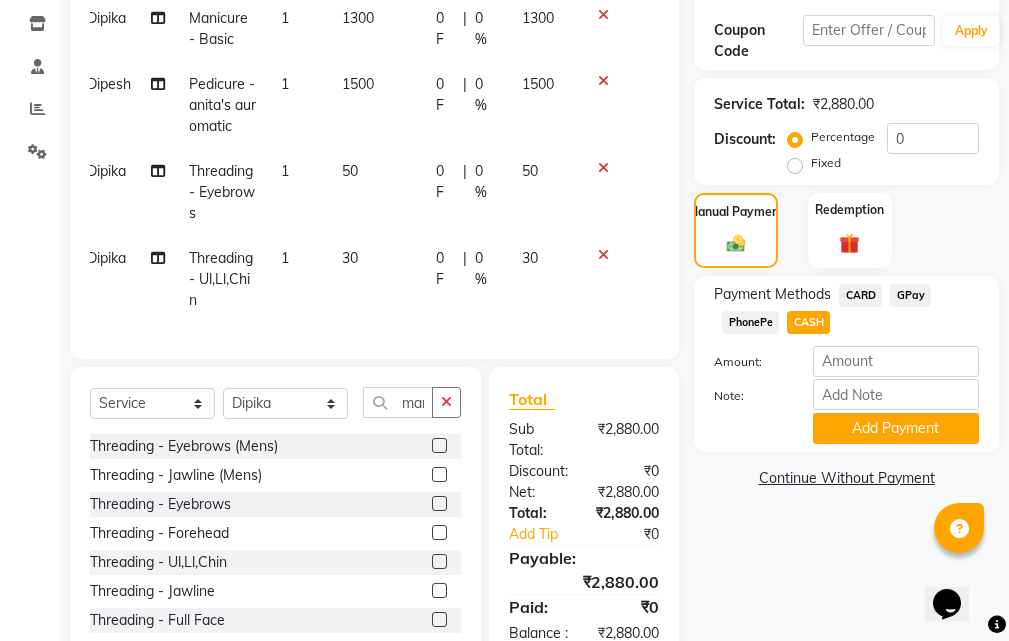 click on "CASH" 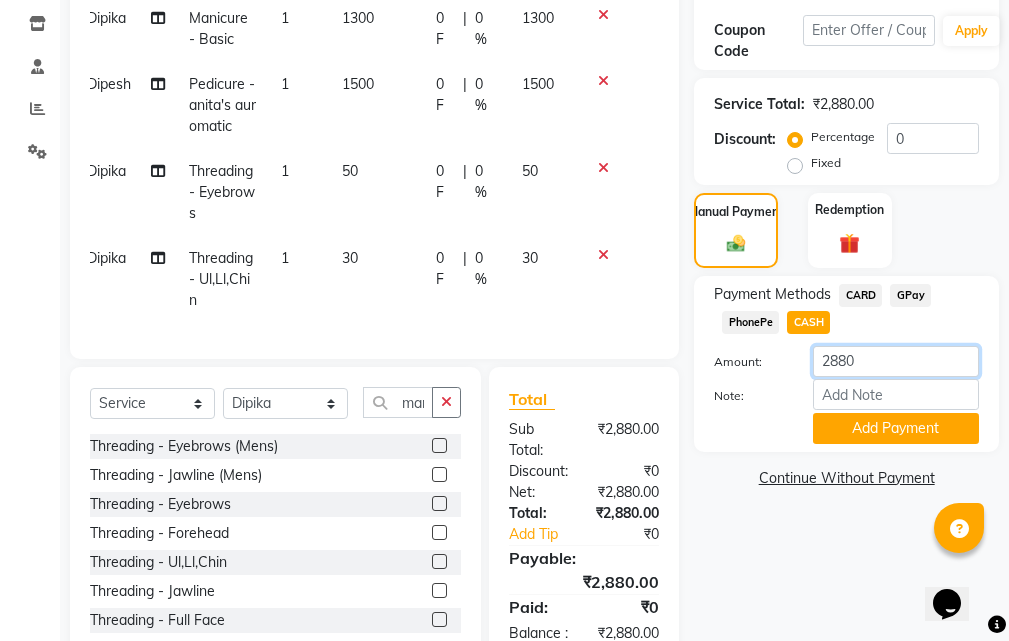 click on "2880" 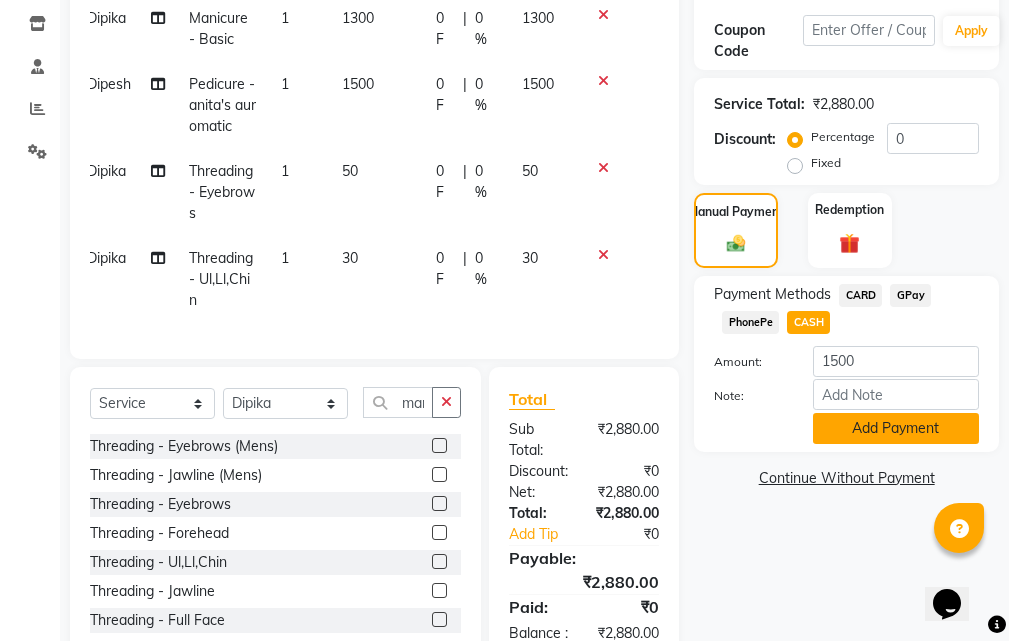 click on "Add Payment" 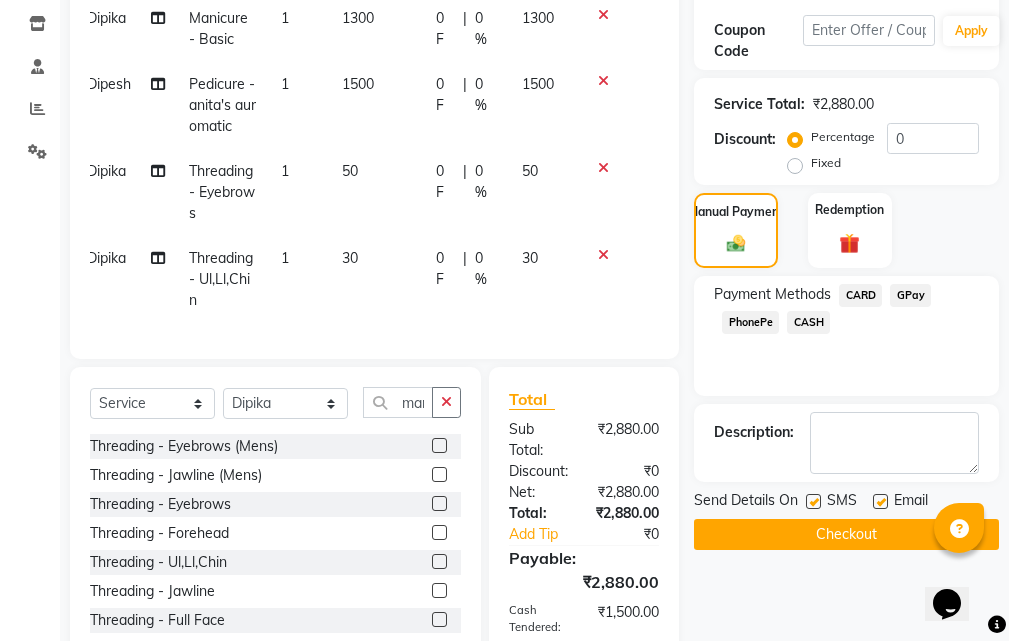 click on "CARD" 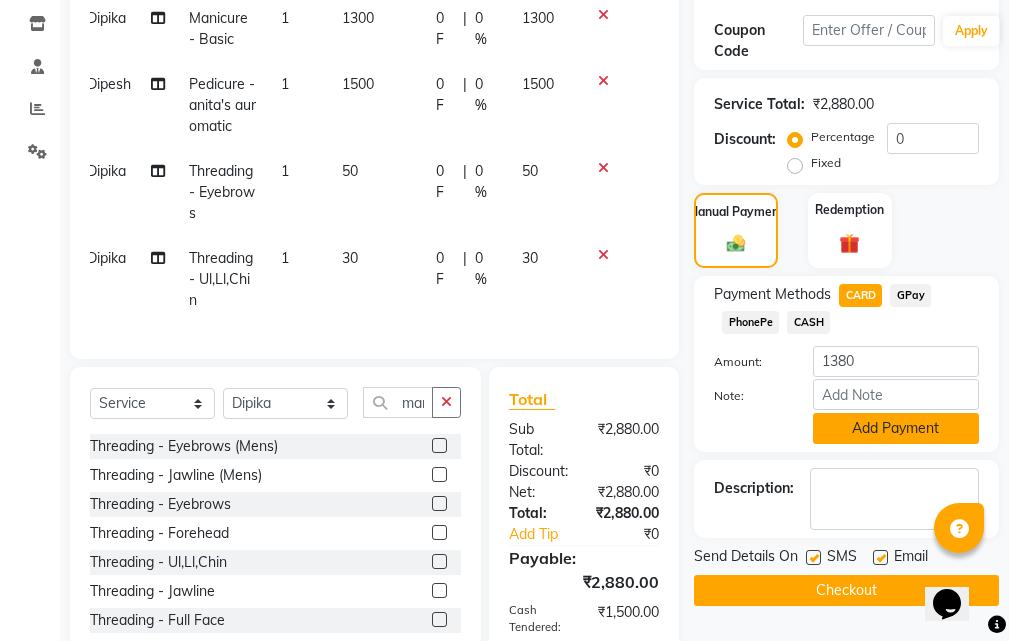 click on "Add Payment" 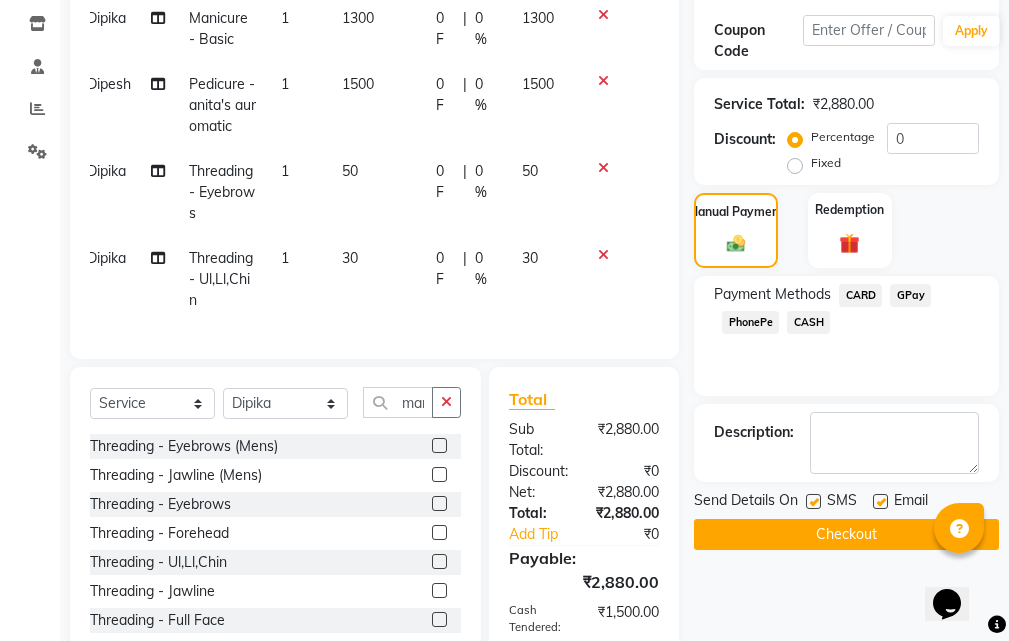 click 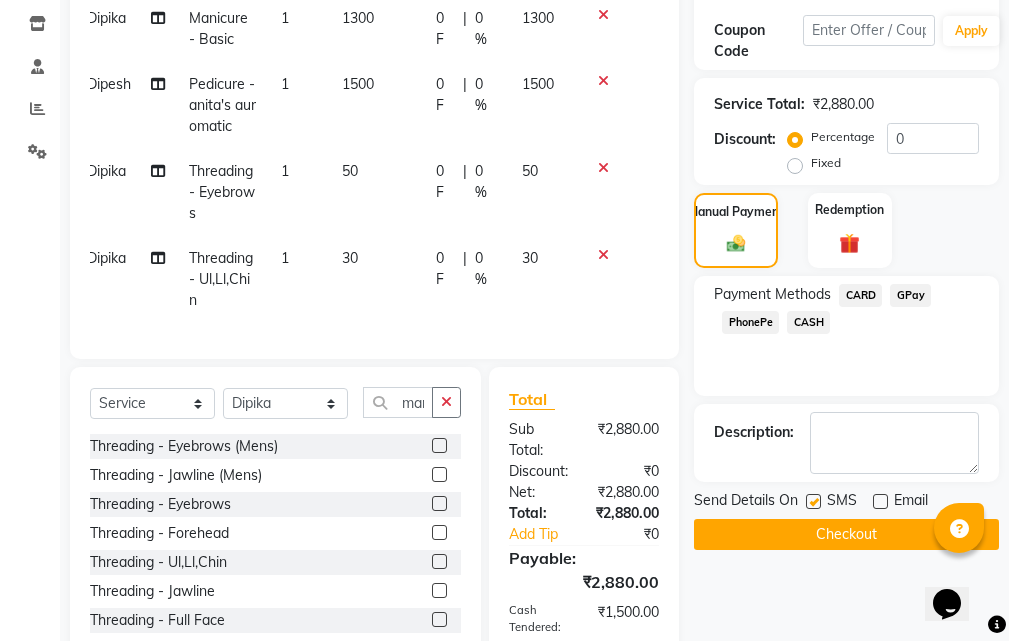 click 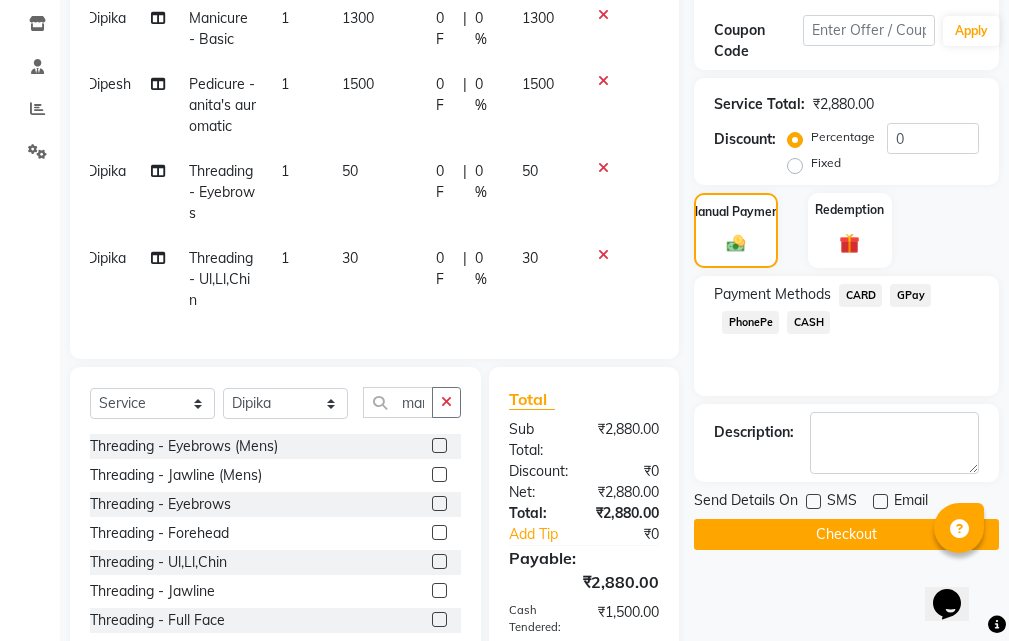 click on "Checkout" 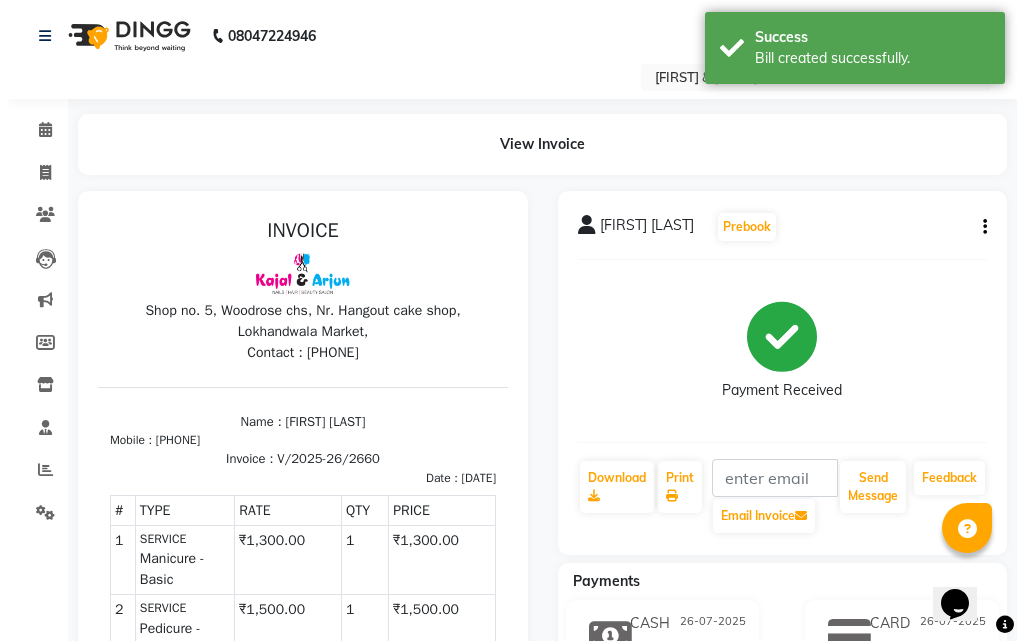 scroll, scrollTop: 0, scrollLeft: 0, axis: both 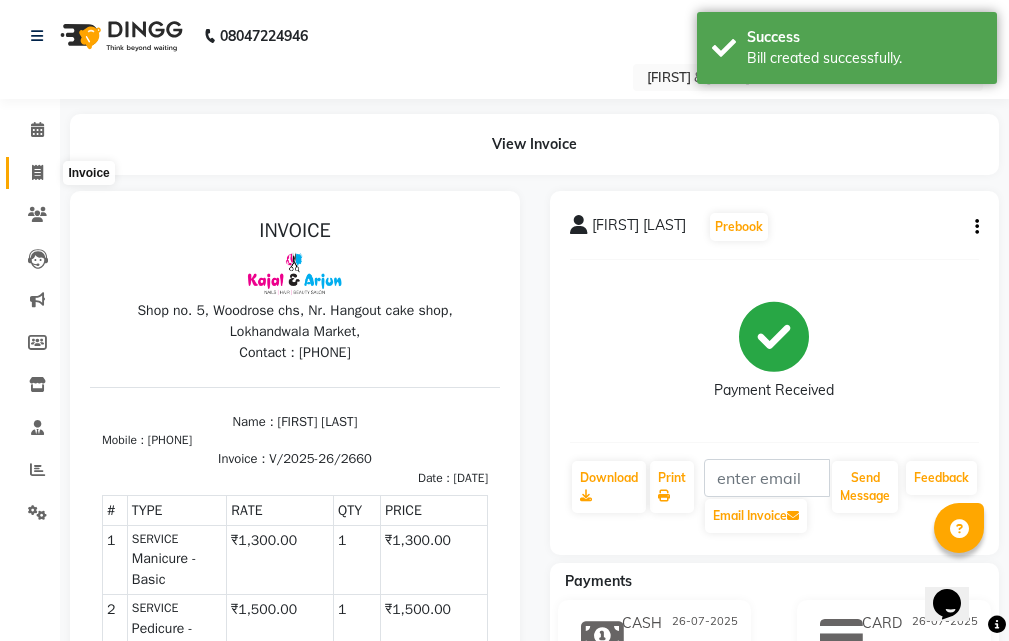 click 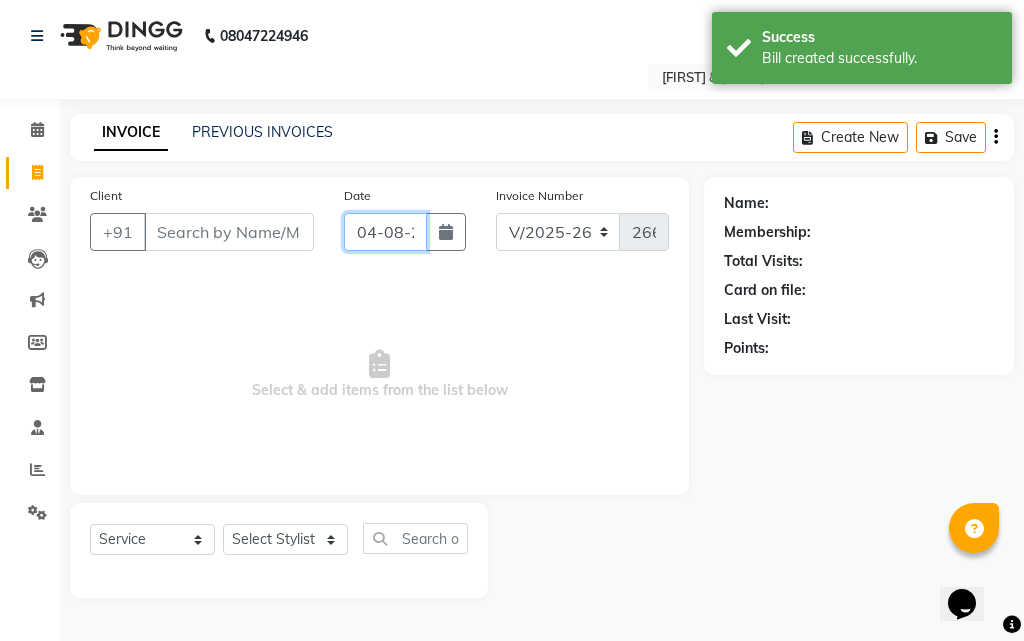 click on "04-08-2025" 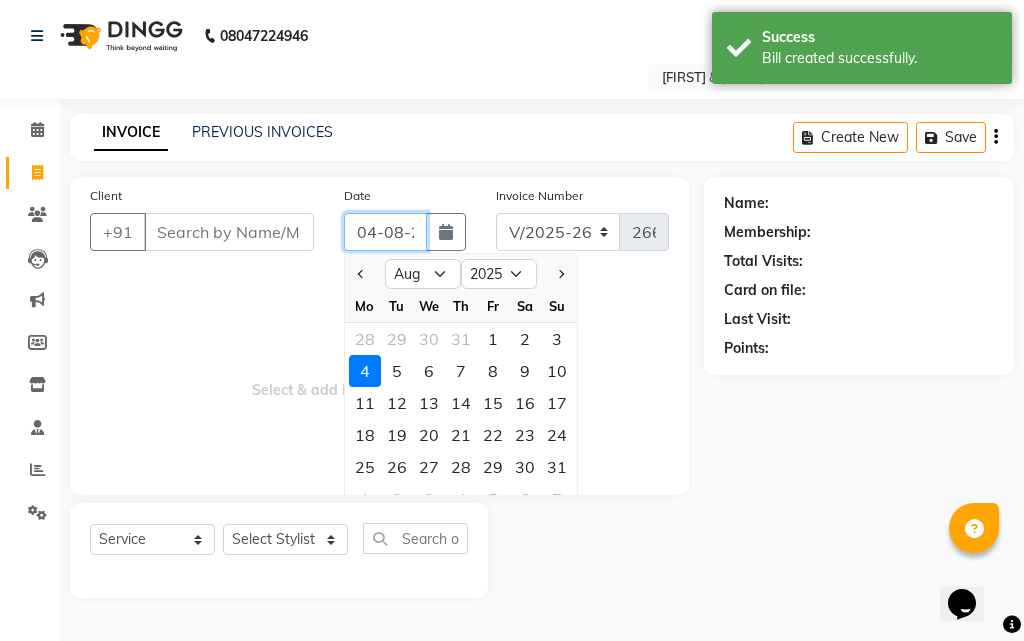 click on "04-08-2025" 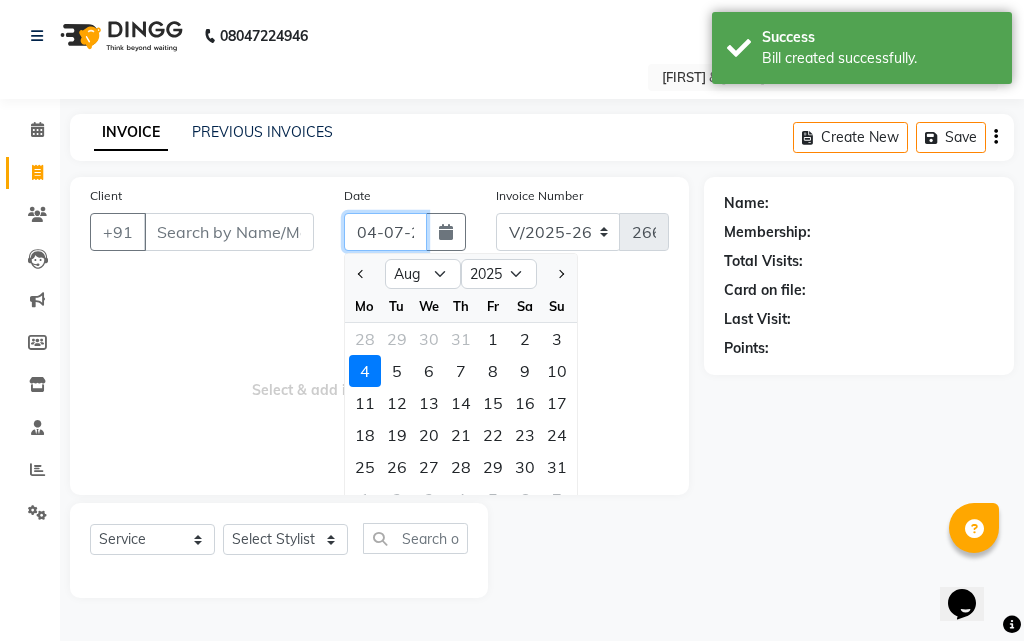 click on "04-07-2025" 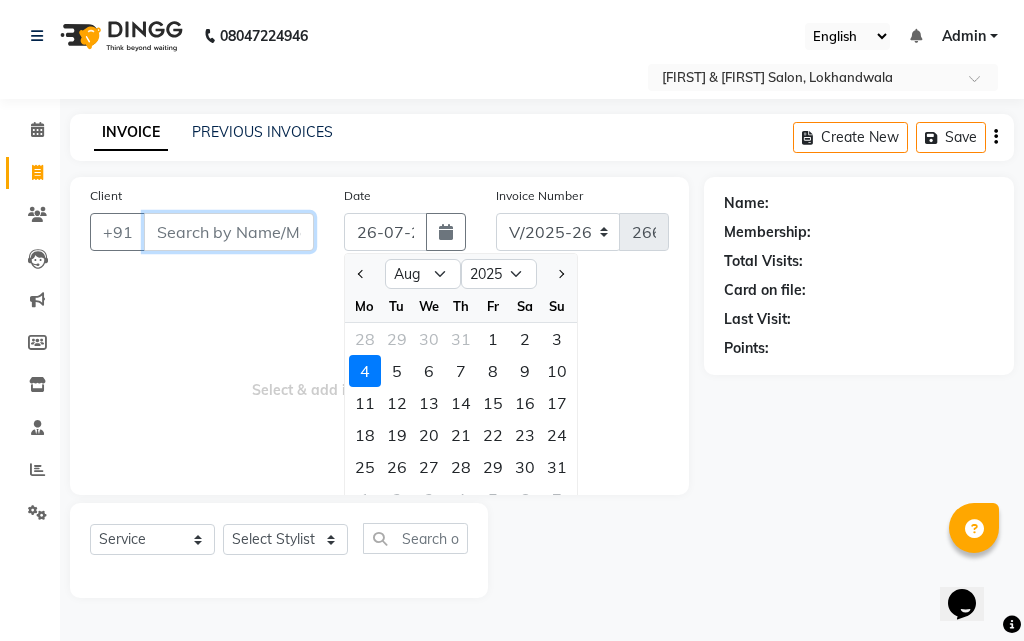 click on "Client" at bounding box center [229, 232] 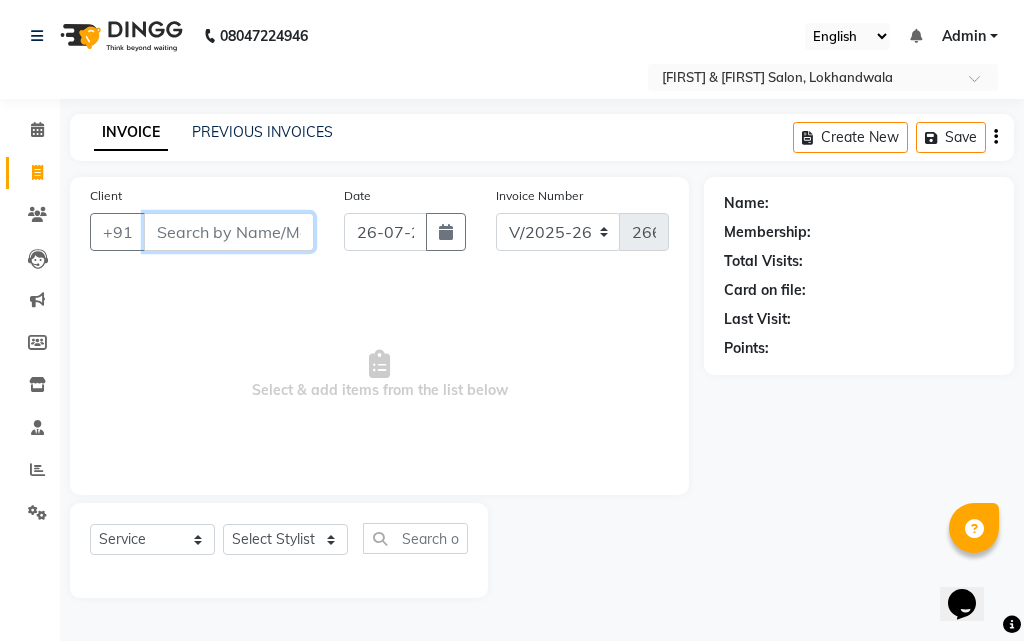 click on "Client" at bounding box center [229, 232] 